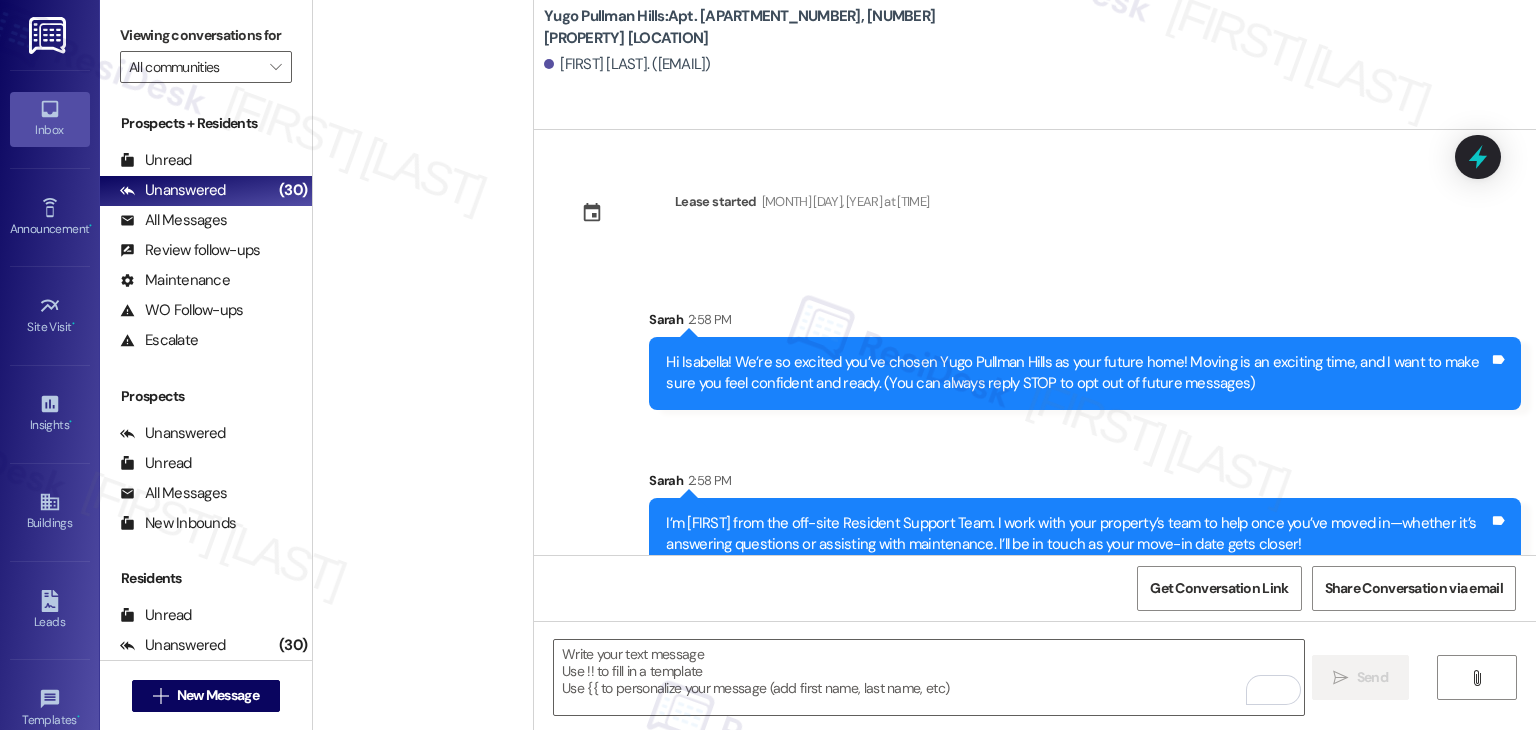 scroll, scrollTop: 0, scrollLeft: 0, axis: both 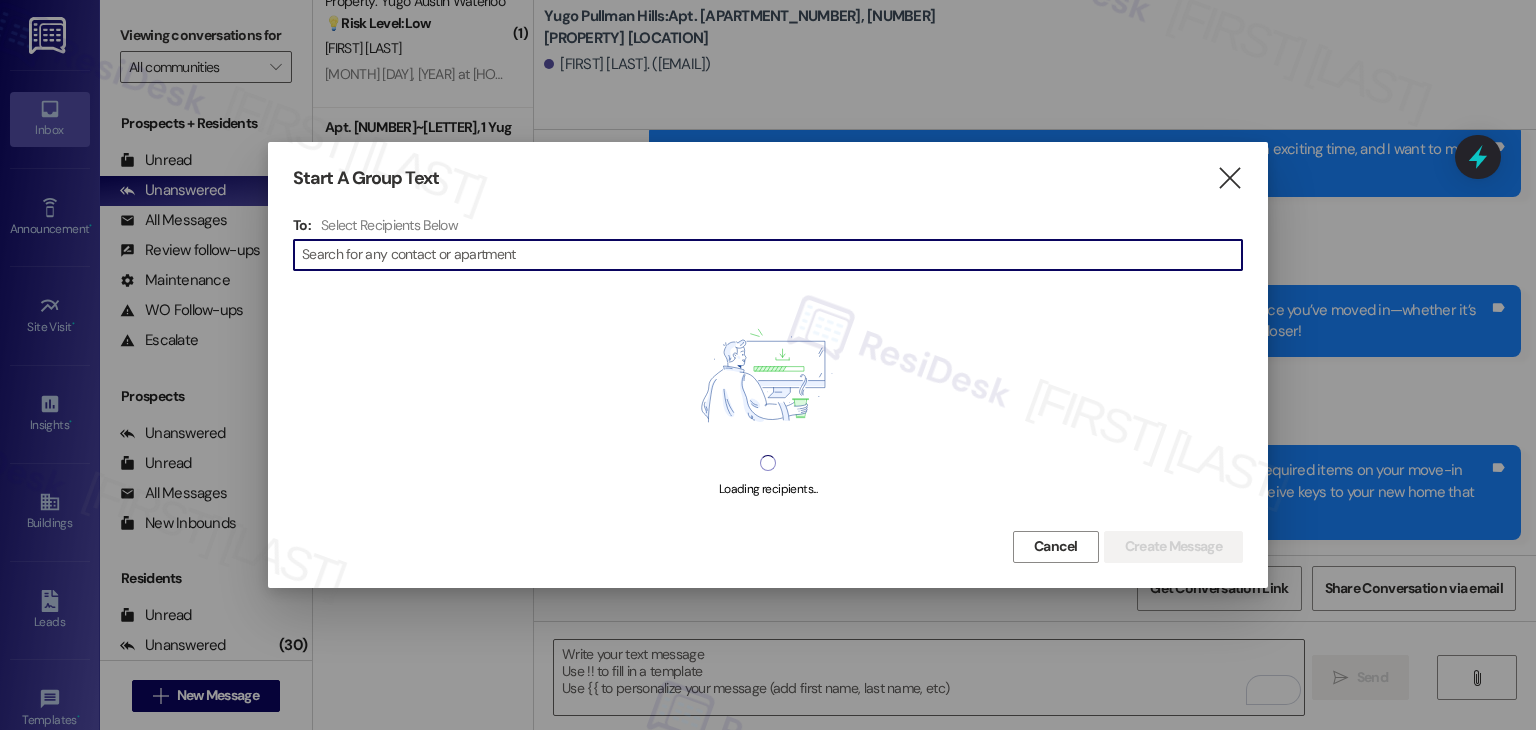 paste on "[FIRST] [LAST]" 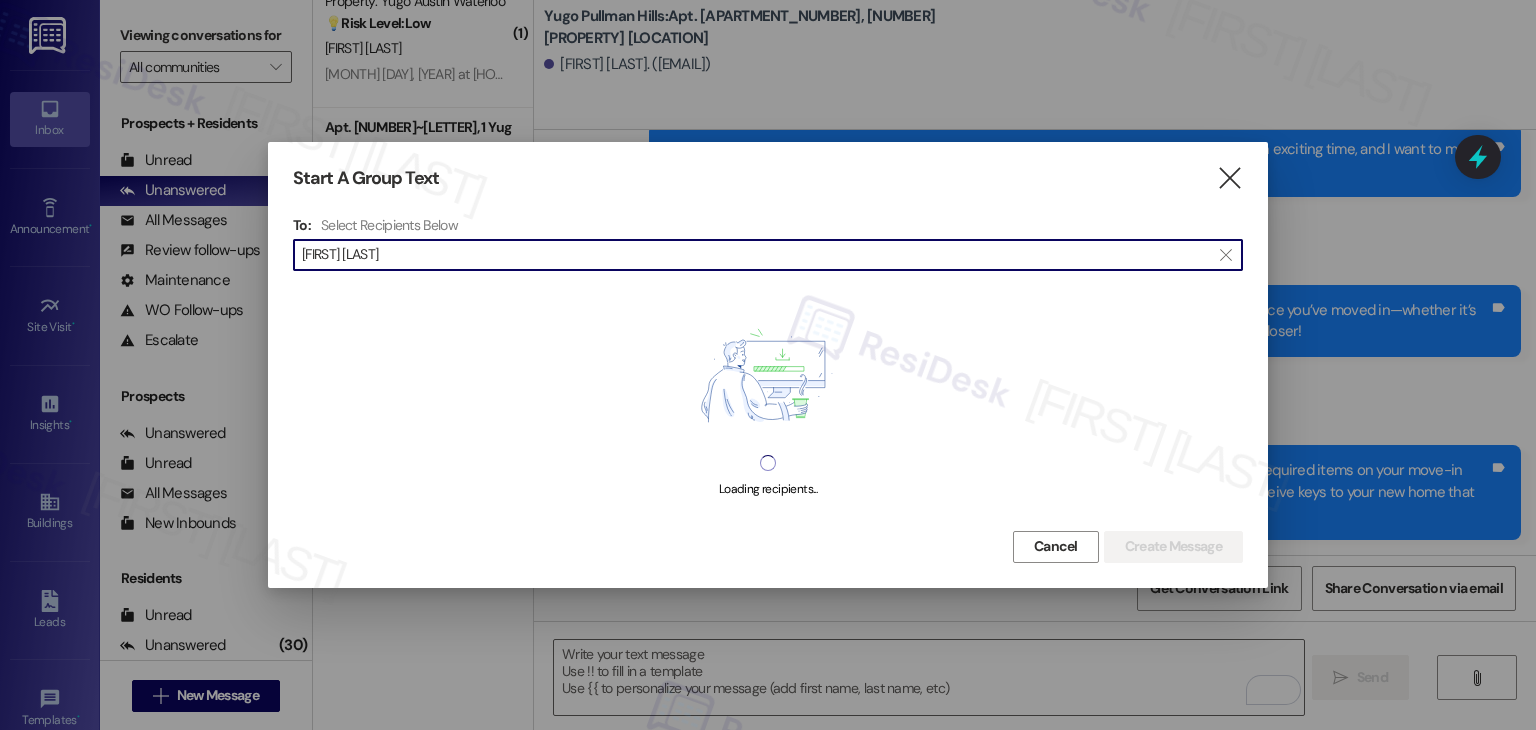 click on "[FIRST] [LAST]" at bounding box center [756, 255] 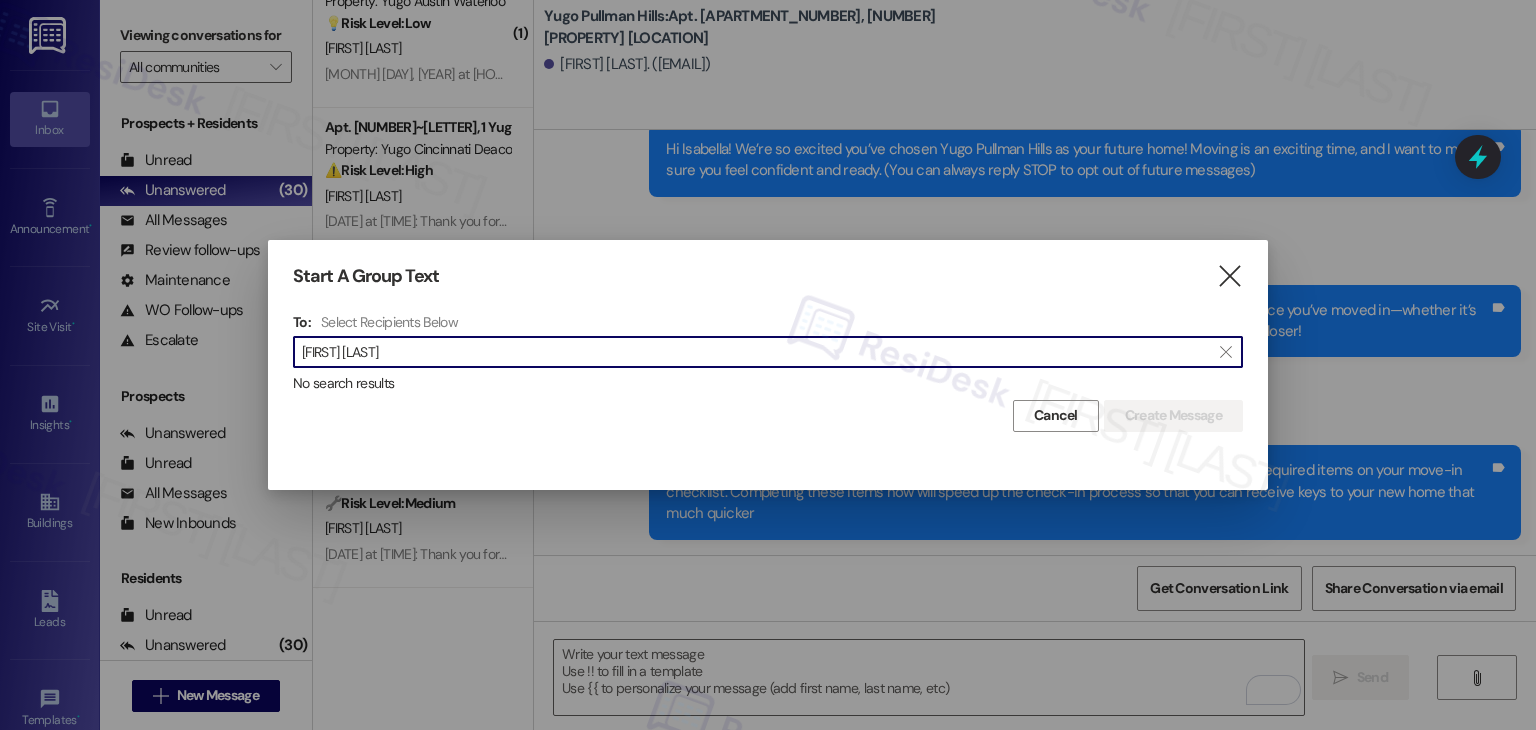 drag, startPoint x: 402, startPoint y: 353, endPoint x: 440, endPoint y: 326, distance: 46.615448 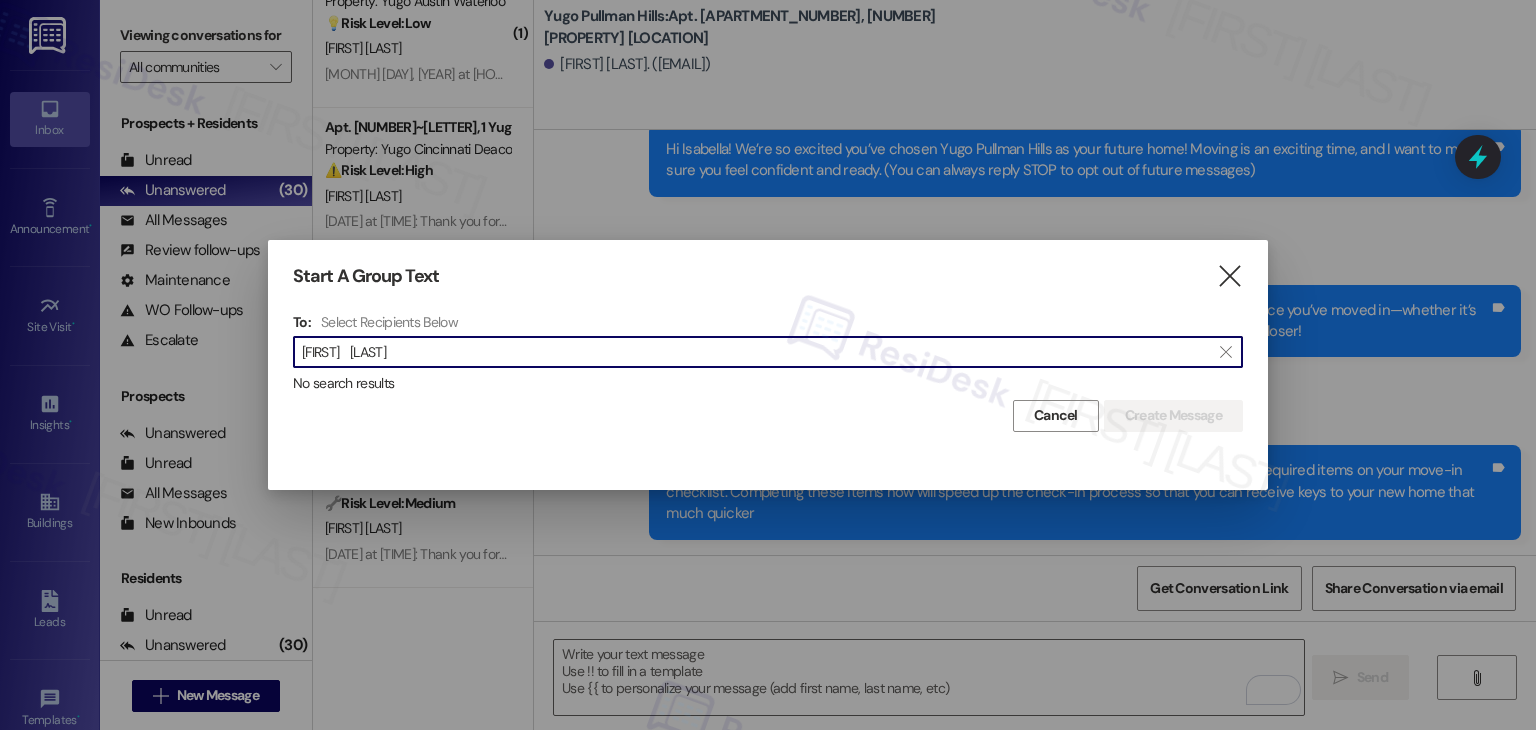 click on "[FIRST]	[LAST]" at bounding box center (756, 352) 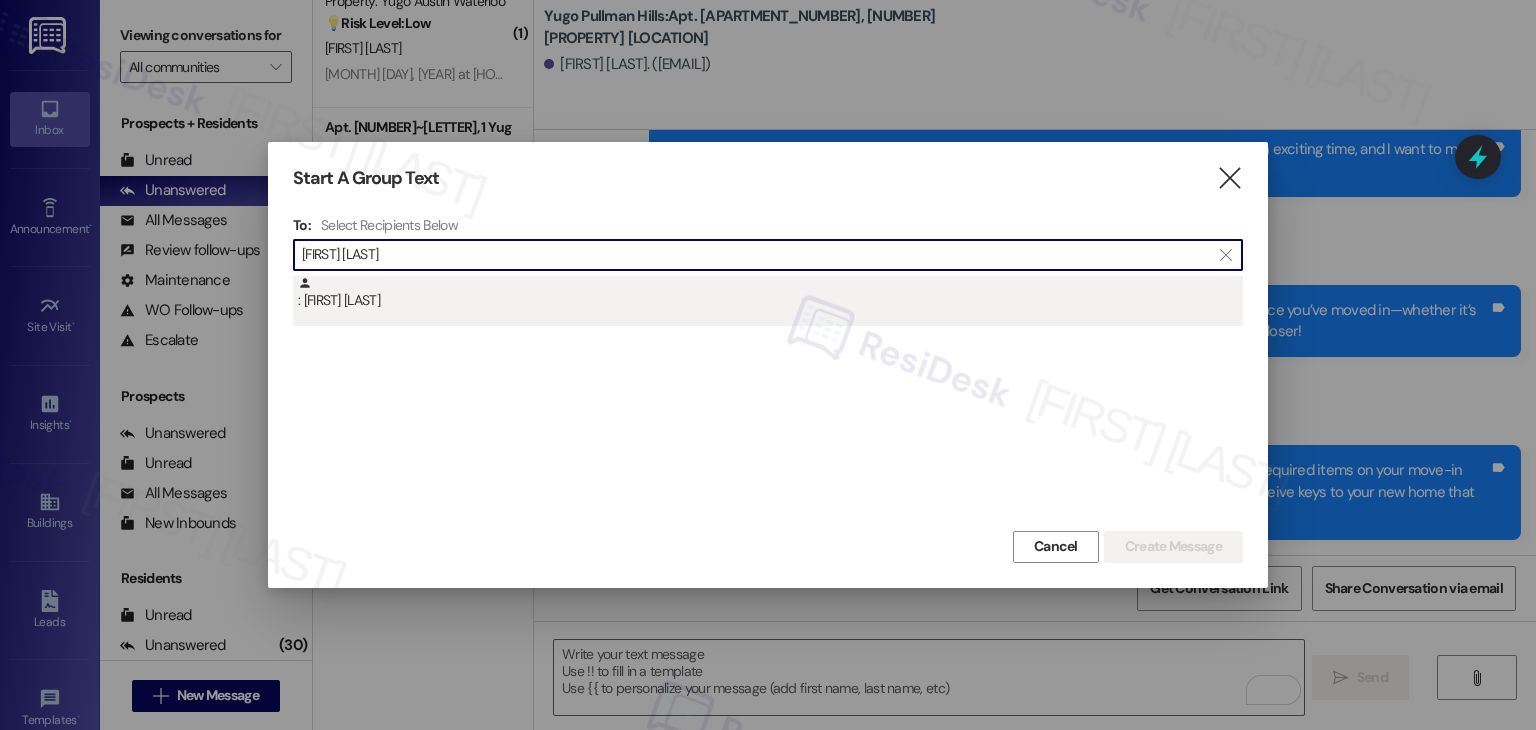 type on "[FIRST] [LAST]" 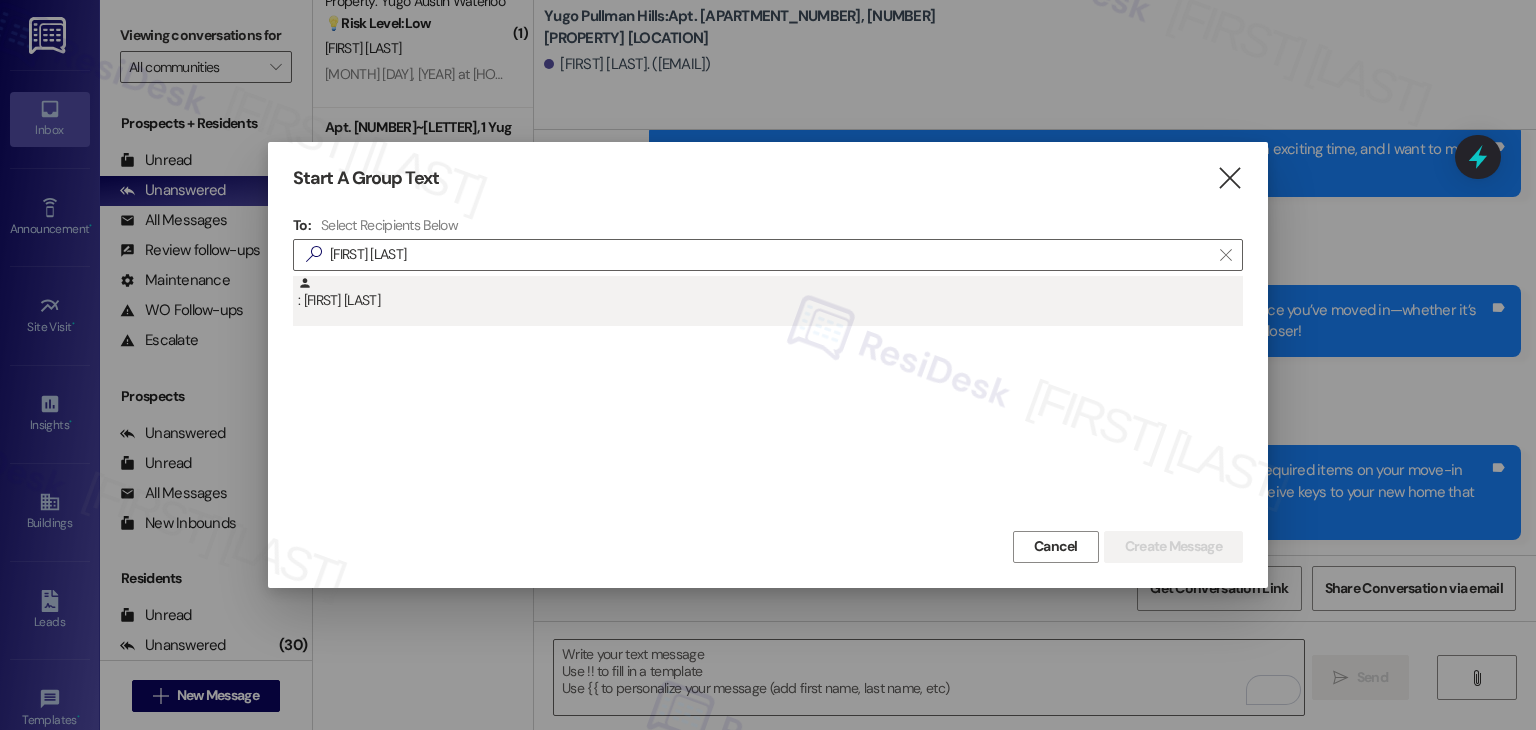 click on ": [FIRST] [LAST]" at bounding box center (770, 293) 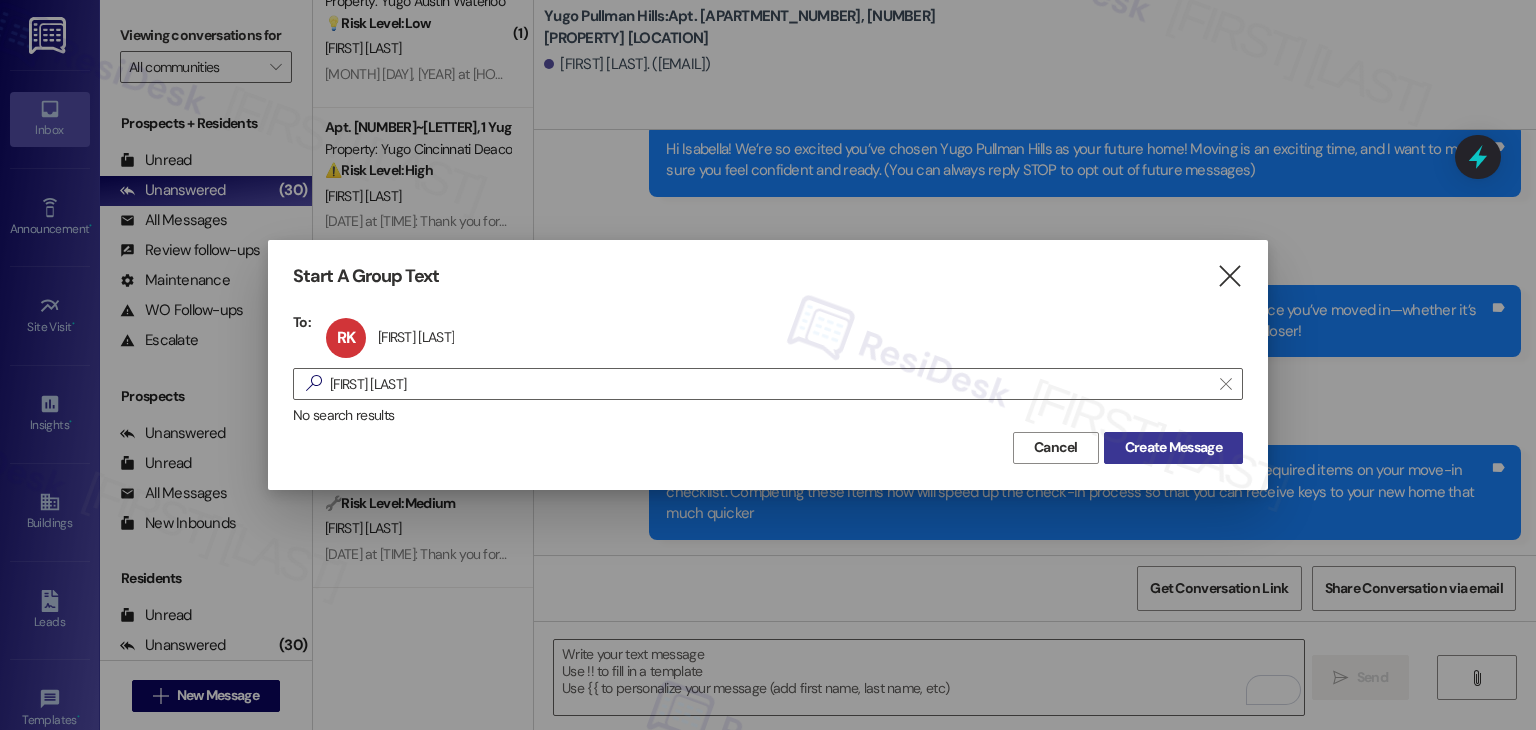 click on "Create Message" at bounding box center [1173, 447] 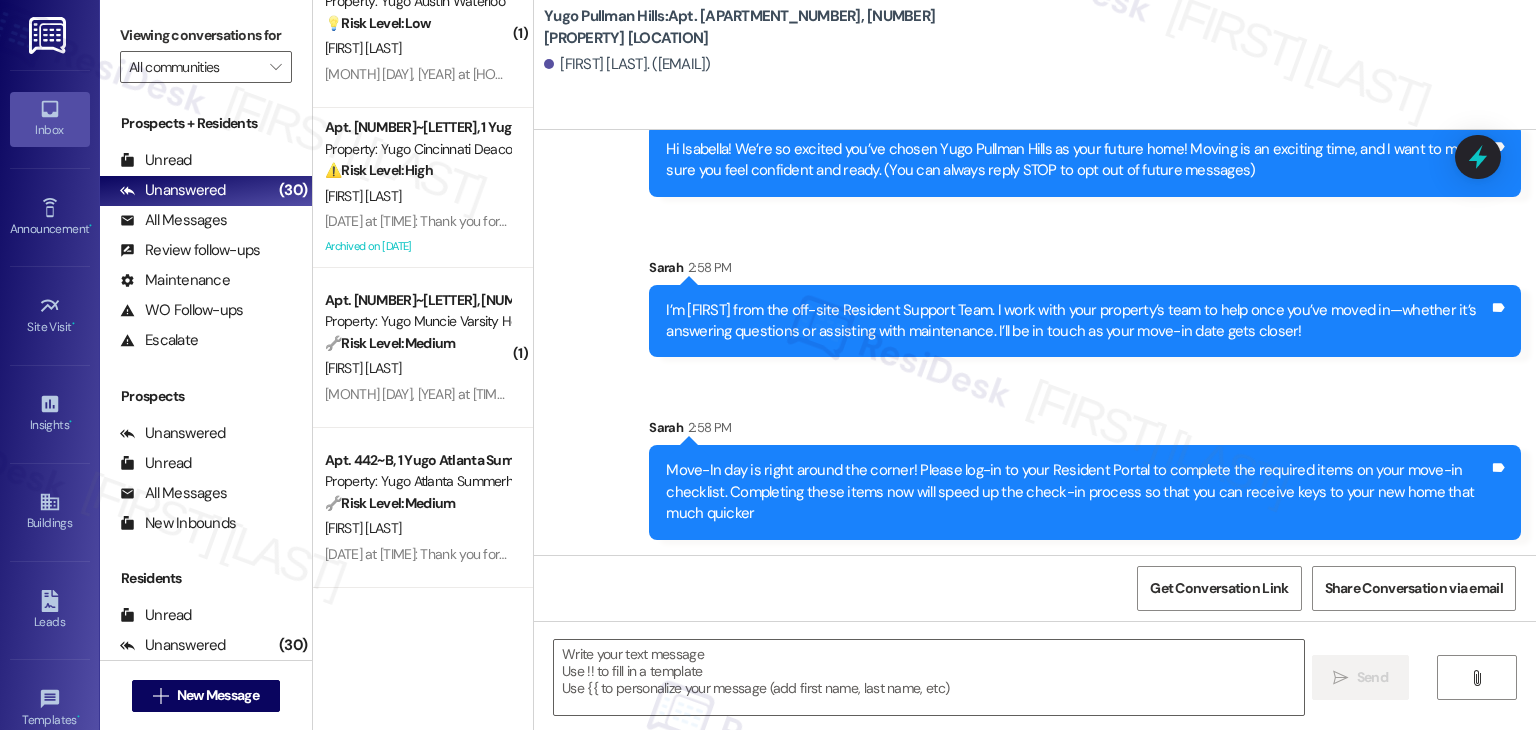 type on "Fetching suggested responses. Please feel free to read through the conversation in the meantime." 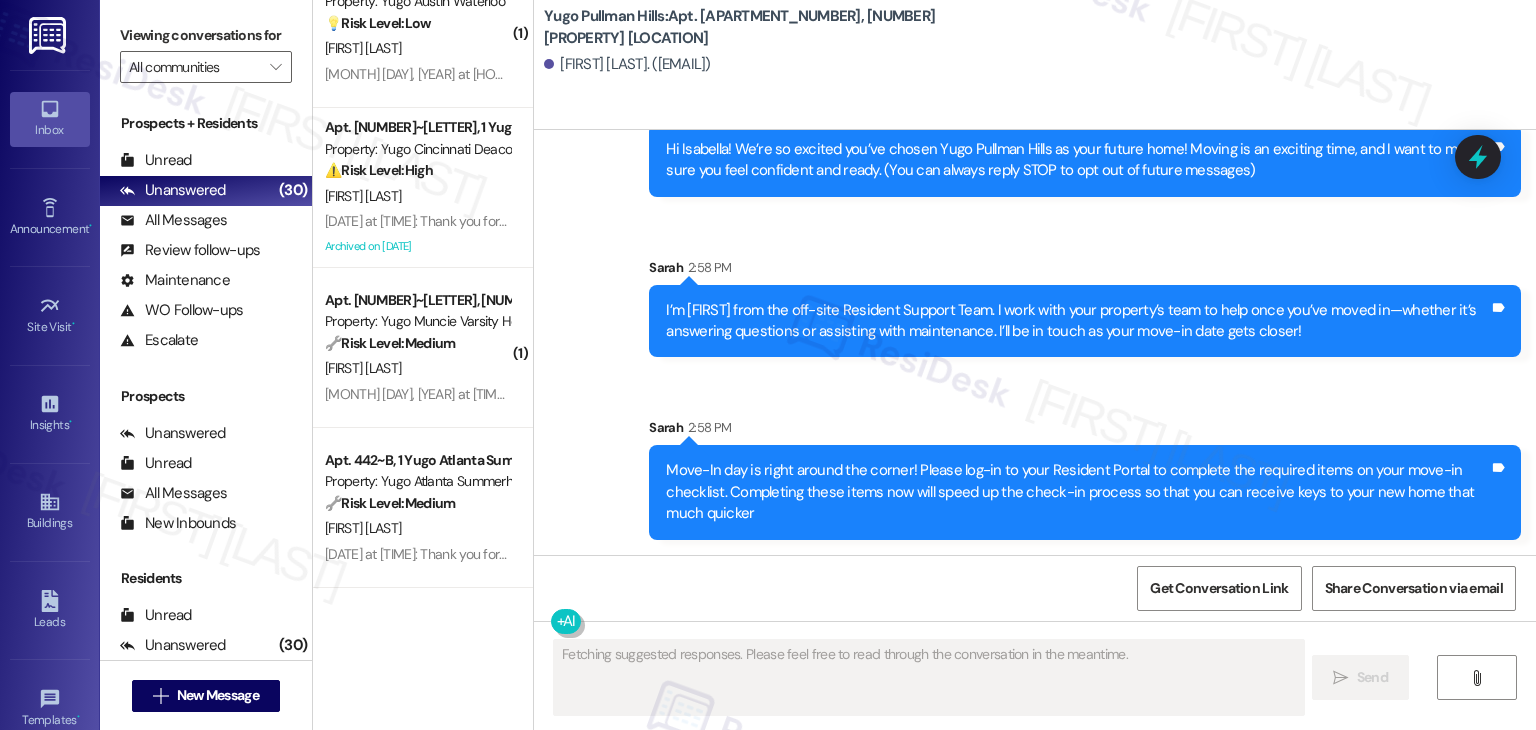 scroll, scrollTop: 0, scrollLeft: 0, axis: both 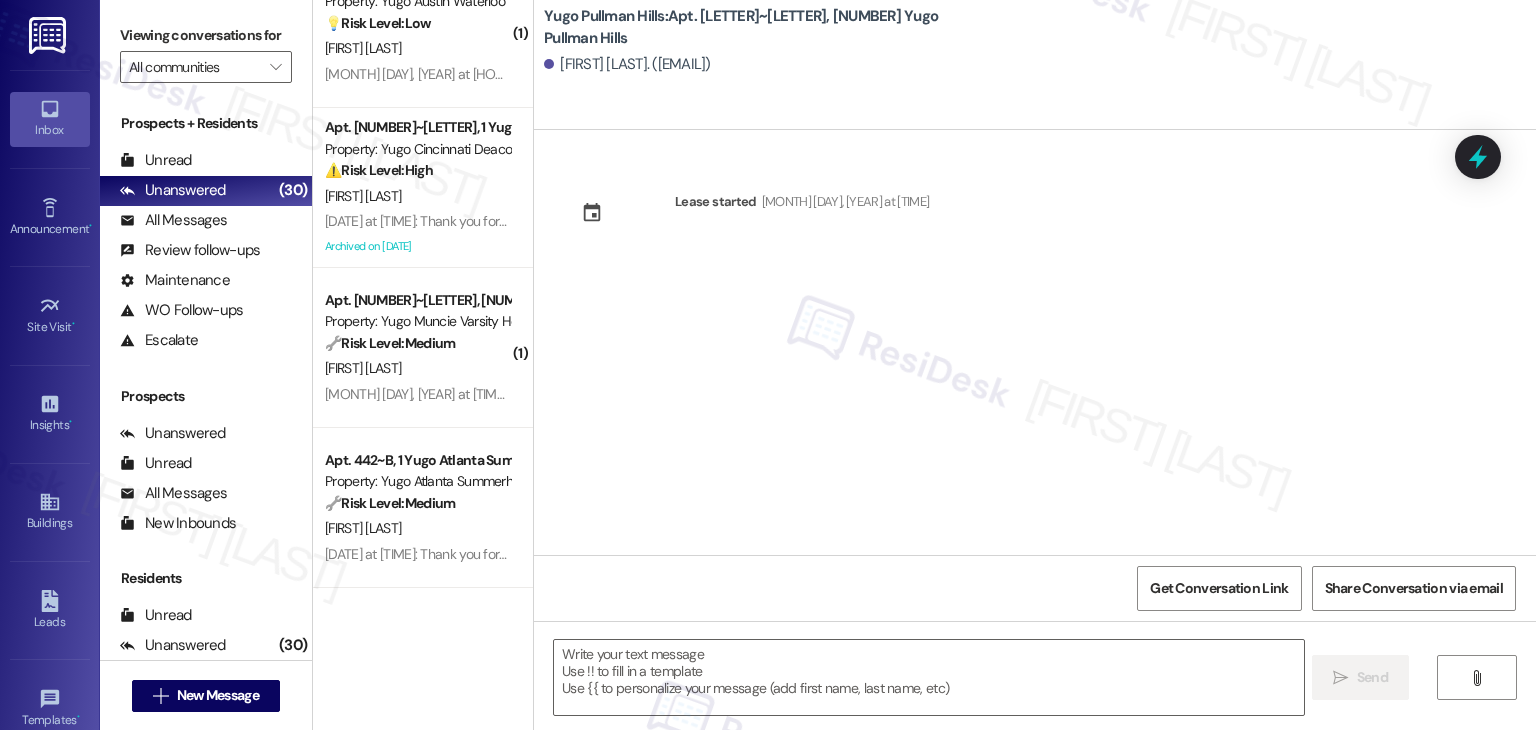 drag, startPoint x: 856, startPoint y: 361, endPoint x: 877, endPoint y: 376, distance: 25.806976 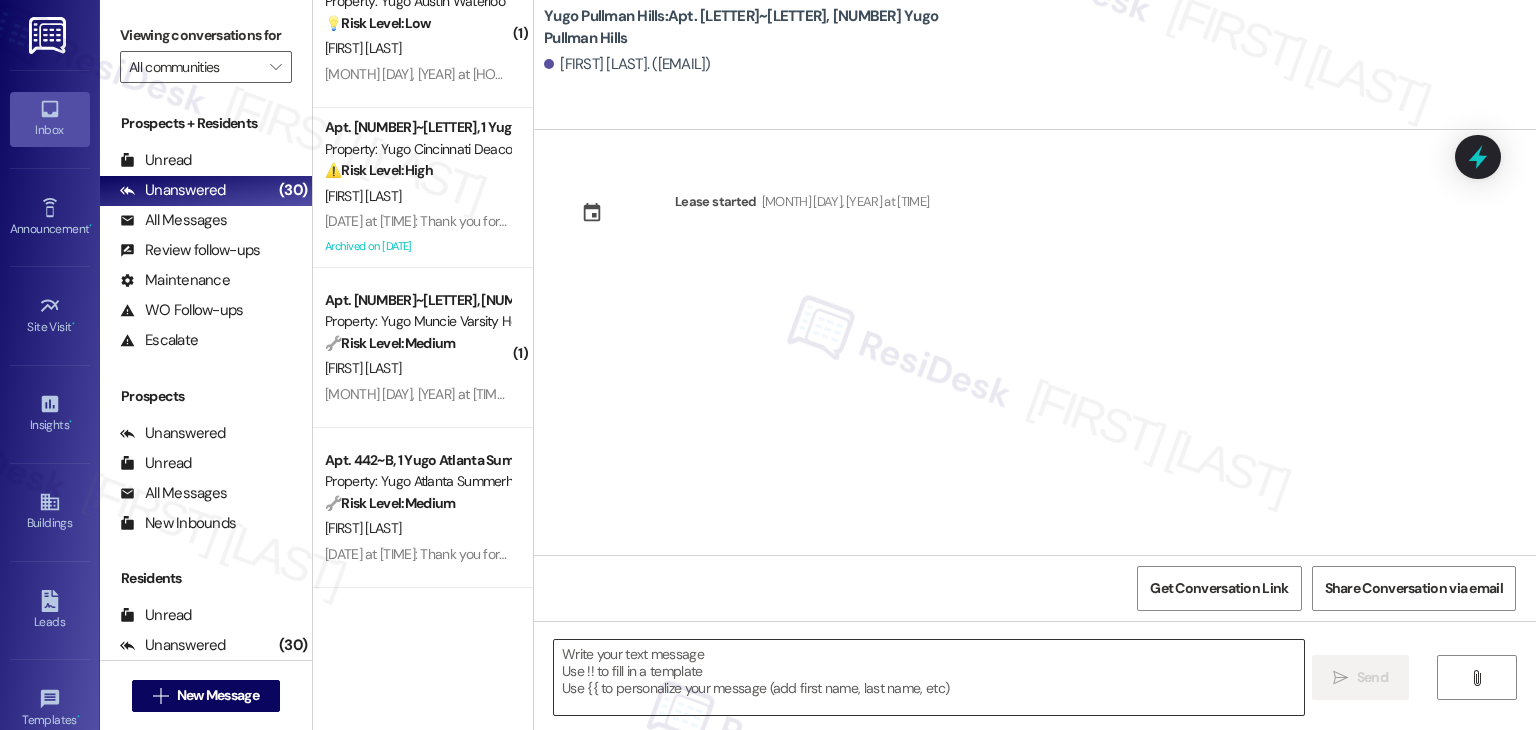 click at bounding box center (928, 677) 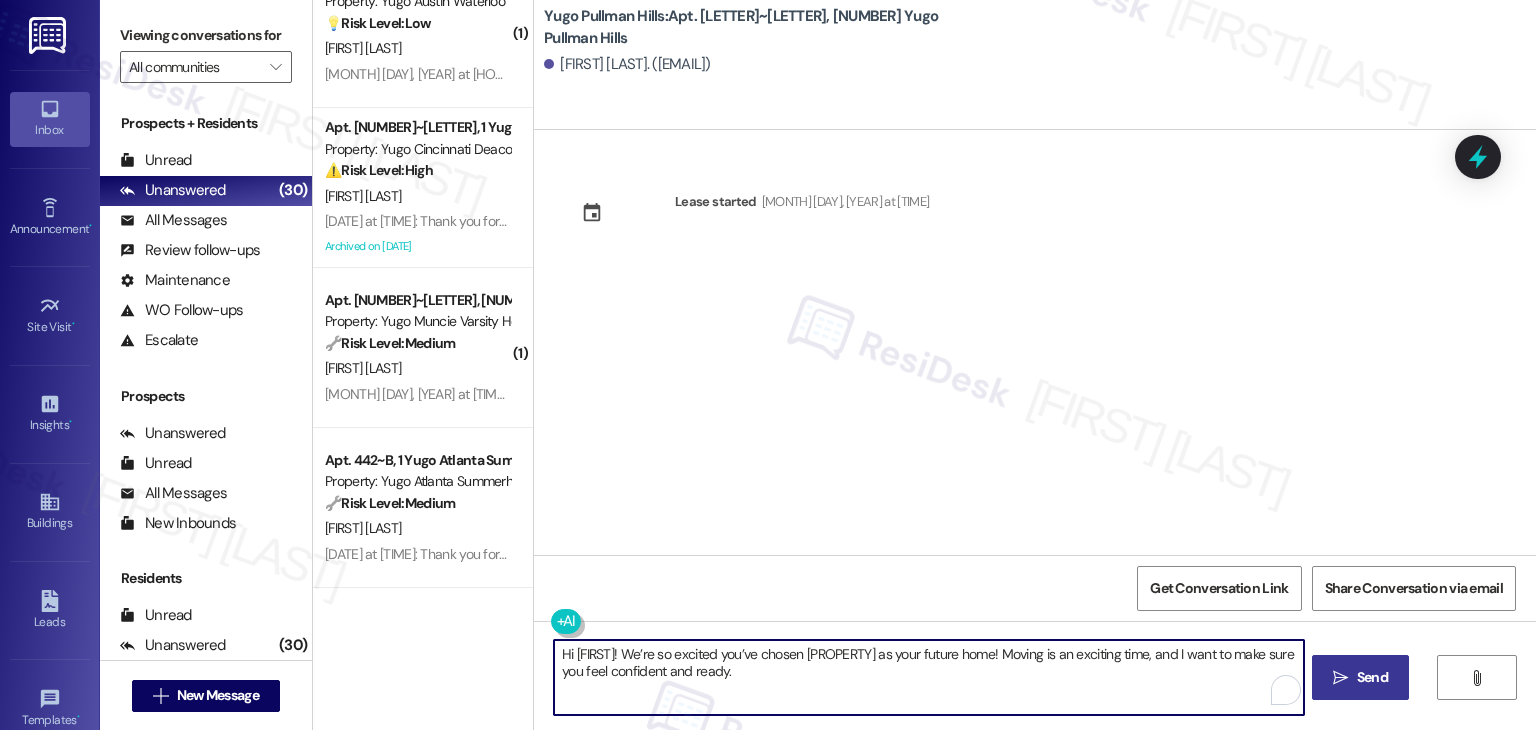 type on "Hi [FIRST]! We’re so excited you’ve chosen [PROPERTY] as your future home! Moving is an exciting time, and I want to make sure you feel confident and ready." 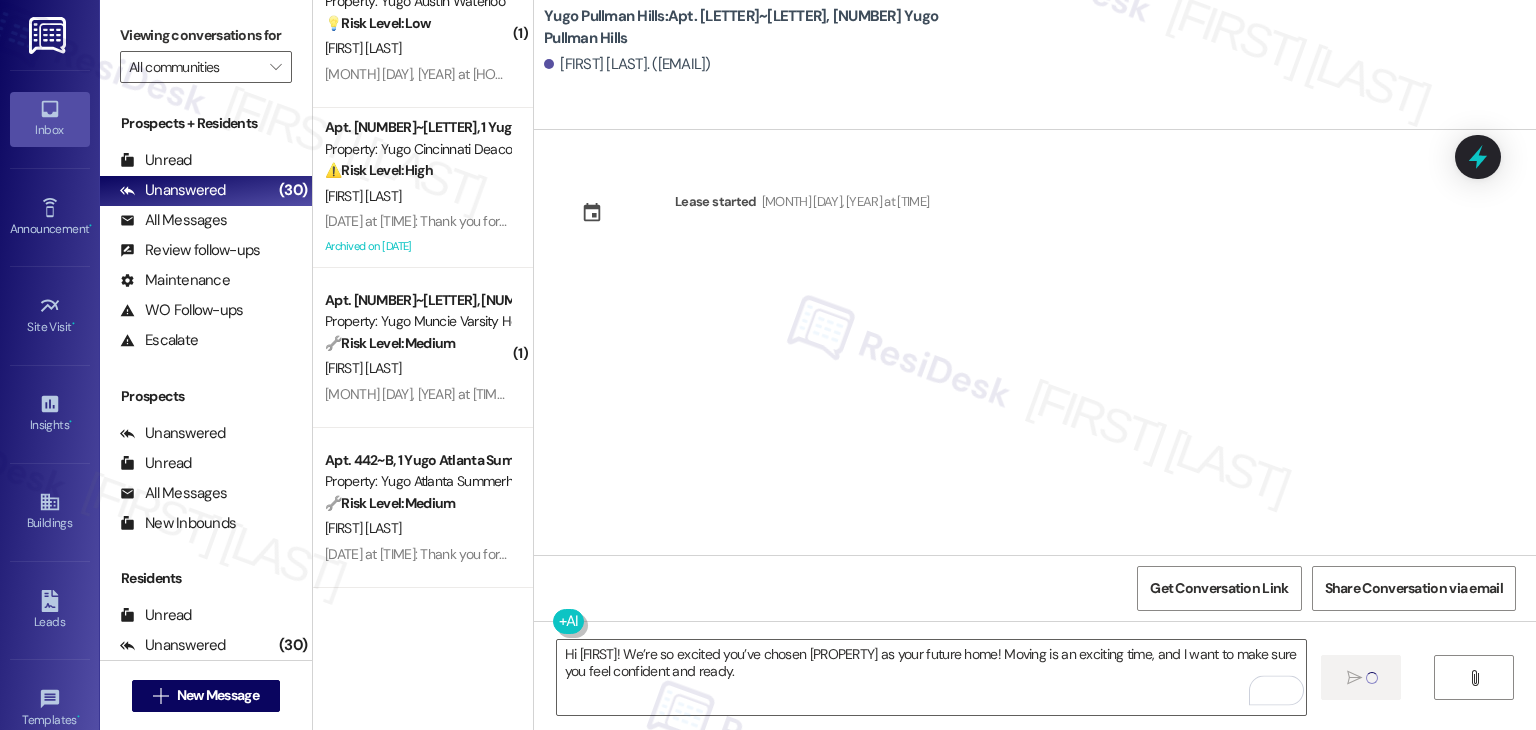 click on "Lease started [MONTH] [DAY], [YEAR] at [TIME]" at bounding box center (1035, 342) 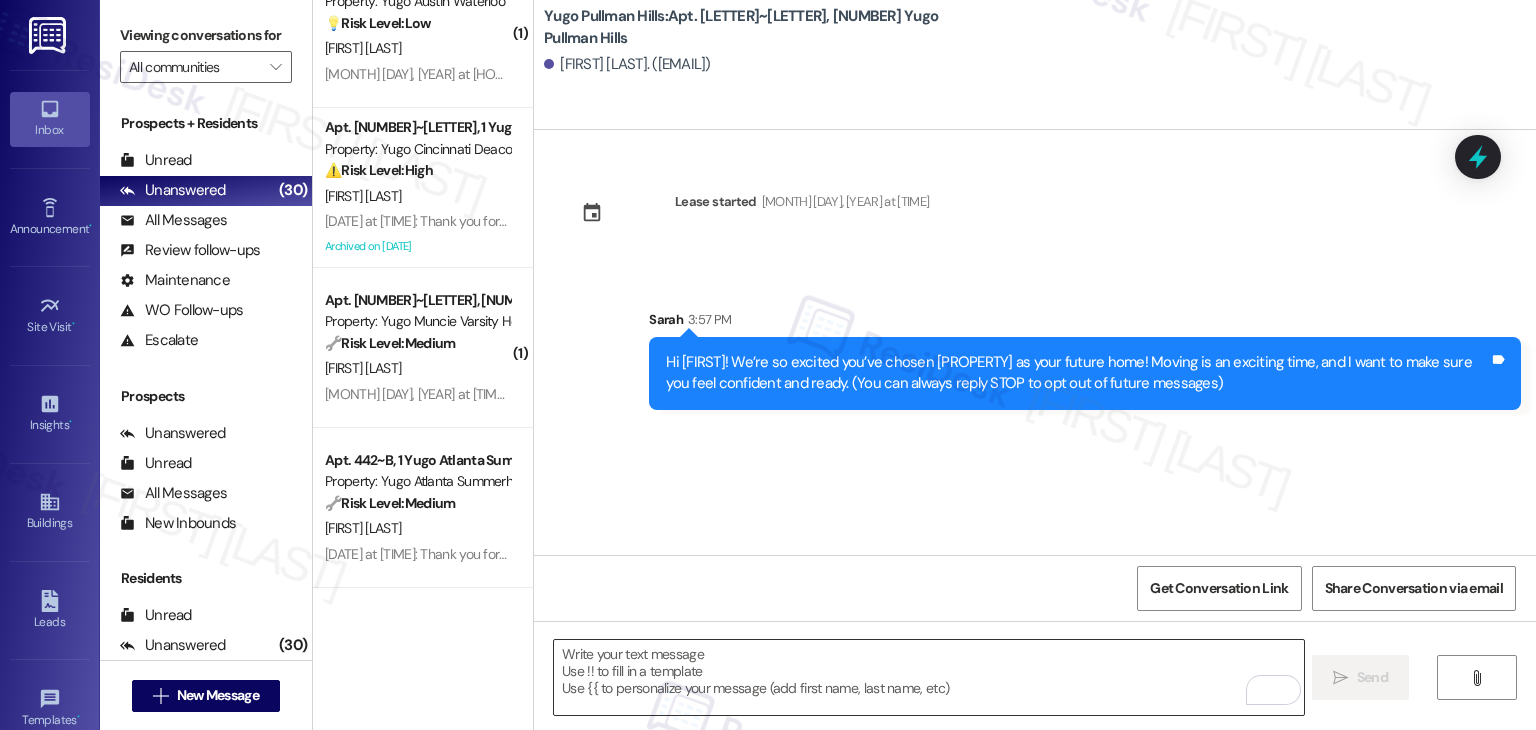 click at bounding box center [928, 677] 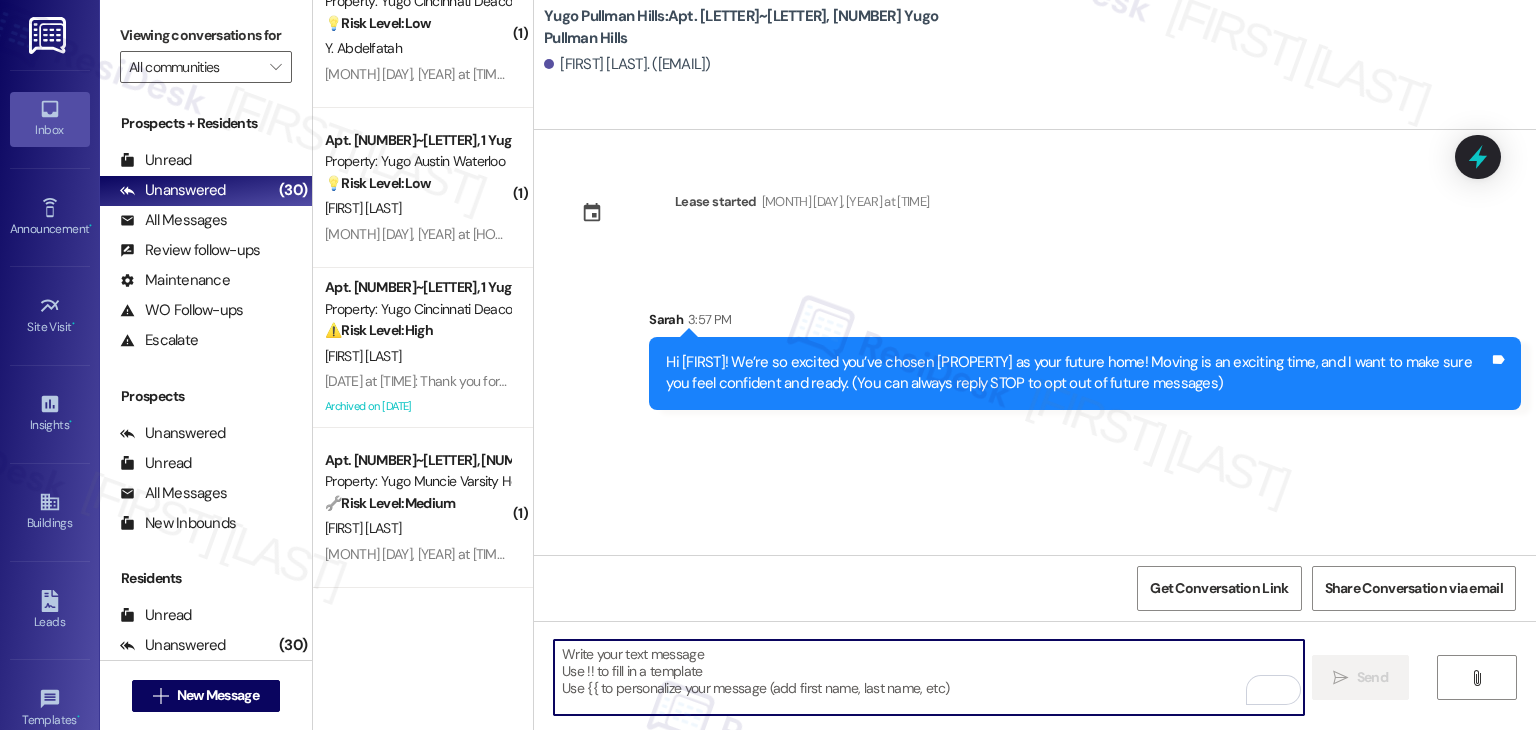 paste on "I’m [FIRST] from the off-site Resident Support Team. I work with your property’s team to help once you’ve moved in—whether it’s answering questions or assisting with maintenance. I’ll be in touch as your move-in date gets closer!" 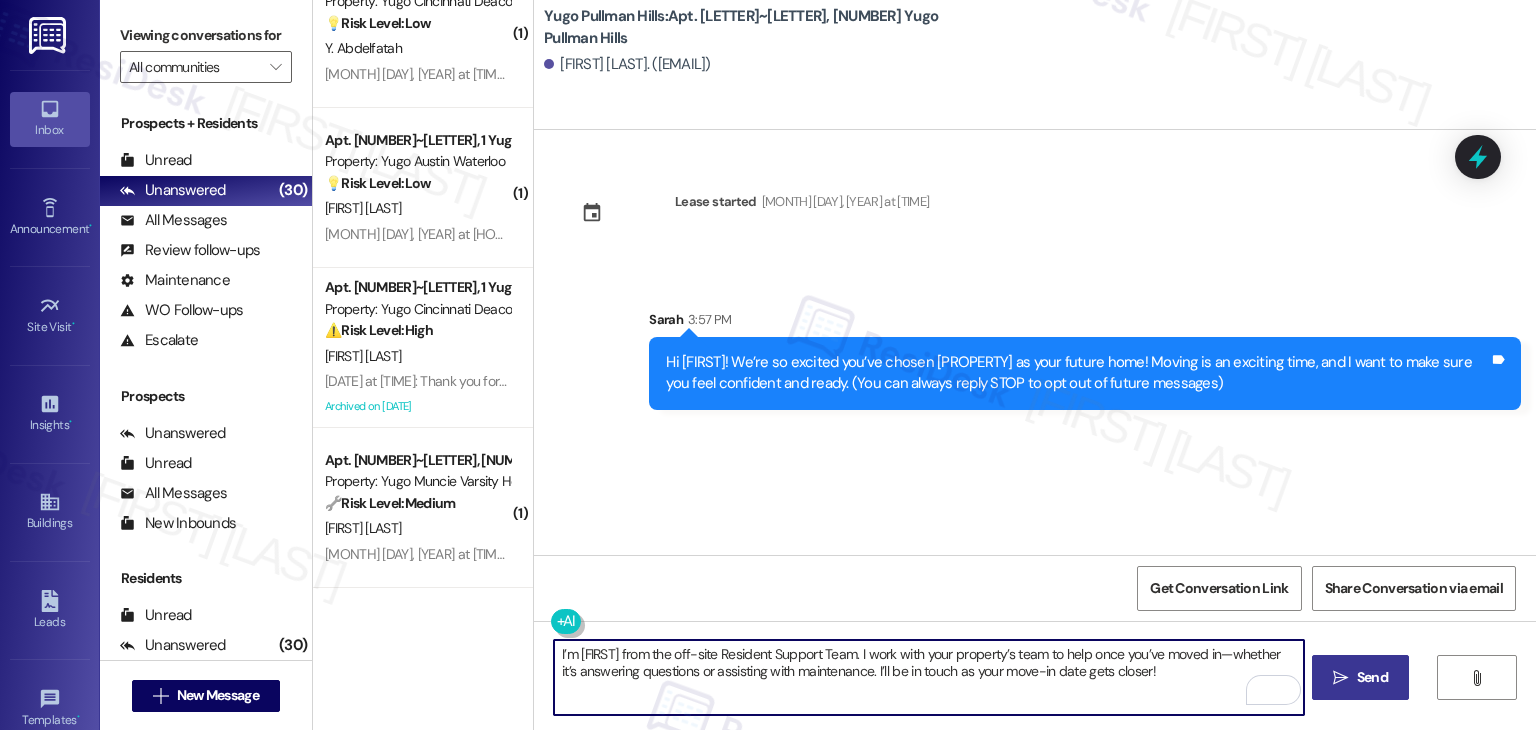 type on "I’m [FIRST] from the off-site Resident Support Team. I work with your property’s team to help once you’ve moved in—whether it’s answering questions or assisting with maintenance. I’ll be in touch as your move-in date gets closer!" 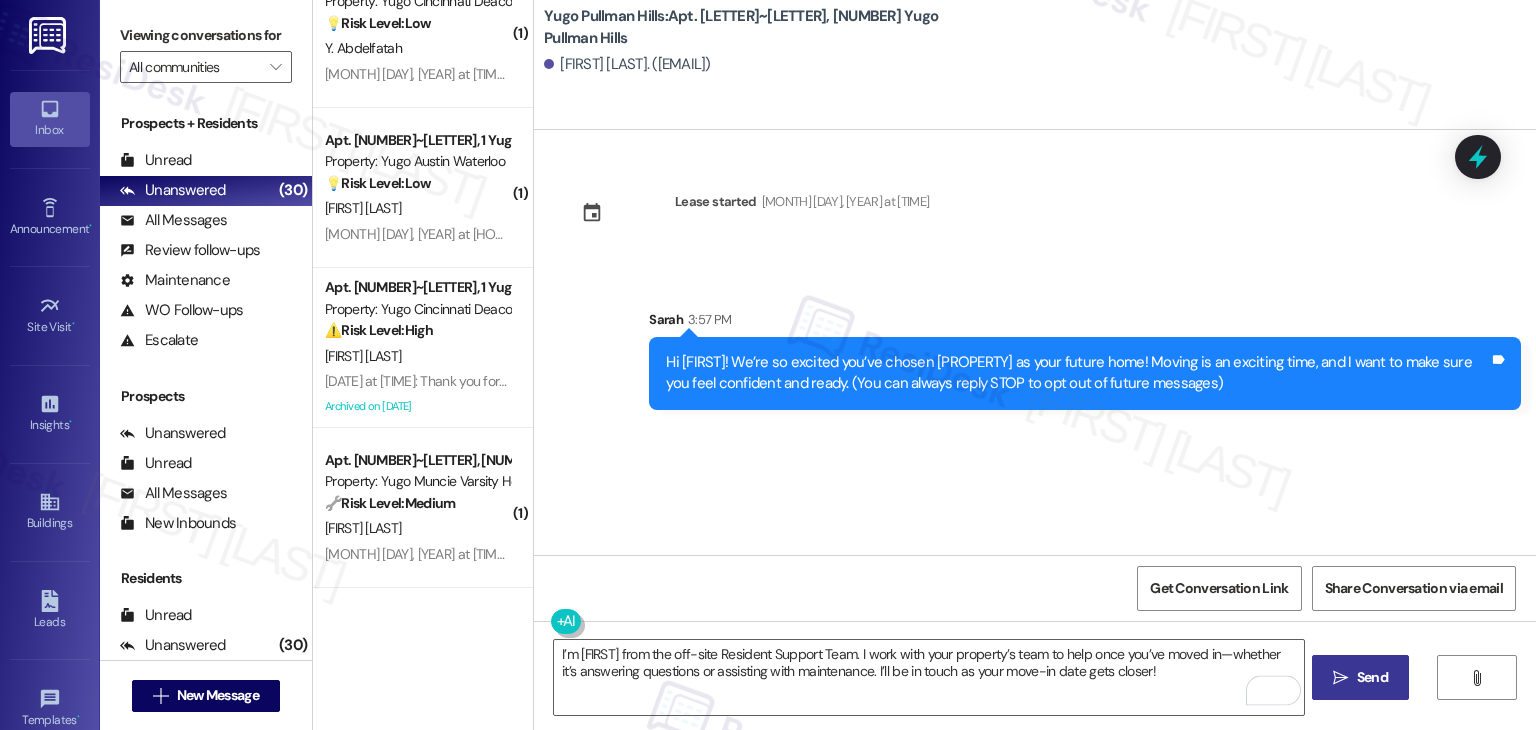 click on "Lease started [MONTH] [DAY], [YEAR] at [TIME] Sent via SMS Sarah [TIME] Hi Ryon! We’re so excited you’ve chosen Yugo Pullman Hills as your future home! Moving is an exciting time, and I want to make sure you feel confident and ready. (You can always reply STOP to opt out of future messages) Tags and notes" at bounding box center [1035, 342] 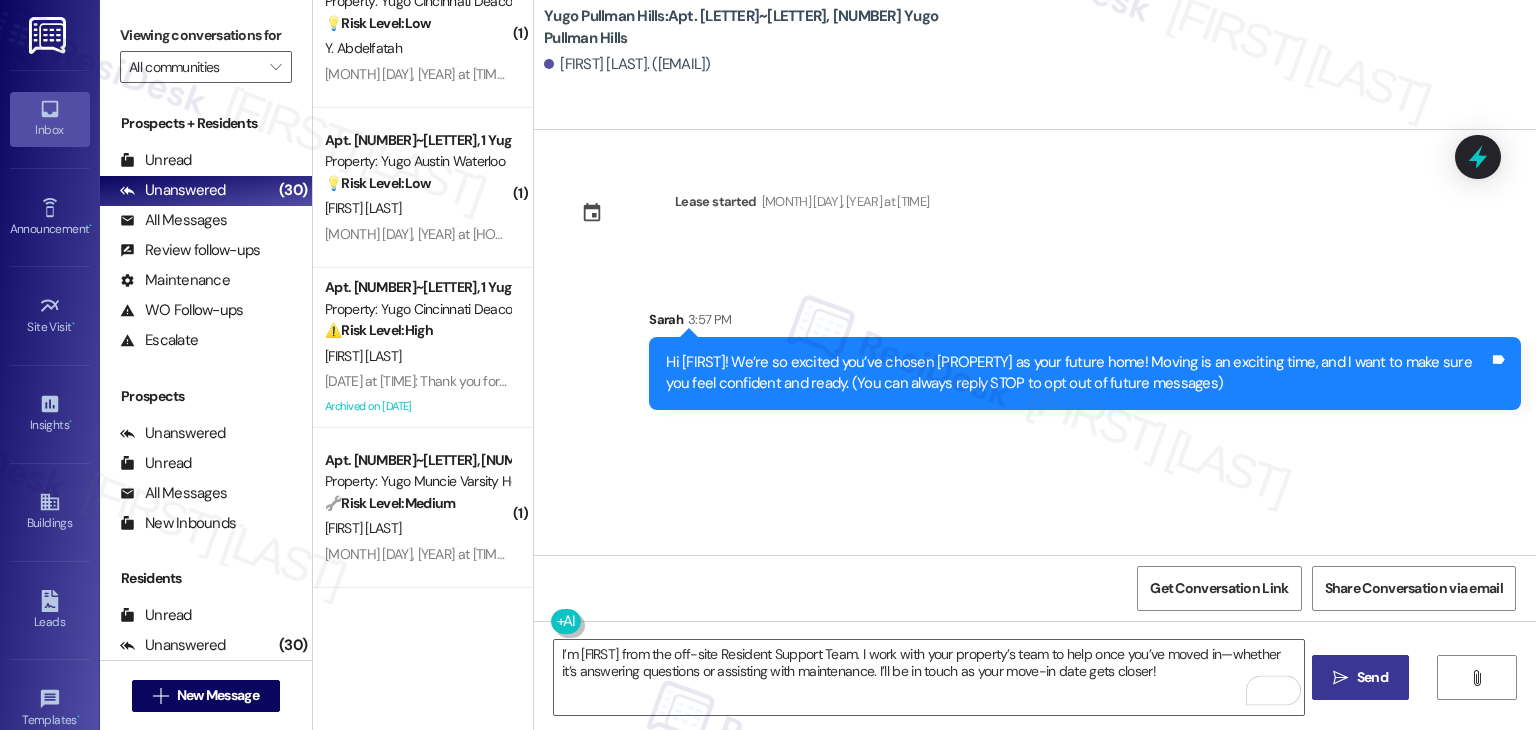 click on "Send" at bounding box center [1372, 677] 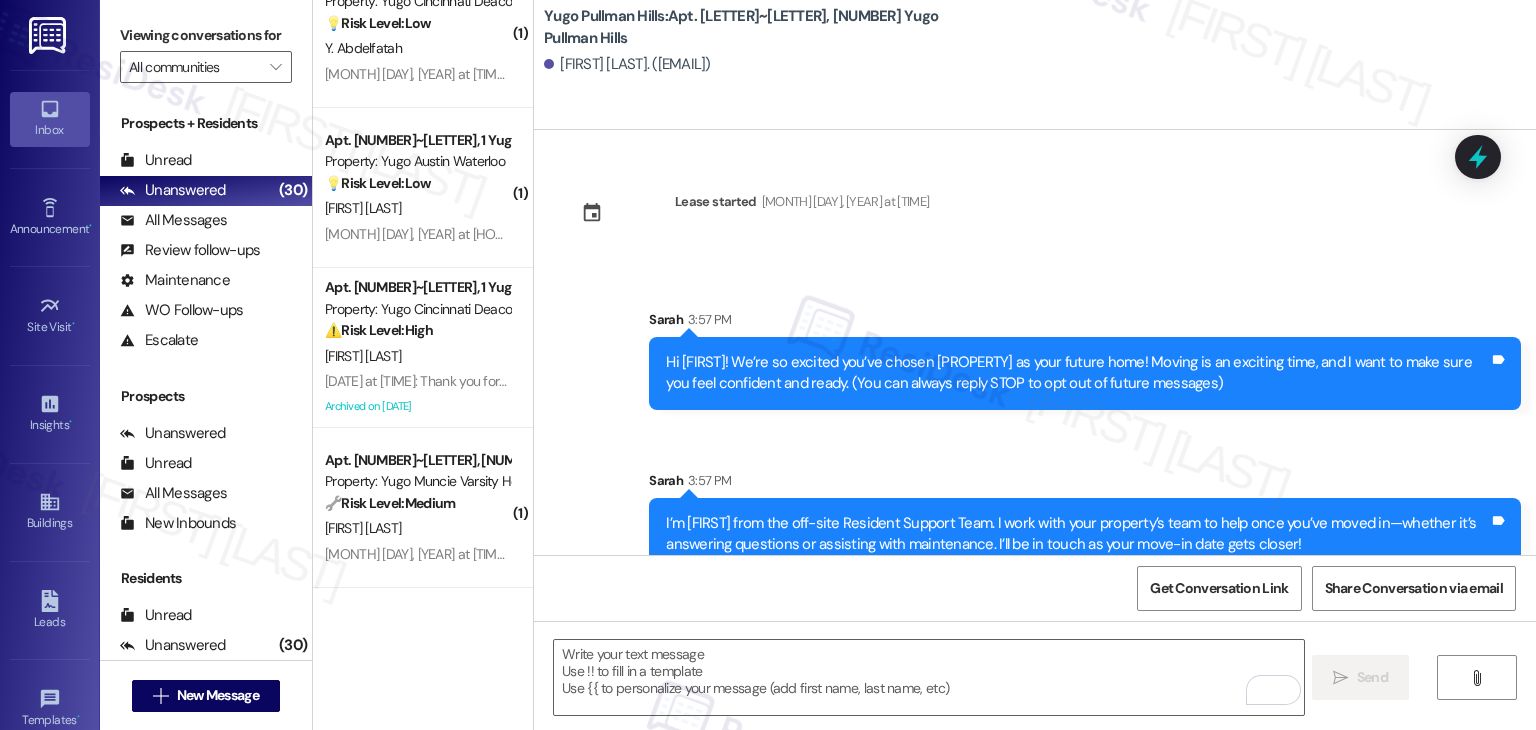 click on "Sent via SMS [FIRST] [TIME] I’m [FIRST] from the off-site Resident Support Team. I work with your property’s team to help once you’ve moved in—whether it’s answering questions or assisting with maintenance. I’ll be in touch as your move-in date gets closer! Tags and notes" at bounding box center [1085, 520] 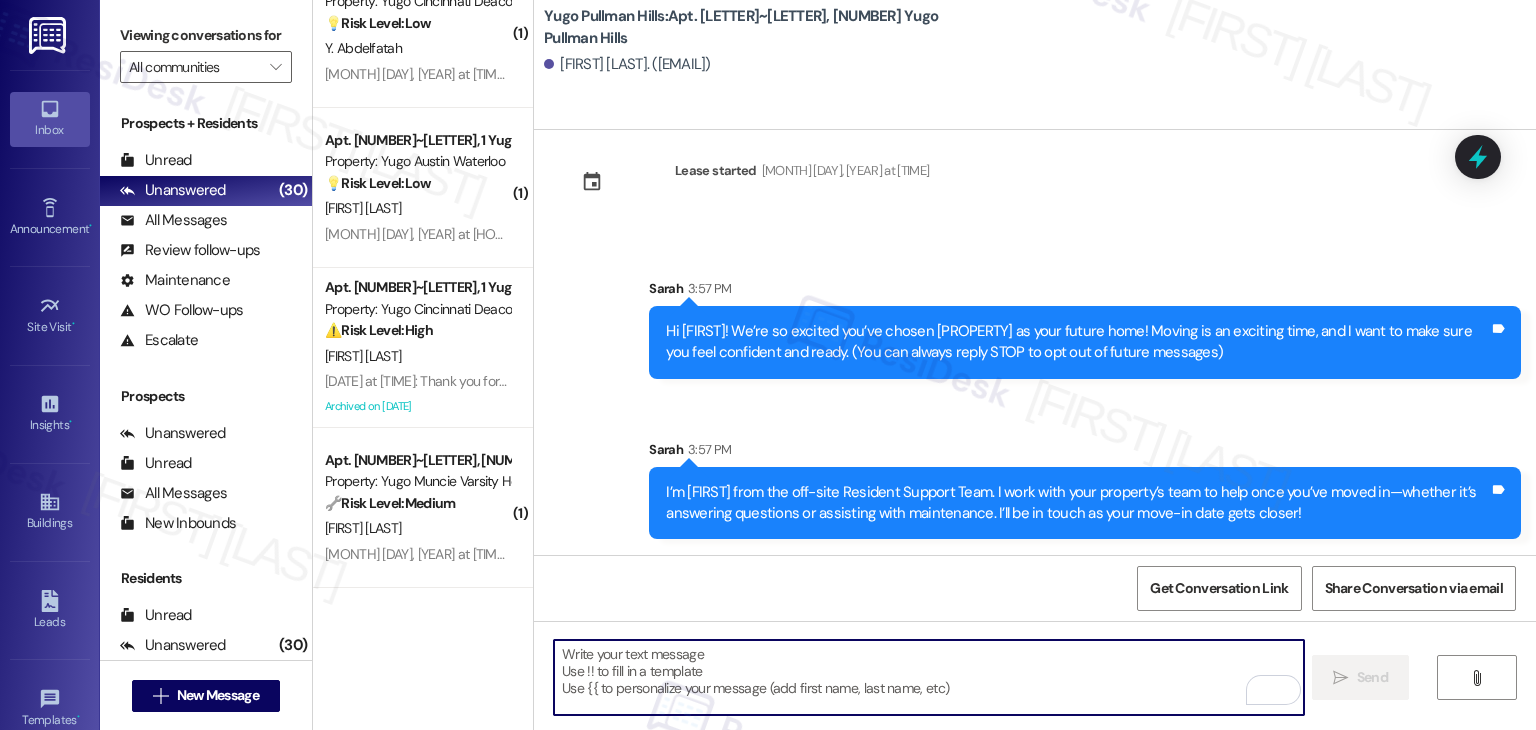 click at bounding box center (928, 677) 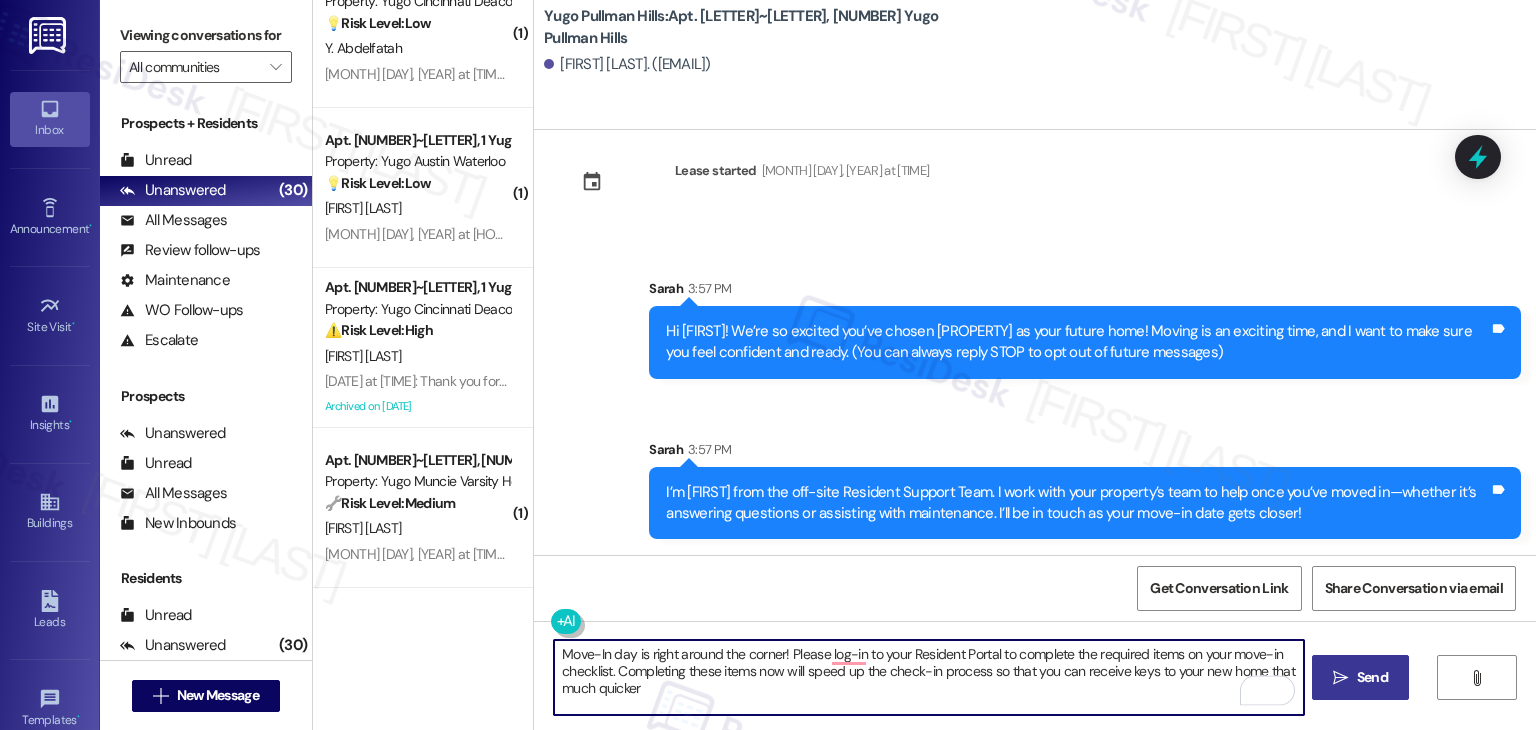 type on "Move-In day is right around the corner! Please log-in to your Resident Portal to complete the required items on your move-in checklist. Completing these items now will speed up the check-in process so that you can receive keys to your new home that much quicker" 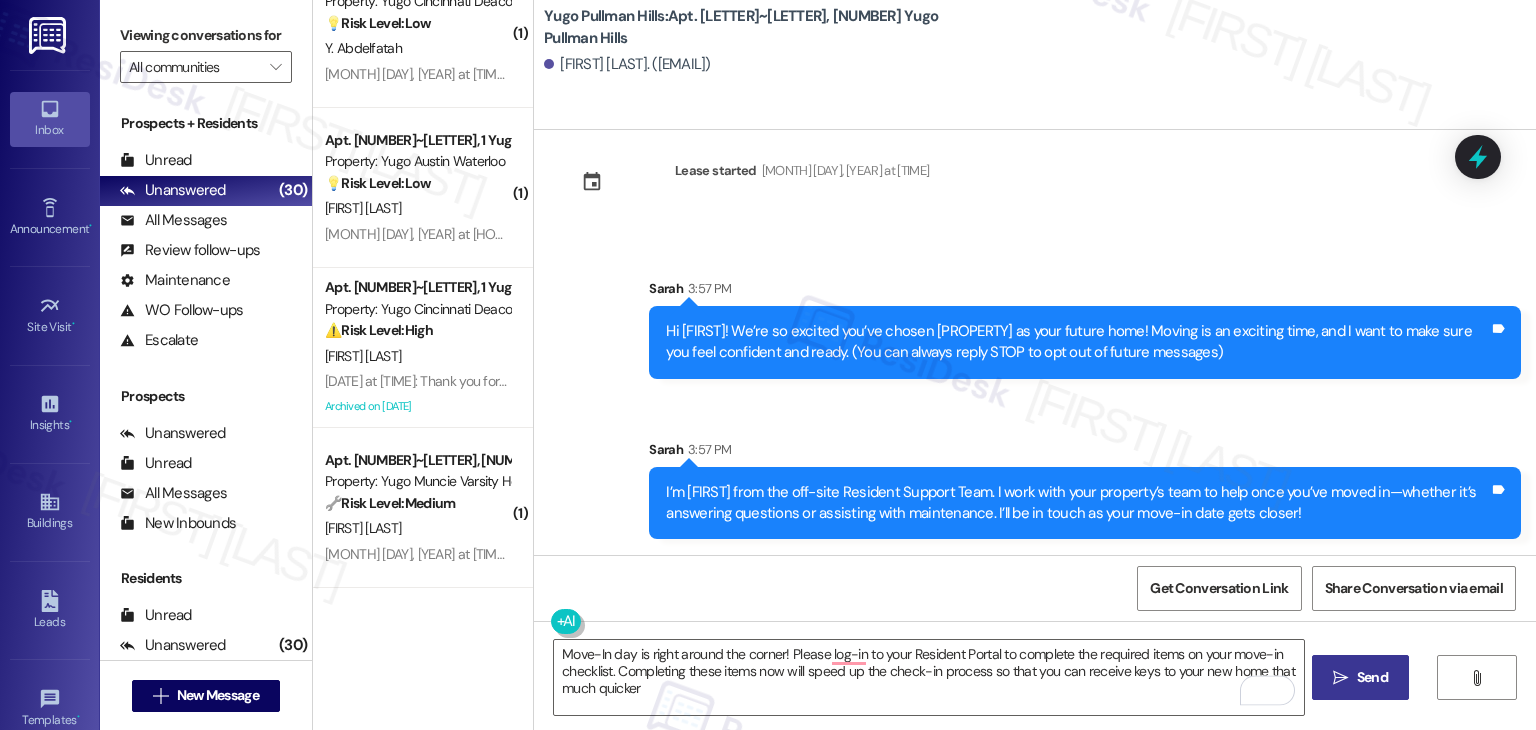 click on " Send" at bounding box center (1360, 677) 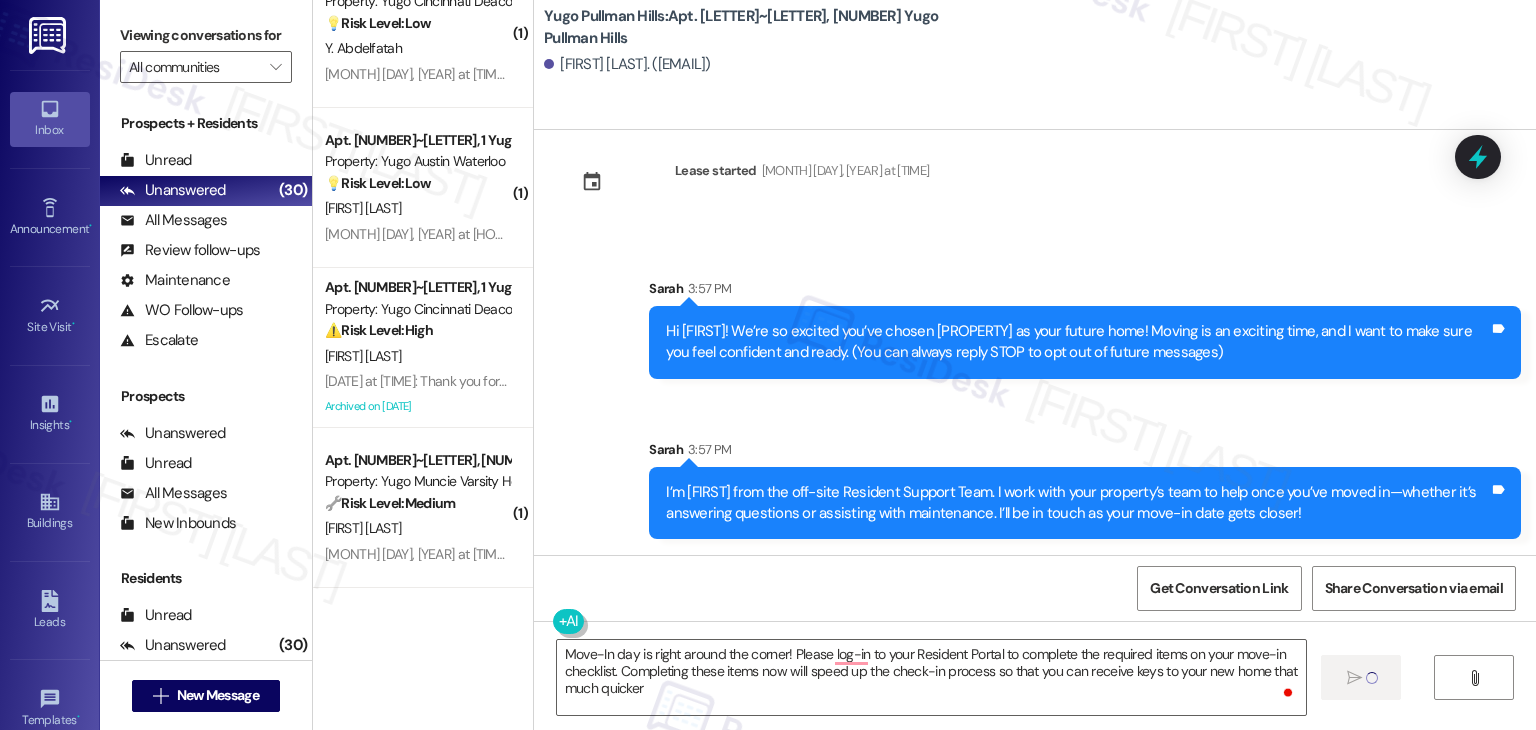 type 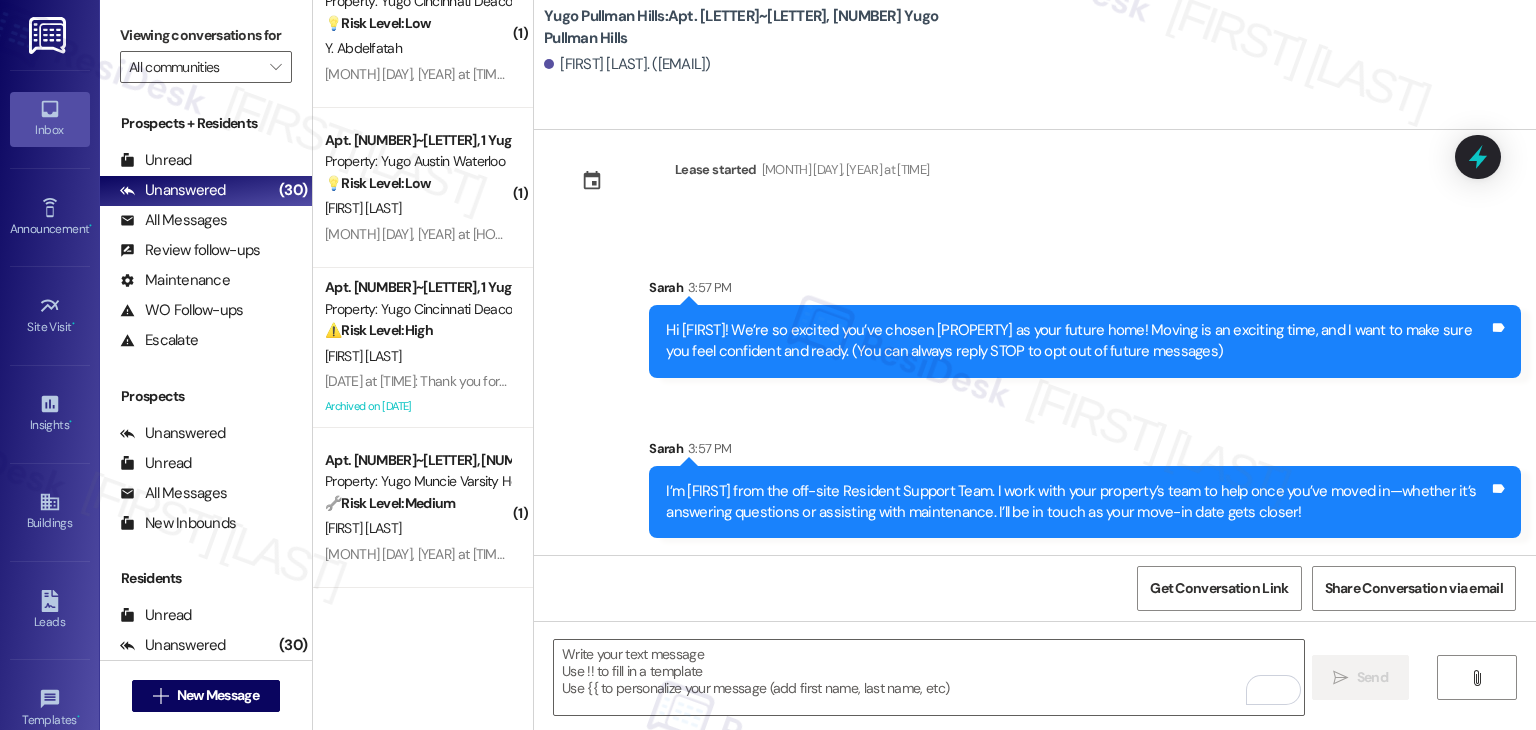 scroll, scrollTop: 213, scrollLeft: 0, axis: vertical 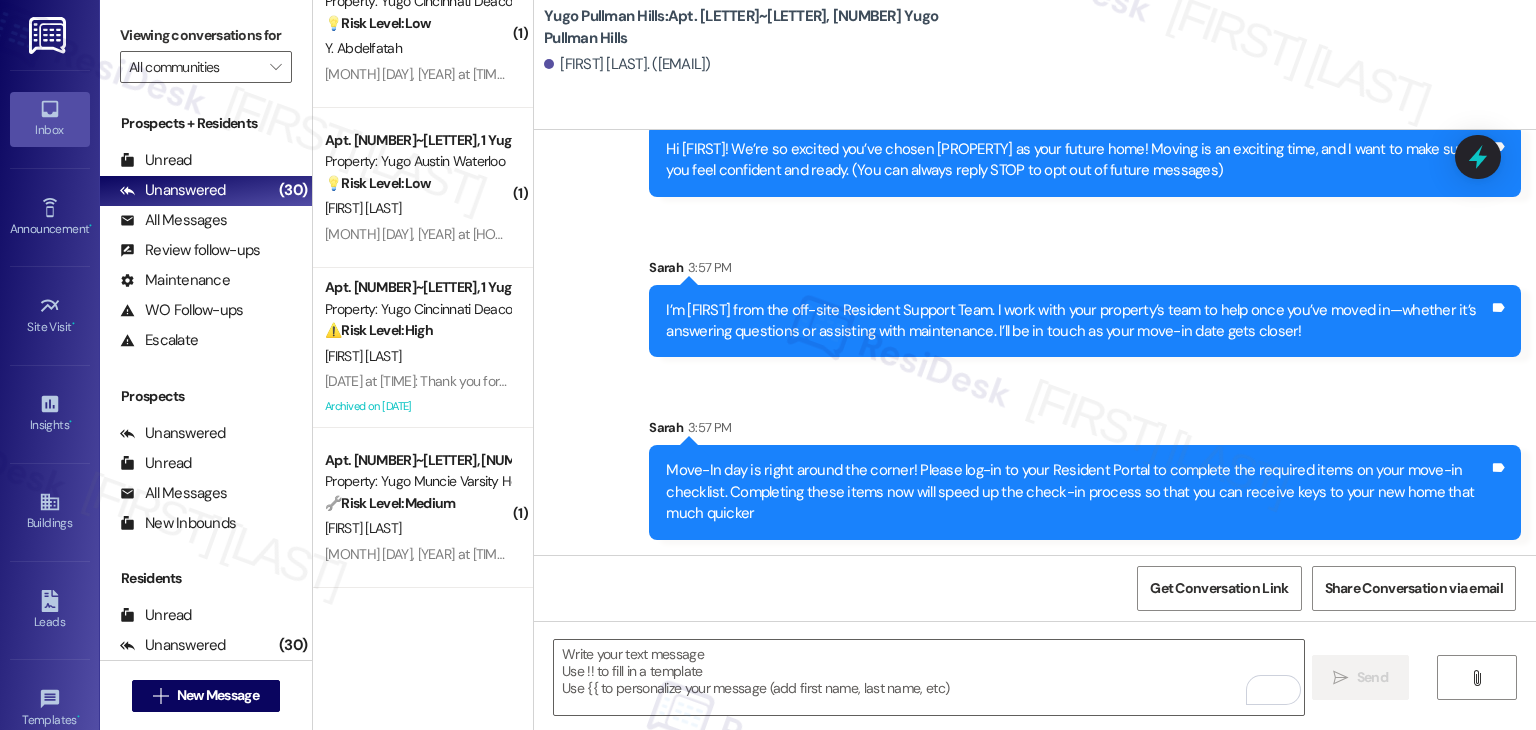 click on "Get Conversation Link Share Conversation via email" at bounding box center (1035, 588) 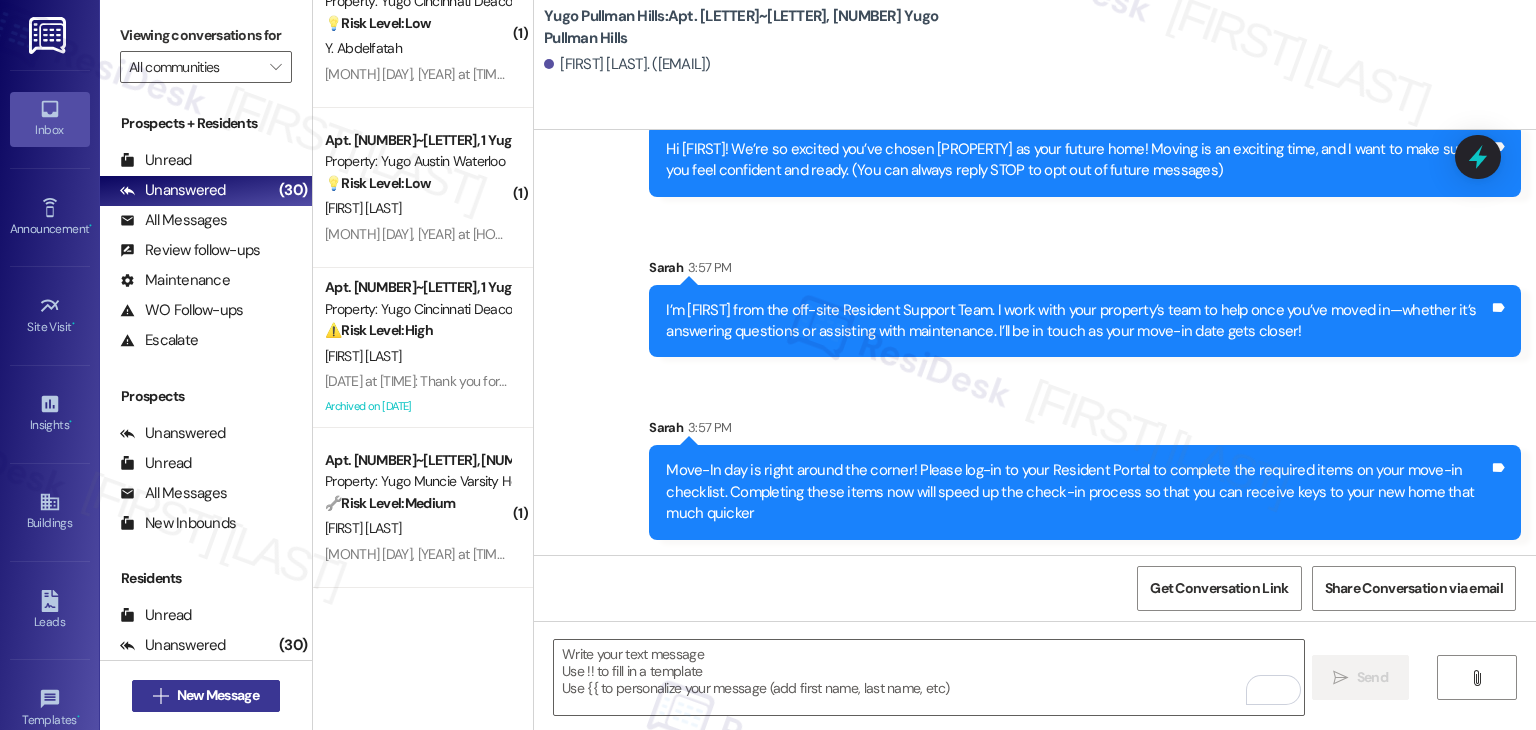 click on "New Message" at bounding box center [218, 695] 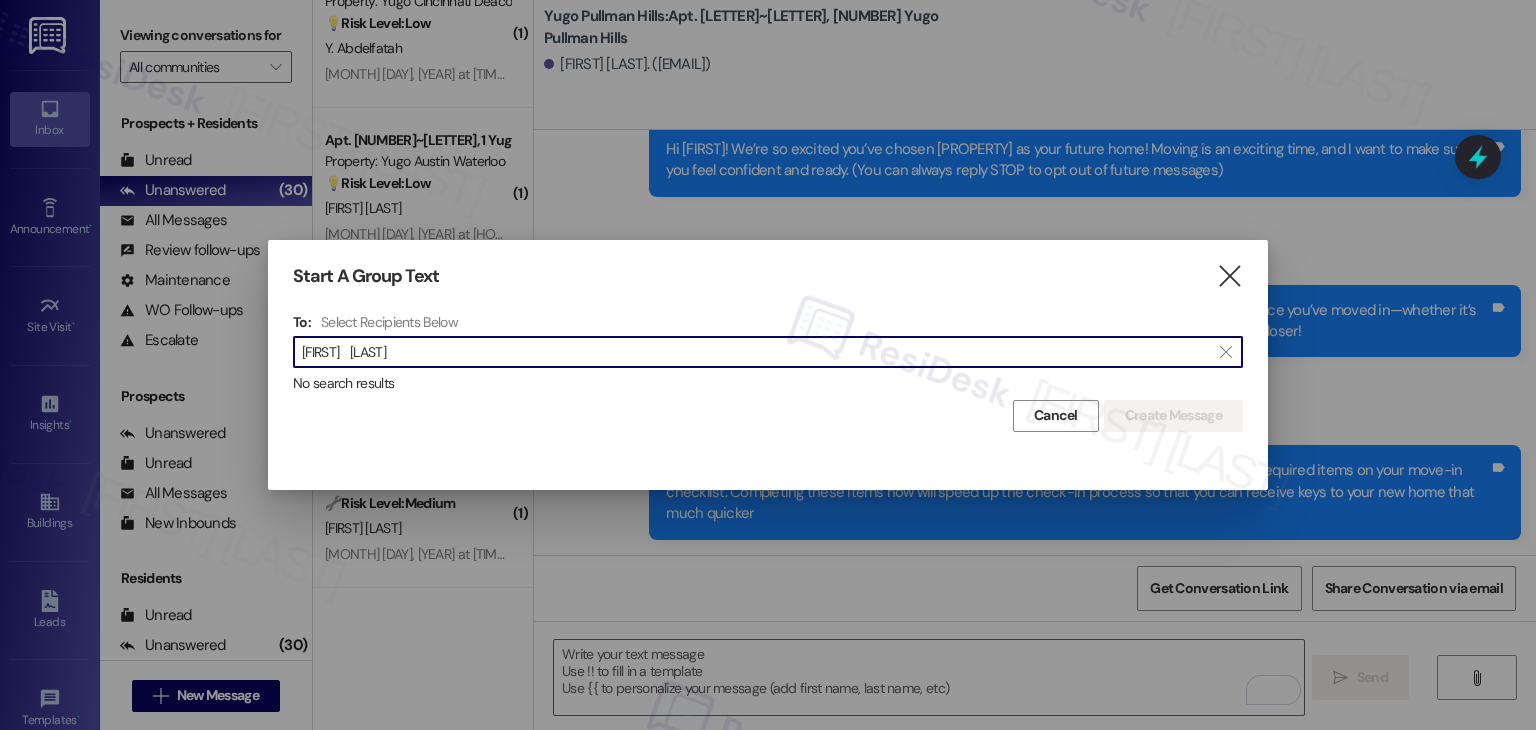 click on "[FIRST]	[LAST]" at bounding box center [756, 352] 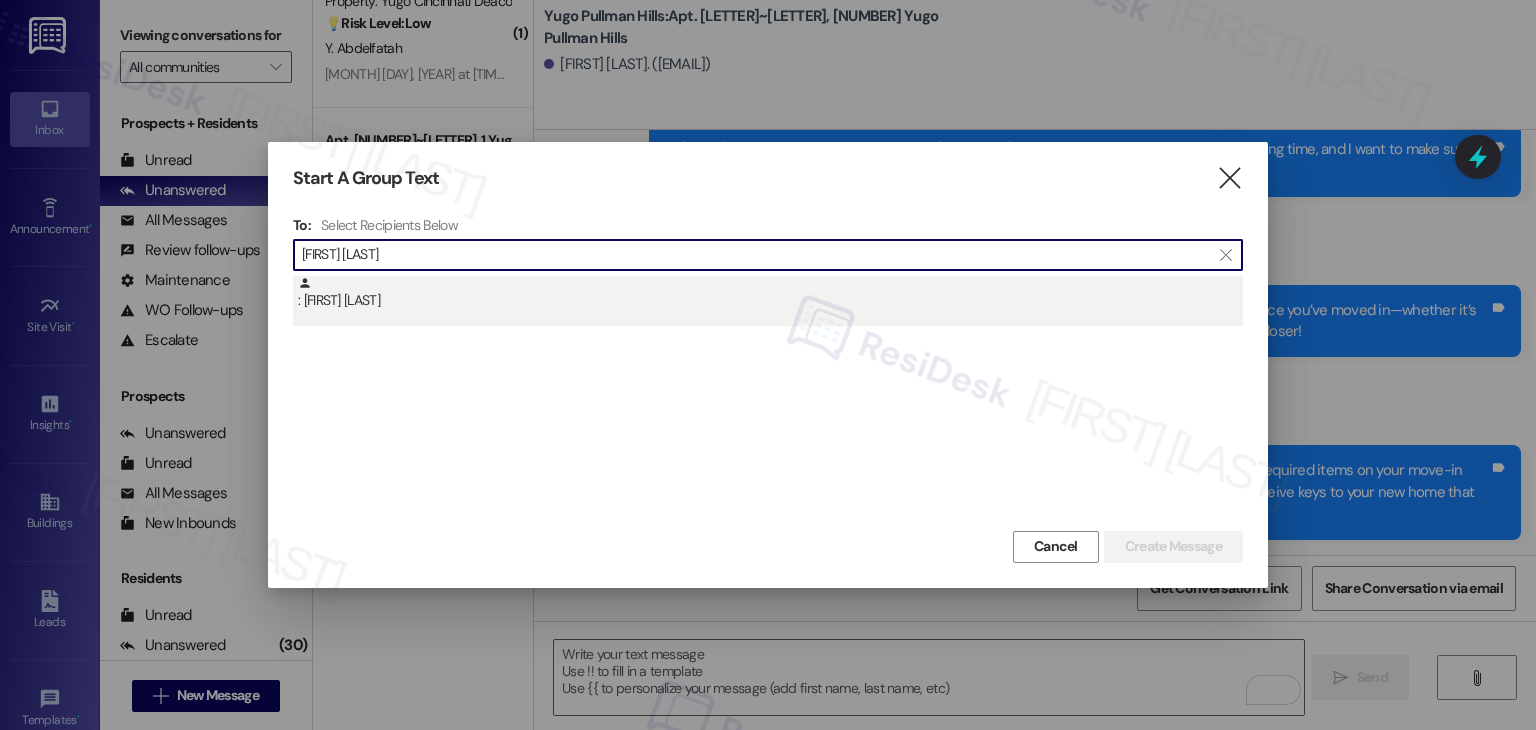type on "[FIRST] [LAST]" 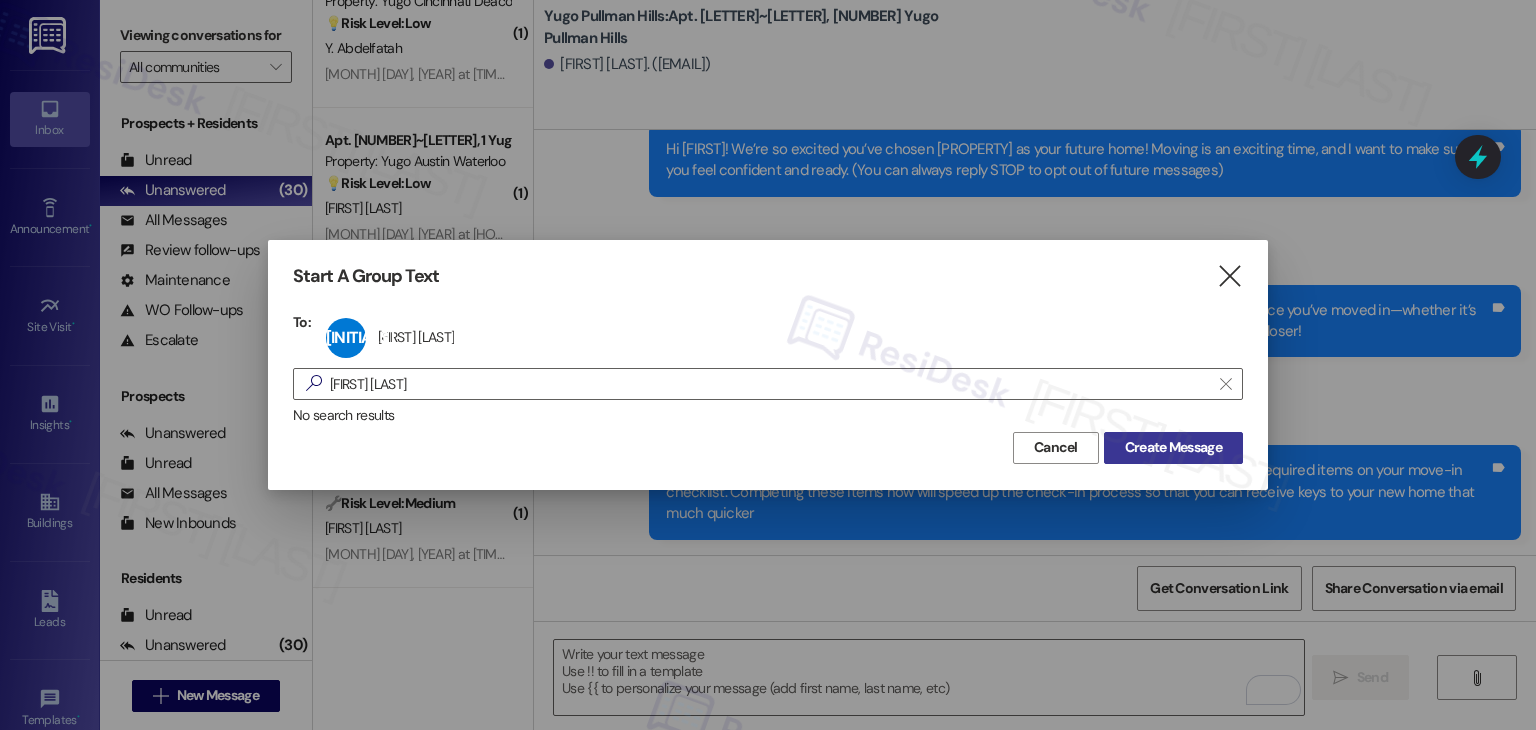 click on "Create Message" at bounding box center (1173, 447) 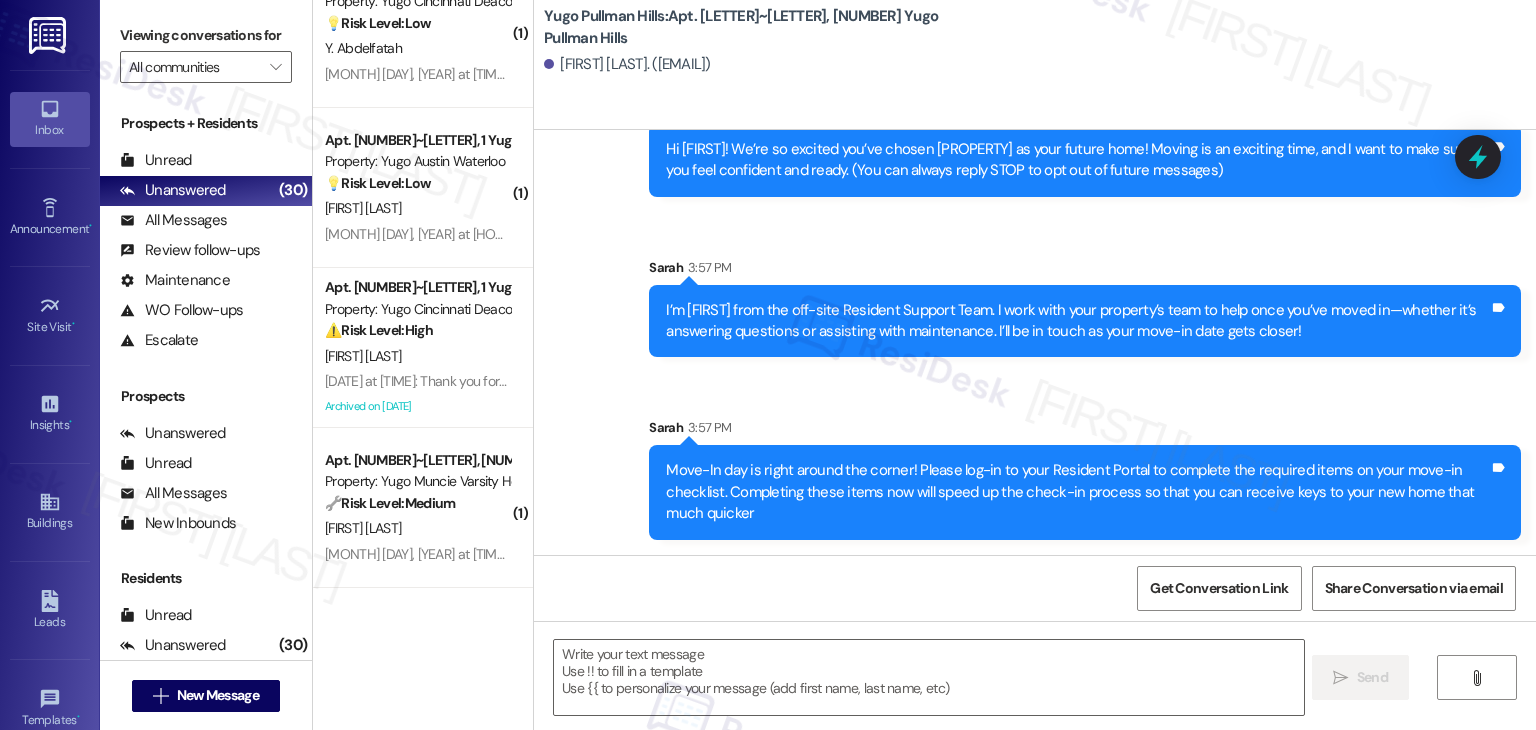 type on "Fetching suggested responses. Please feel free to read through the conversation in the meantime." 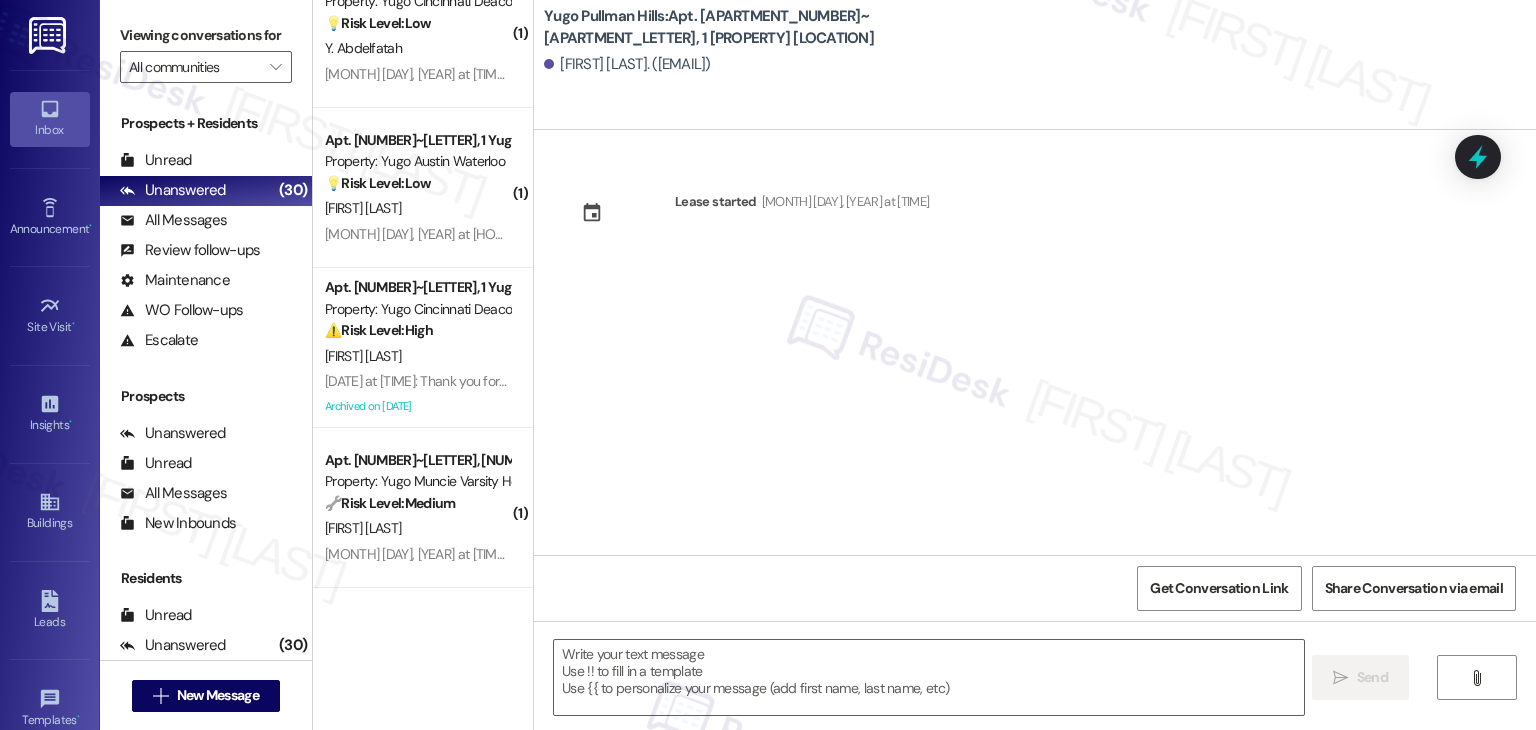 scroll, scrollTop: 0, scrollLeft: 0, axis: both 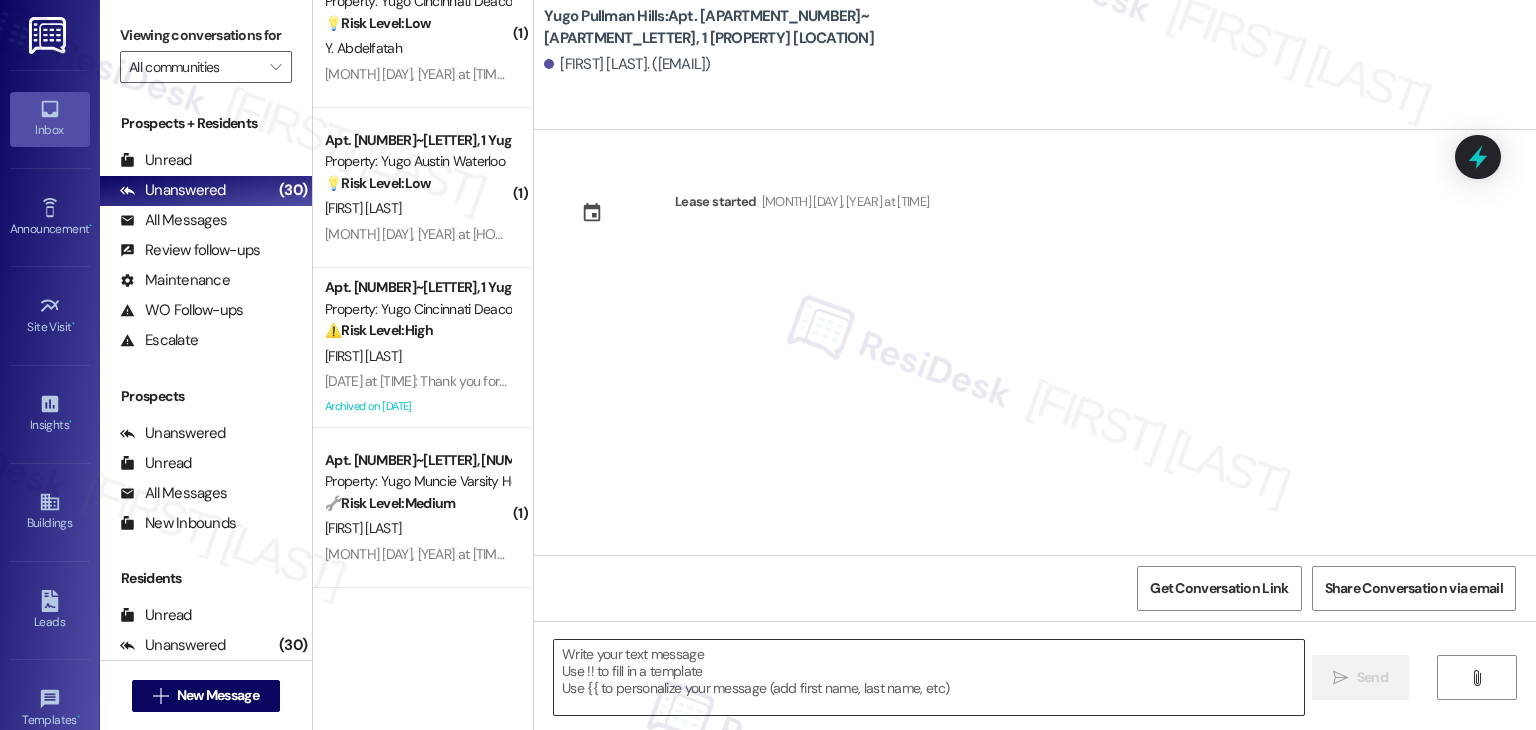click at bounding box center (928, 677) 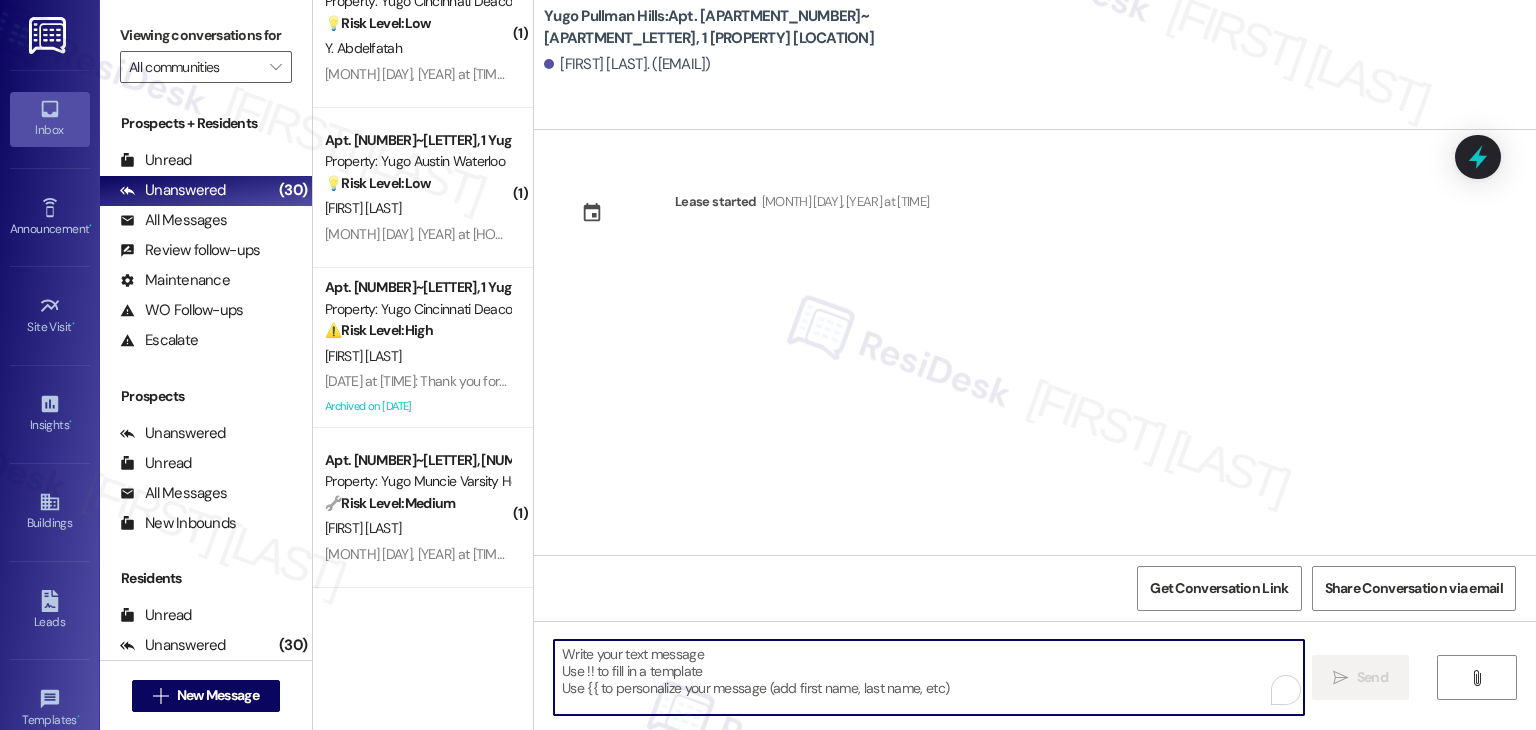 paste on "Hi [FIRST]! We’re so excited you’ve chosen [PROPERTY] as your future home! Moving is an exciting time, and I want to make sure you feel confident and ready." 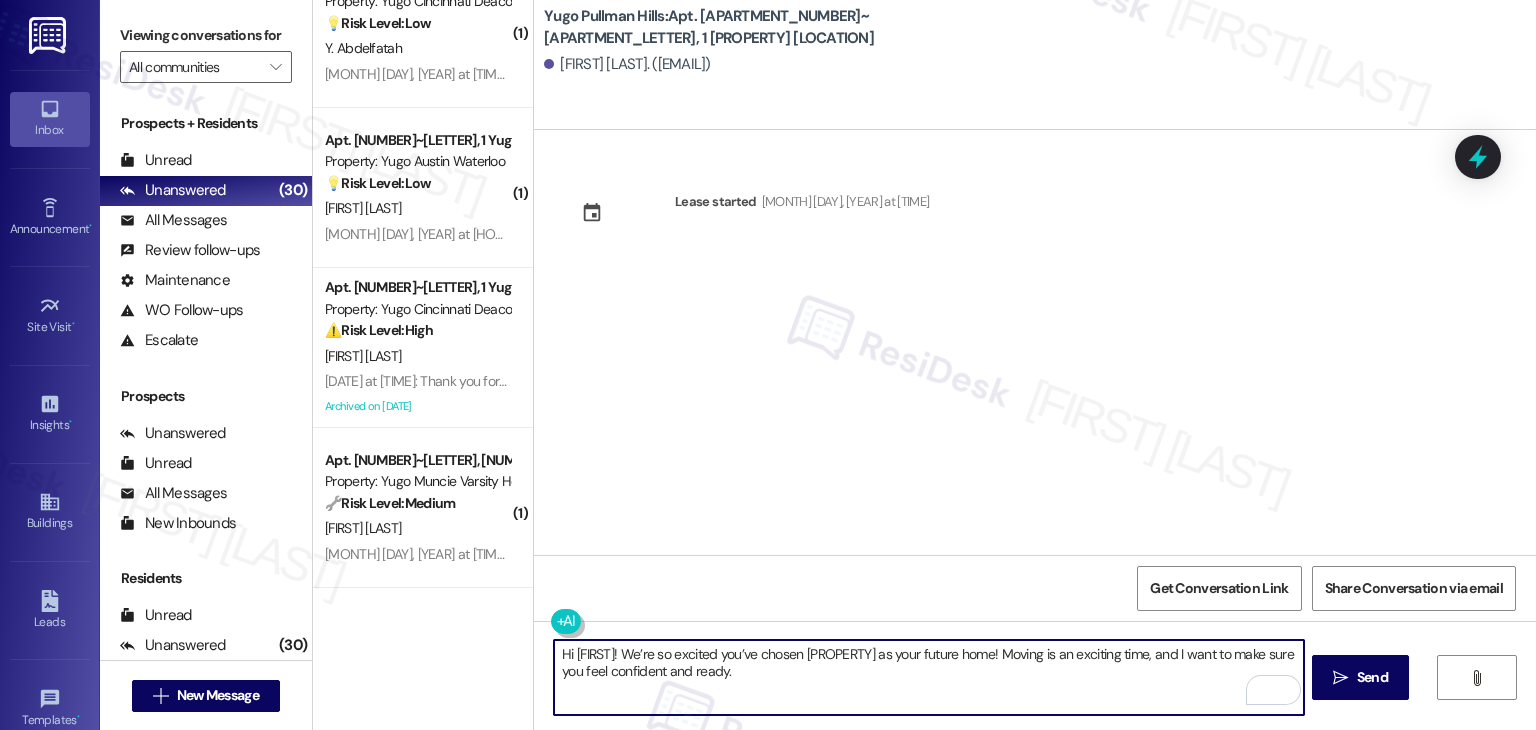 type on "Hi [FIRST]! We’re so excited you’ve chosen [PROPERTY] as your future home! Moving is an exciting time, and I want to make sure you feel confident and ready." 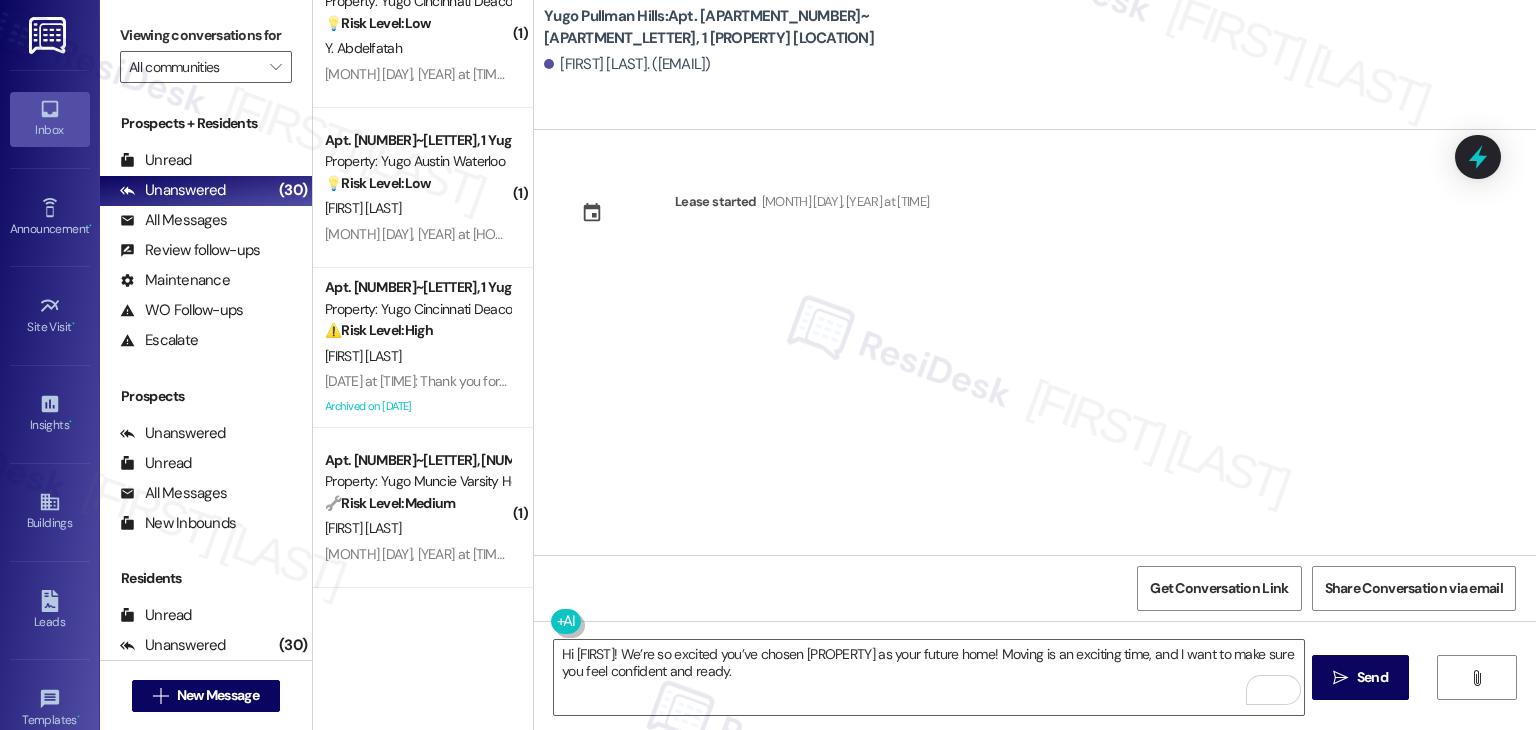 click on "Send" at bounding box center [1372, 677] 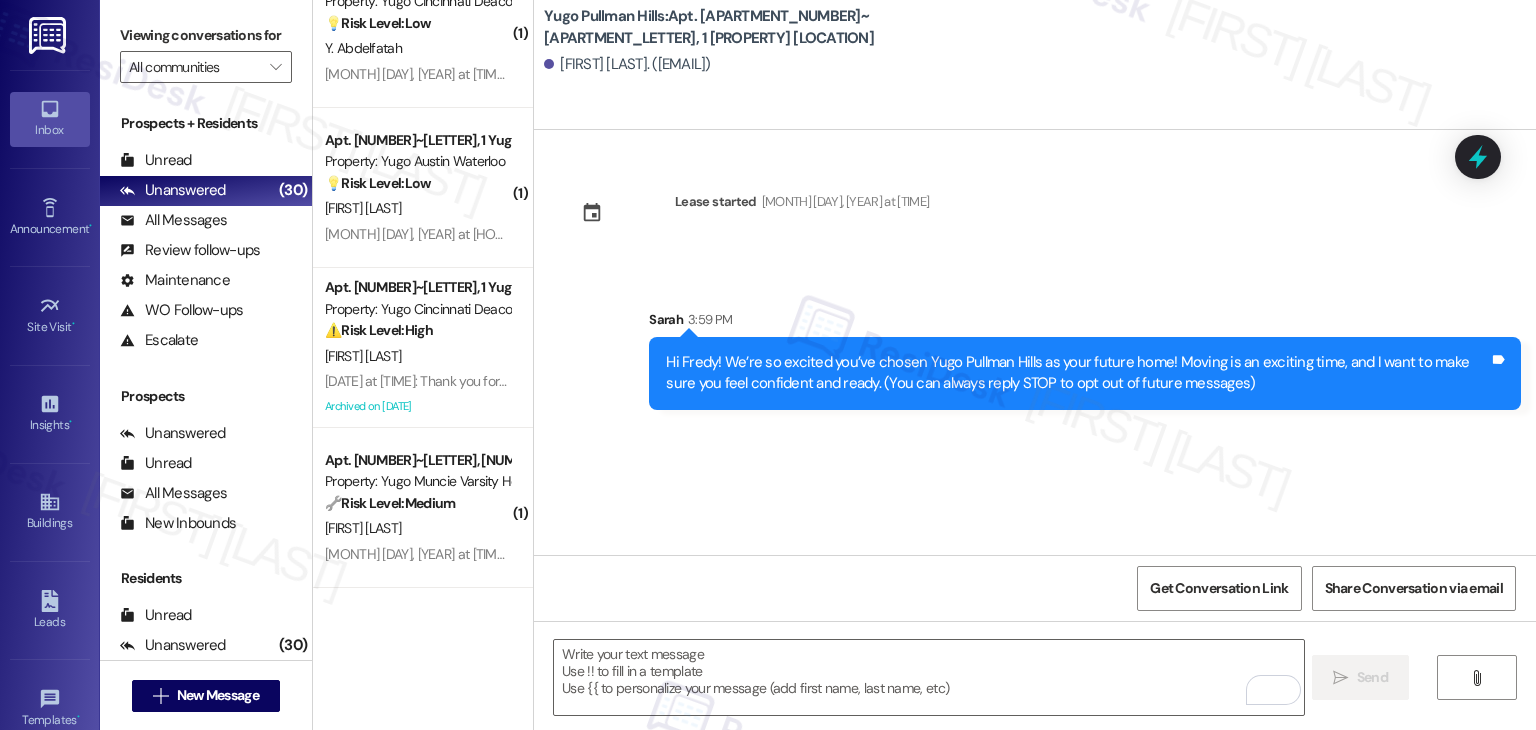 click on "Lease started [MONTH] [DAY], [YEAR] at [TIME] Sent via SMS [FIRST] [TIME] Hi [FIRST]! We’re so excited you’ve chosen [PROPERTY] as your future home! Moving is an exciting time, and I want to make sure you feel confident and ready. (You can always reply STOP to opt out of future messages) Tags and notes" at bounding box center [1035, 342] 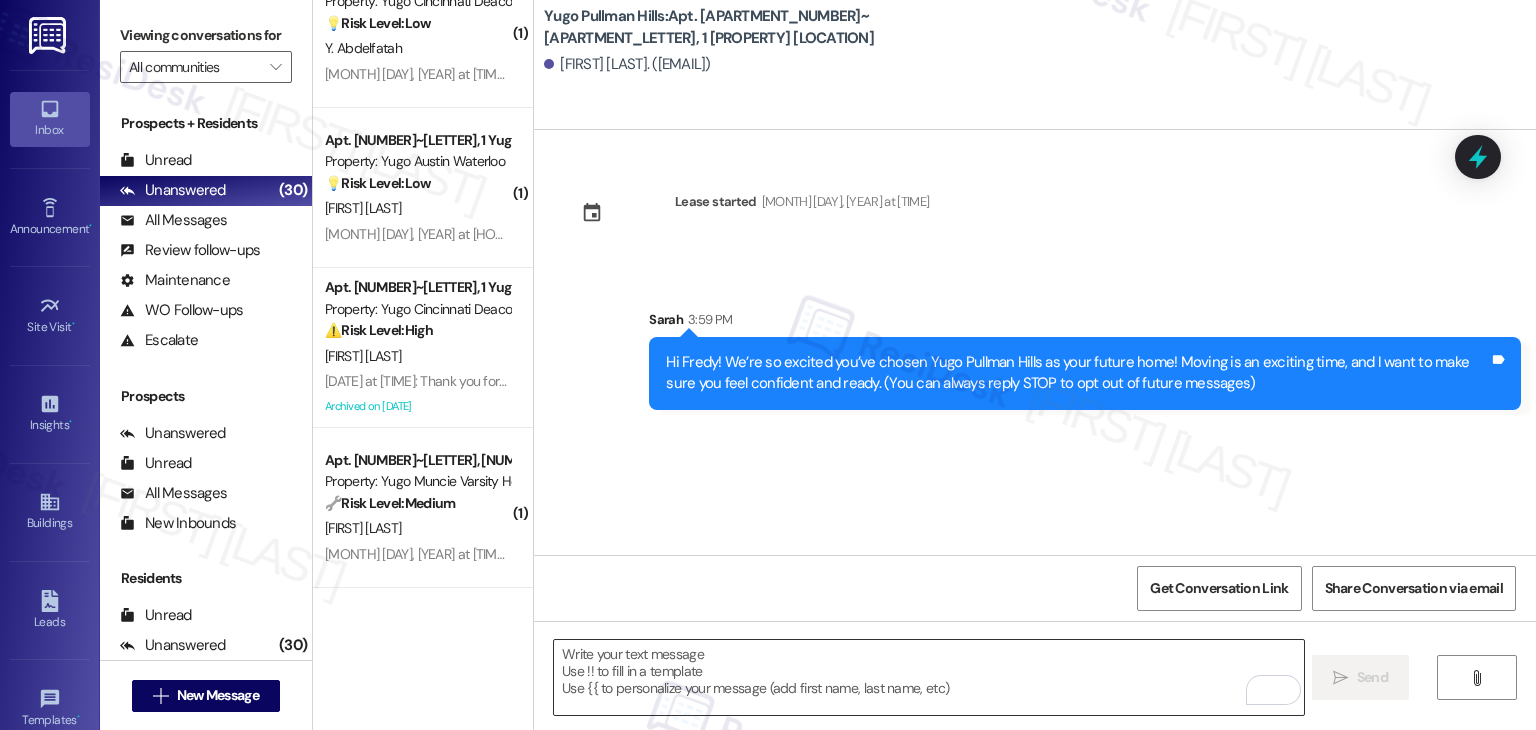 click at bounding box center [928, 677] 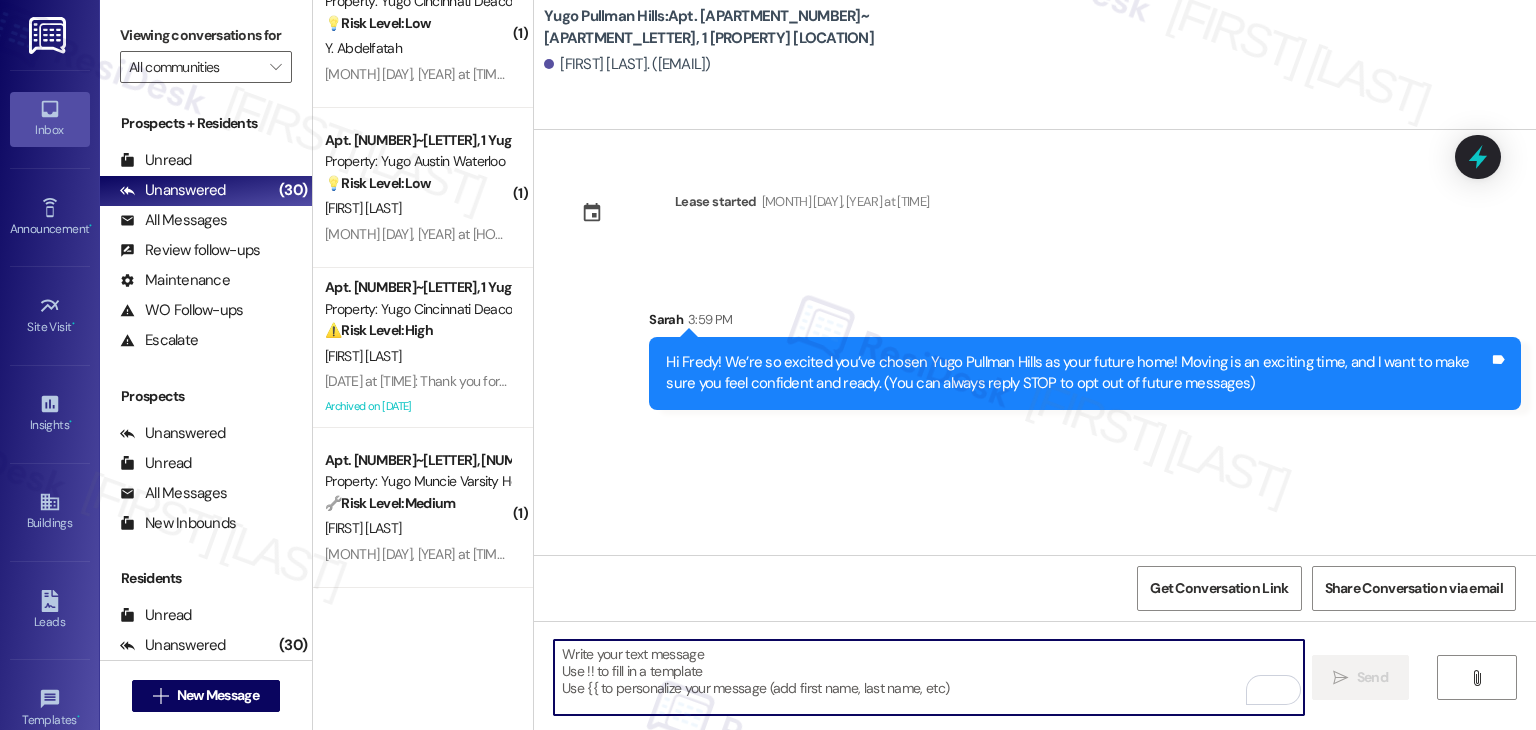 paste on "I’m [FIRST] from the off-site Resident Support Team. I work with your property’s team to help once you’ve moved in—whether it’s answering questions or assisting with maintenance. I’ll be in touch as your move-in date gets closer!" 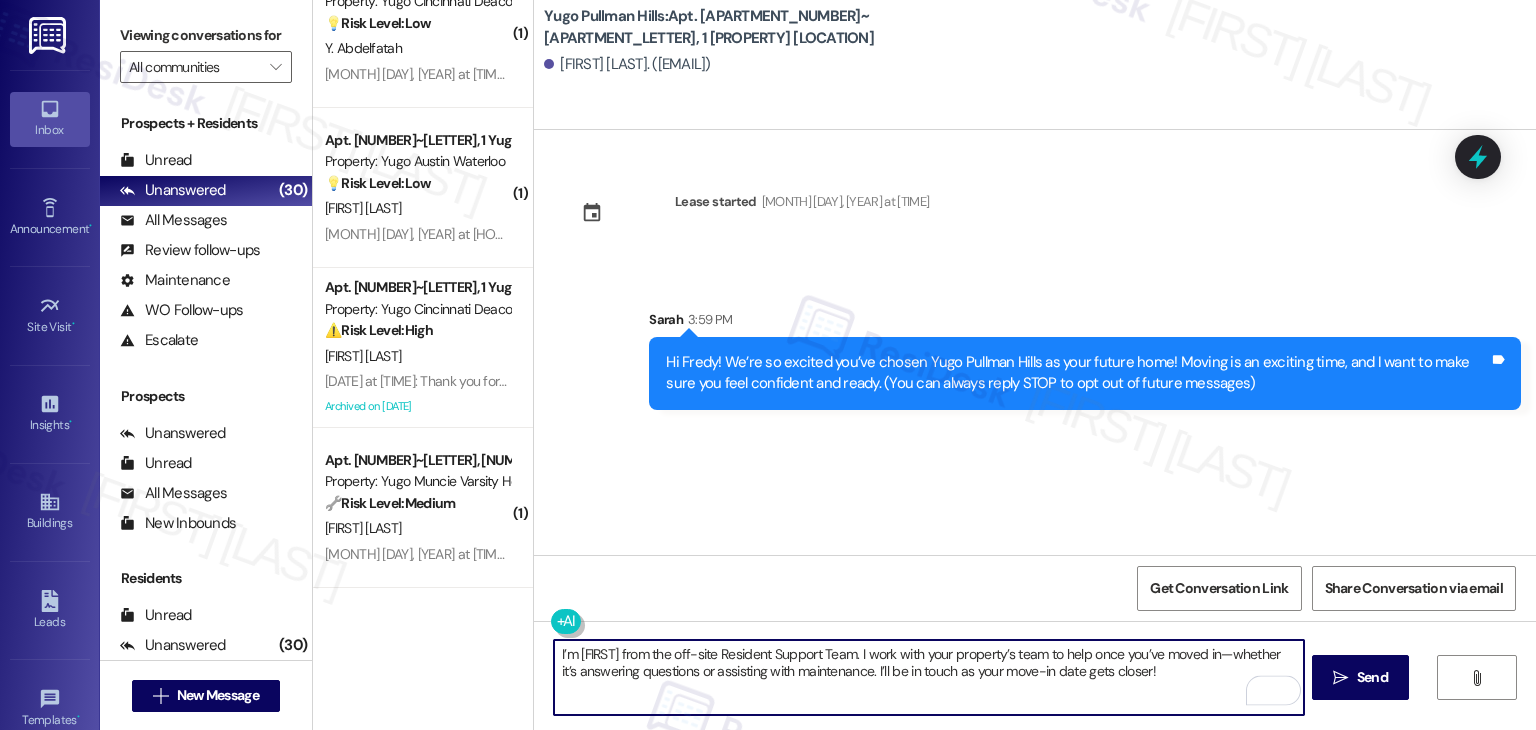 type on "I’m [FIRST] from the off-site Resident Support Team. I work with your property’s team to help once you’ve moved in—whether it’s answering questions or assisting with maintenance. I’ll be in touch as your move-in date gets closer!" 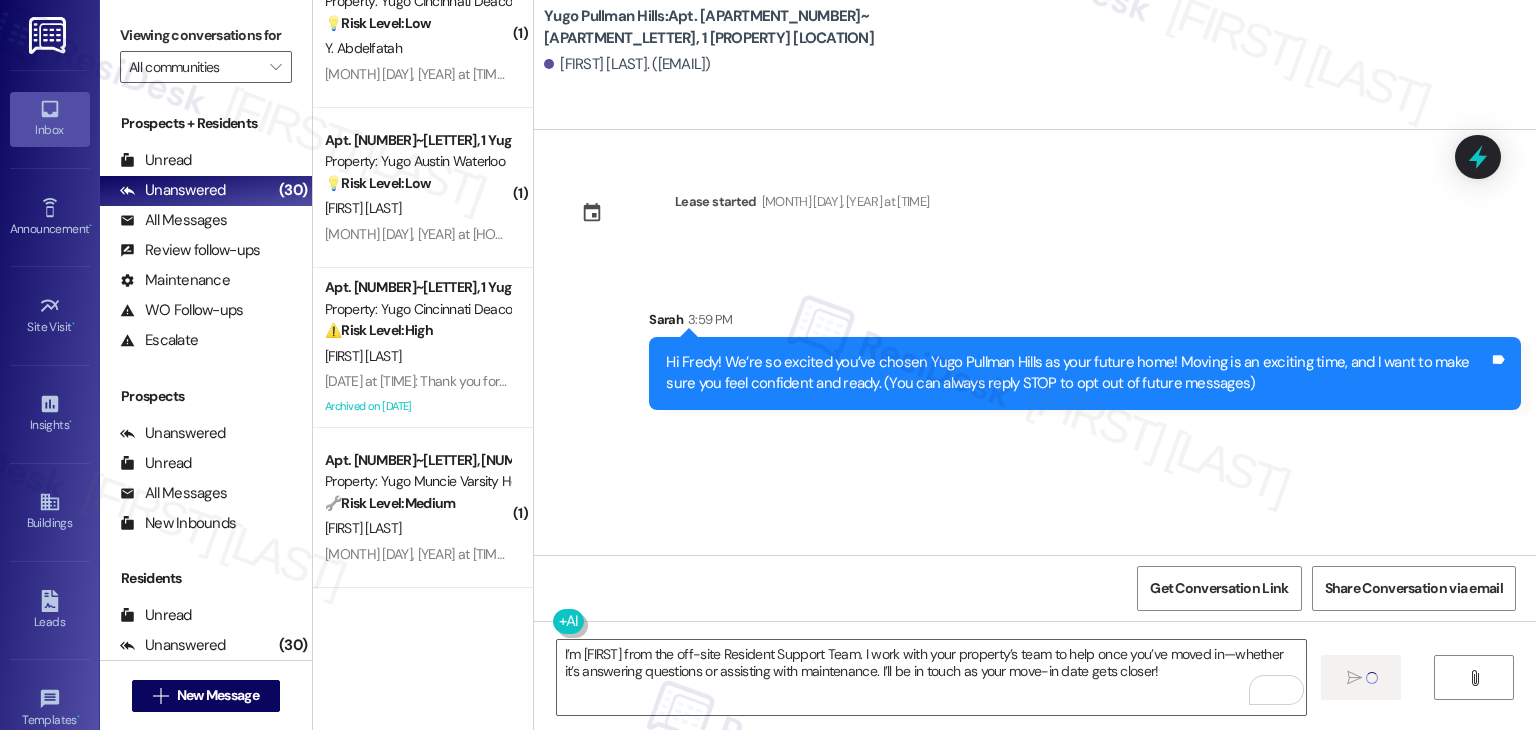 click on "Lease started [MONTH] [DAY], [YEAR] at [TIME] Sent via SMS [FIRST] [TIME] Hi [FIRST]! We’re so excited you’ve chosen [PROPERTY] as your future home! Moving is an exciting time, and I want to make sure you feel confident and ready. (You can always reply STOP to opt out of future messages) Tags and notes" at bounding box center [1035, 342] 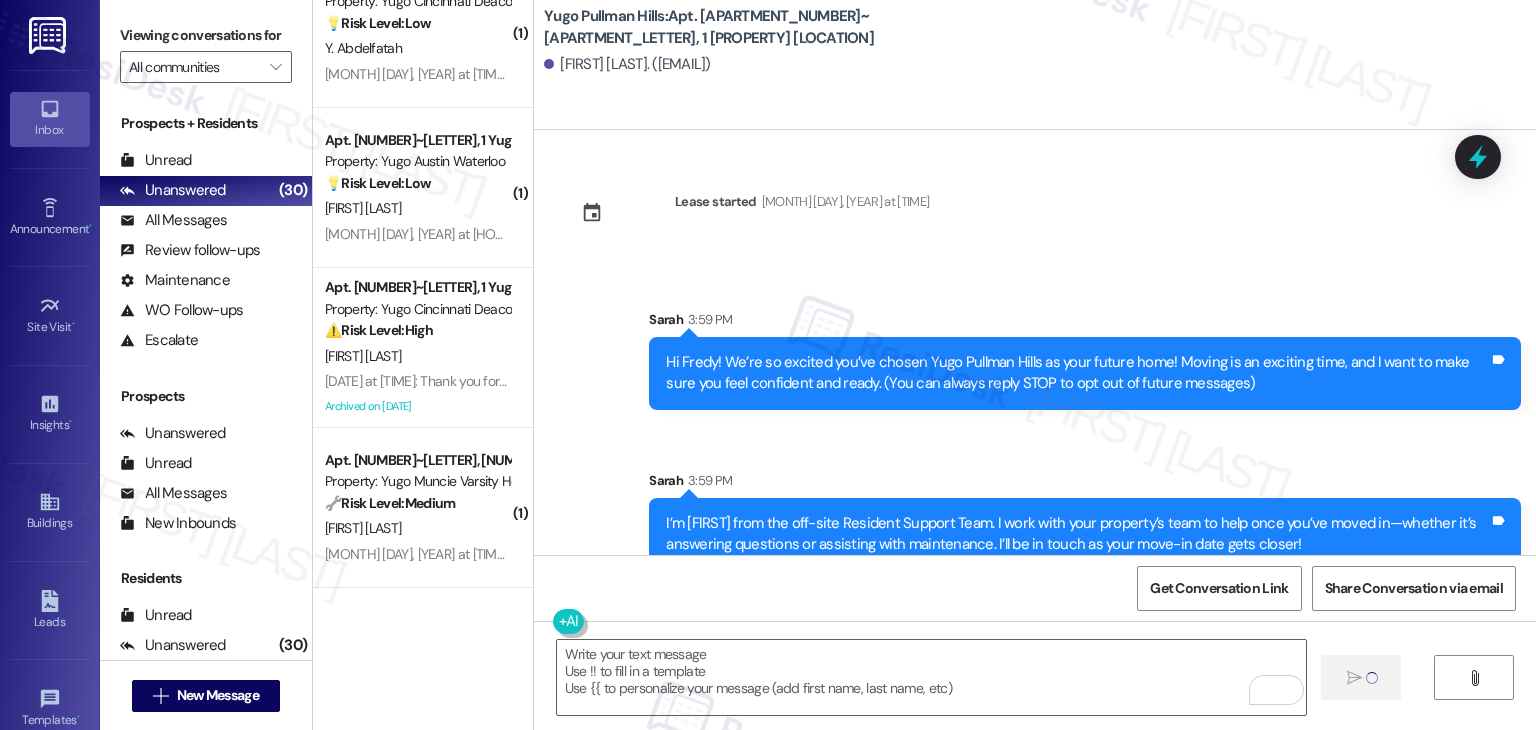 scroll, scrollTop: 32, scrollLeft: 0, axis: vertical 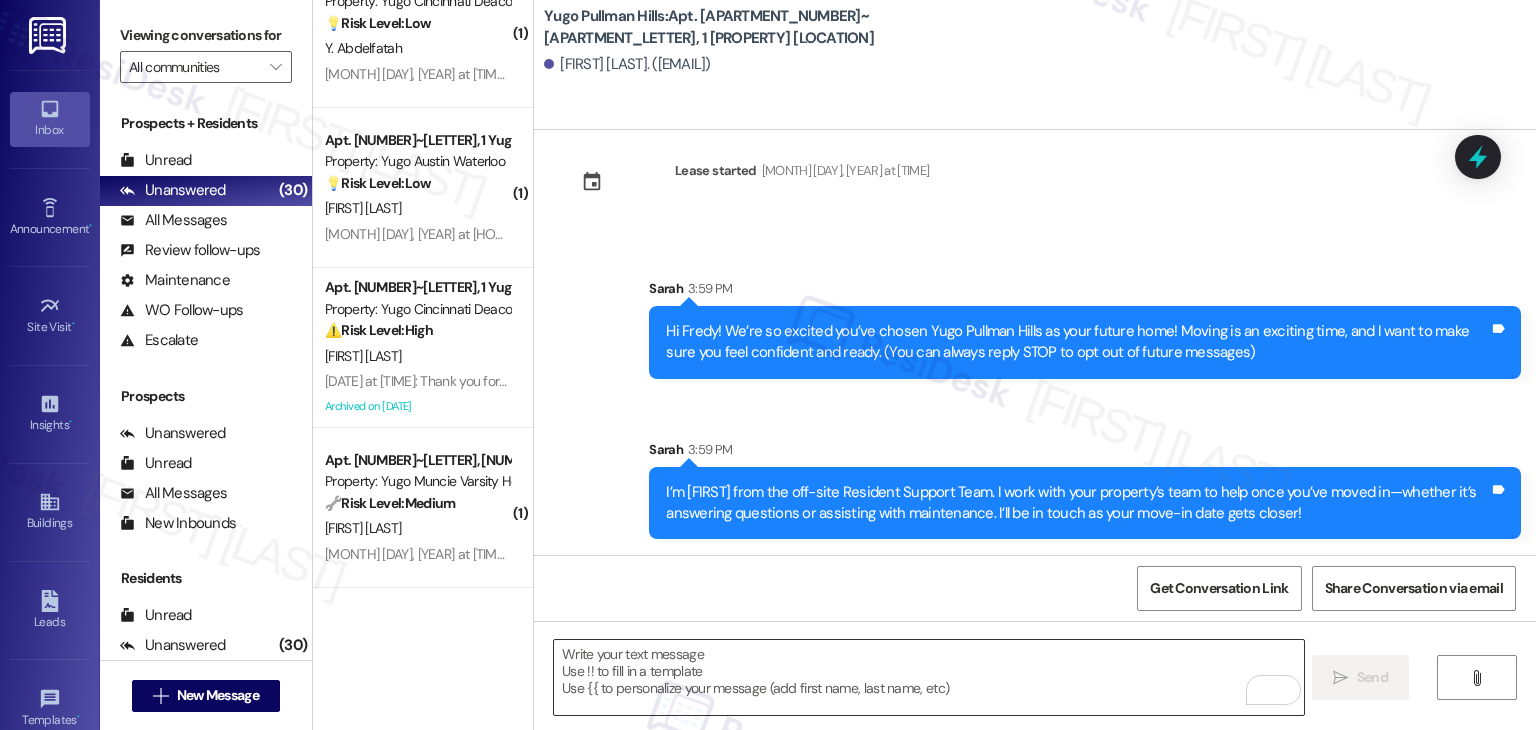 click at bounding box center [928, 677] 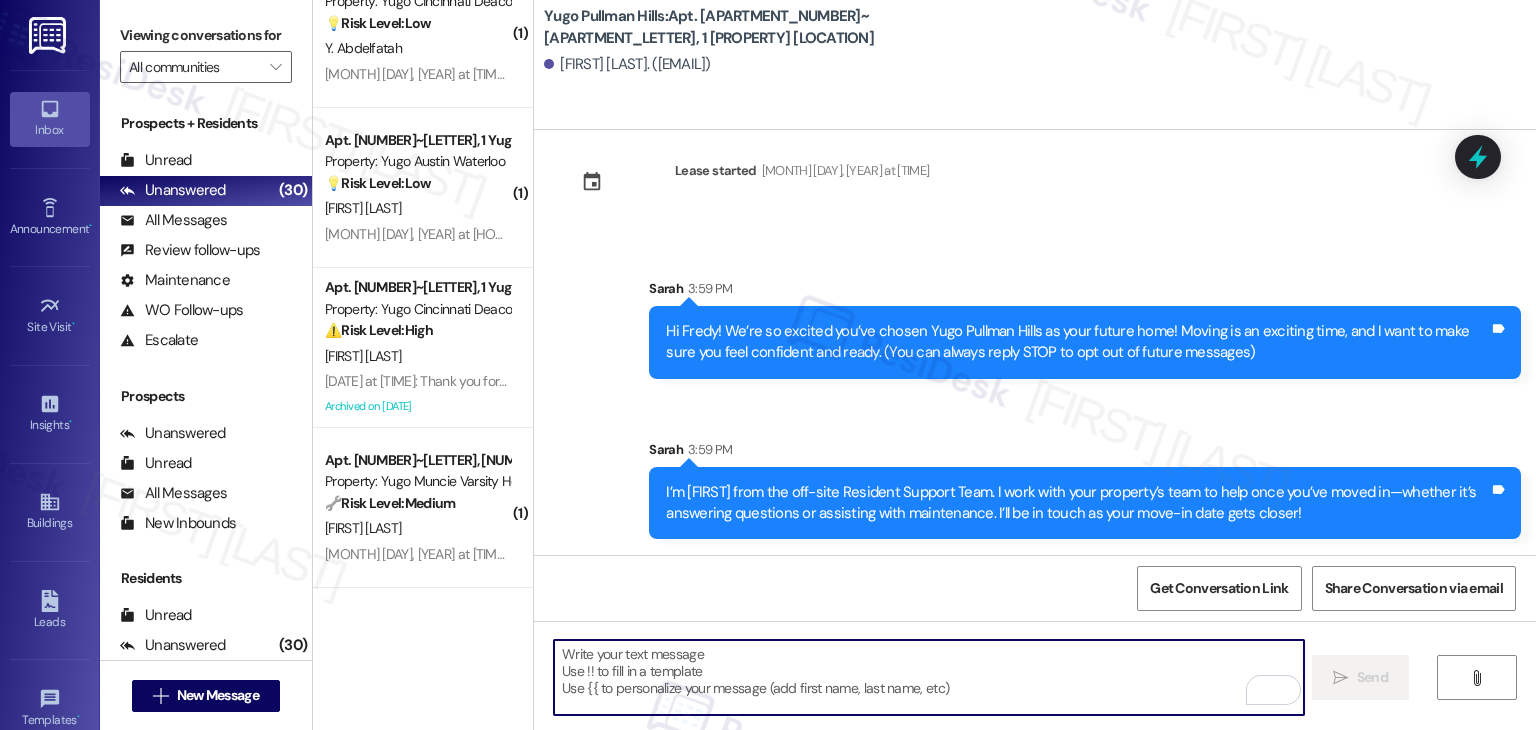 paste on "Move-In day is right around the corner! Please log-in to your Resident Portal to complete the required items on your move-in checklist. Completing these items now will speed up the check-in process so that you can receive keys to your new home that much quicker" 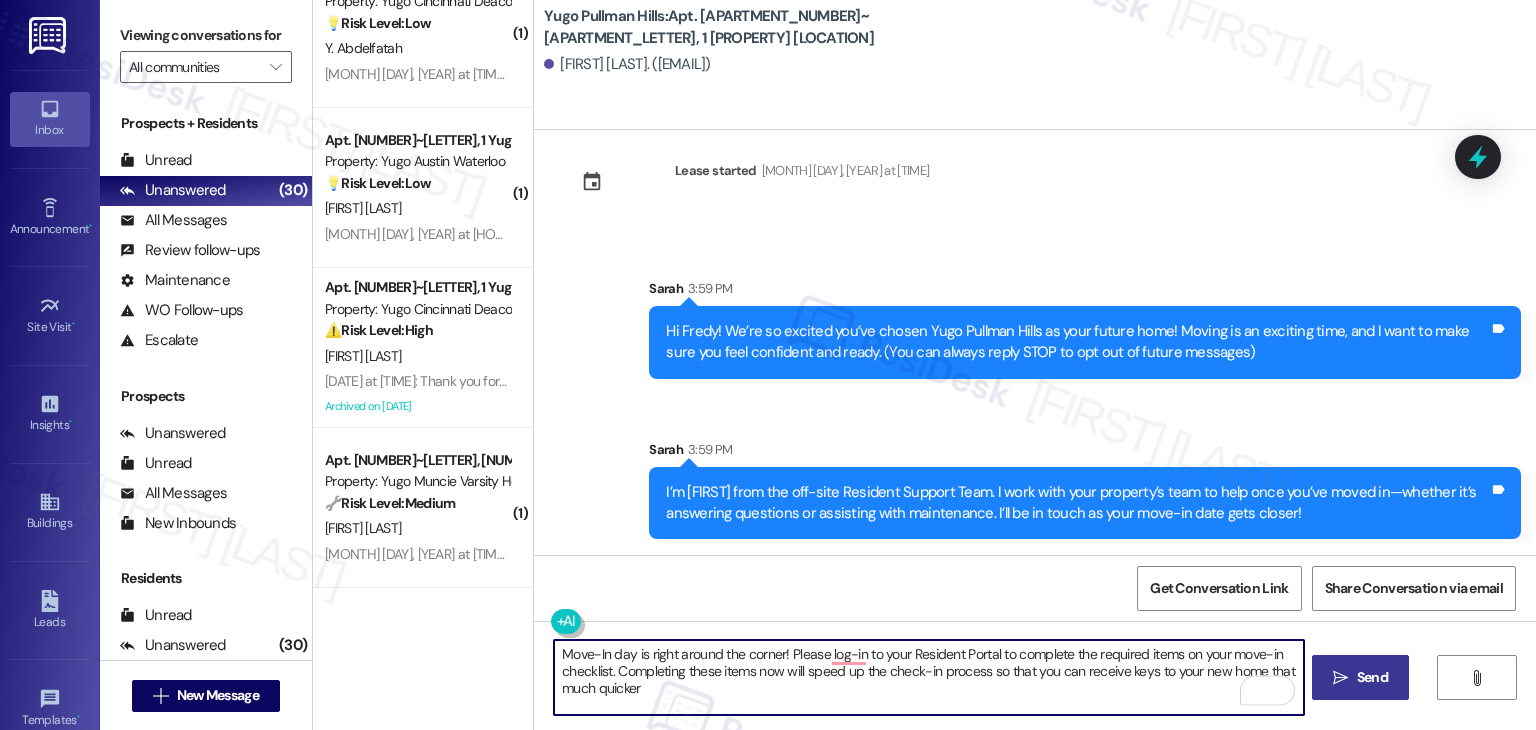 type on "Move-In day is right around the corner! Please log-in to your Resident Portal to complete the required items on your move-in checklist. Completing these items now will speed up the check-in process so that you can receive keys to your new home that much quicker" 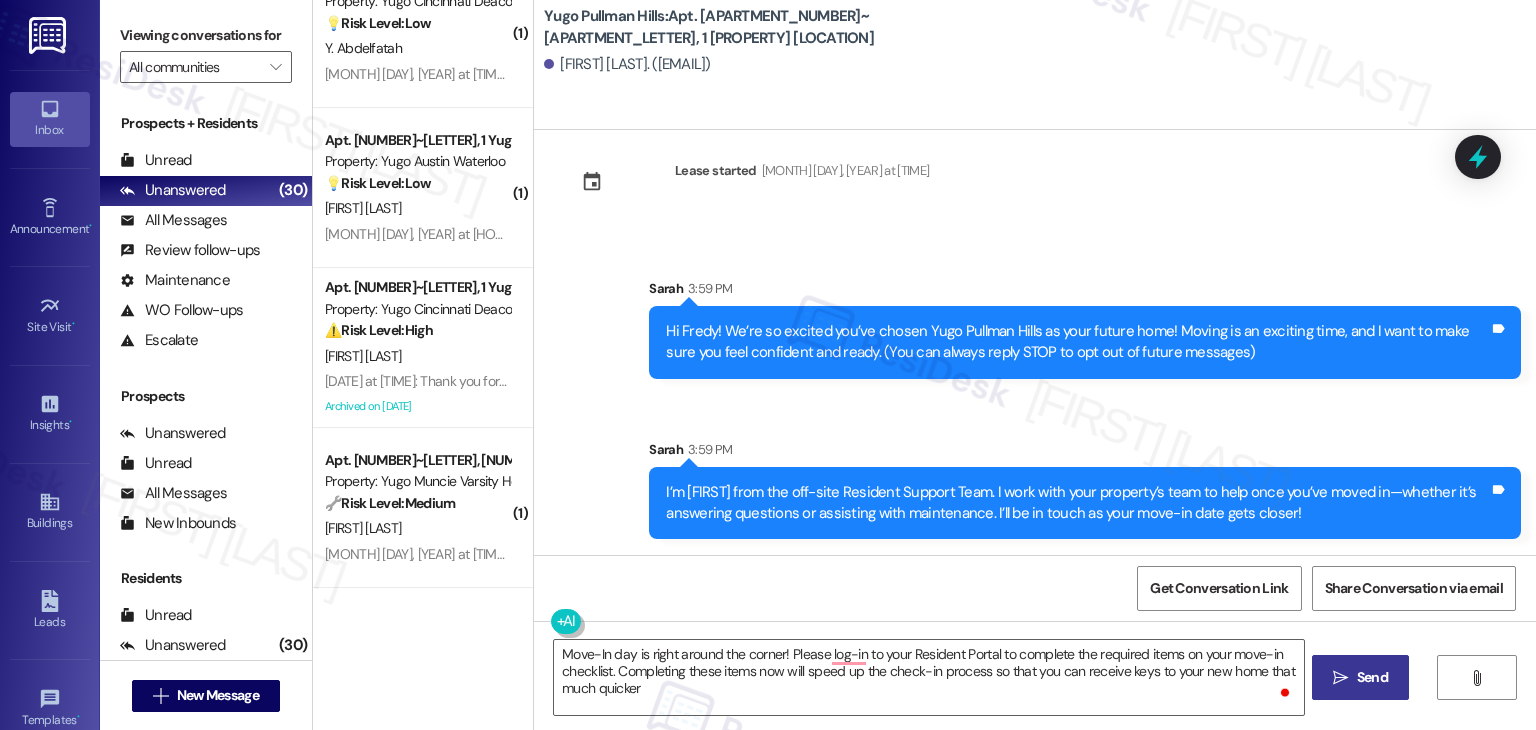click on "Send" at bounding box center (1372, 677) 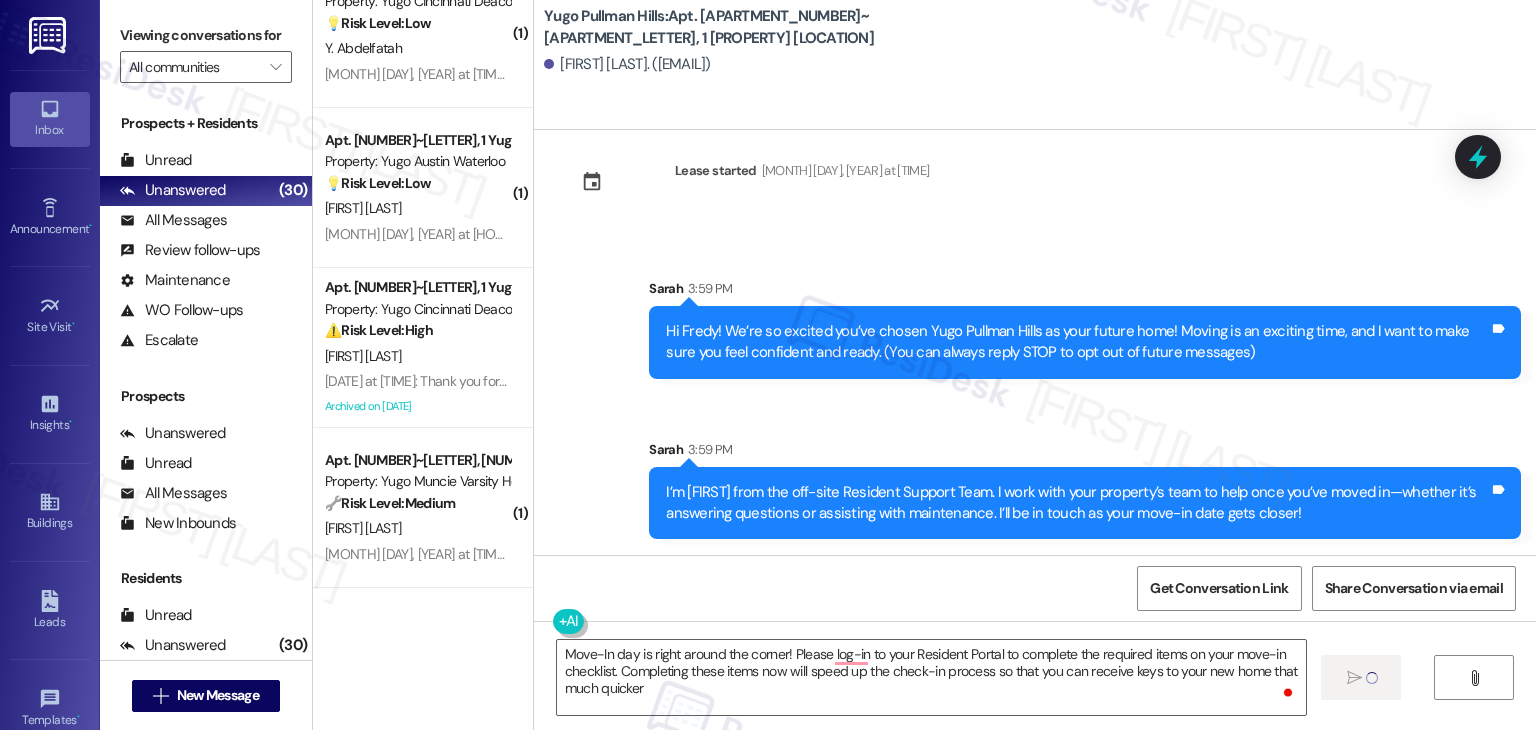 type 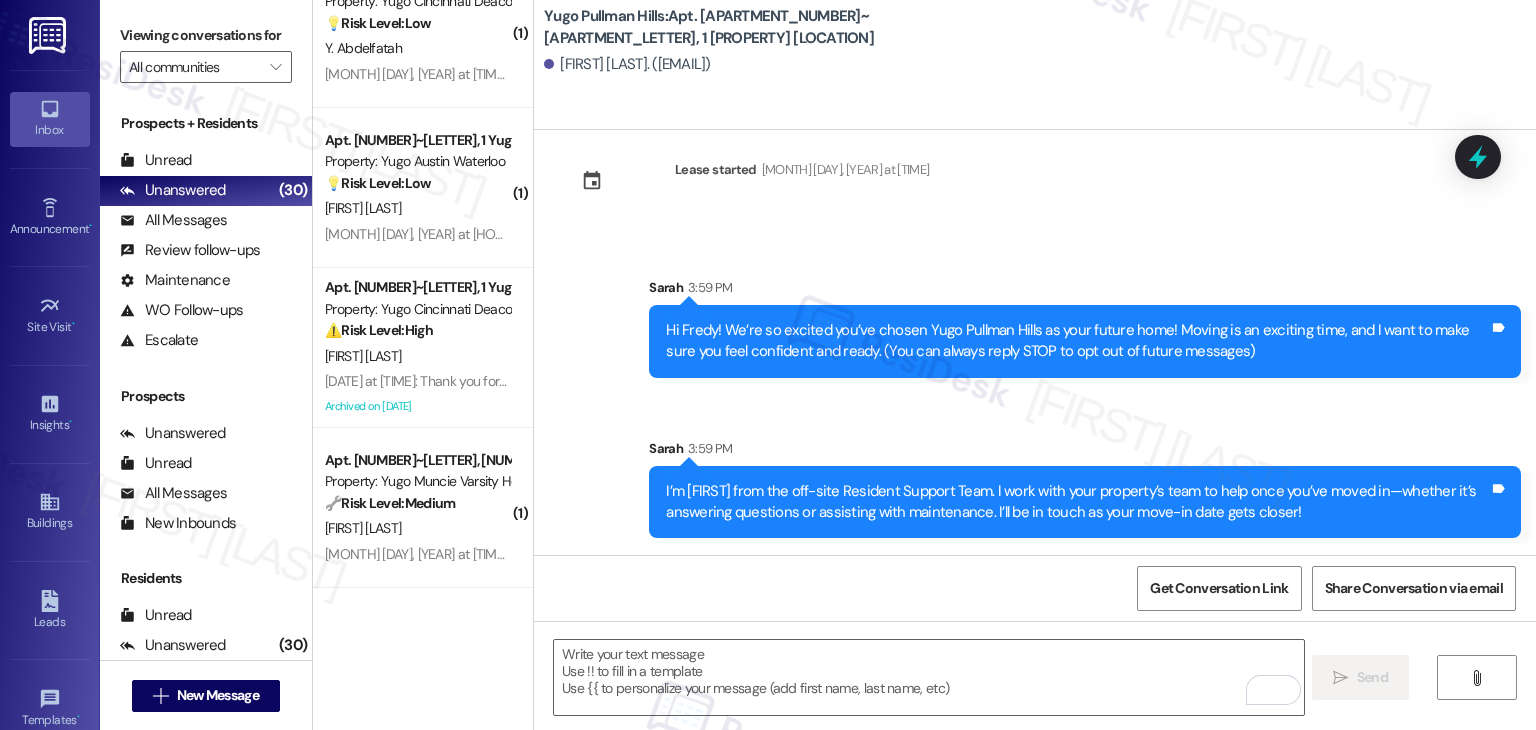 scroll, scrollTop: 213, scrollLeft: 0, axis: vertical 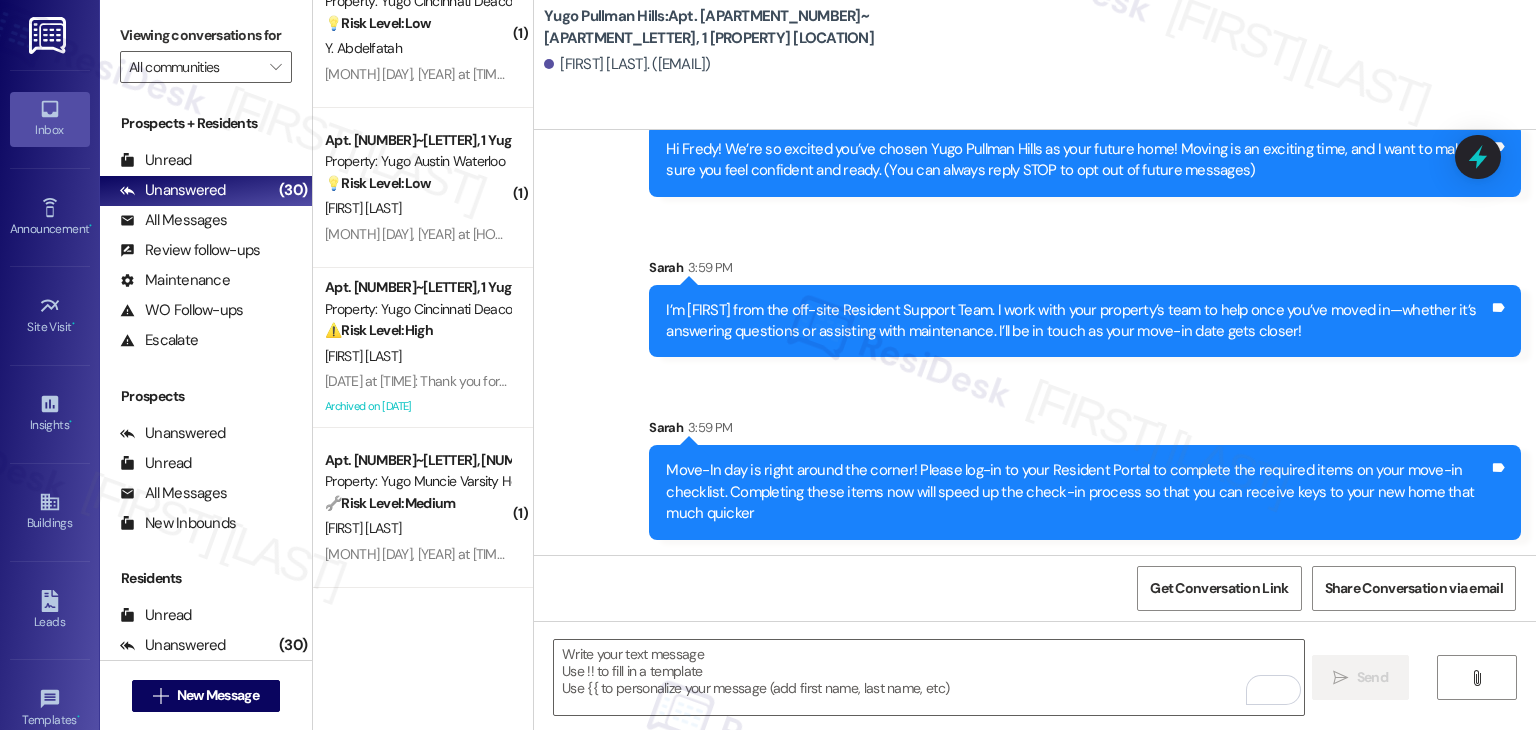 click on "Get Conversation Link Share Conversation via email" at bounding box center [1035, 588] 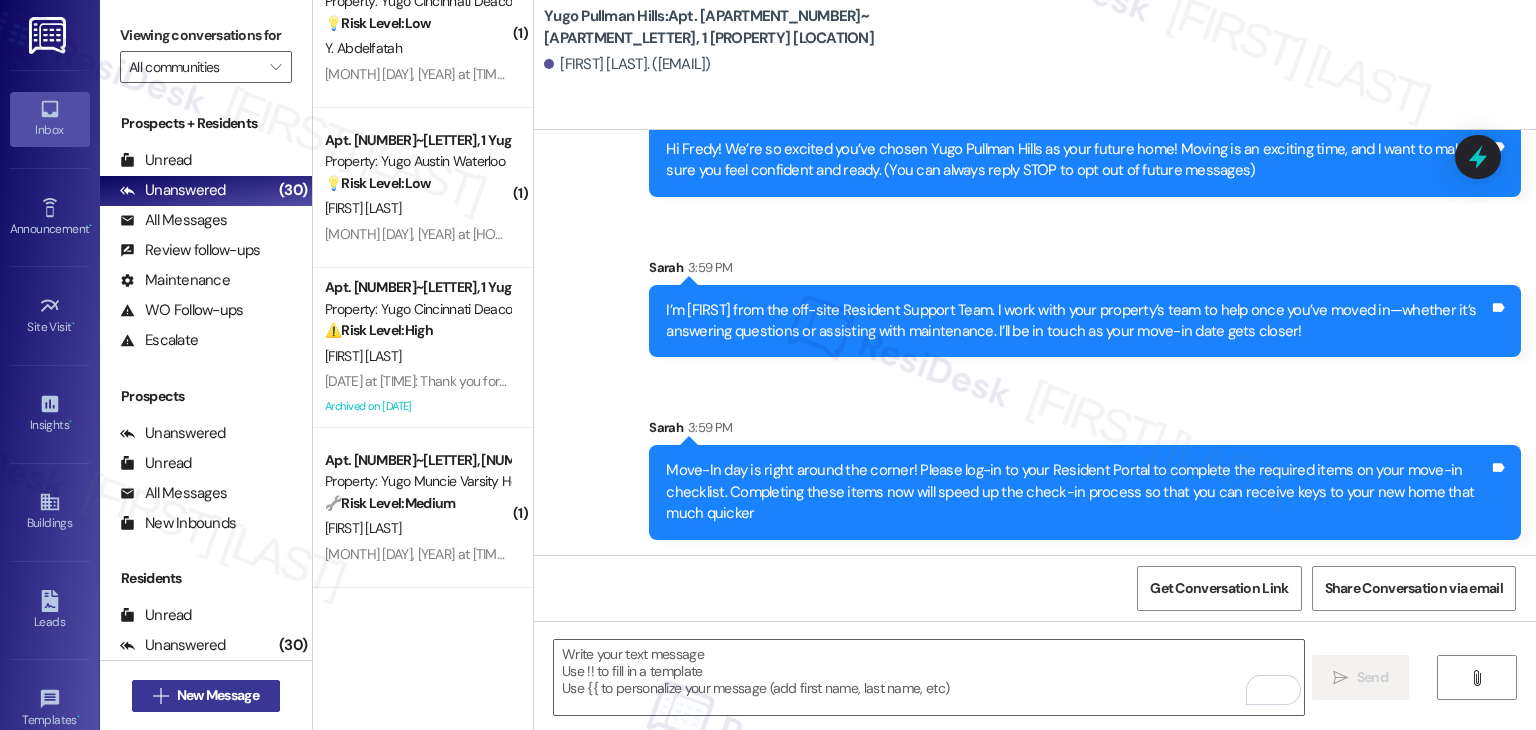 click on "New Message" at bounding box center (218, 695) 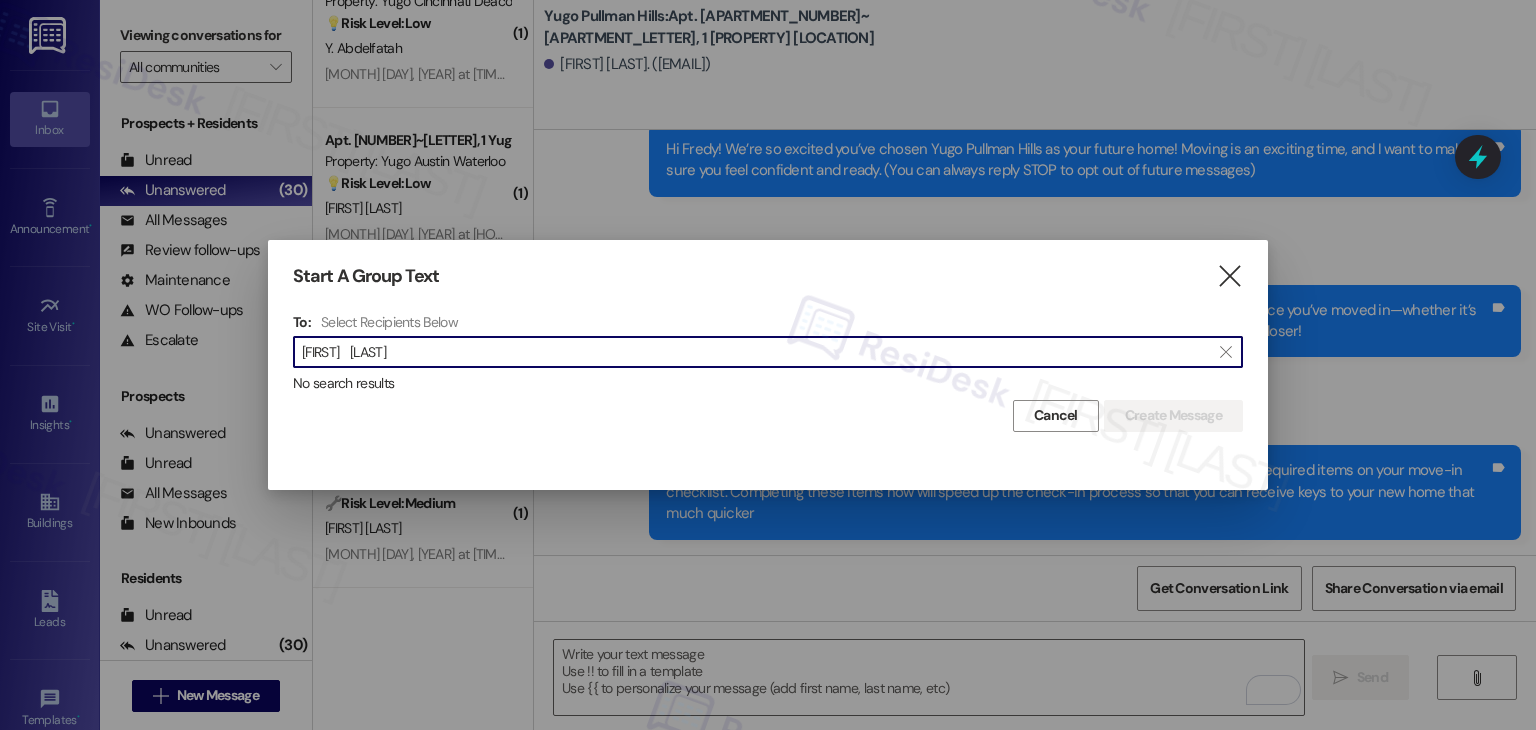 click on "[FIRST]	[LAST]" at bounding box center [756, 352] 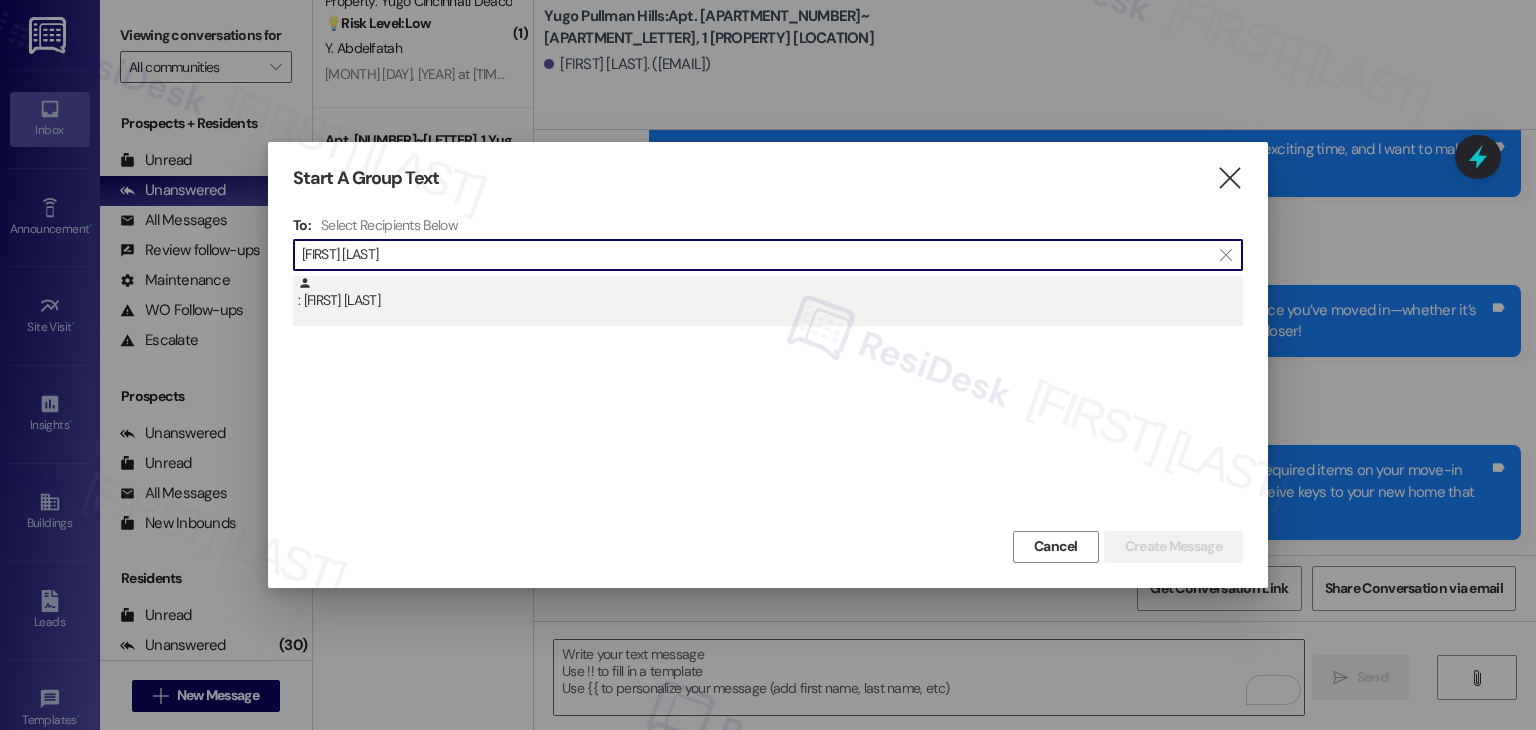type on "[FIRST] [LAST]" 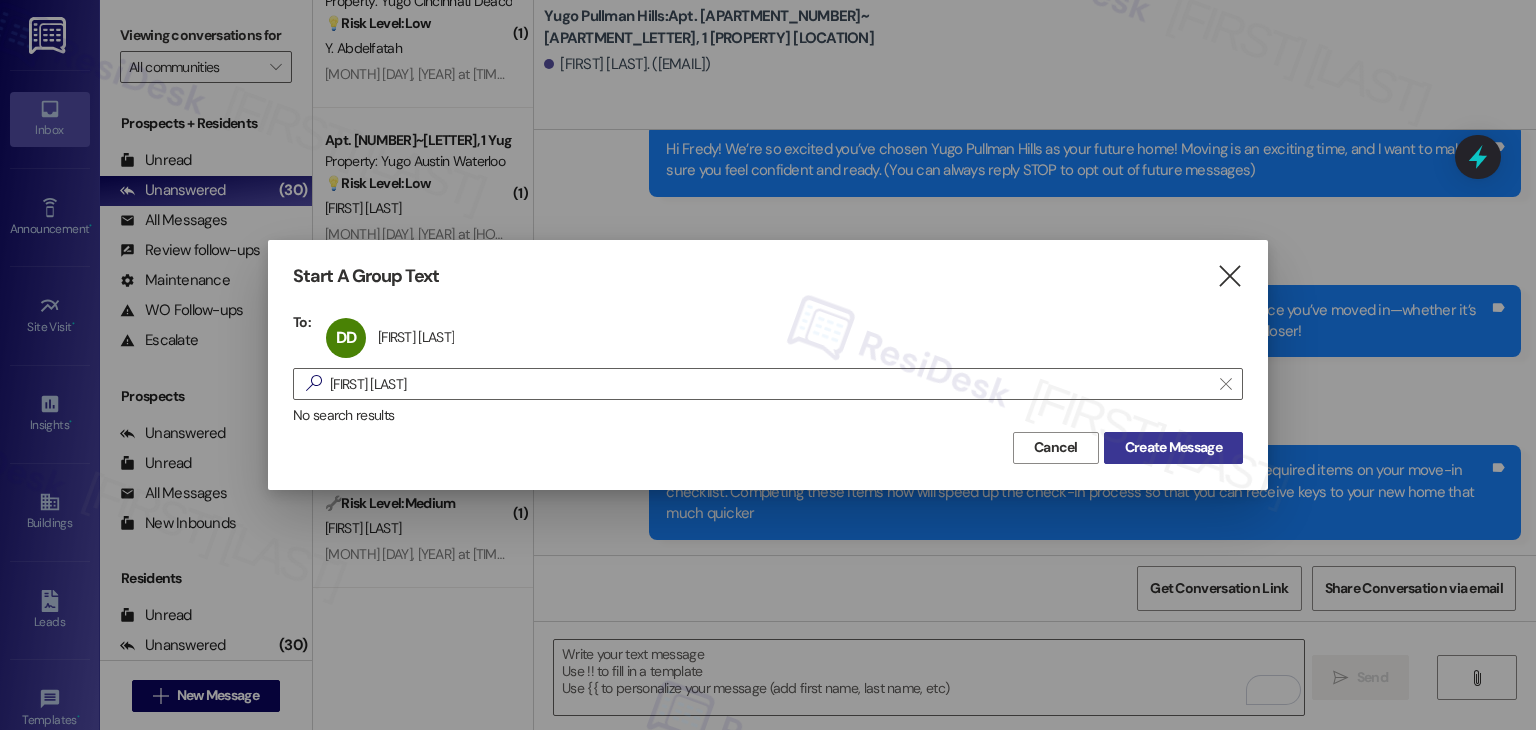 click on "Create Message" at bounding box center (1173, 447) 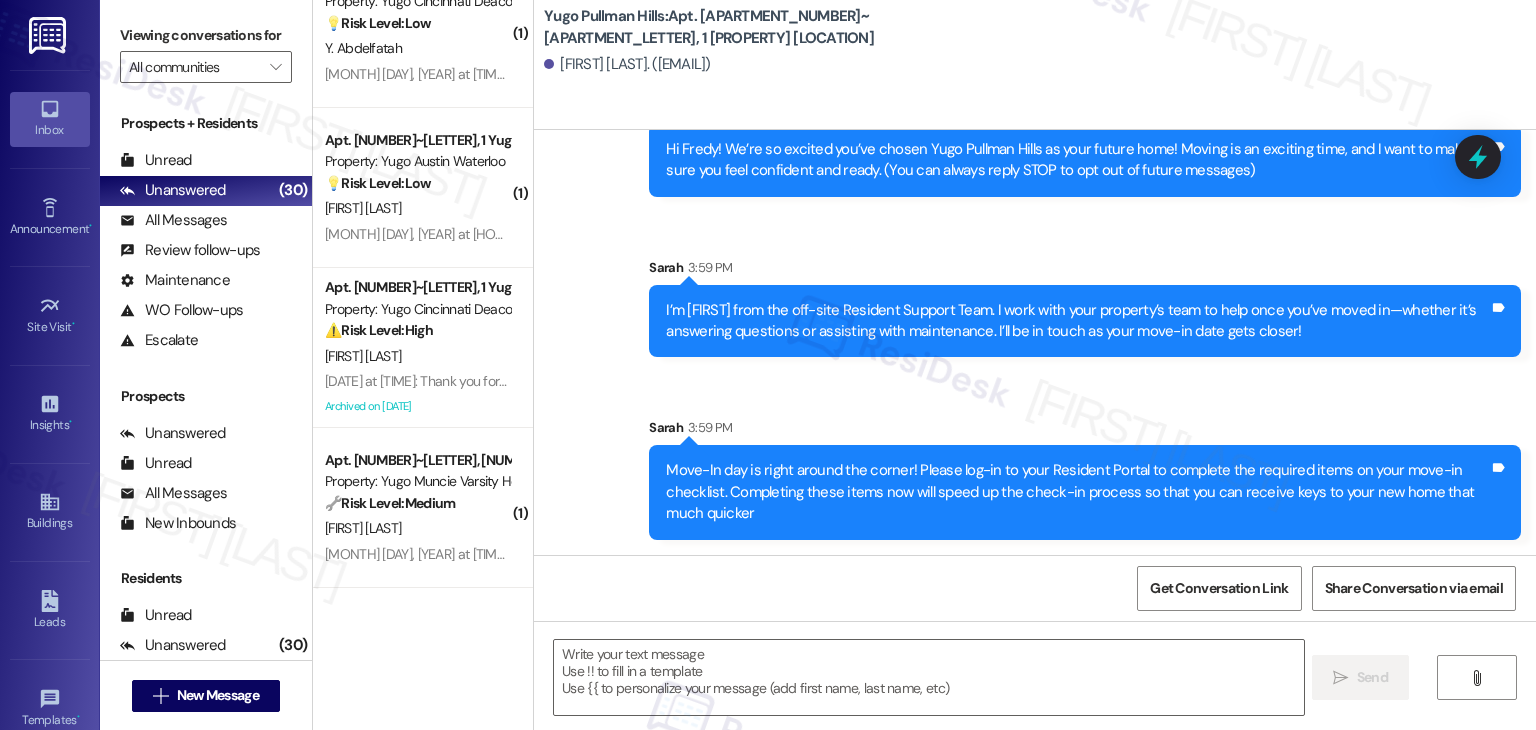 type on "Fetching suggested responses. Please feel free to read through the conversation in the meantime." 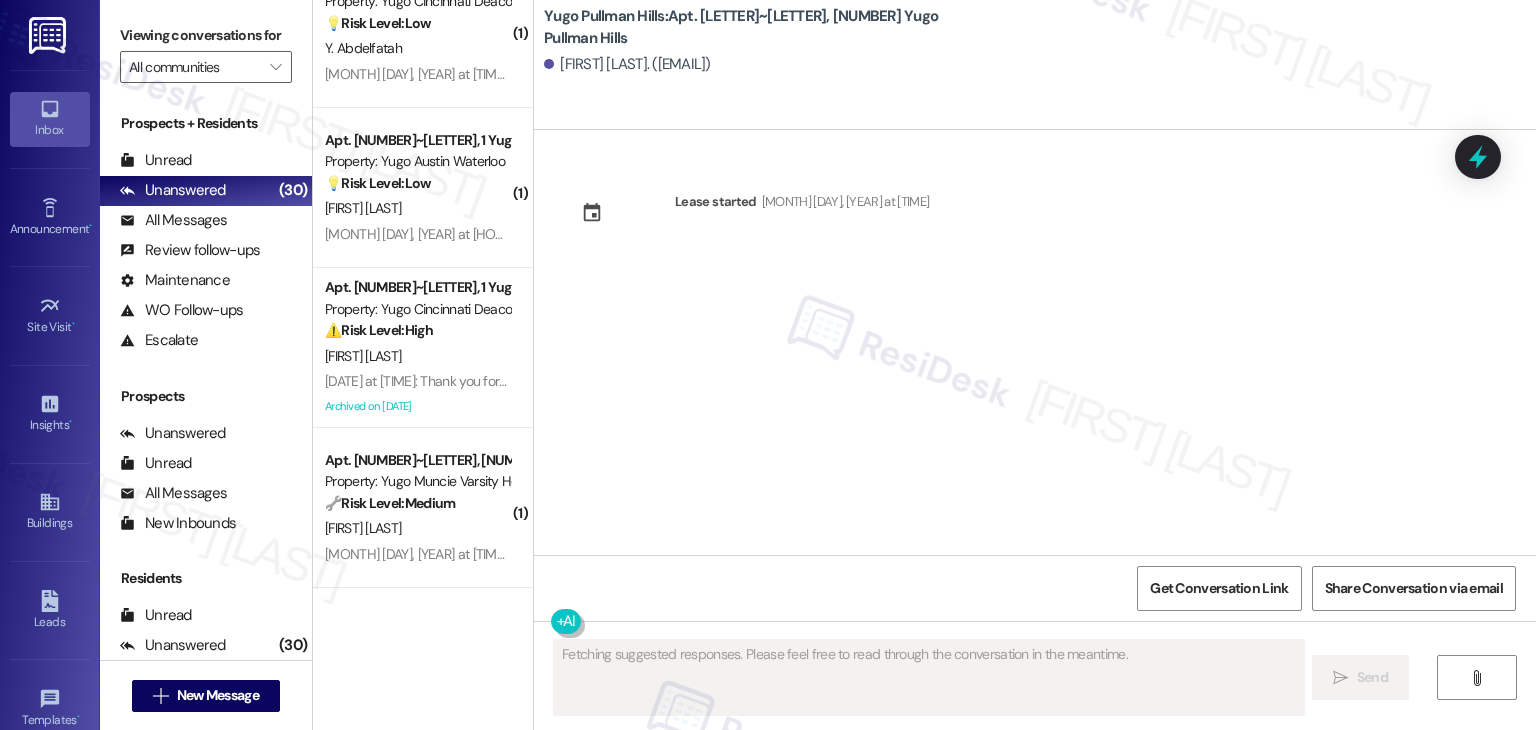 scroll, scrollTop: 0, scrollLeft: 0, axis: both 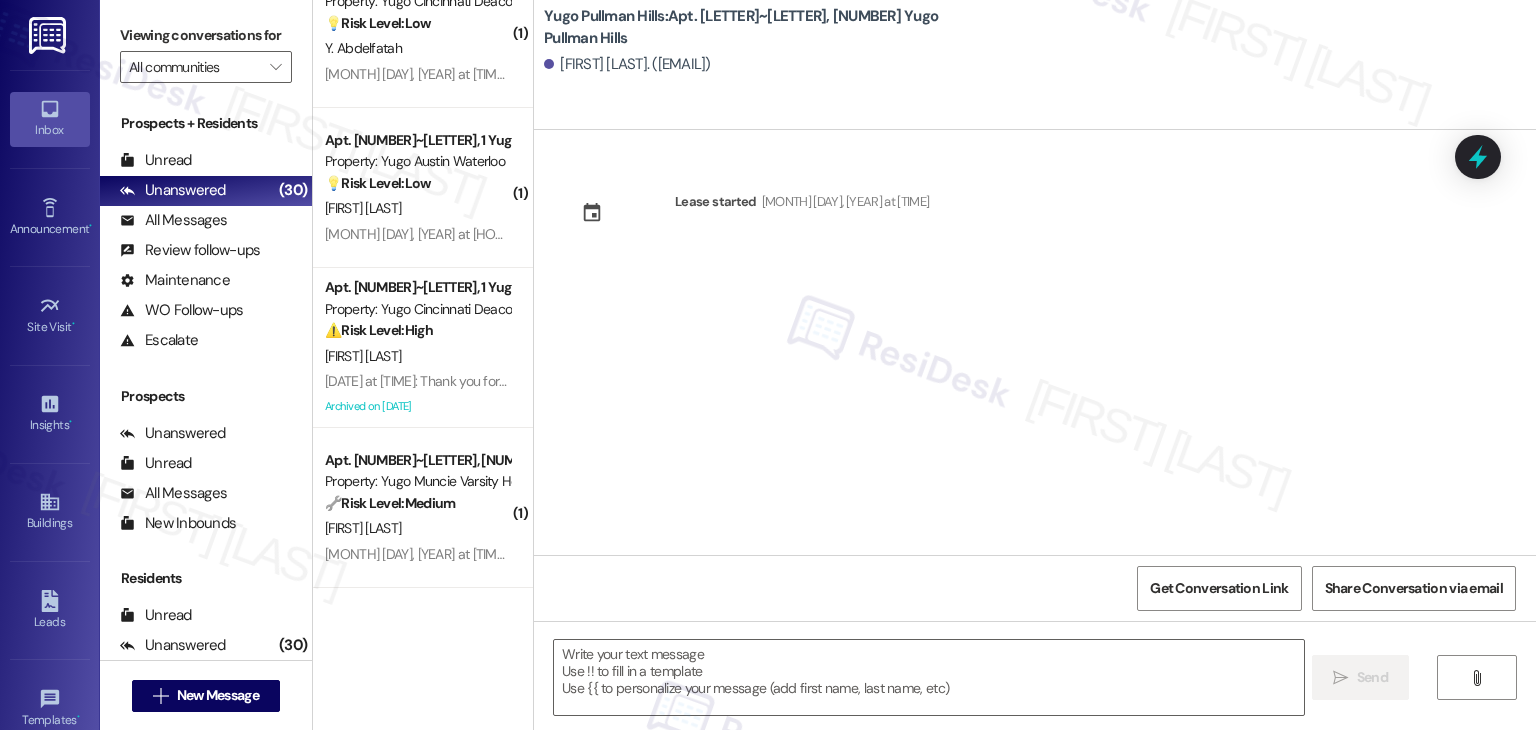 click on "Lease started [MONTH] [DAY], [YEAR] at [TIME]" at bounding box center (1035, 342) 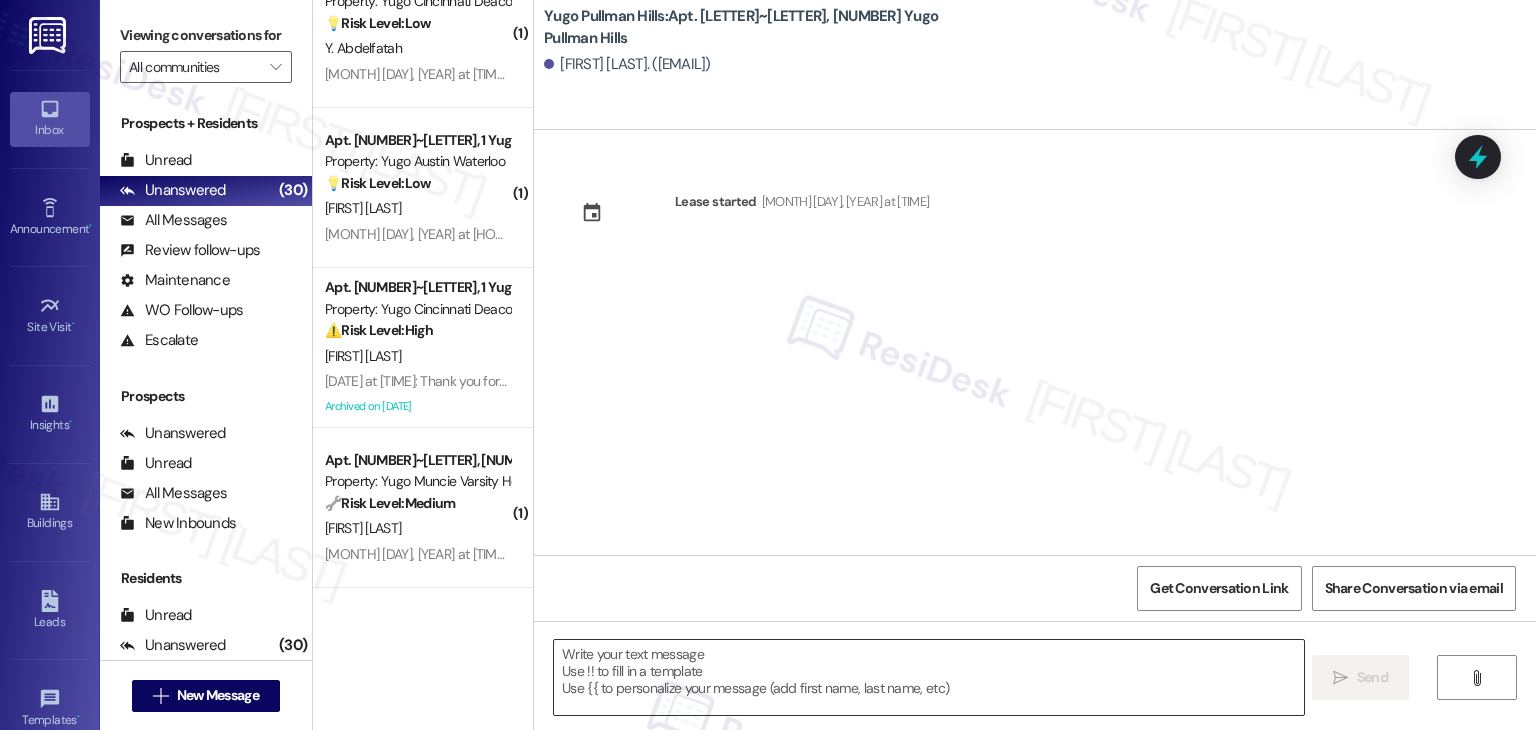 click at bounding box center [928, 677] 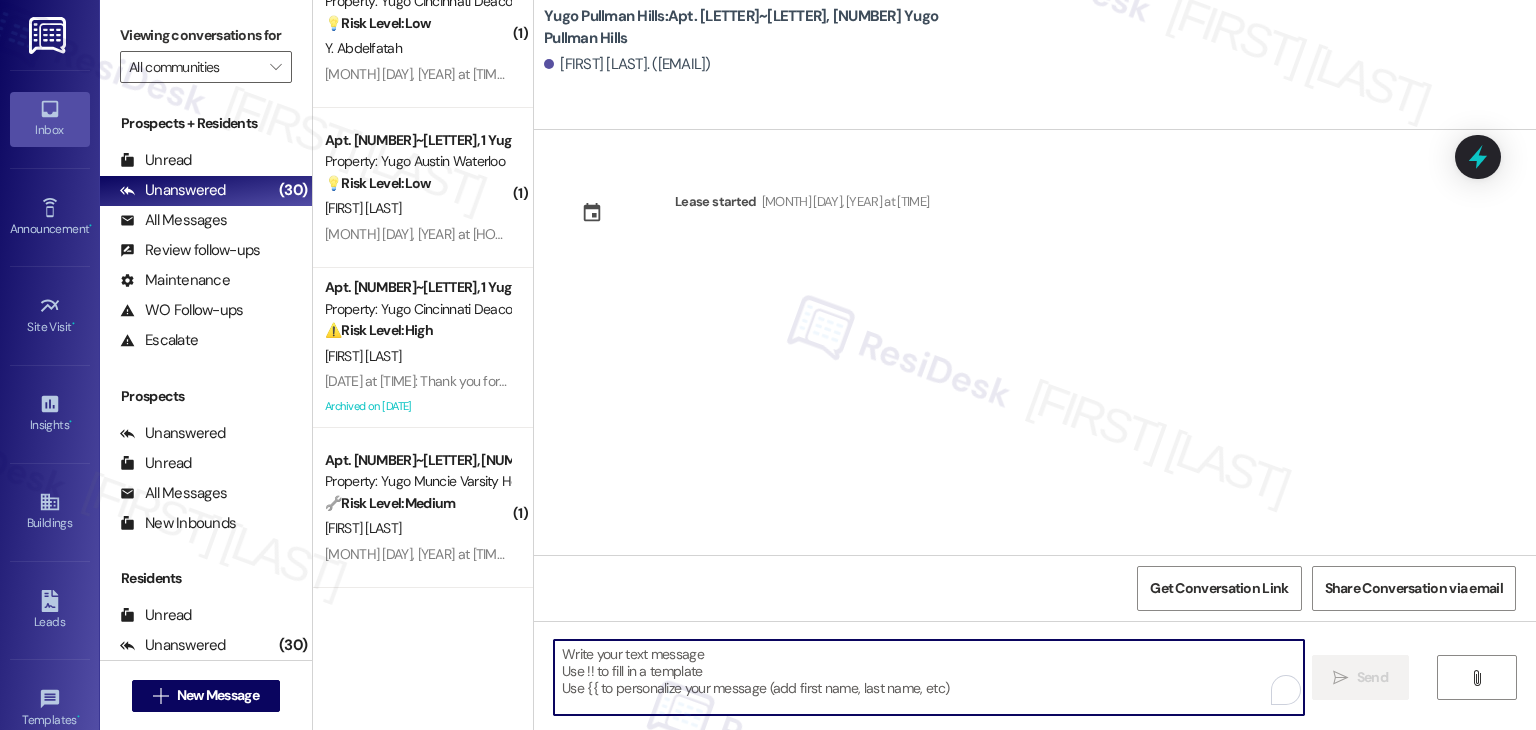 paste on "Hi [FIRST]! We’re so excited you’ve chosen [PROPERTY] as your future home! Moving is an exciting time, and I want to make sure you feel confident and ready." 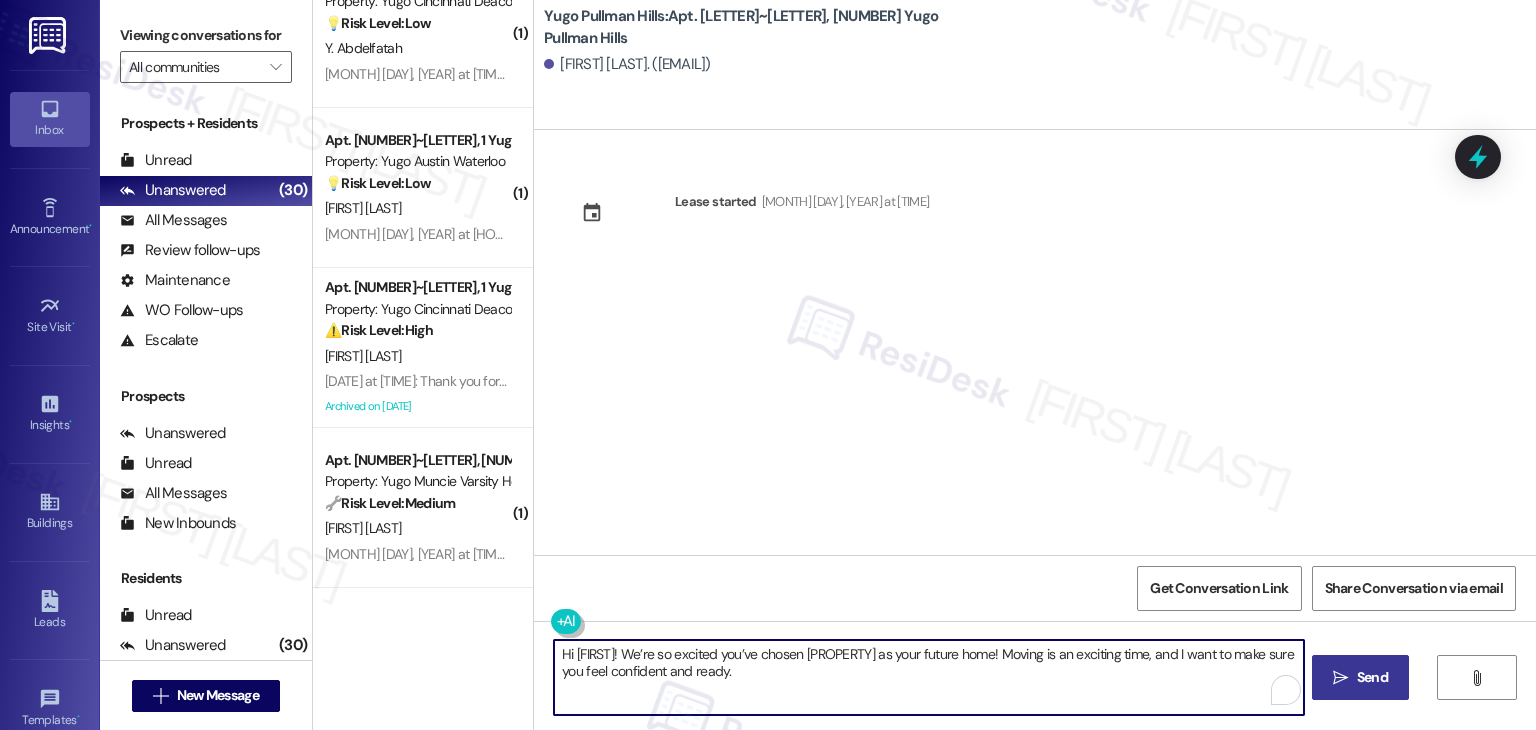 type on "Hi [FIRST]! We’re so excited you’ve chosen [PROPERTY] as your future home! Moving is an exciting time, and I want to make sure you feel confident and ready." 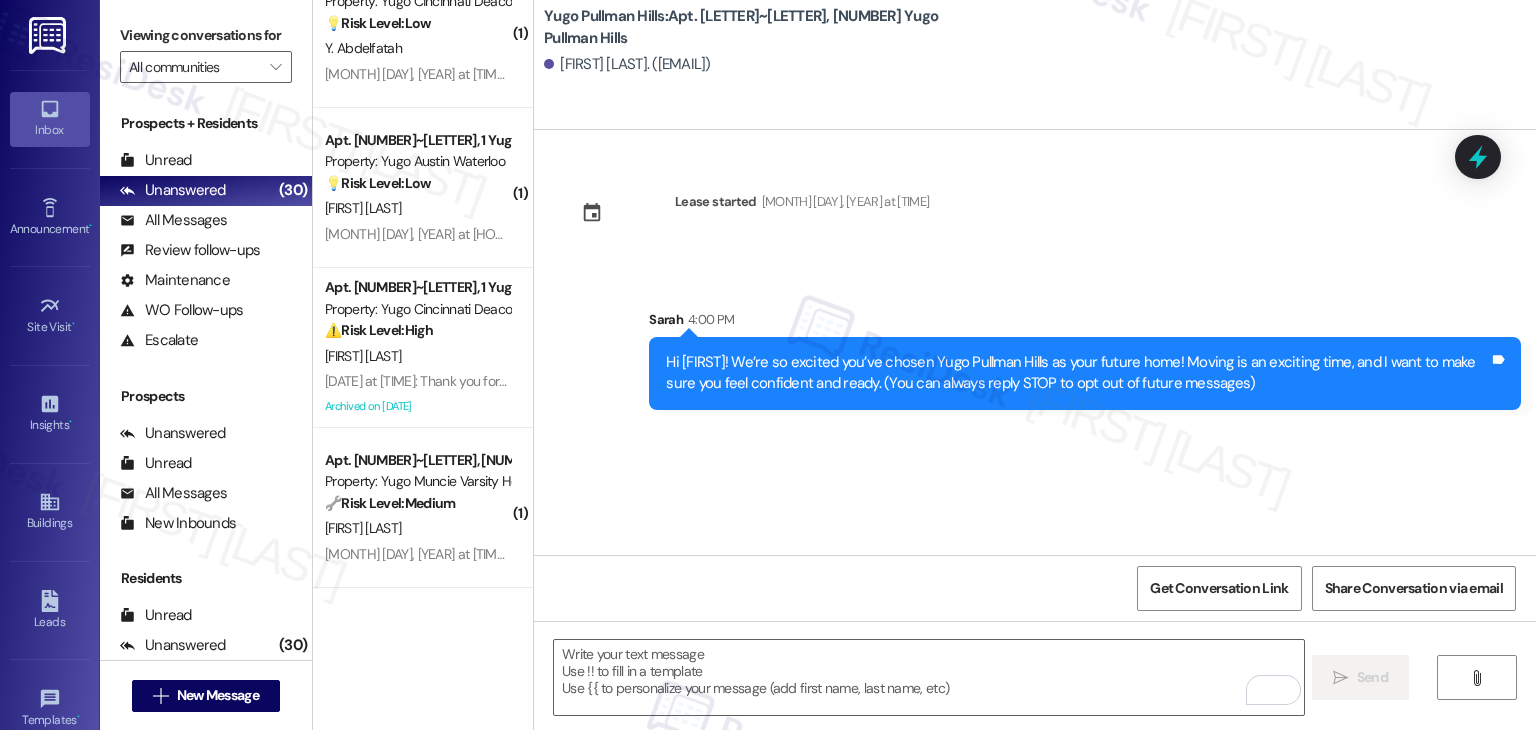 click on "Lease started [MONTH] [DAY], [YEAR] at [TIME] Sent via SMS [FIRST] [TIME] Hi [FIRST]! We’re so excited you’ve chosen [PROPERTY] as your future home! Moving is an exciting time, and I want to make sure you feel confident and ready. (You can always reply STOP to opt out of future messages) Tags and notes" at bounding box center [1035, 342] 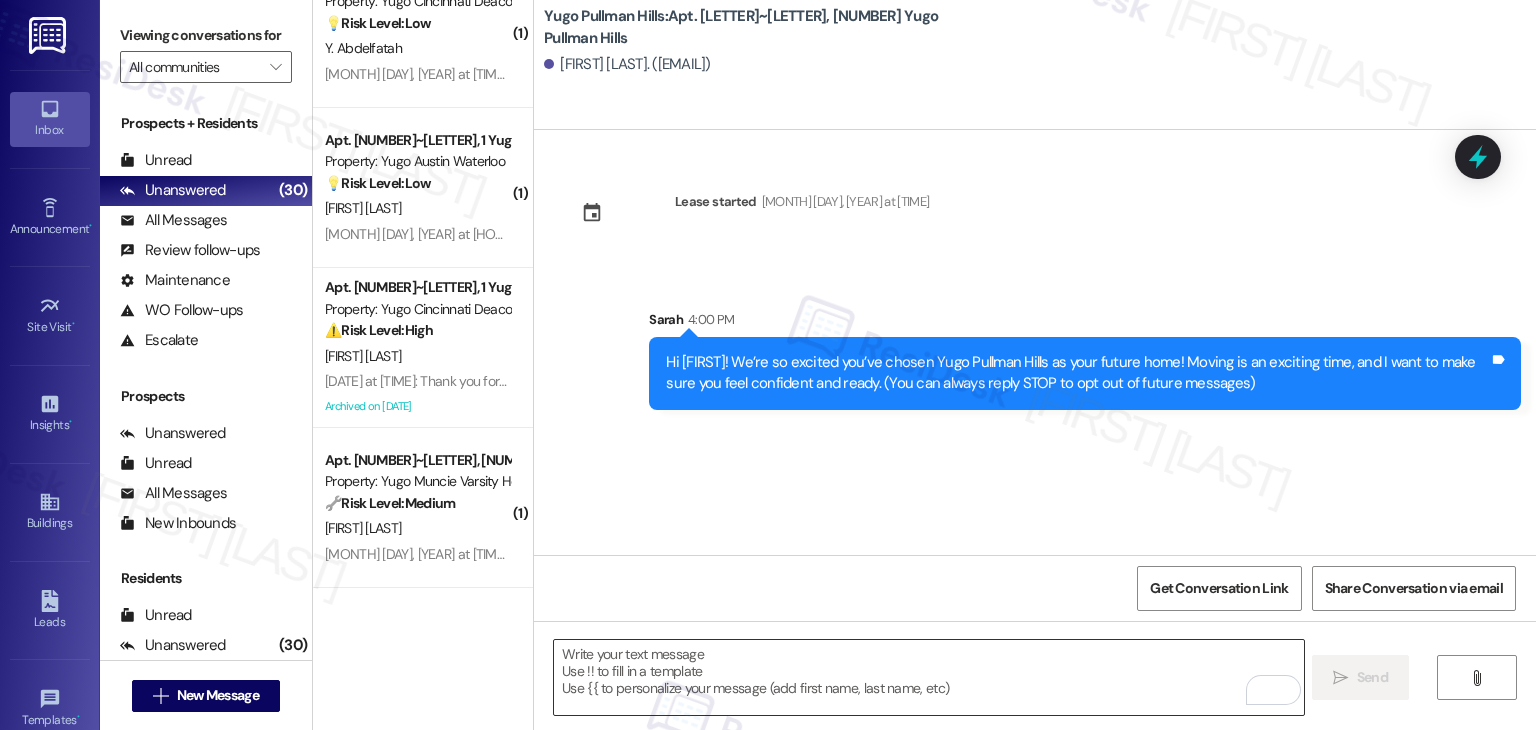 click at bounding box center (928, 677) 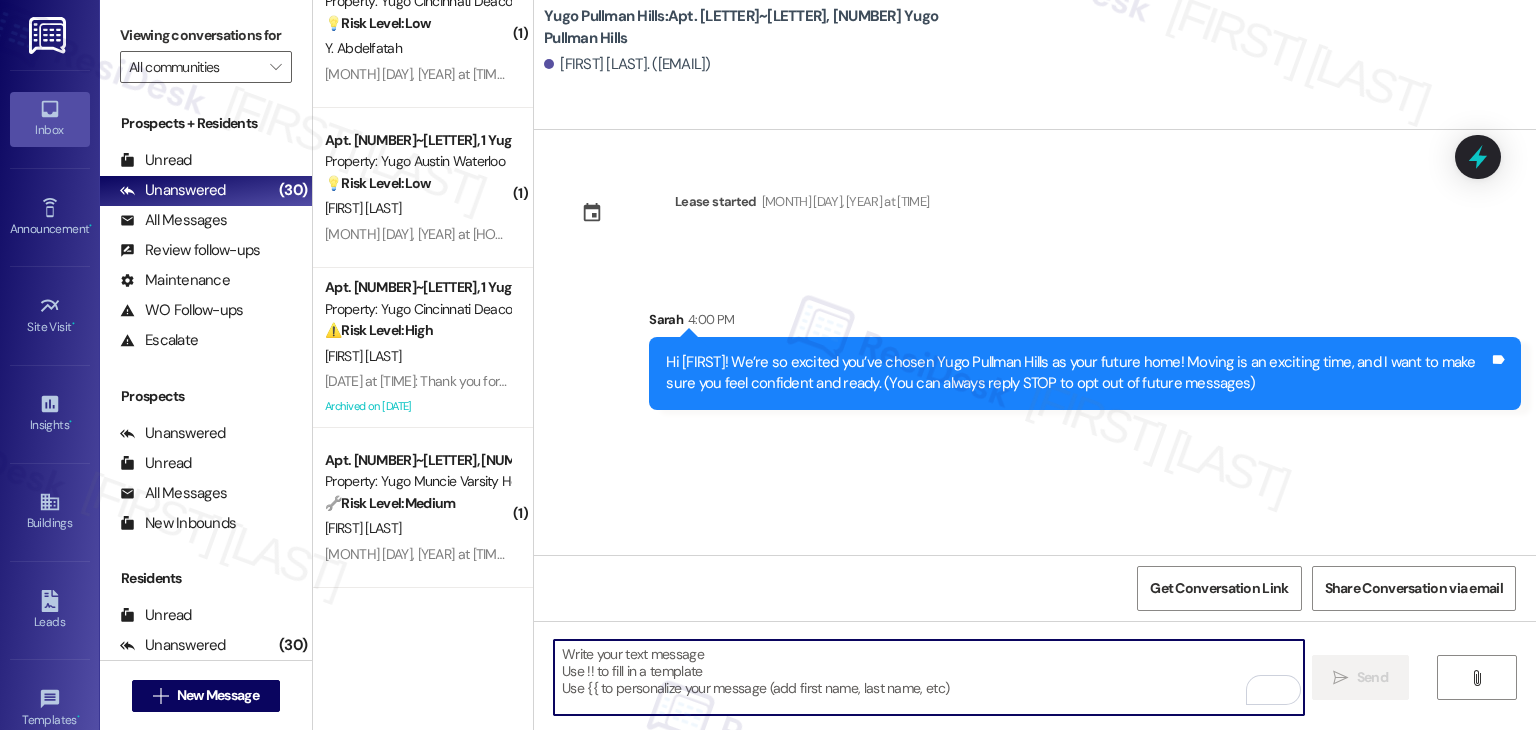 paste on "I’m [FIRST] from the off-site Resident Support Team. I work with your property’s team to help once you’ve moved in—whether it’s answering questions or assisting with maintenance. I’ll be in touch as your move-in date gets closer!" 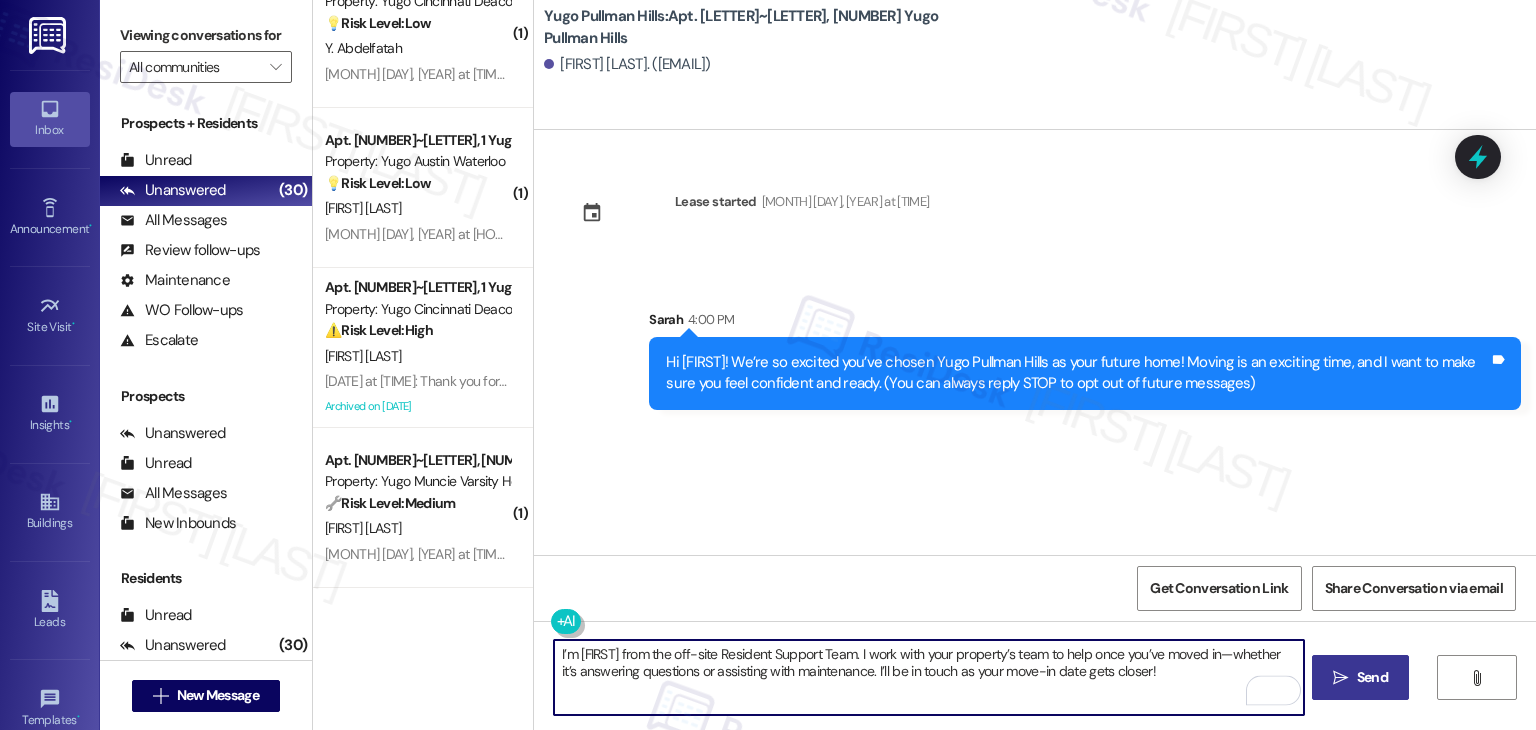 type on "I’m [FIRST] from the off-site Resident Support Team. I work with your property’s team to help once you’ve moved in—whether it’s answering questions or assisting with maintenance. I’ll be in touch as your move-in date gets closer!" 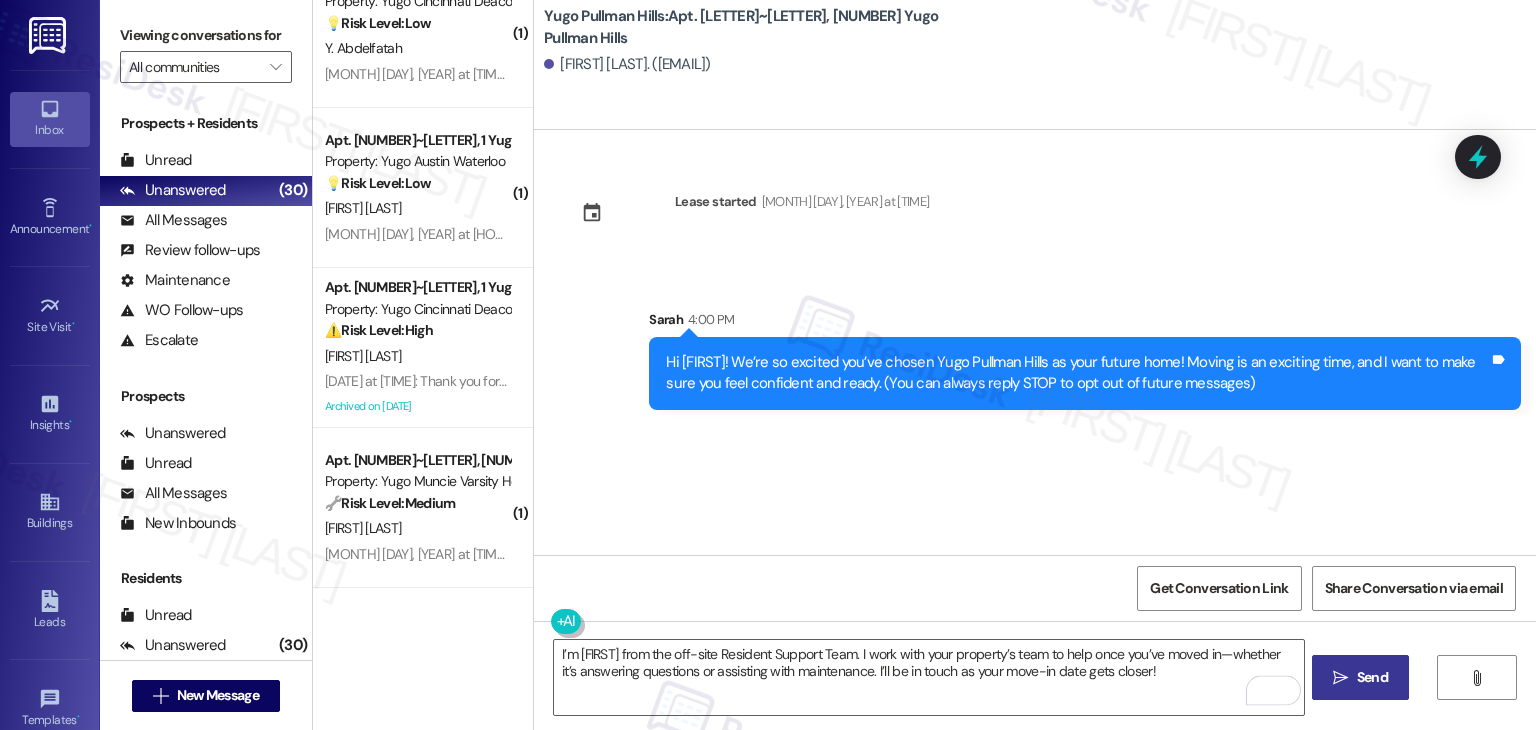 click on "Send" at bounding box center (1372, 677) 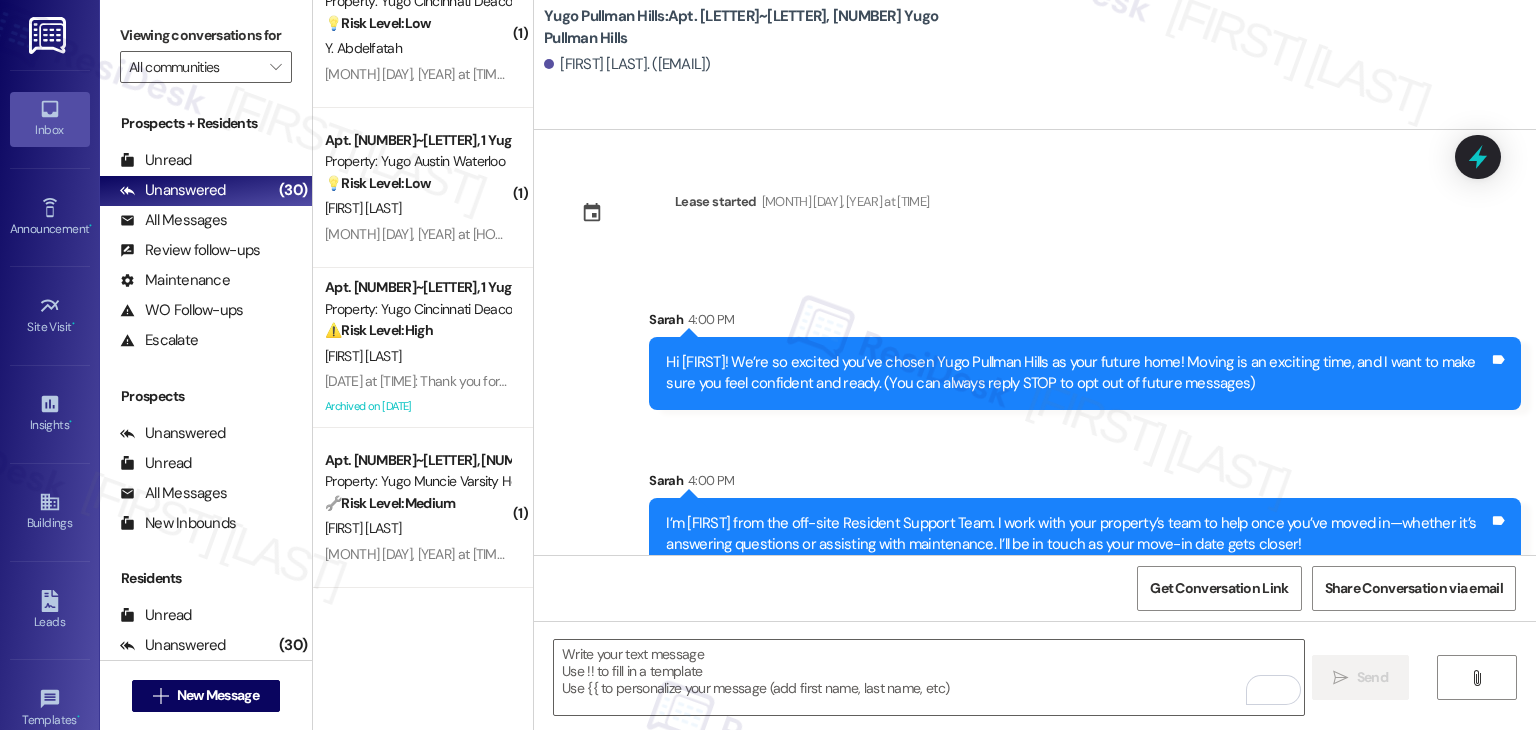 click on "Sent via SMS [FIRST] [TIME] Hi [FIRST]! We’re so excited you’ve chosen [PROPERTY] as your future home! Moving is an exciting time, and I want to make sure you feel confident and ready. (You can always reply STOP to opt out of future messages) Tags and notes Sent via SMS [FIRST] [TIME] I’m [FIRST] from the off-site Resident Support Team. I work with your property’s team to help once you’ve moved in—whether it’s answering questions or assisting with maintenance. I’ll be in touch as your move-in date gets closer! Tags and notes" at bounding box center [1035, 425] 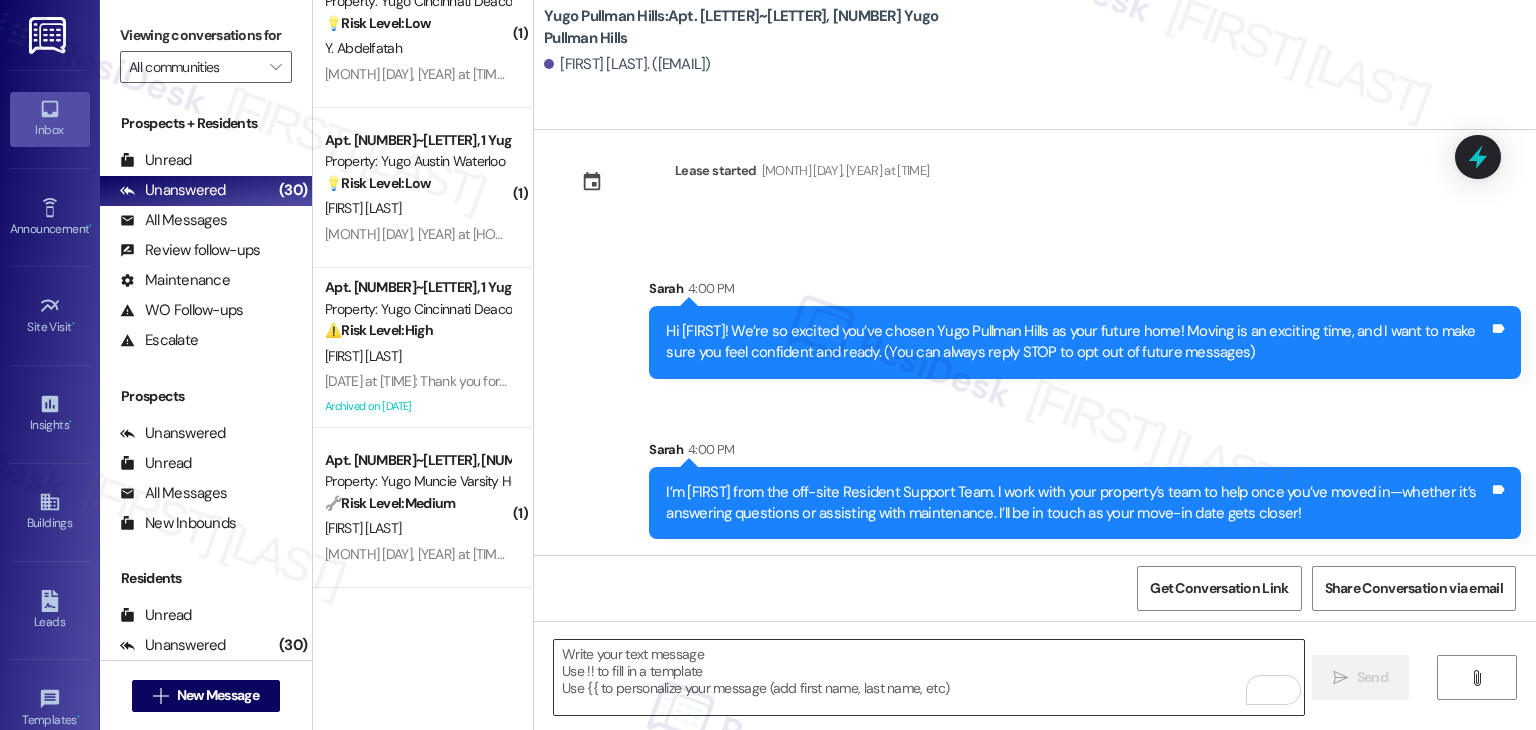 click at bounding box center [928, 677] 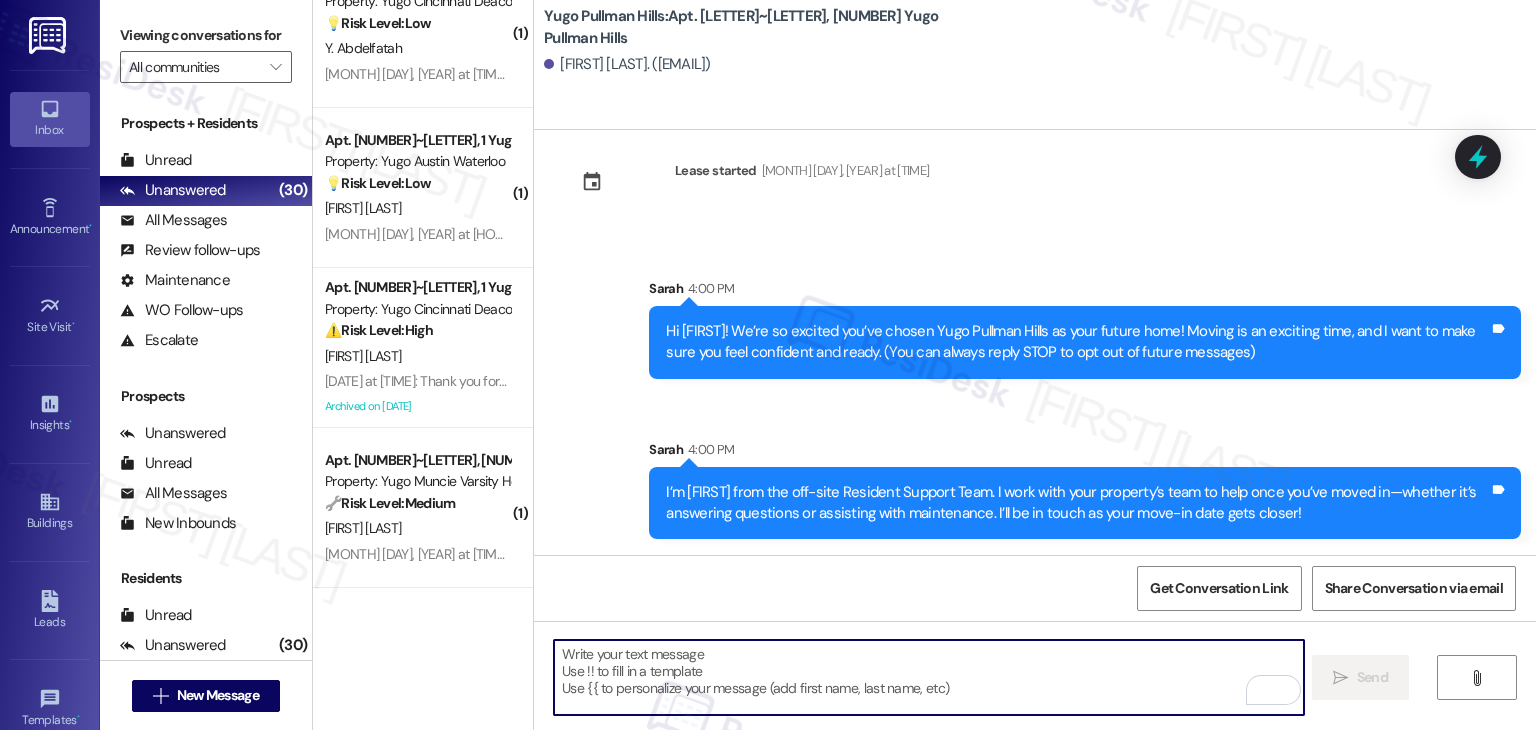 paste on "Move-In day is right around the corner! Please log-in to your Resident Portal to complete the required items on your move-in checklist. Completing these items now will speed up the check-in process so that you can receive keys to your new home that much quicker" 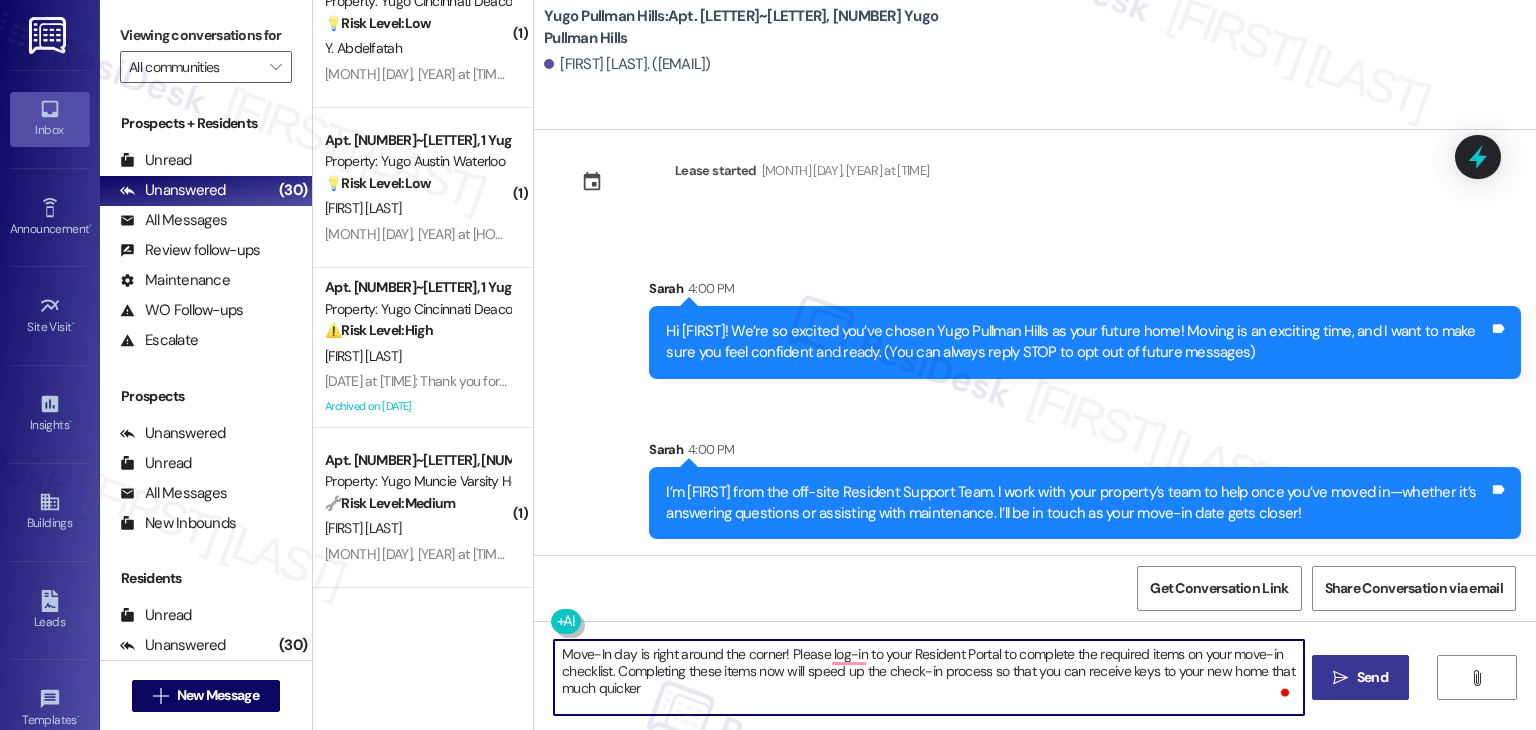 type on "Move-In day is right around the corner! Please log-in to your Resident Portal to complete the required items on your move-in checklist. Completing these items now will speed up the check-in process so that you can receive keys to your new home that much quicker" 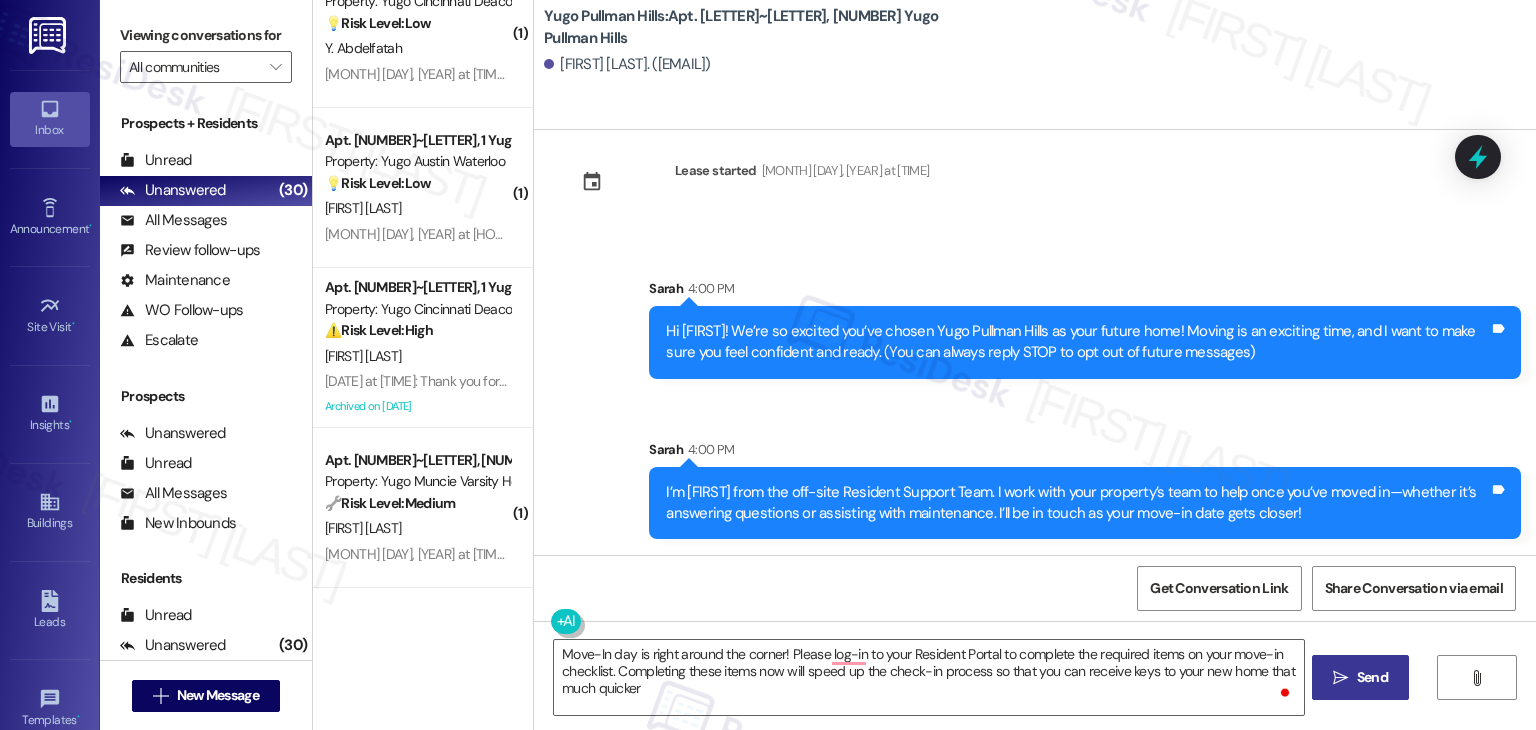 click on "" at bounding box center [1340, 678] 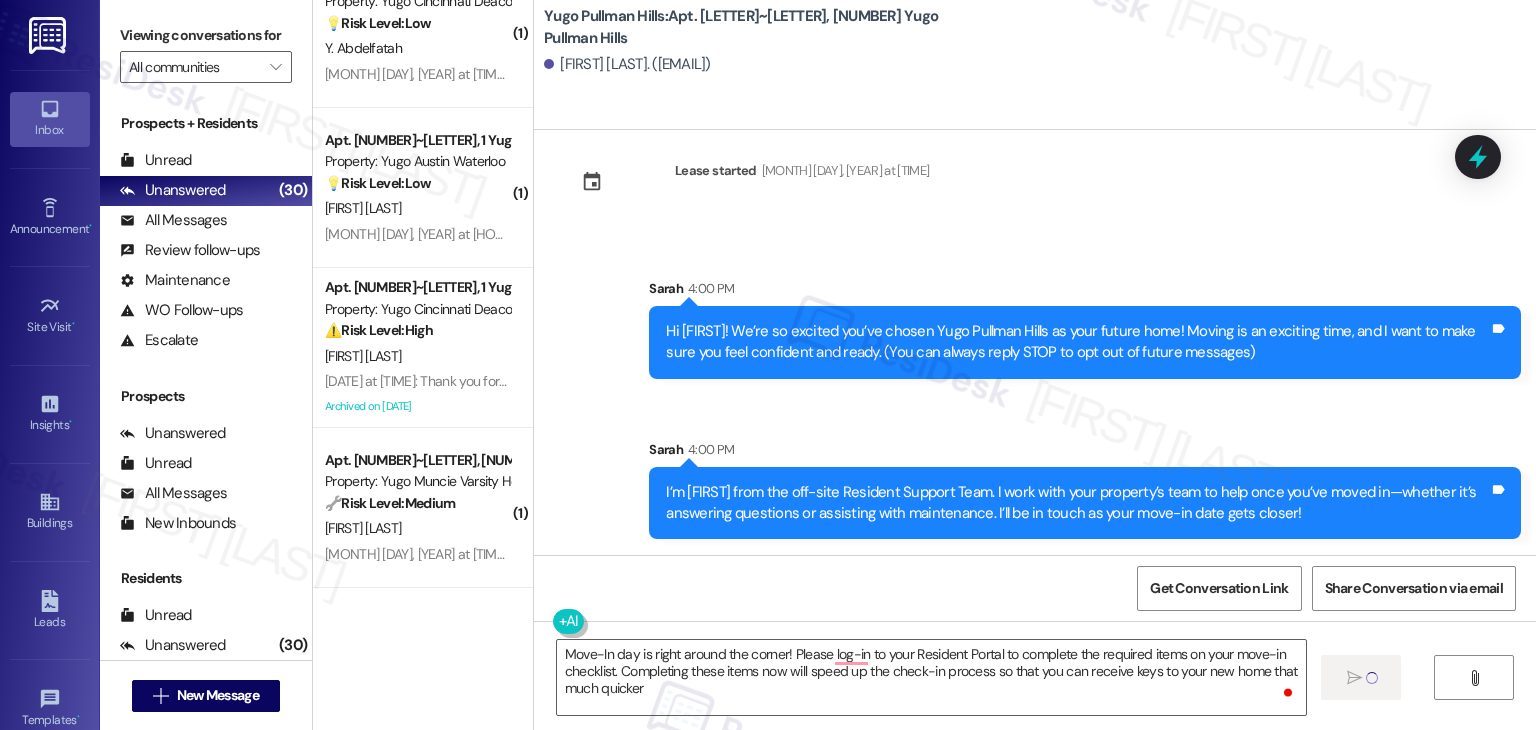 type 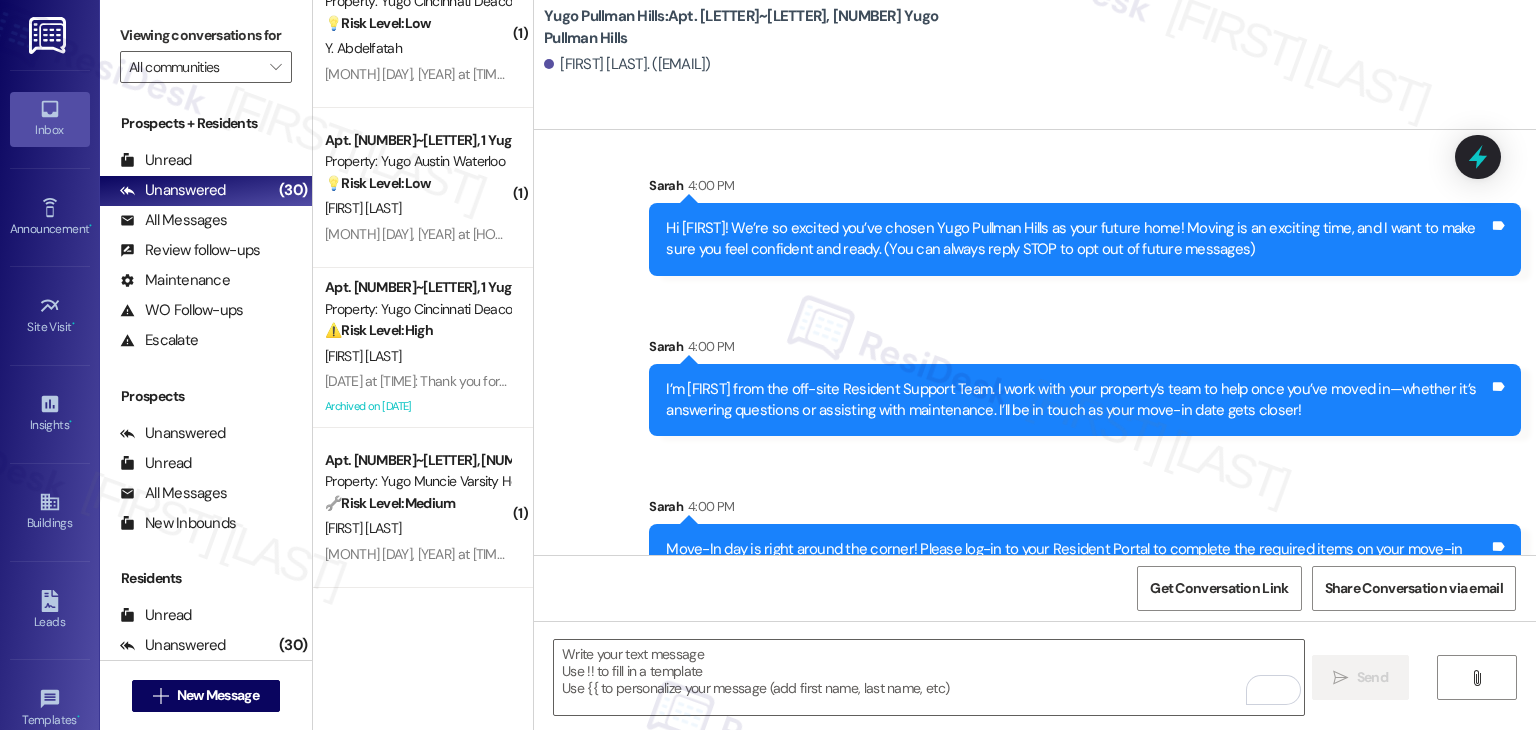 scroll, scrollTop: 213, scrollLeft: 0, axis: vertical 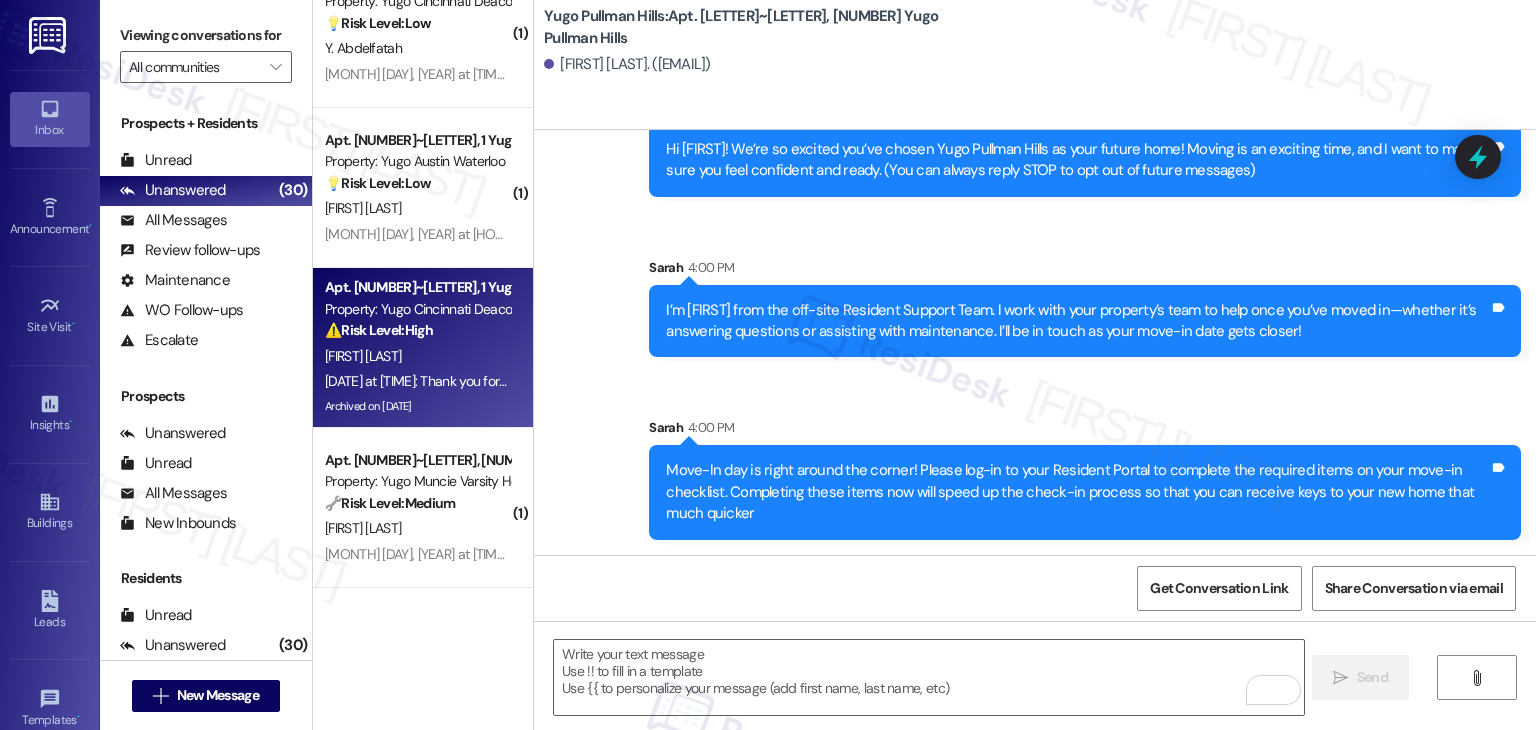click on "⚠️  Risk Level:  High The message reports water damage and potential mold in the ceiling, which could lead to further property damage and health concerns. This requires urgent maintenance to prevent escalation." at bounding box center (417, 330) 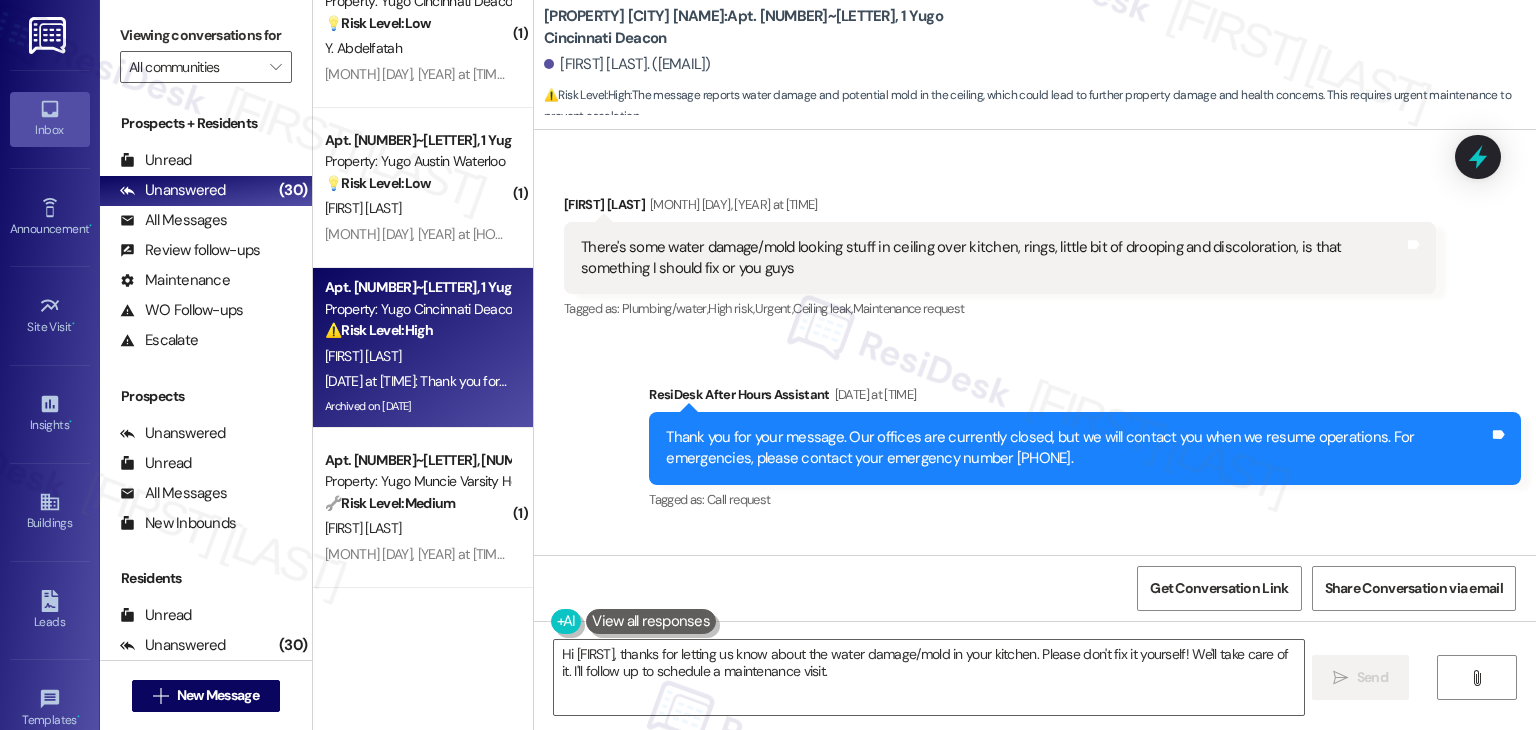scroll, scrollTop: 14543, scrollLeft: 0, axis: vertical 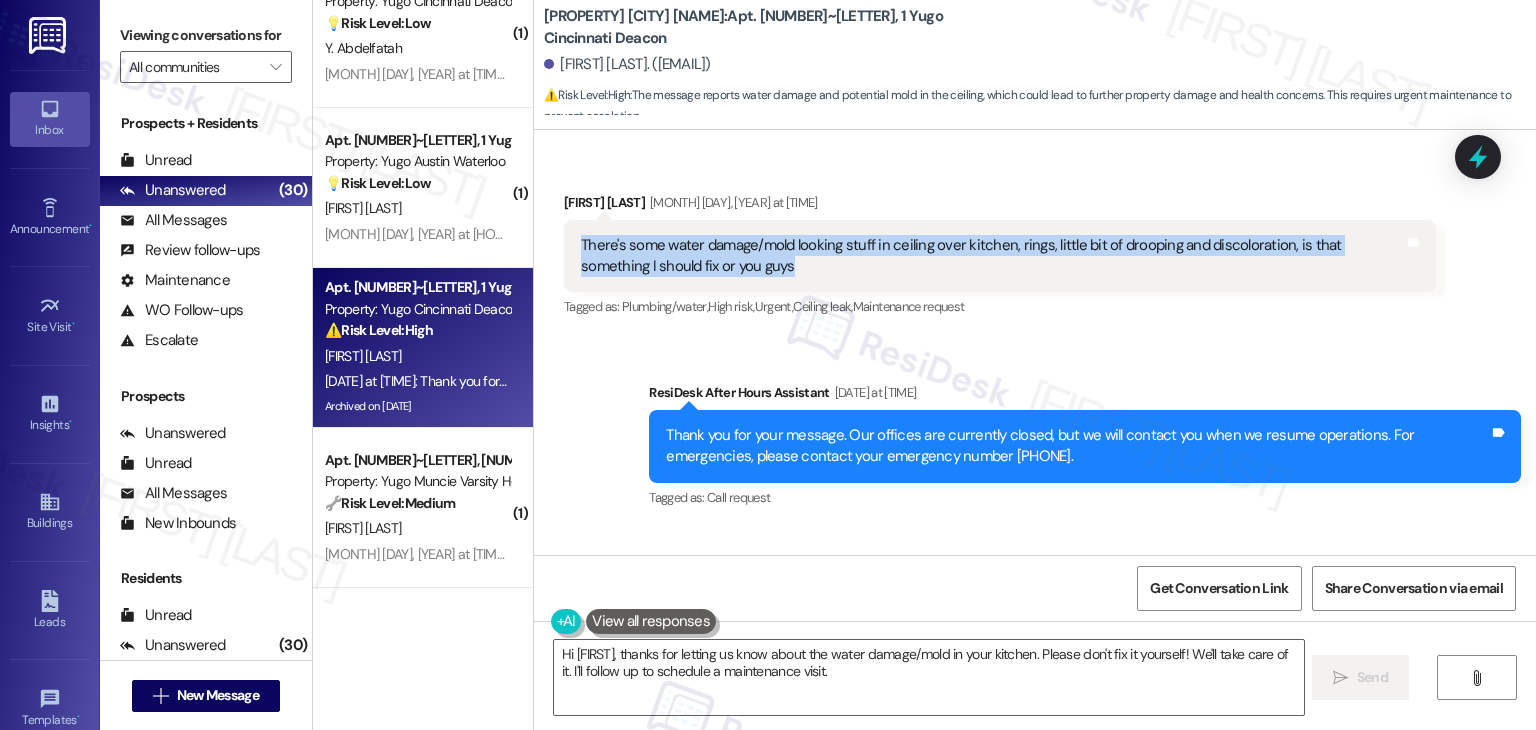 drag, startPoint x: 730, startPoint y: 281, endPoint x: 559, endPoint y: 256, distance: 172.81783 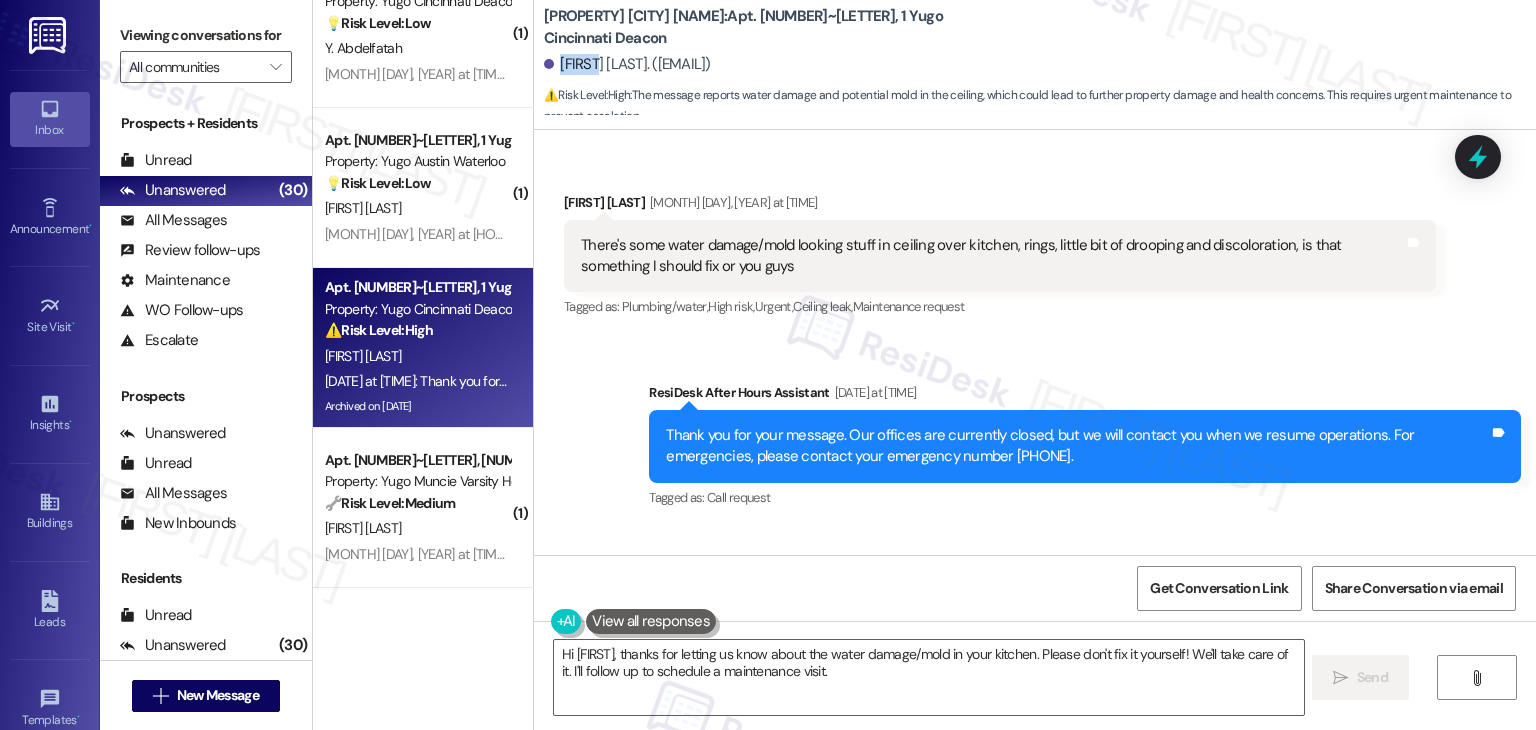 click on "[FIRST] [LAST]. ([EMAIL])" at bounding box center [627, 64] 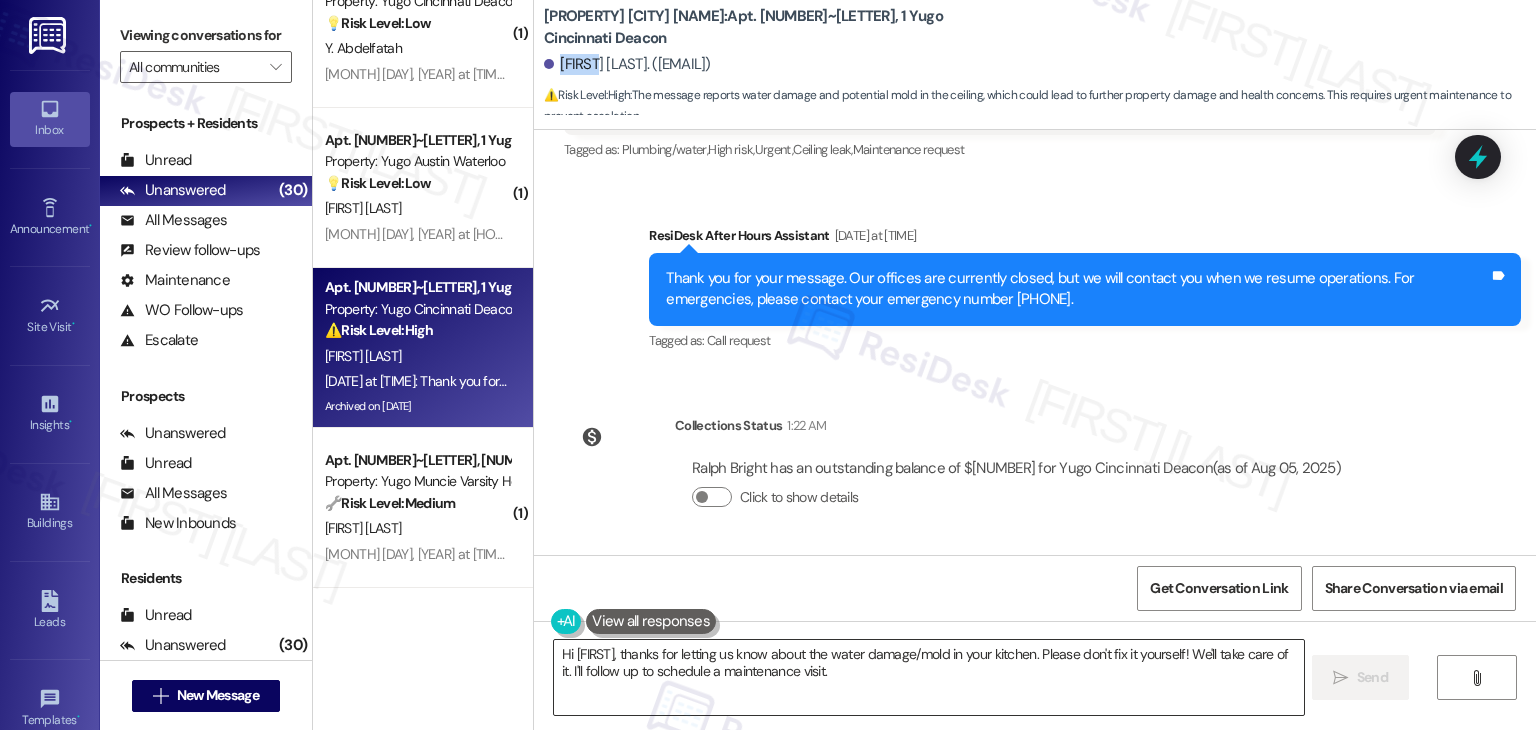 click on "Hi [FIRST], thanks for letting us know about the water damage/mold in your kitchen. Please don't fix it yourself! We'll take care of it. I'll follow up to schedule a maintenance visit." at bounding box center (928, 677) 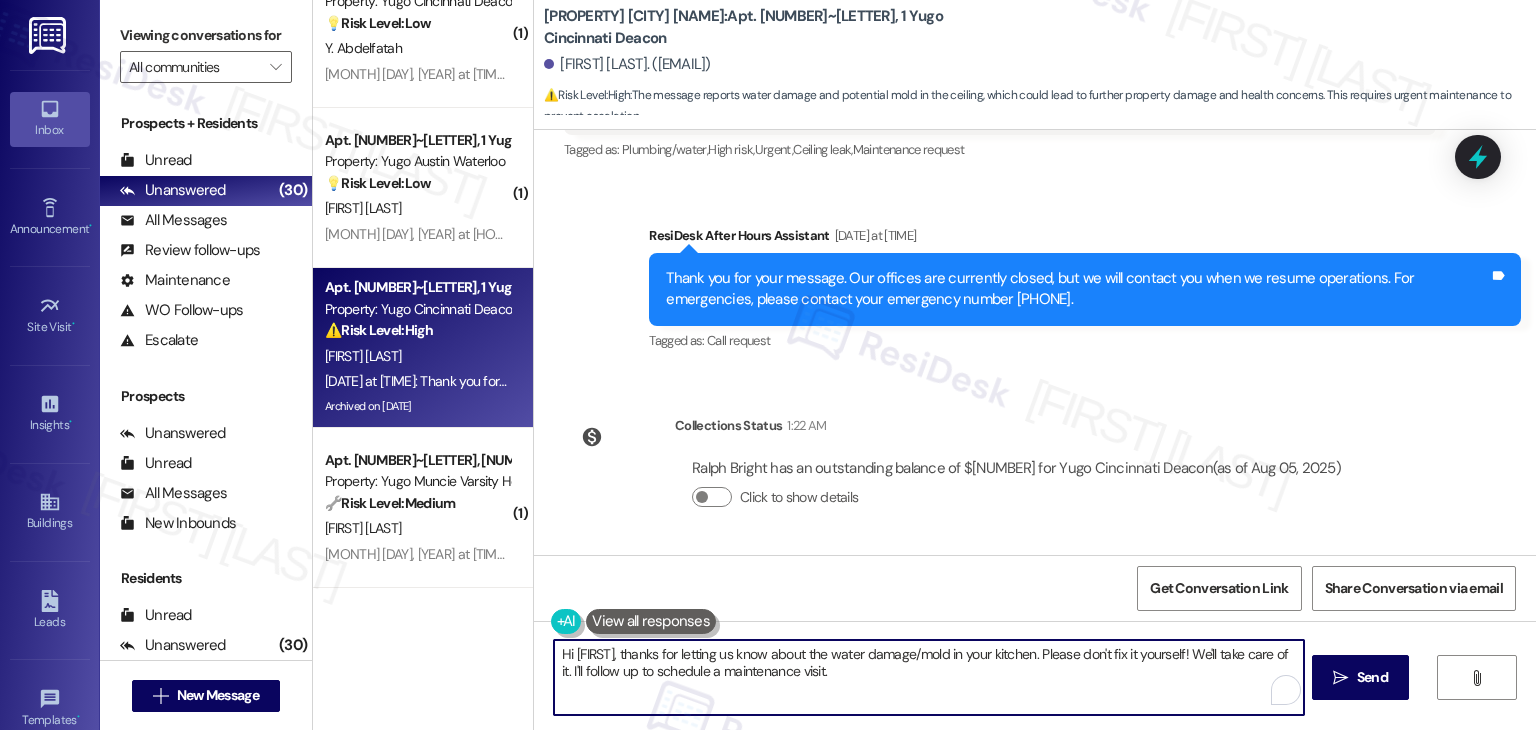 click on "Hi [FIRST], thanks for letting us know about the water damage/mold in your kitchen. Please don't fix it yourself! We'll take care of it. I'll follow up to schedule a maintenance visit." at bounding box center [928, 677] 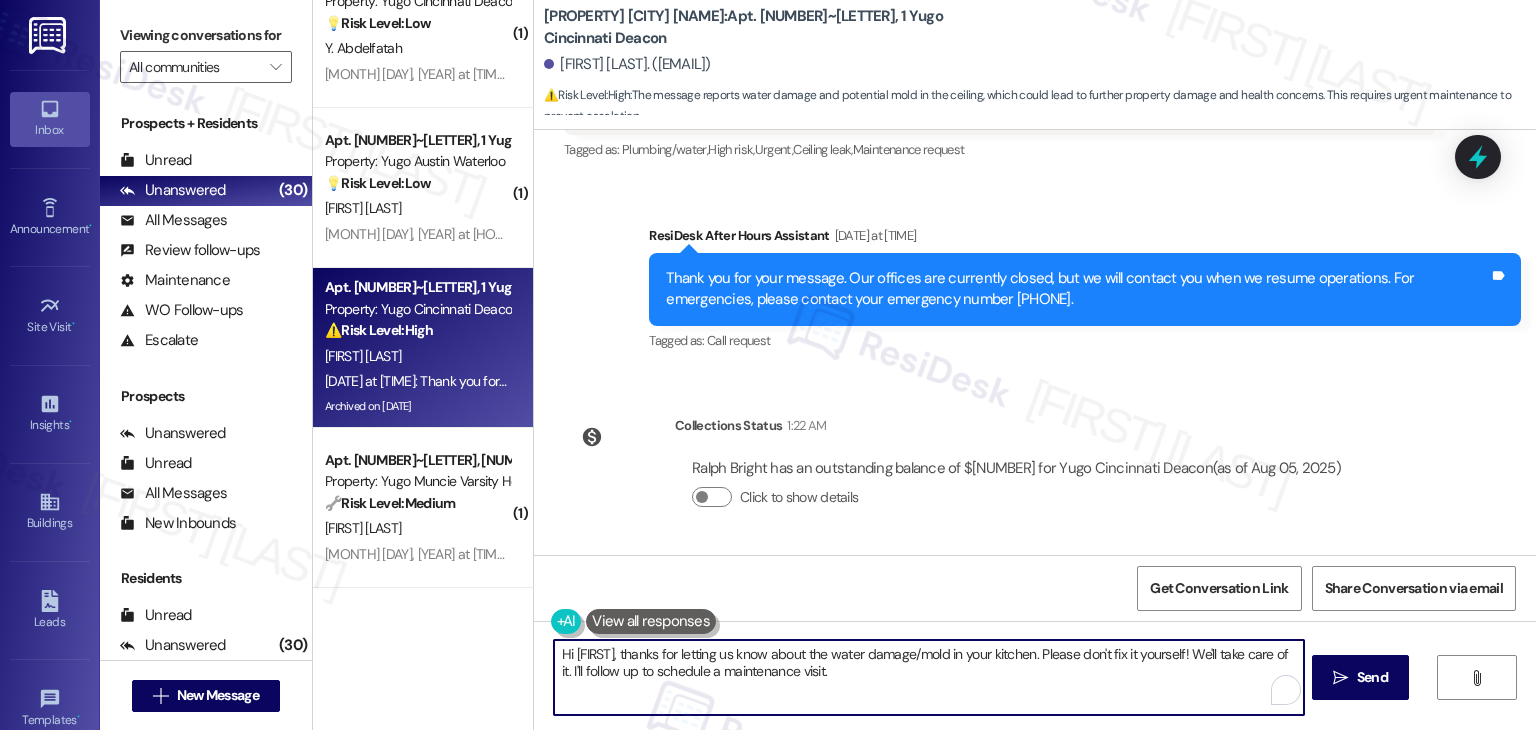 paste on "[FIRST], thank you for bringing this issue to our attention. I’ll arrange for our maintenance team to inspect the kitchen ceiling and evaluate the situation to identify the best way to proceed. If it’s okay with you, may we have your permission to enter your home to conduct the repairs if you’re not there when the maintenance team is available?" 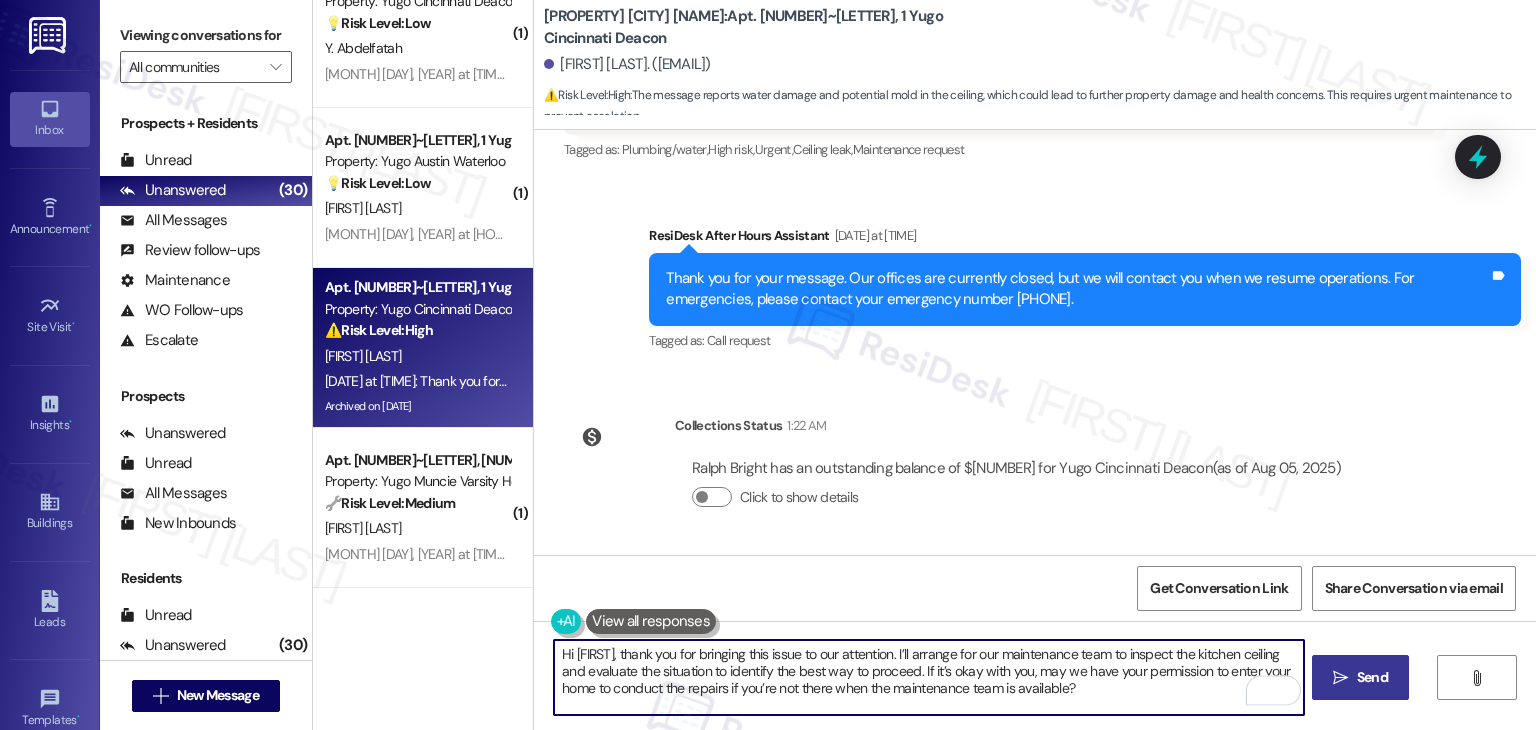 type on "Hi [FIRST], thank you for bringing this issue to our attention. I’ll arrange for our maintenance team to inspect the kitchen ceiling and evaluate the situation to identify the best way to proceed. If it’s okay with you, may we have your permission to enter your home to conduct the repairs if you’re not there when the maintenance team is available?" 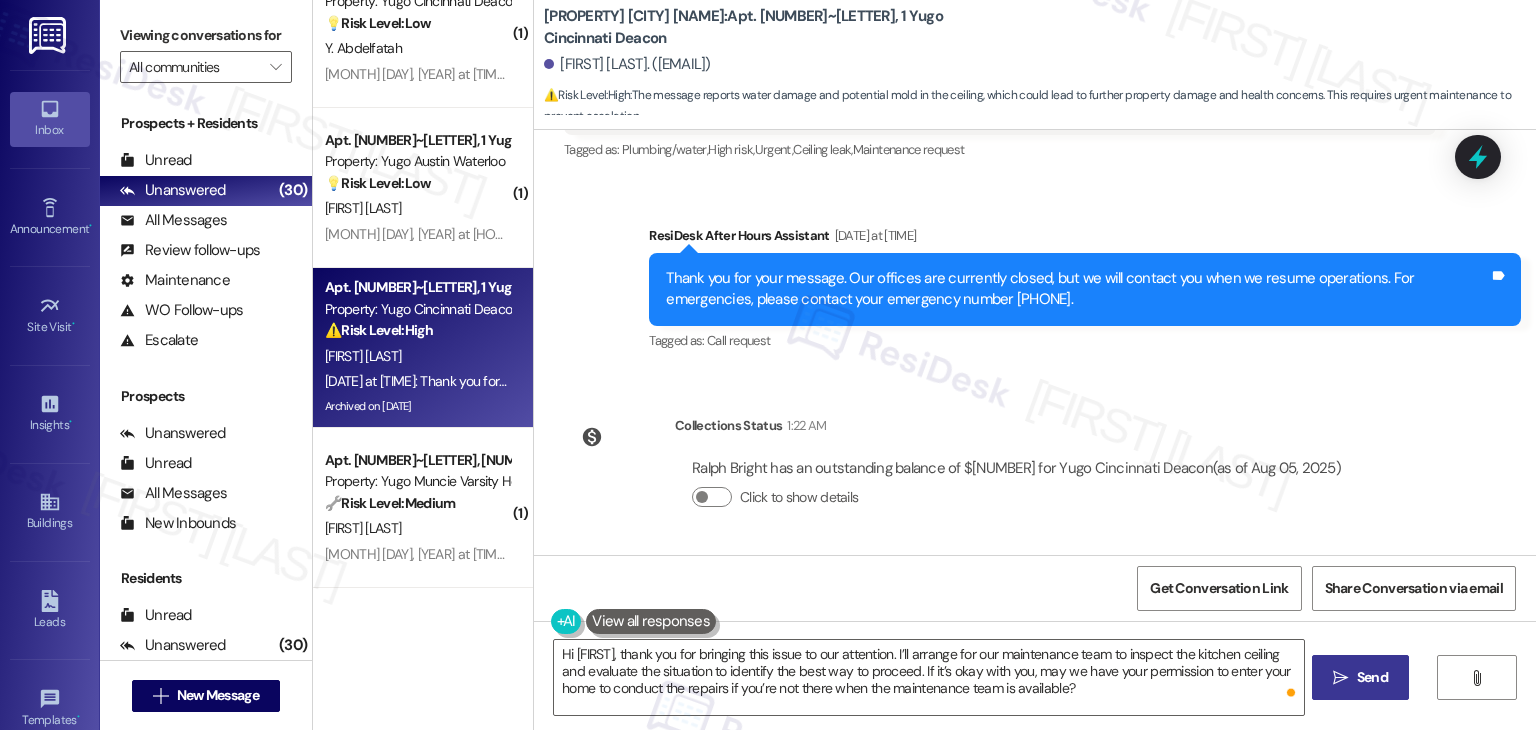 click on "Send" at bounding box center [1372, 677] 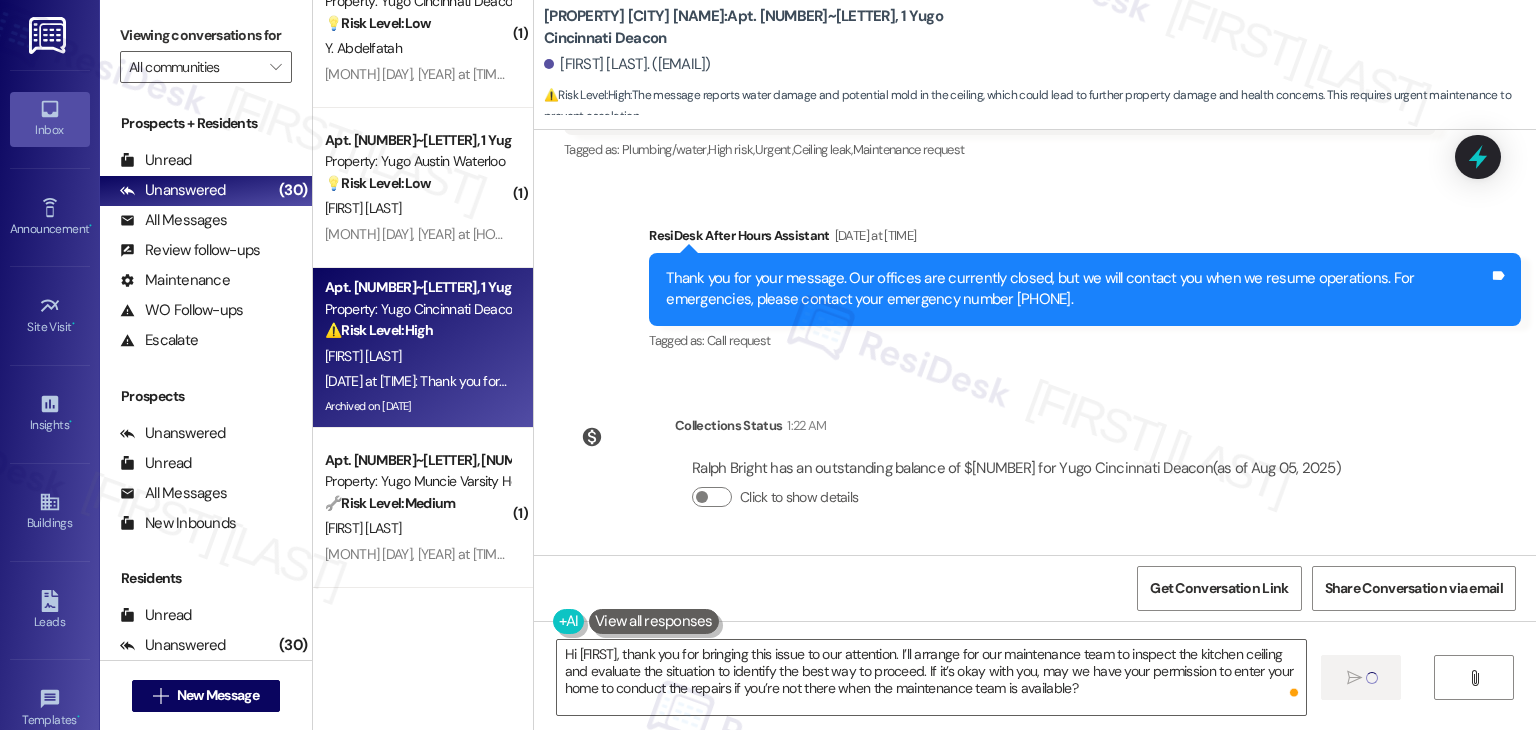 type 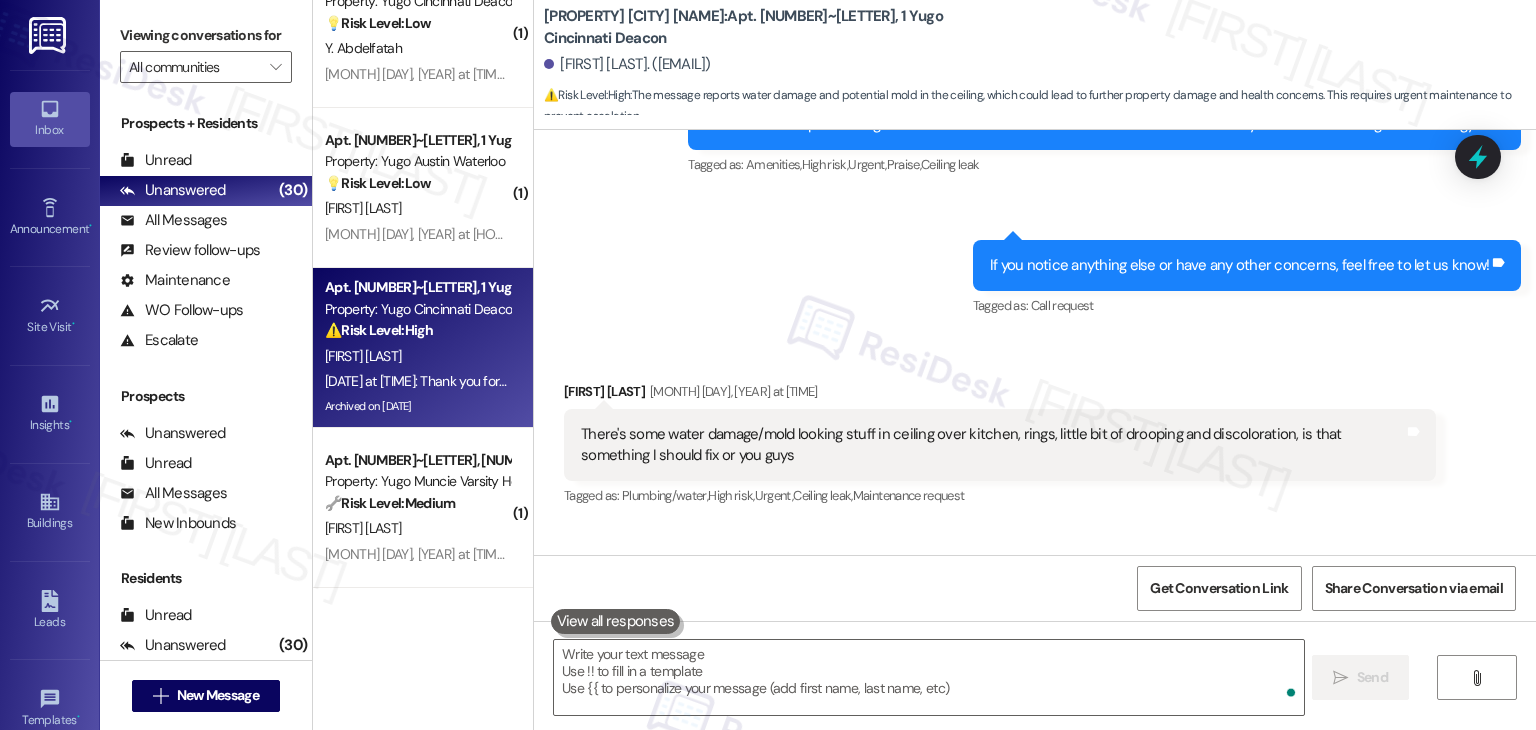 scroll, scrollTop: 14343, scrollLeft: 0, axis: vertical 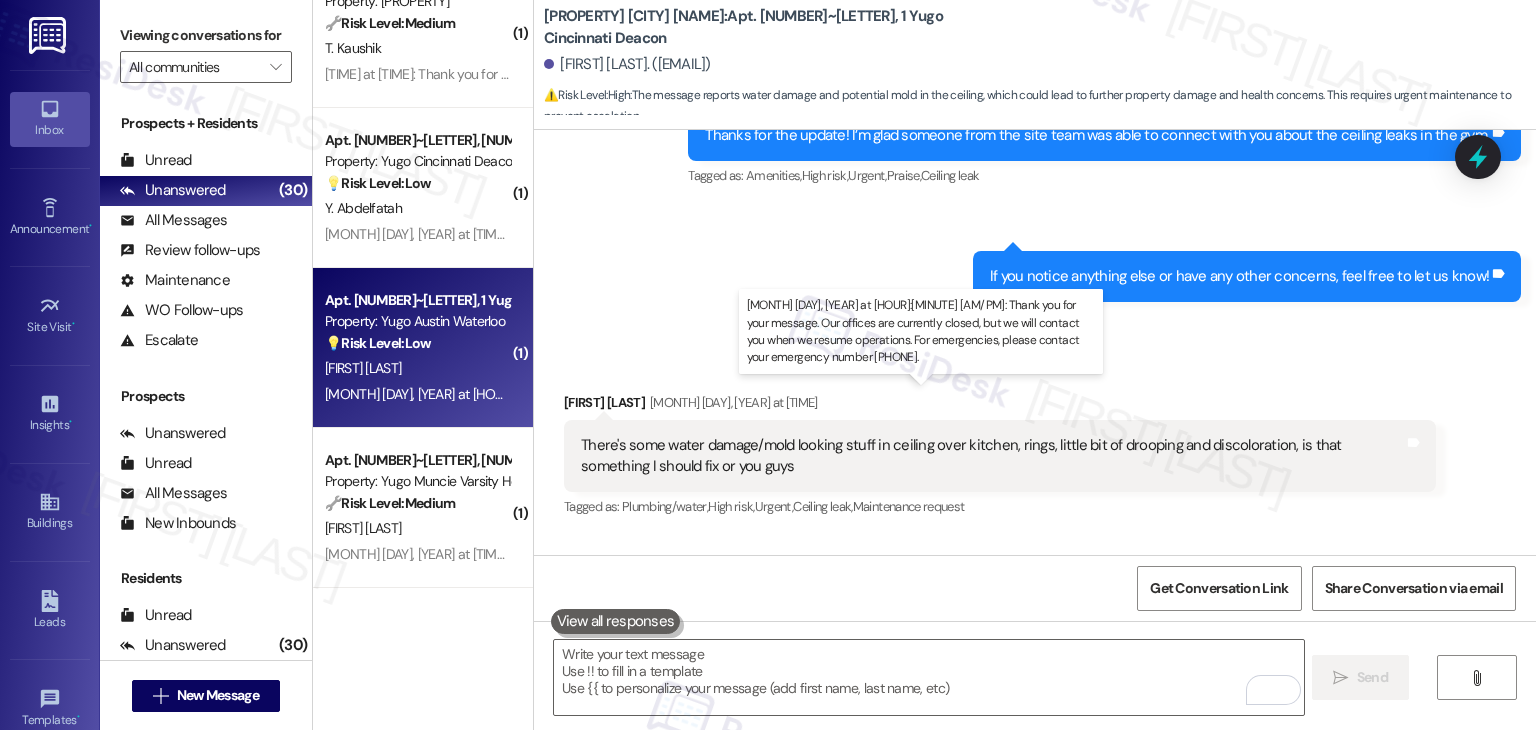click on "[MONTH] [DAY], [YEAR] at [HOUR]:[MINUTE] [AM/PM]: Thank you for your message. Our offices are currently closed, but we will contact you when we resume operations. For emergencies, please contact your emergency number [PHONE]. [MONTH] [DAY], [YEAR] at [HOUR]:[MINUTE] [AM/PM]: Thank you for your message. Our offices are currently closed, but we will contact you when we resume operations. For emergencies, please contact your emergency number [PHONE]." at bounding box center (1006, 394) 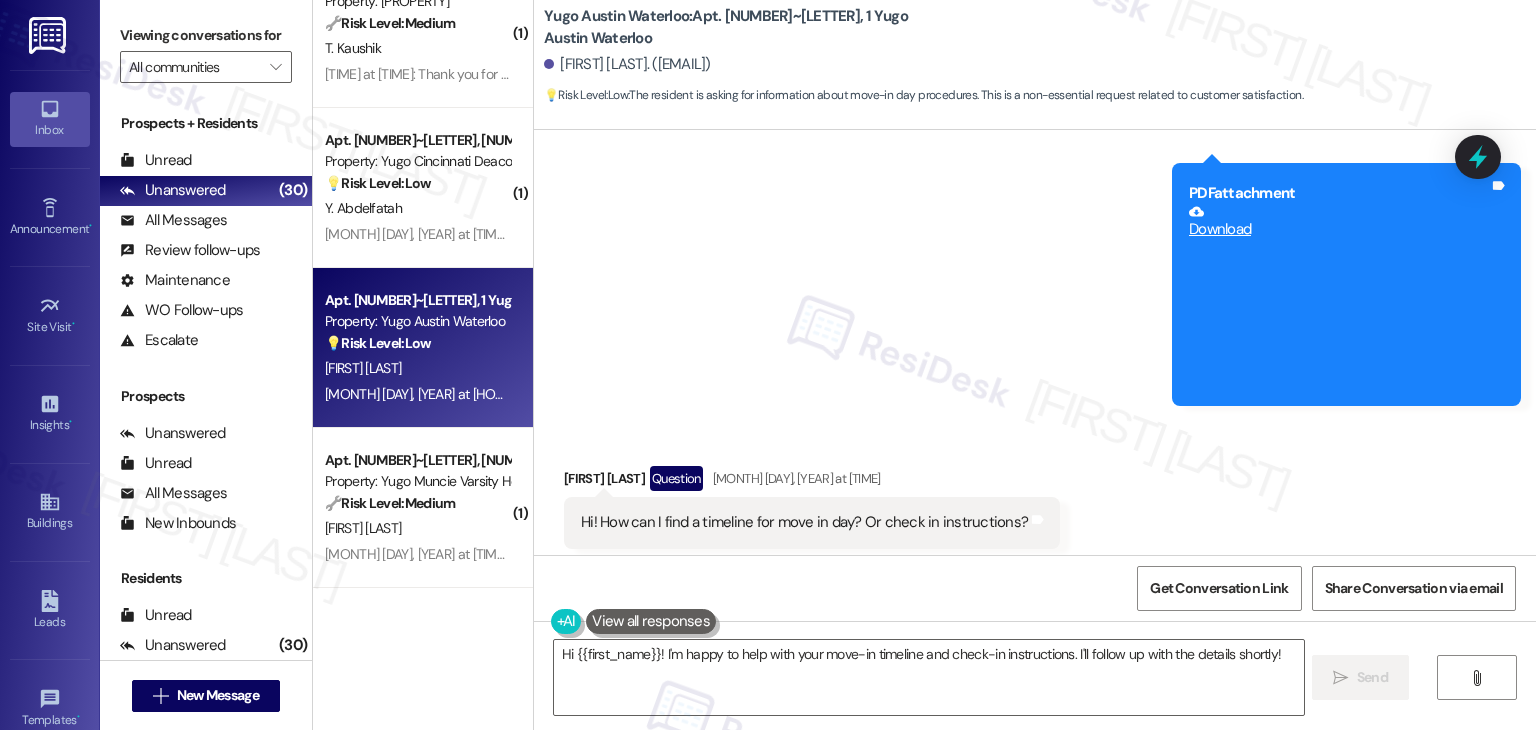 scroll, scrollTop: 690, scrollLeft: 0, axis: vertical 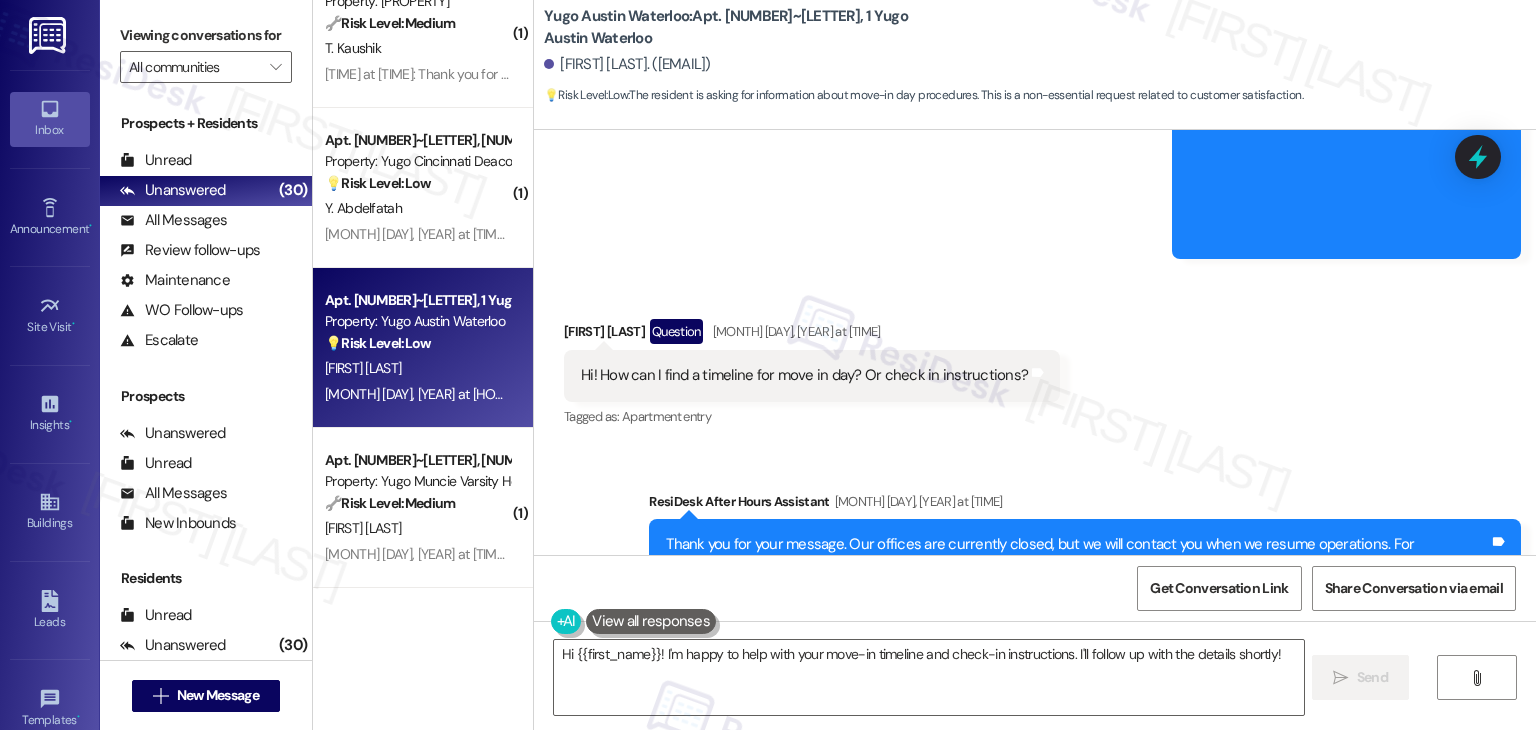 click on "Hi! How can I find a timeline for move in day? Or check in instructions?" at bounding box center (804, 375) 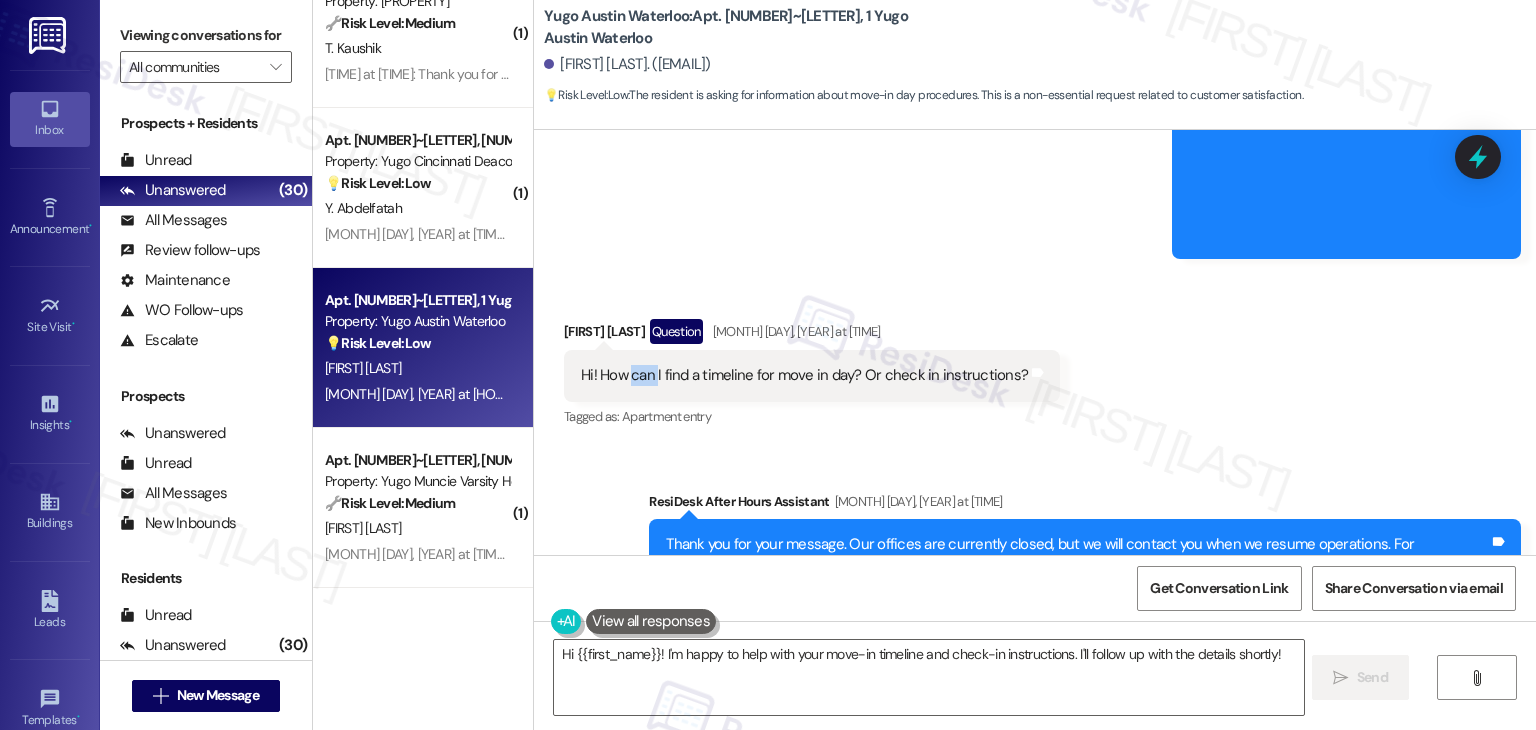 click on "Hi! How can I find a timeline for move in day? Or check in instructions?" at bounding box center [804, 375] 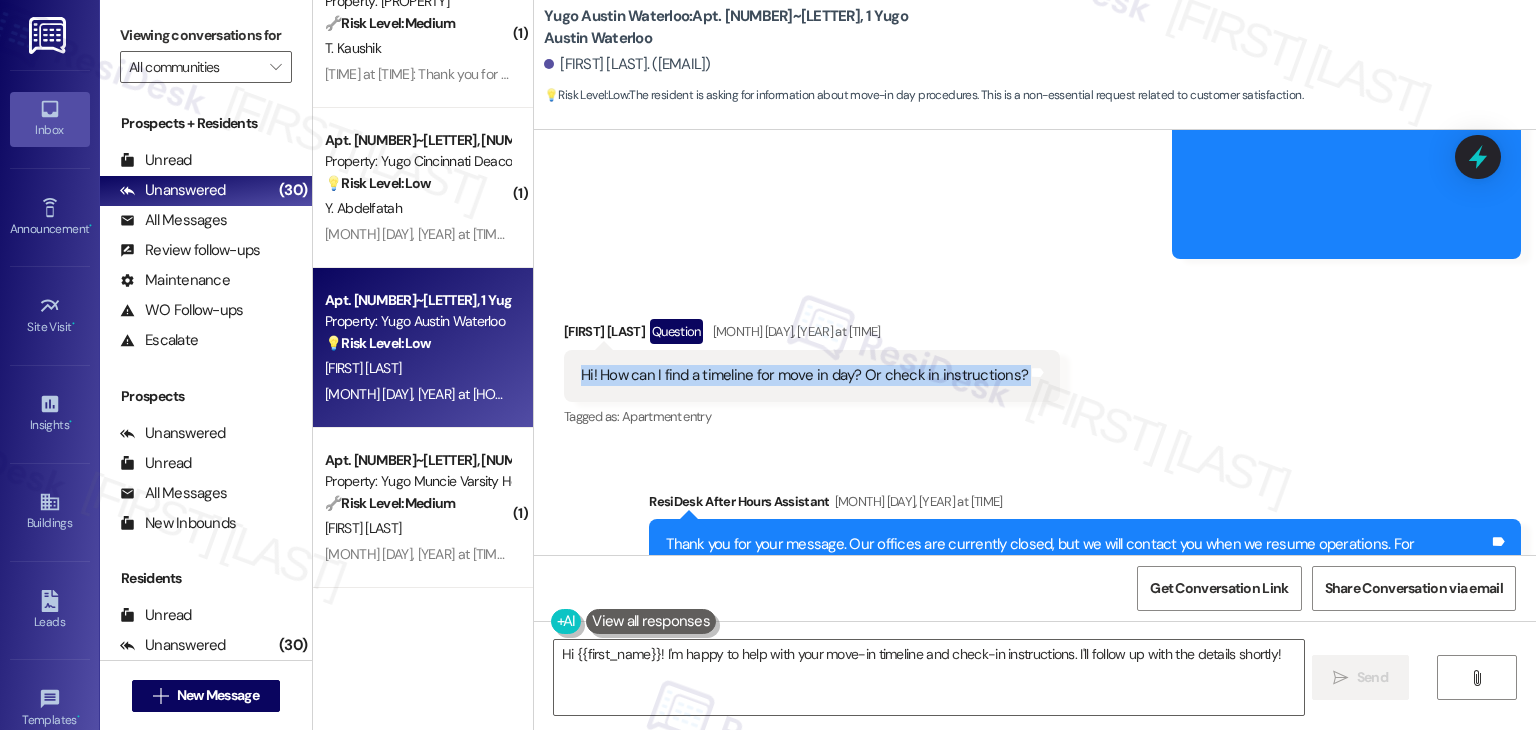 click on "Hi! How can I find a timeline for move in day? Or check in instructions?" at bounding box center [804, 375] 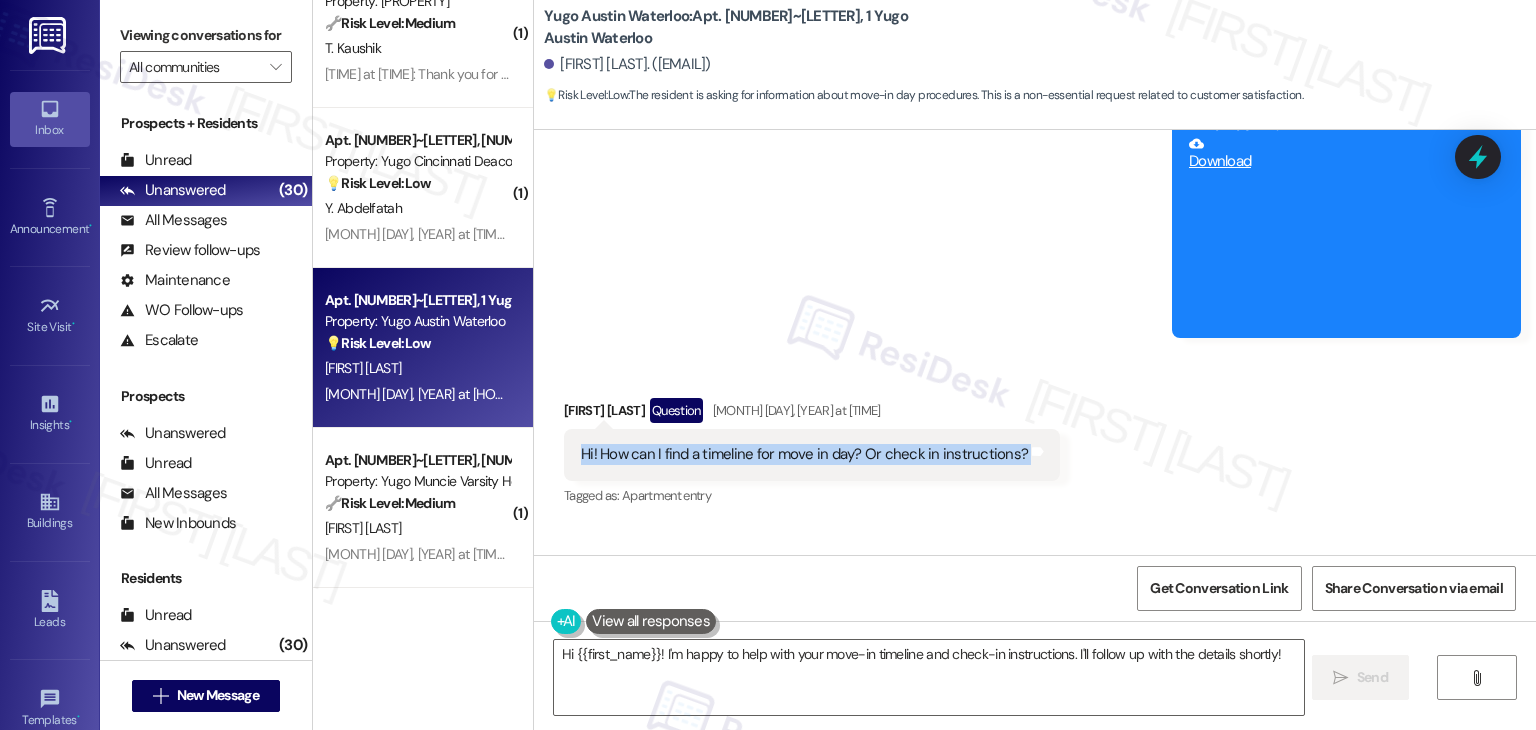 scroll, scrollTop: 890, scrollLeft: 0, axis: vertical 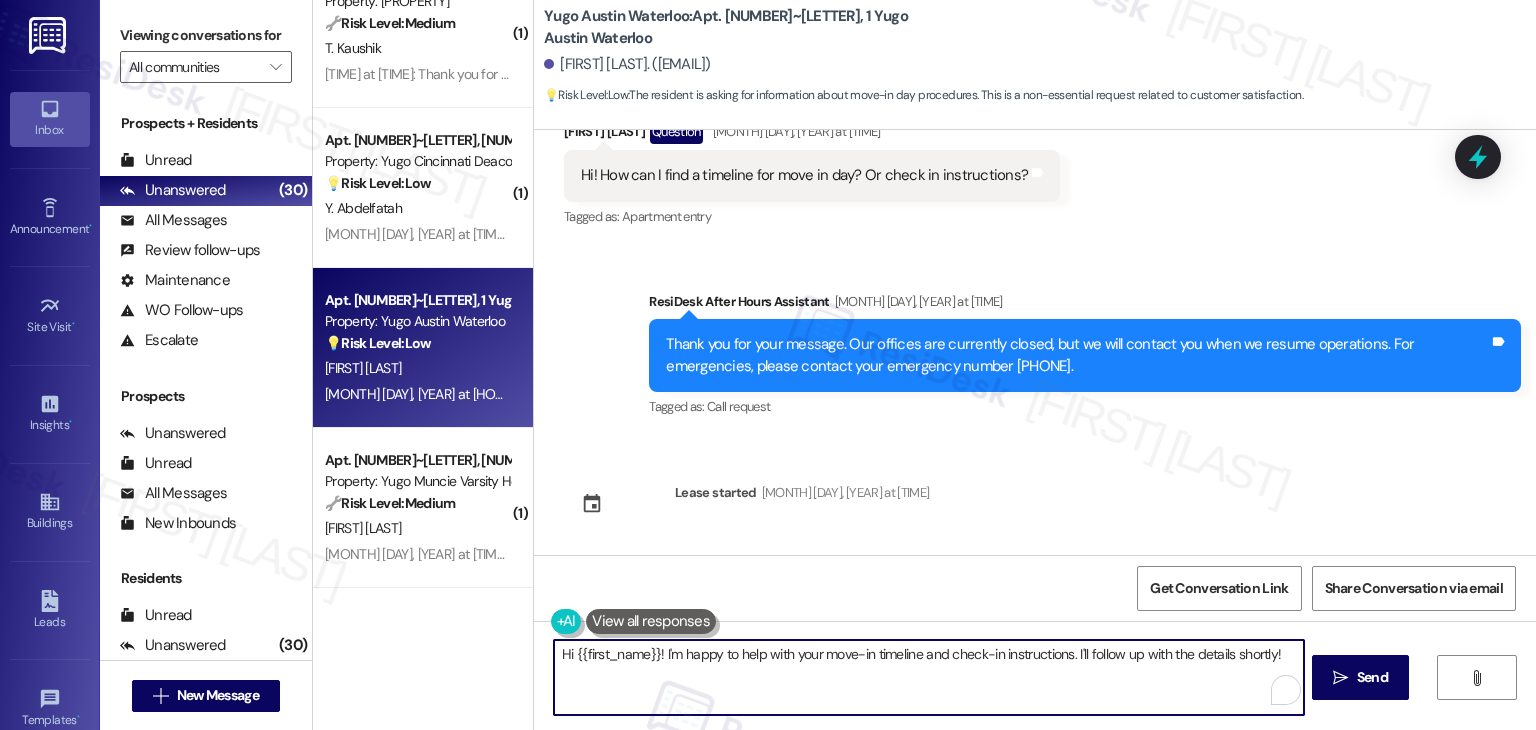 drag, startPoint x: 1281, startPoint y: 652, endPoint x: 735, endPoint y: 654, distance: 546.00366 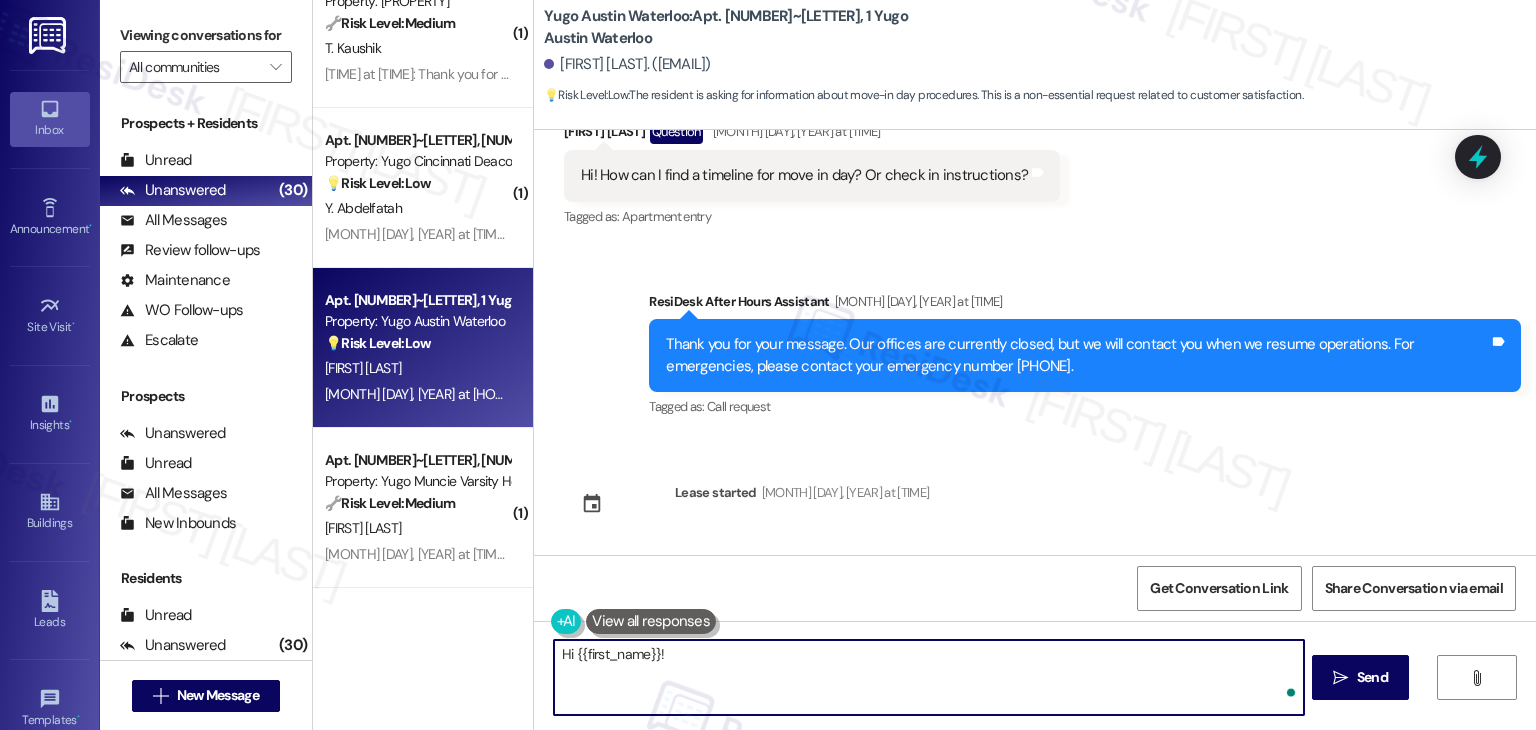 paste on "Thank you for reaching out. We understand how important it is to have all the details for your move-in day. We have attached the Move-In Guide from our previous announcement, which includes the timeline and check-in instructions you'll need." 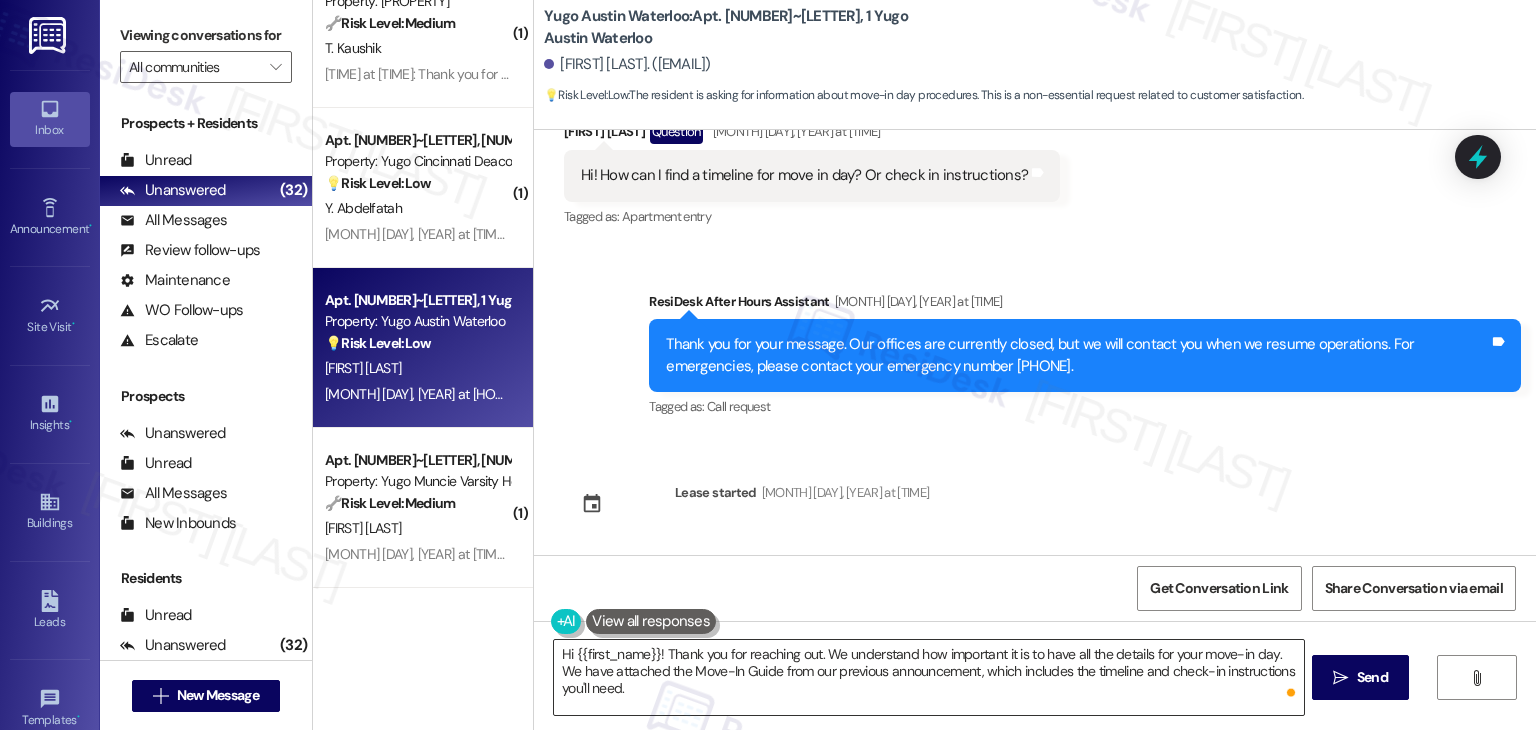 click on "Hi {{first_name}}! Thank you for reaching out. We understand how important it is to have all the details for your move-in day. We have attached the Move-In Guide from our previous announcement, which includes the timeline and check-in instructions you'll need." at bounding box center [928, 677] 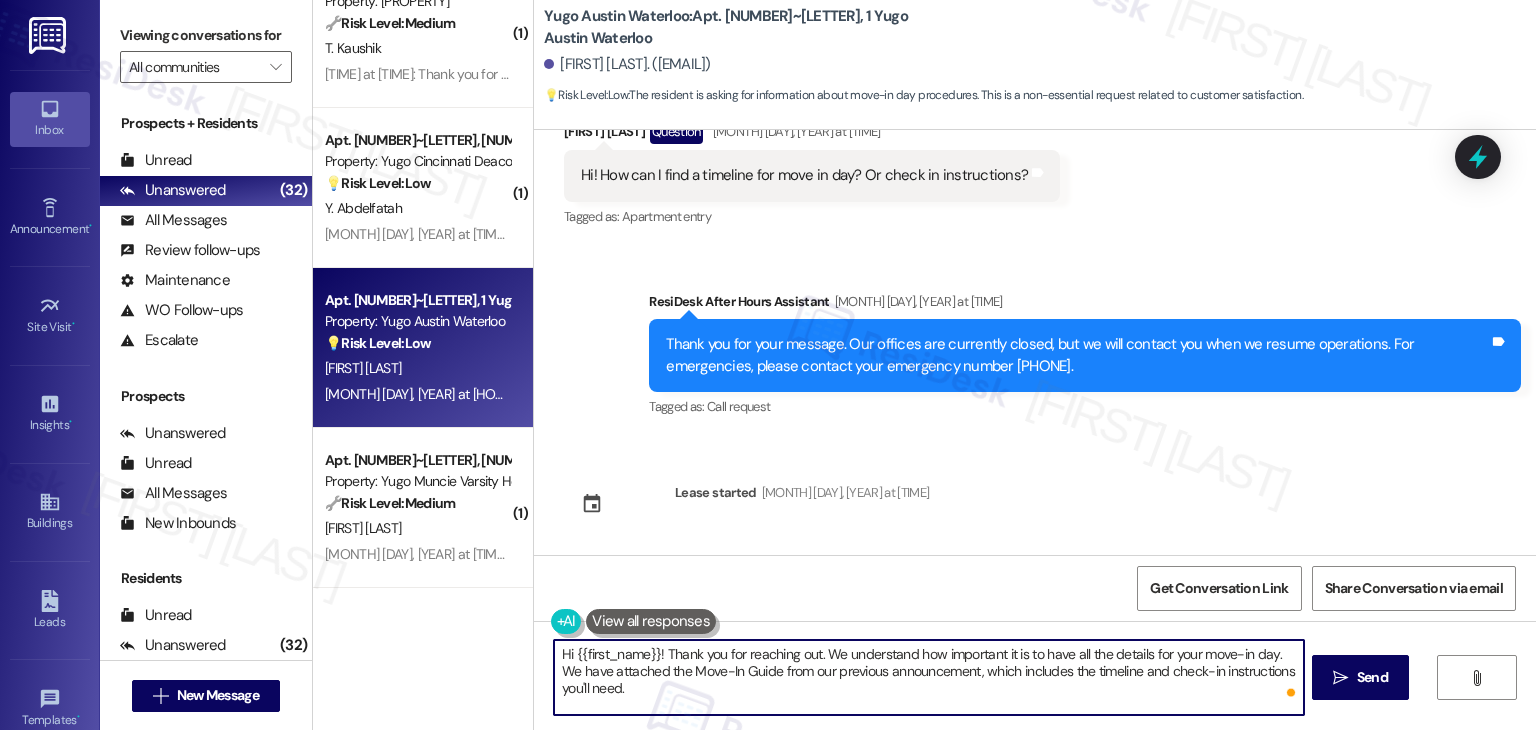 paste on "Let us know if there's anything else we can assist you with!" 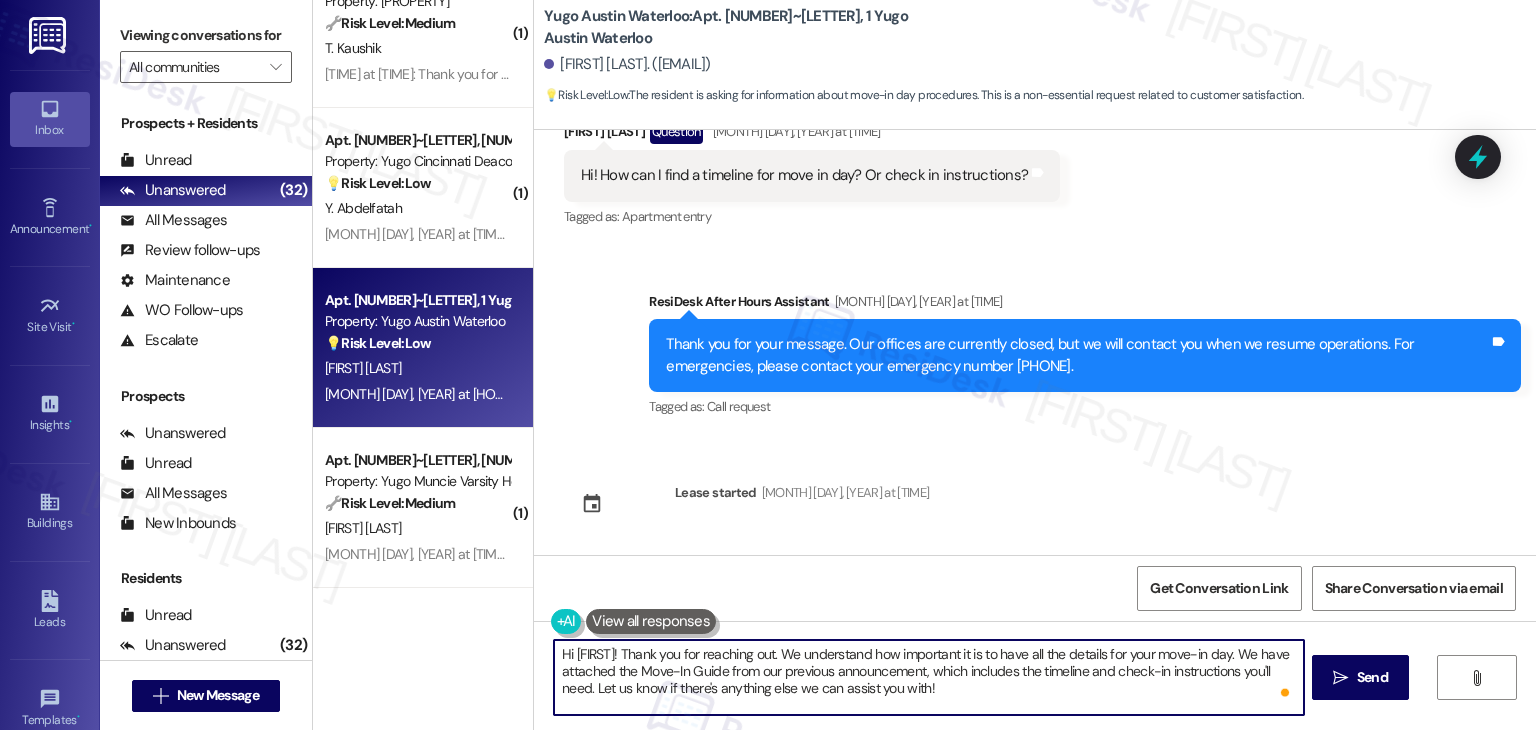 type on "Hi [FIRST]! Thank you for reaching out. We understand how important it is to have all the details for your move-in day. We have attached the Move-In Guide from our previous announcement, which includes the timeline and check-in instructions you'll need. Let us know if there's anything else we can assist you with!" 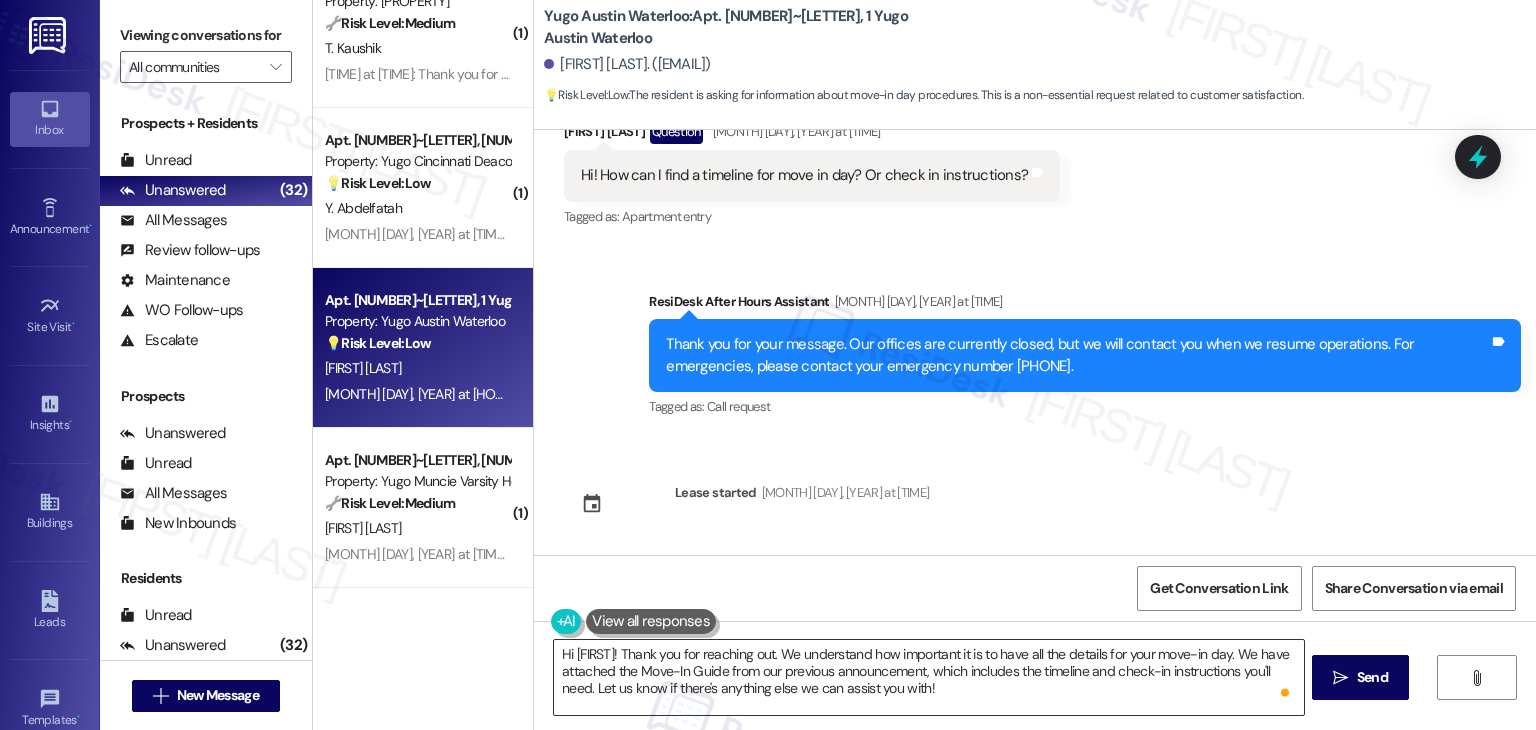 click on "Hi [FIRST]! Thank you for reaching out. We understand how important it is to have all the details for your move-in day. We have attached the Move-In Guide from our previous announcement, which includes the timeline and check-in instructions you'll need. Let us know if there's anything else we can assist you with!" at bounding box center [928, 677] 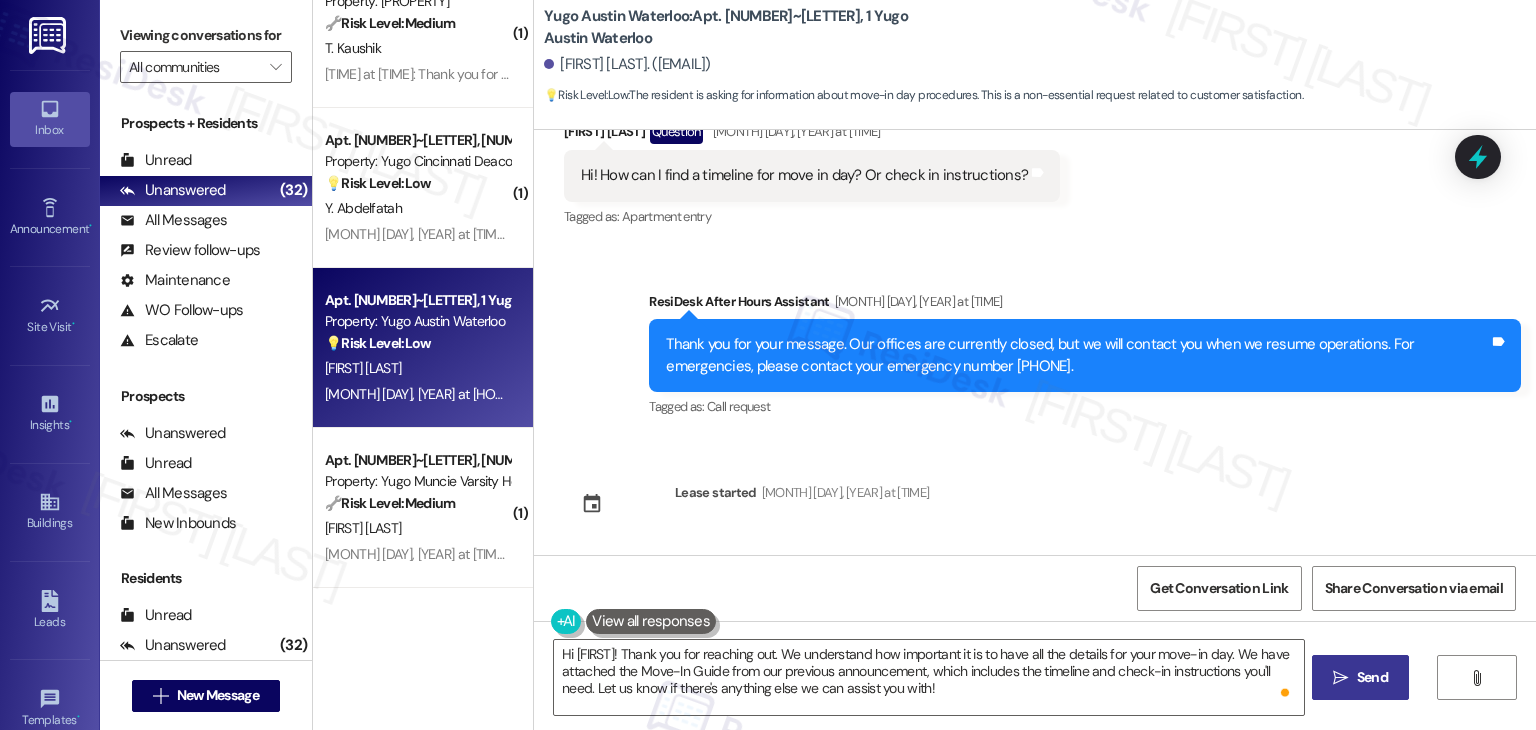 click on "Send" at bounding box center (1372, 677) 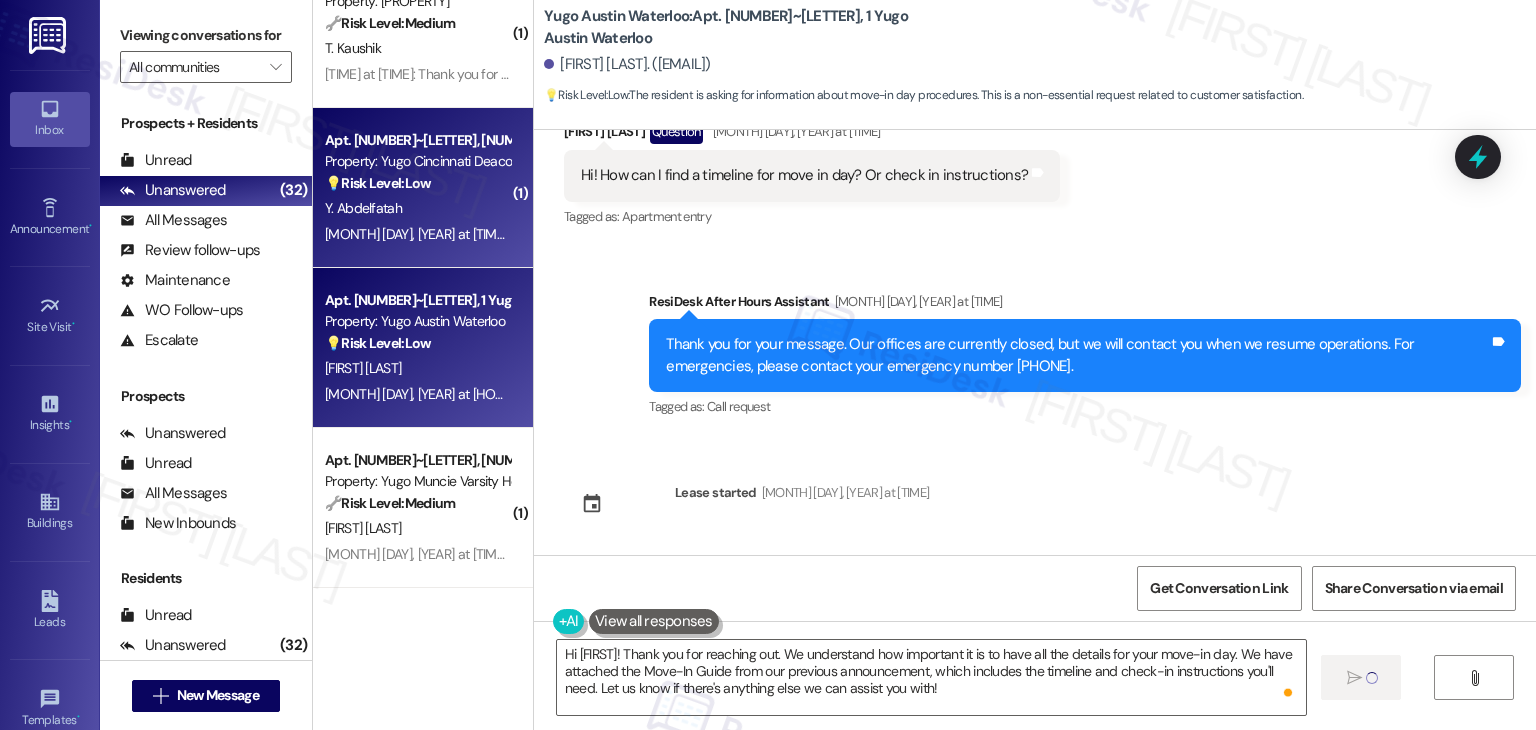 type 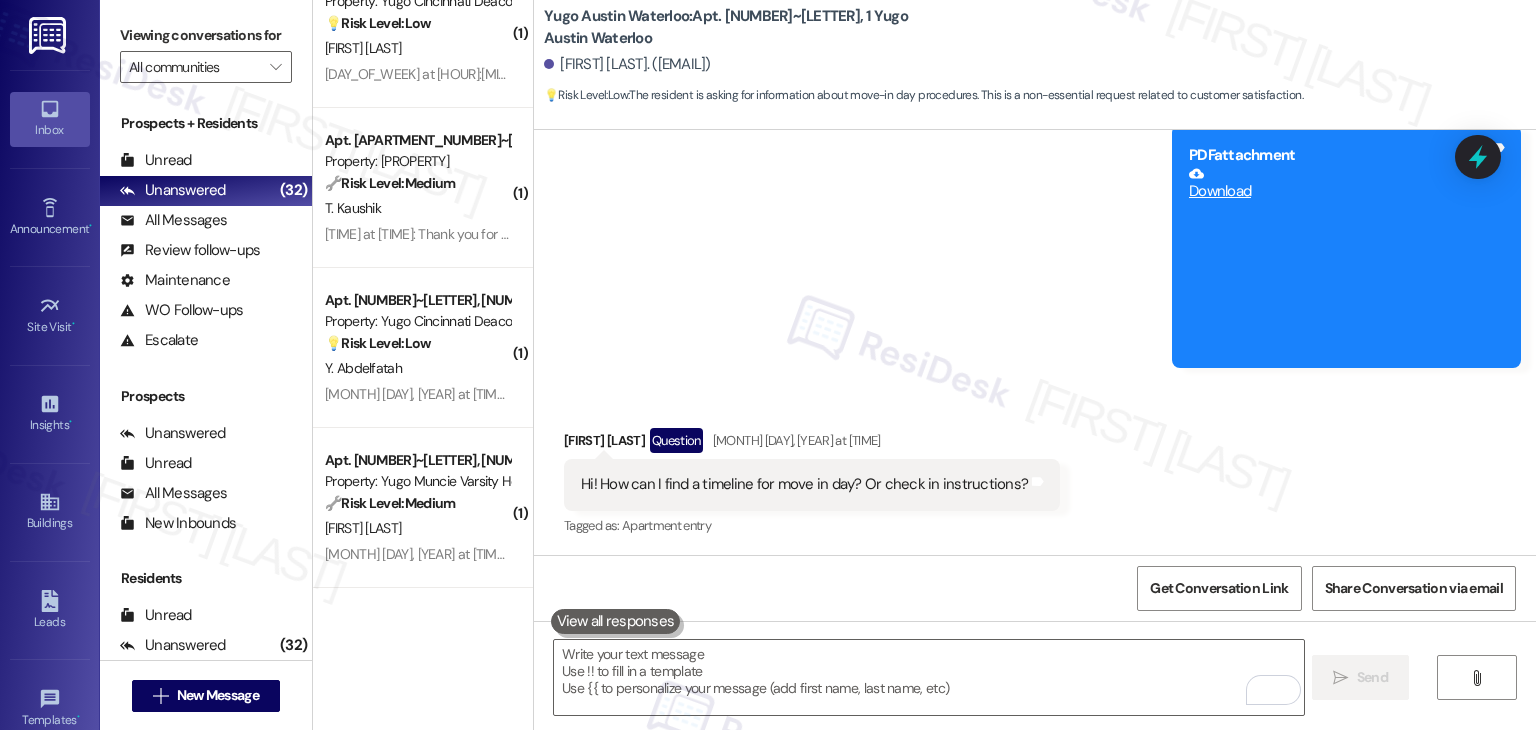 scroll, scrollTop: 1072, scrollLeft: 0, axis: vertical 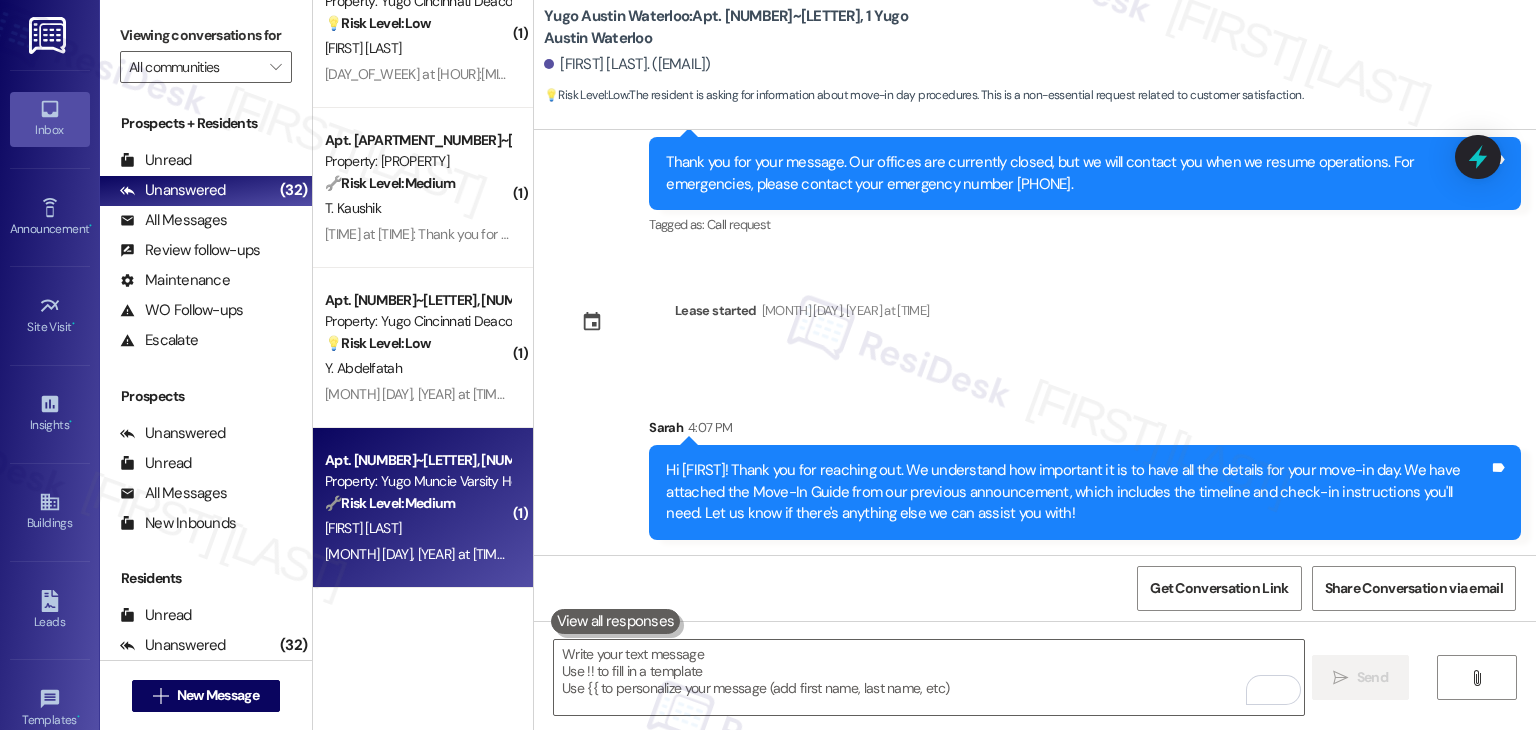 click on "[FIRST] [LAST]" at bounding box center [417, 528] 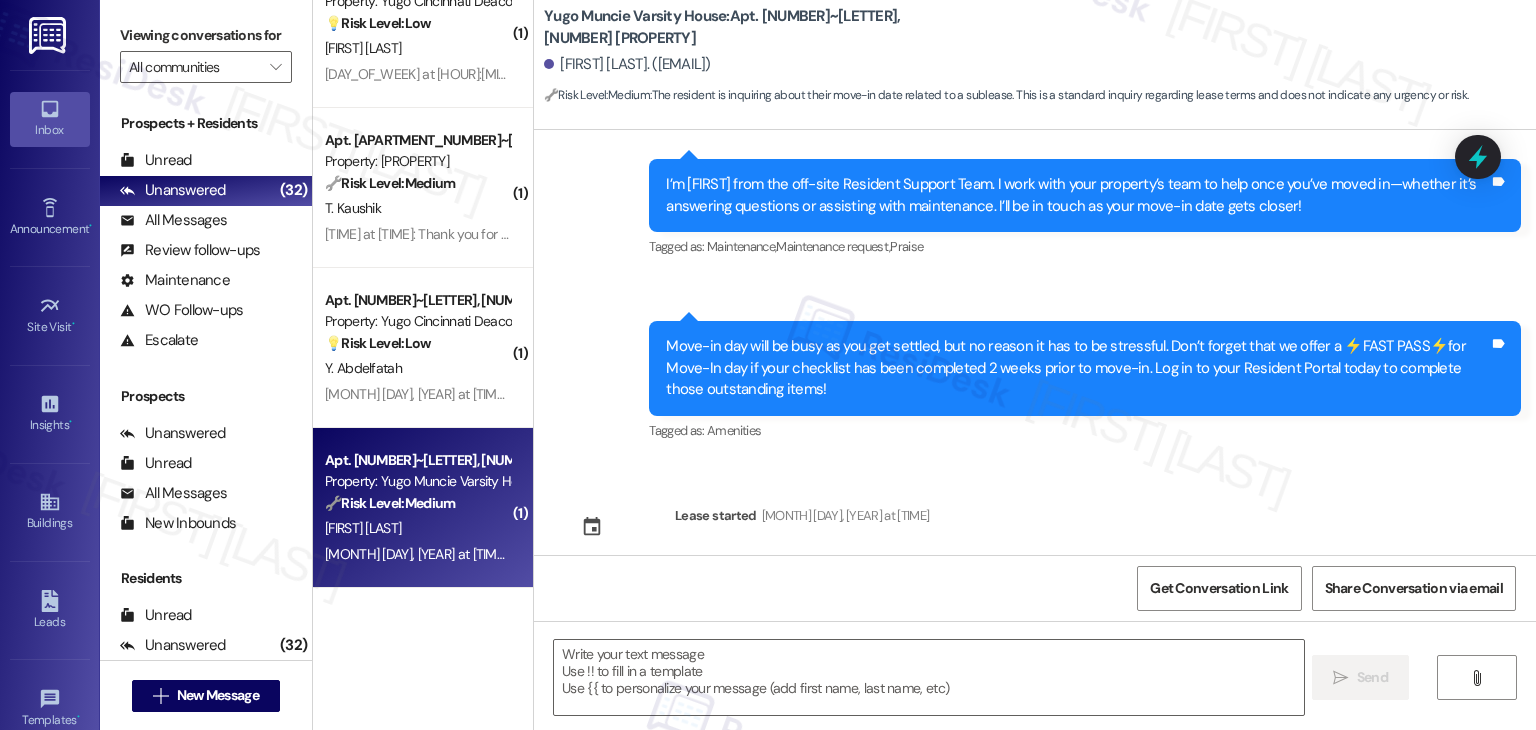 type on "Fetching suggested responses. Please feel free to read through the conversation in the meantime." 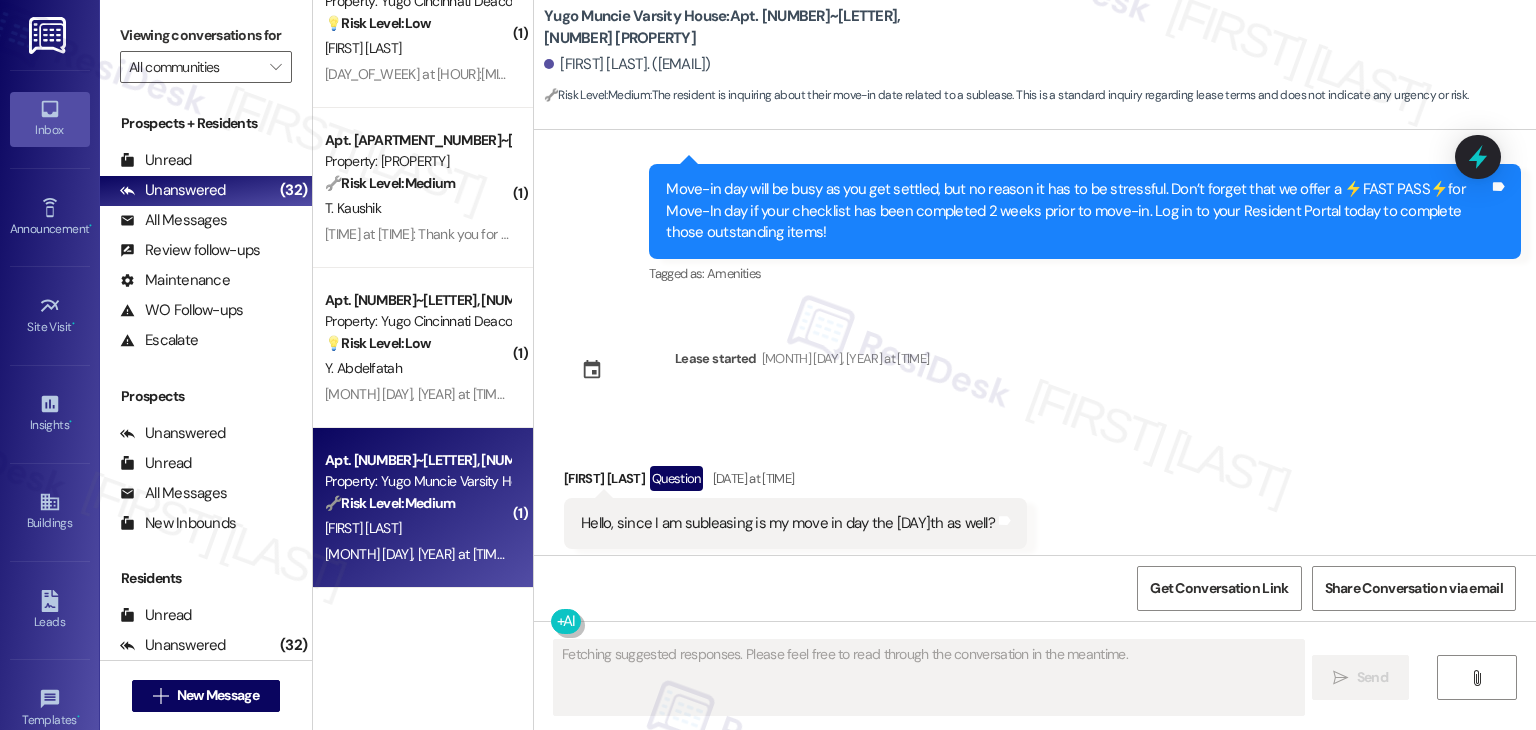 scroll, scrollTop: 418, scrollLeft: 0, axis: vertical 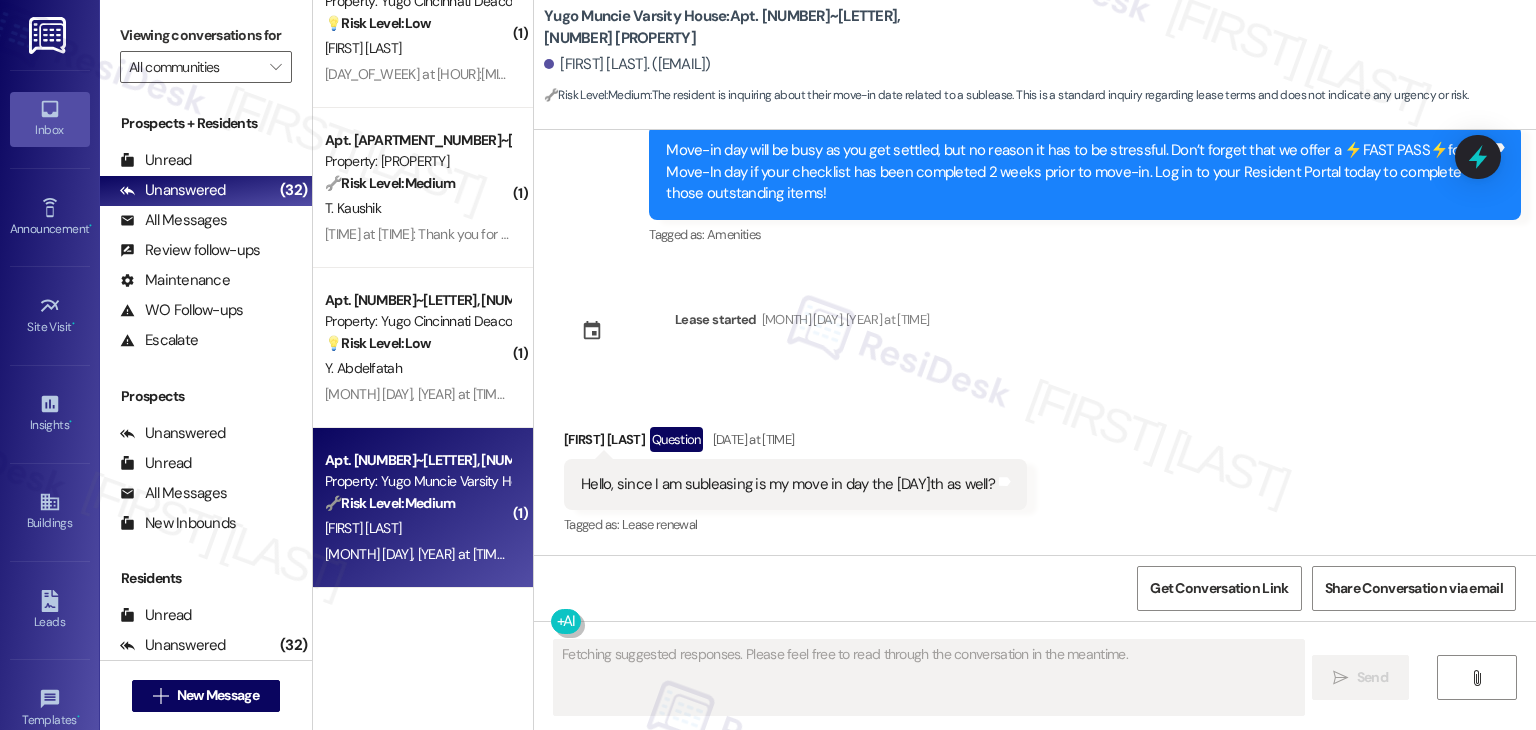 click on "Received via SMS Addyson Williams Question [MONTH] [DAY], [YEAR] at [TIME] Hello, since I am subleasing is my move in day the [DAY]th as well? Tags and notes Tagged as: Lease renewal Click to highlight conversations about Lease renewal" at bounding box center [1035, 468] 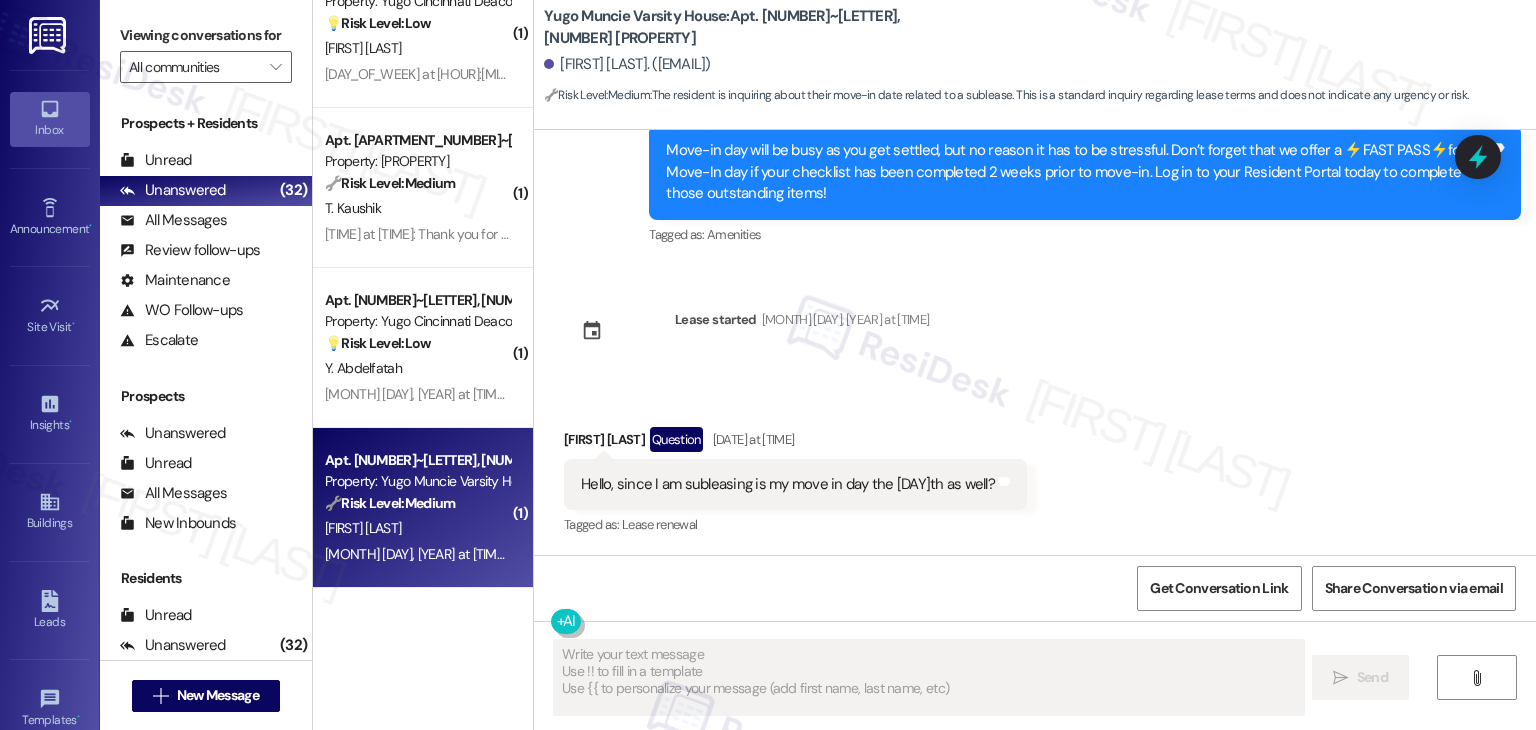 click on "Received via SMS Addyson Williams Question [MONTH] [DAY], [YEAR] at [TIME] Hello, since I am subleasing is my move in day the [DAY]th as well? Tags and notes Tagged as: Lease renewal Click to highlight conversations about Lease renewal" at bounding box center [1035, 468] 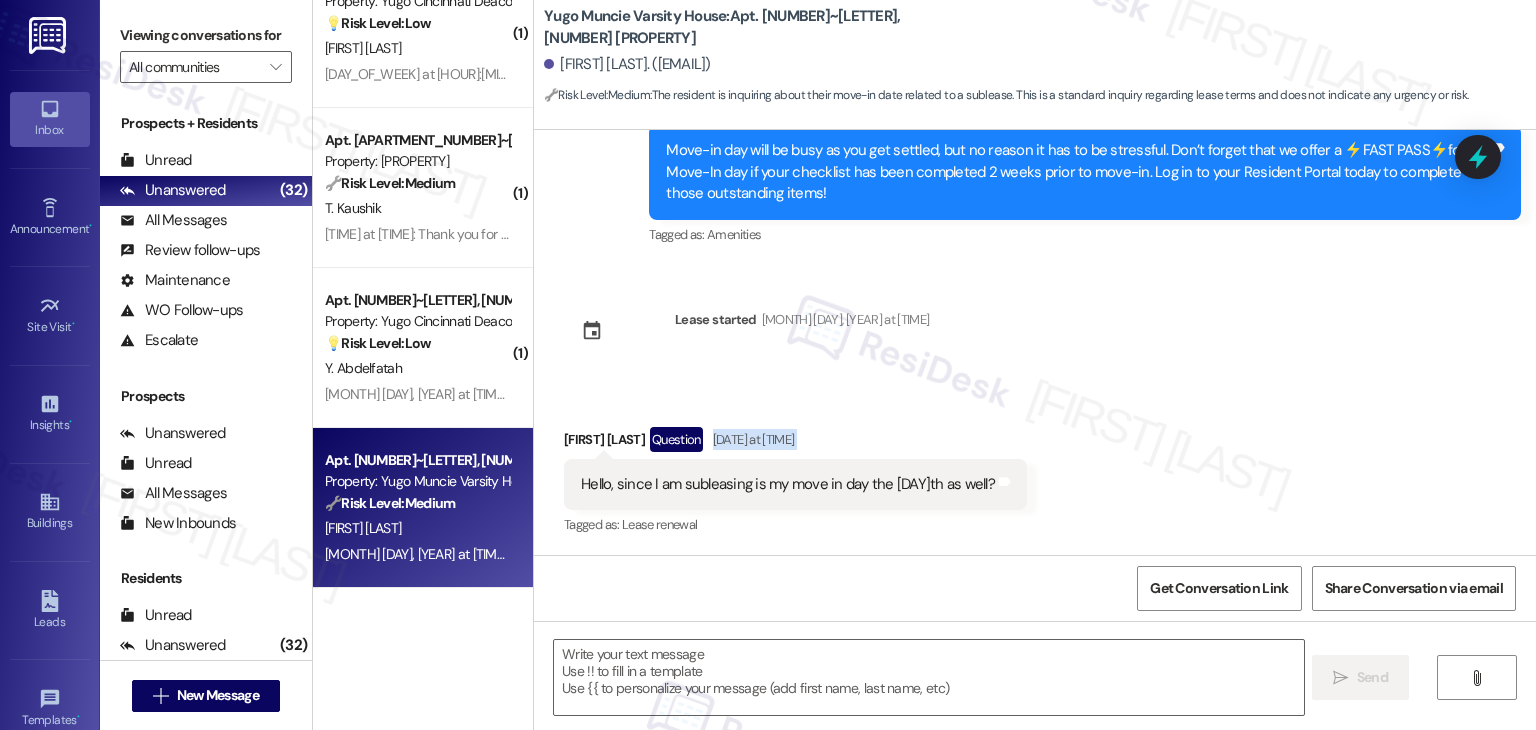click on "Received via SMS Addyson Williams Question [MONTH] [DAY], [YEAR] at [TIME] Hello, since I am subleasing is my move in day the [DAY]th as well? Tags and notes Tagged as: Lease renewal Click to highlight conversations about Lease renewal" at bounding box center [1035, 468] 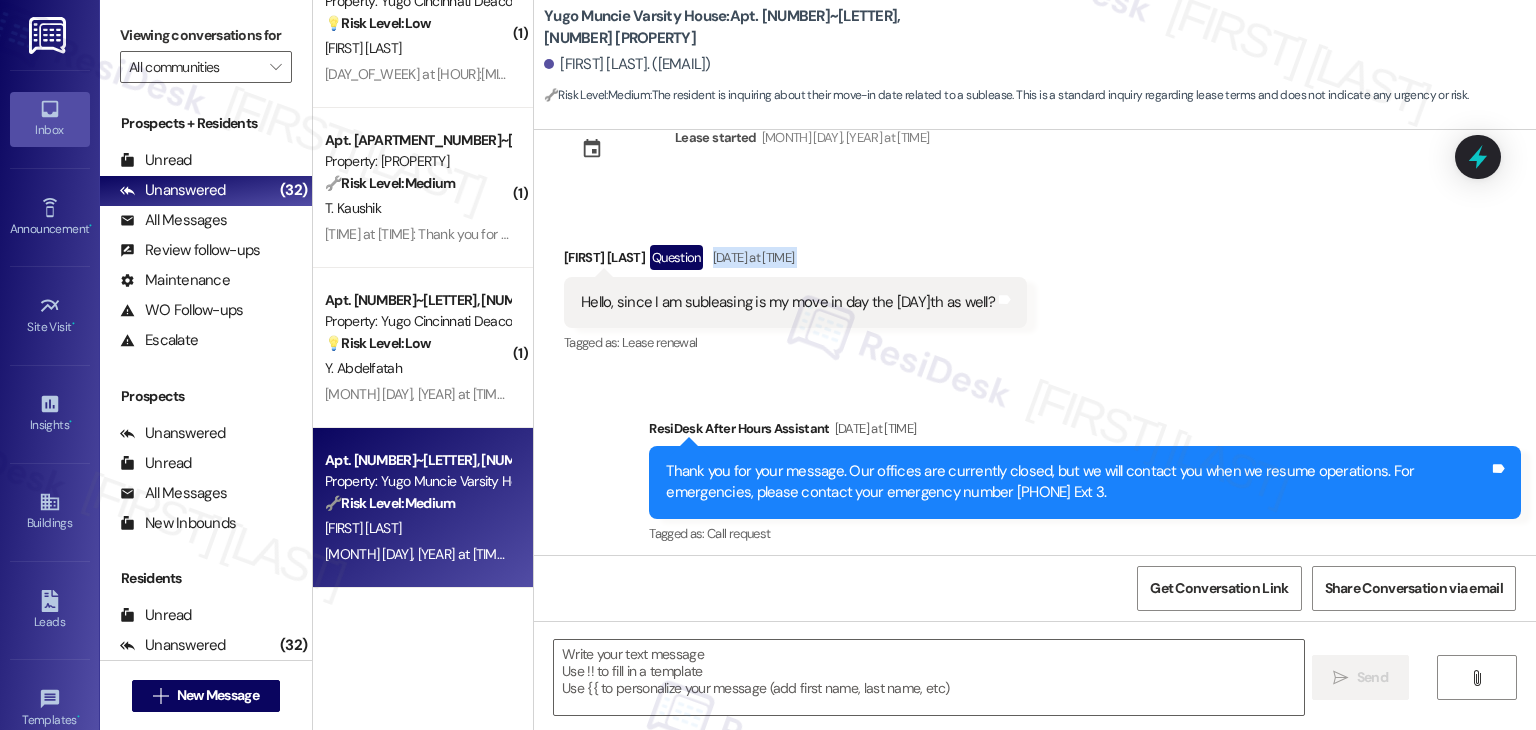 scroll, scrollTop: 609, scrollLeft: 0, axis: vertical 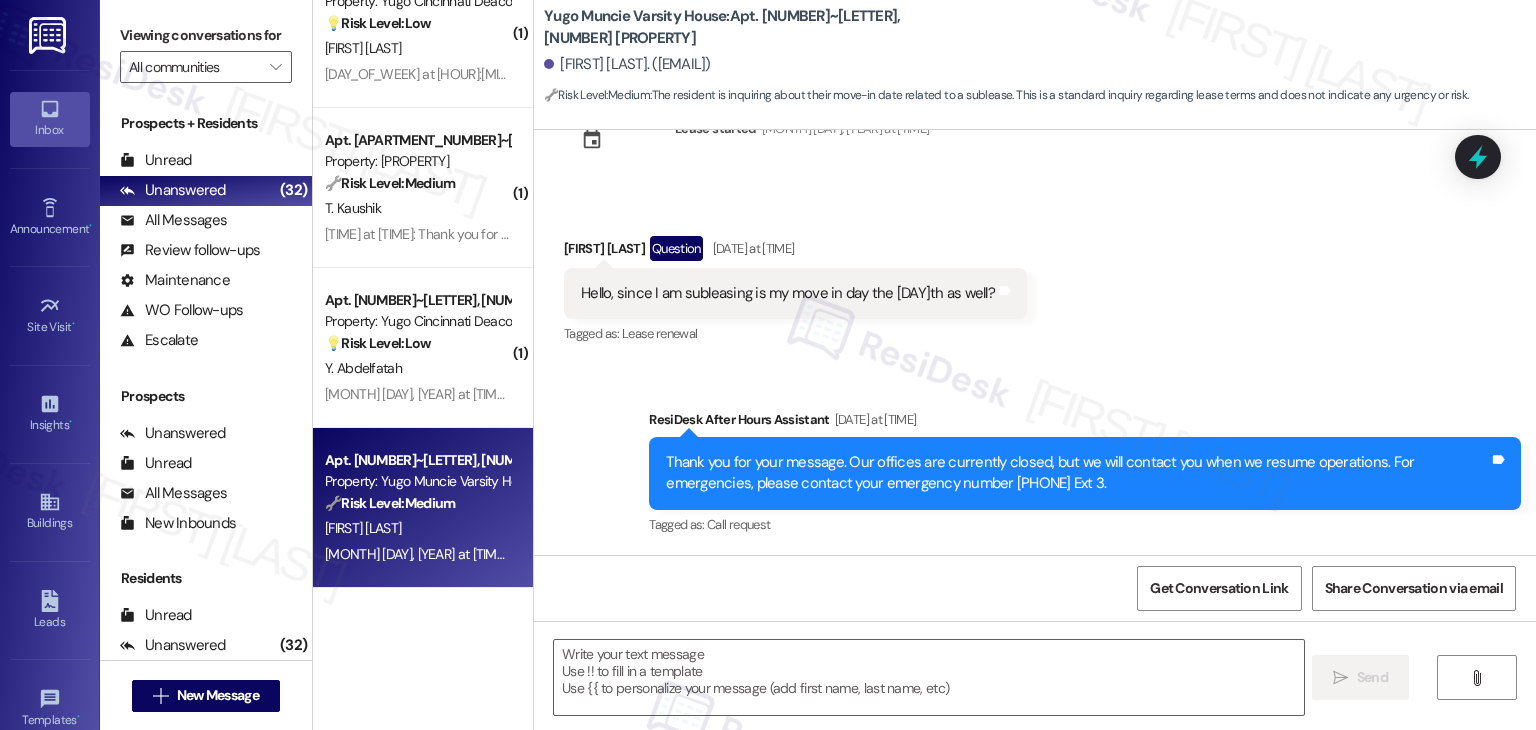click on "Received via SMS Addyson Williams Question [MONTH] [DAY], [YEAR] at [TIME] Hello, since I am subleasing is my move in day the [DAY]th as well? Tags and notes Tagged as: Lease renewal Click to highlight conversations about Lease renewal" at bounding box center (1035, 277) 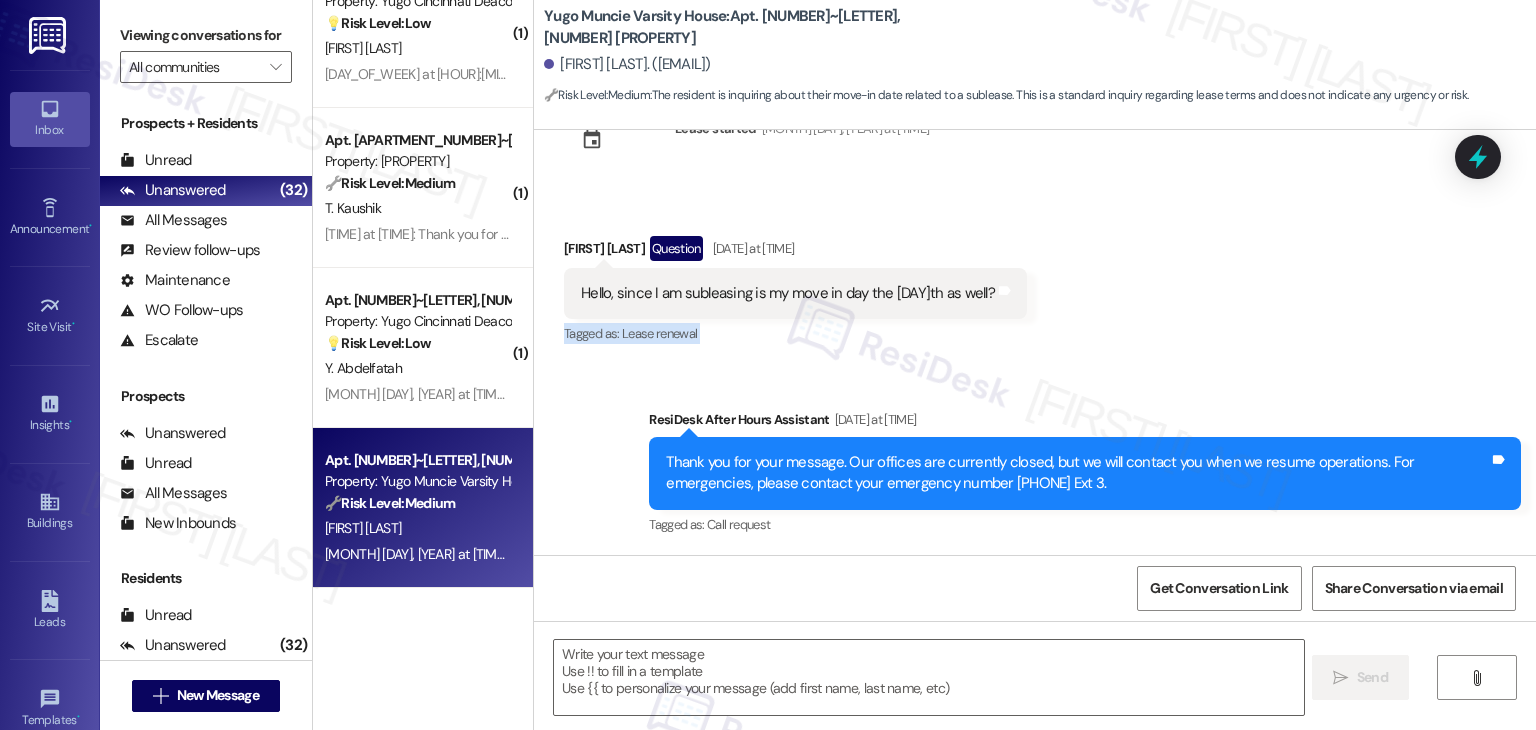 click on "Received via SMS Addyson Williams Question [MONTH] [DAY], [YEAR] at [TIME] Hello, since I am subleasing is my move in day the [DAY]th as well? Tags and notes Tagged as: Lease renewal Click to highlight conversations about Lease renewal" at bounding box center (1035, 277) 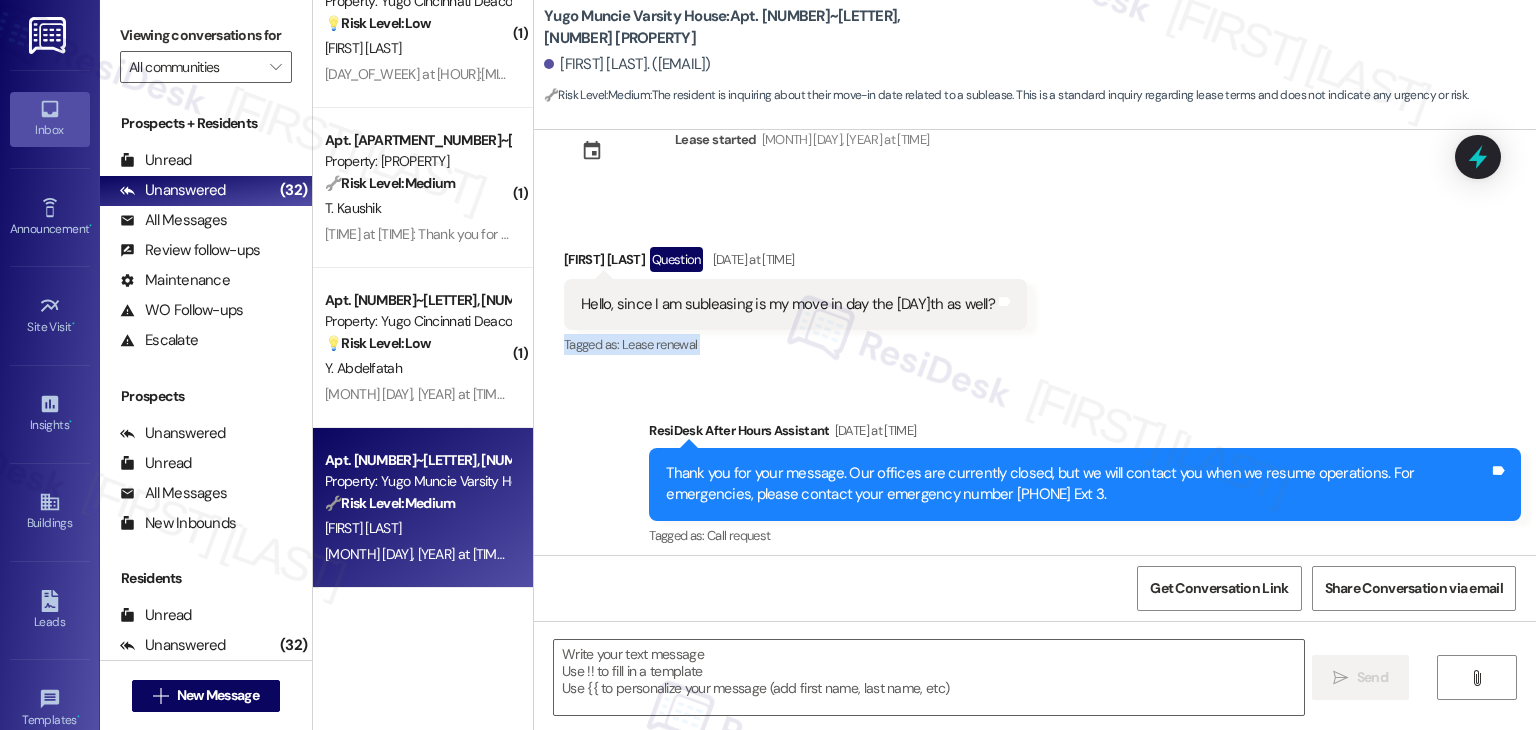 scroll, scrollTop: 609, scrollLeft: 0, axis: vertical 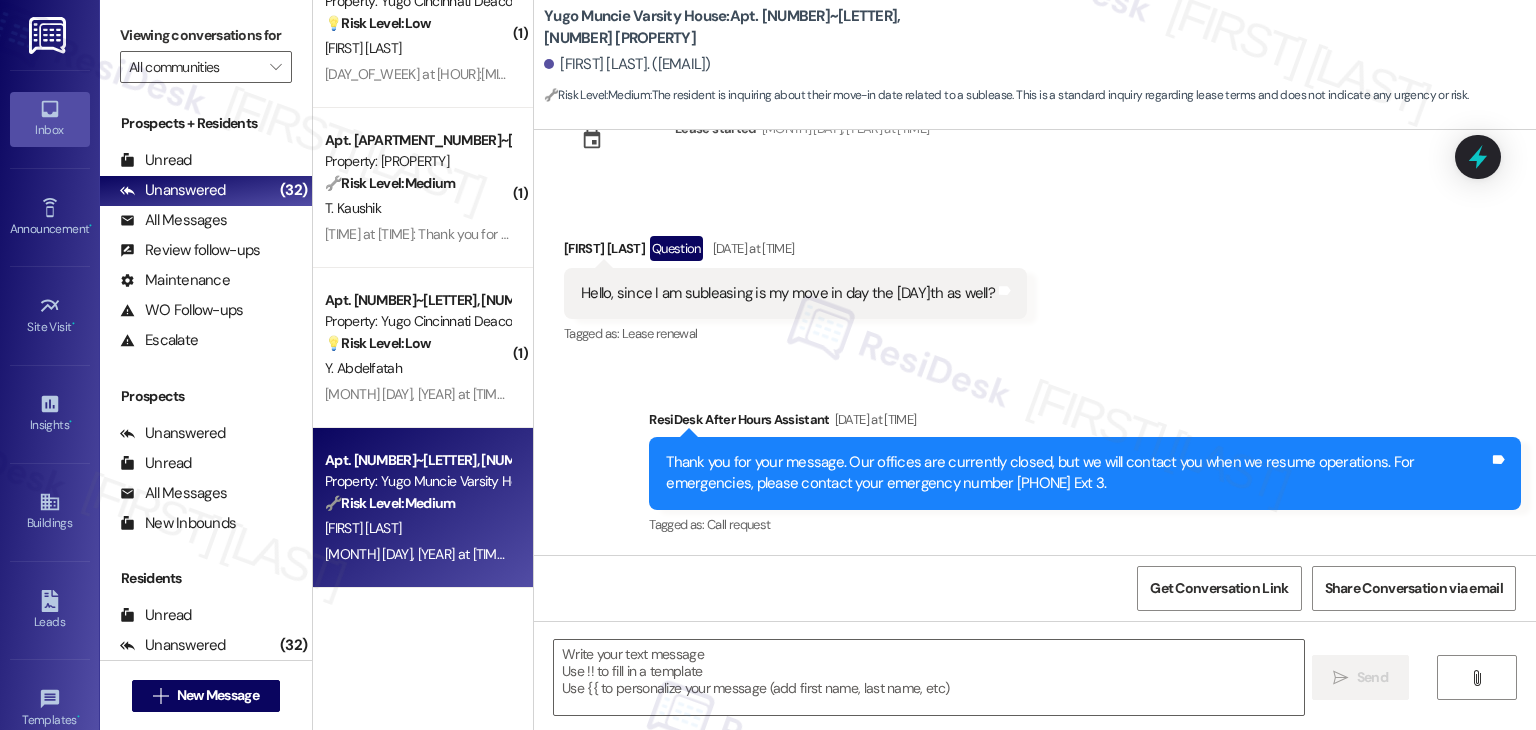 click on "Hello, since I am subleasing is my move in day the 15th as well? Tags and notes" at bounding box center [795, 293] 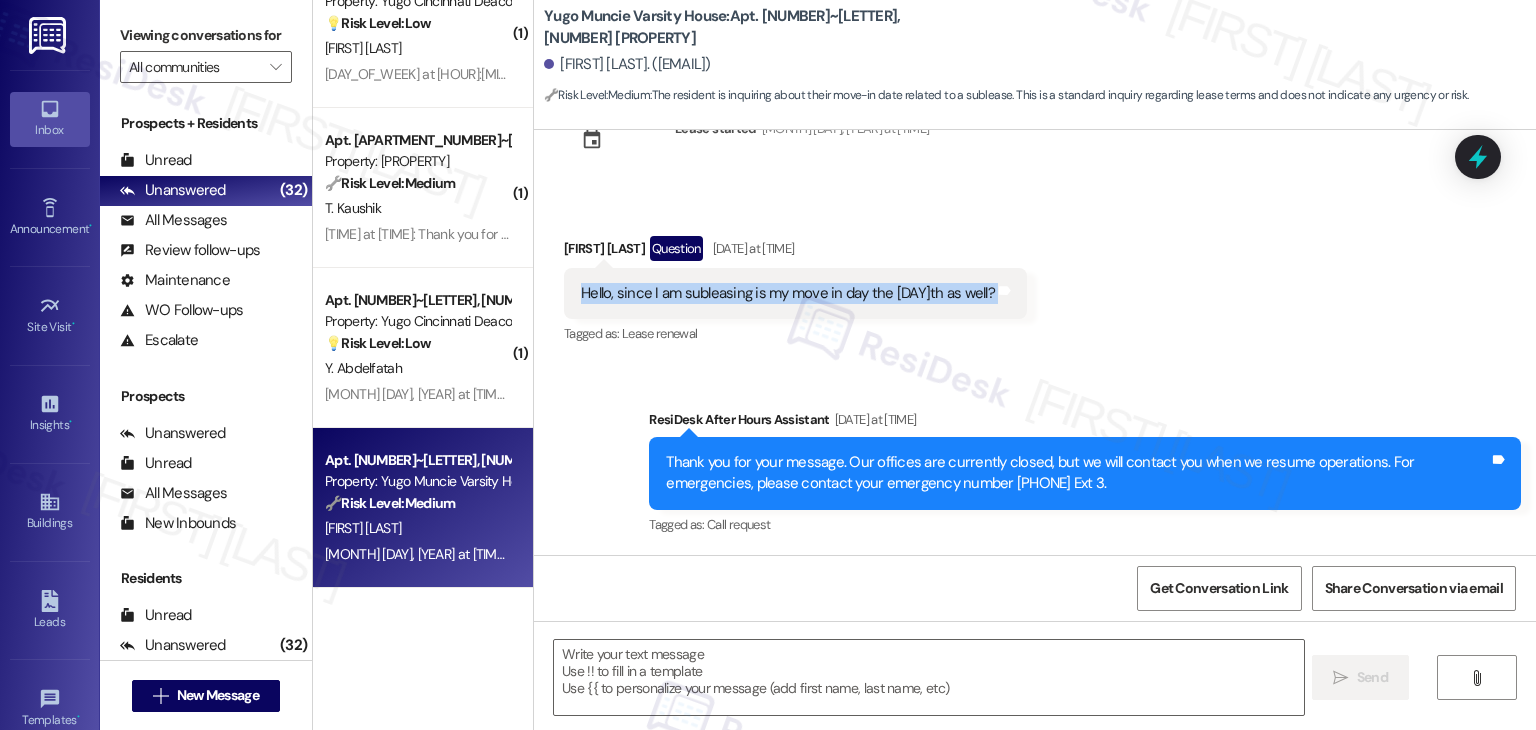 click on "Hello, since I am subleasing is my move in day the 15th as well? Tags and notes" at bounding box center (795, 293) 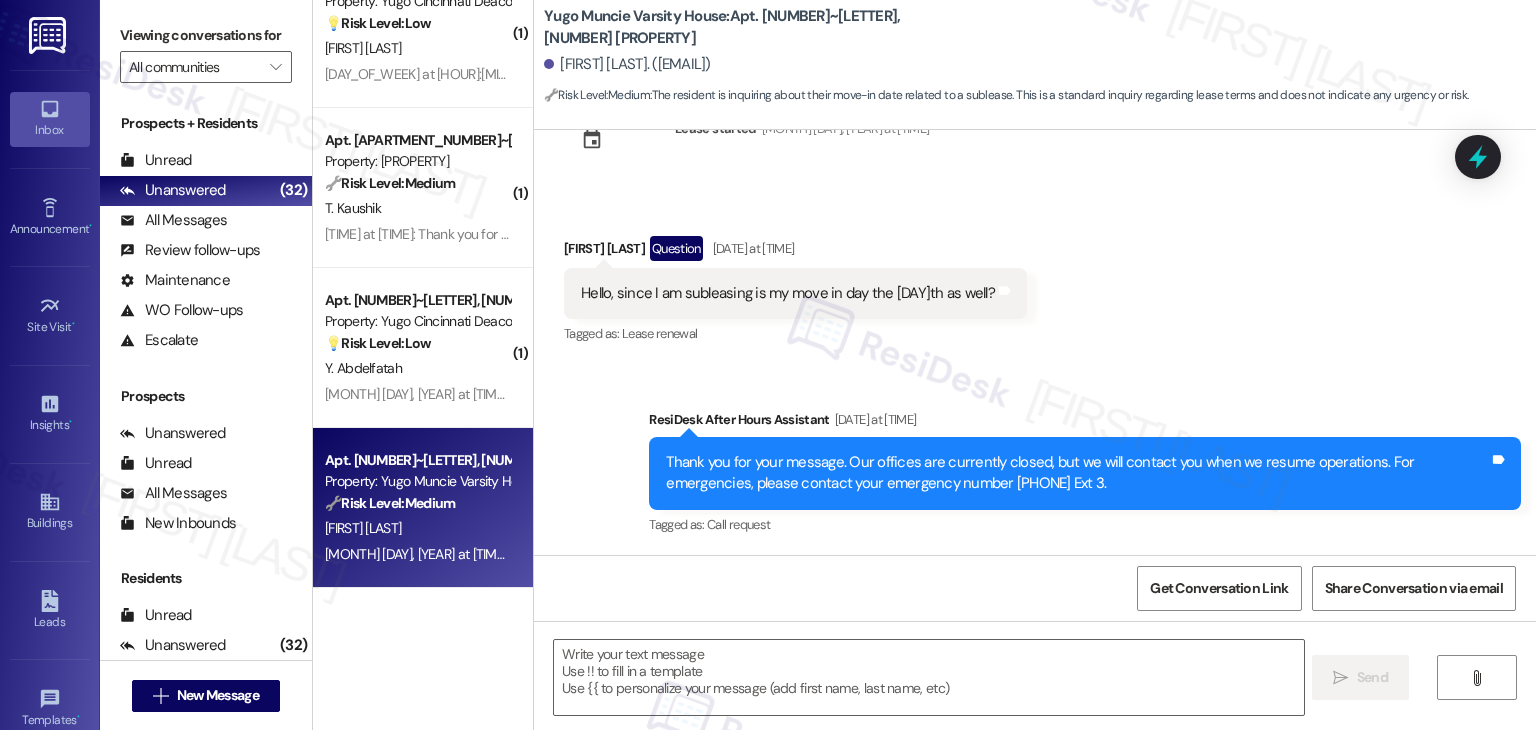 click on "[FIRST] [LAST] Question [MONTH] [DAY], [YEAR] at [TIME]" at bounding box center (795, 252) 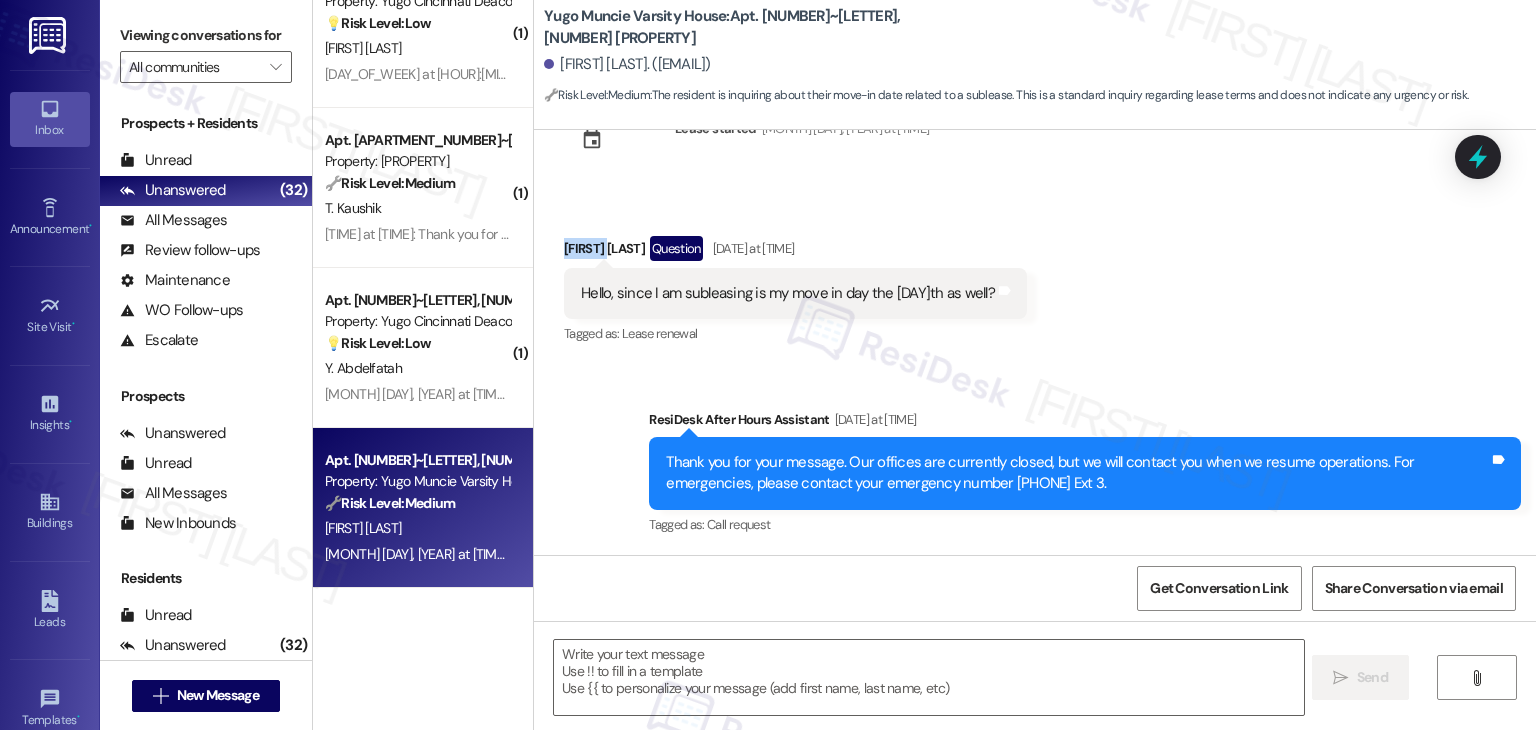 click on "[FIRST] [LAST] Question [MONTH] [DAY], [YEAR] at [TIME]" at bounding box center [795, 252] 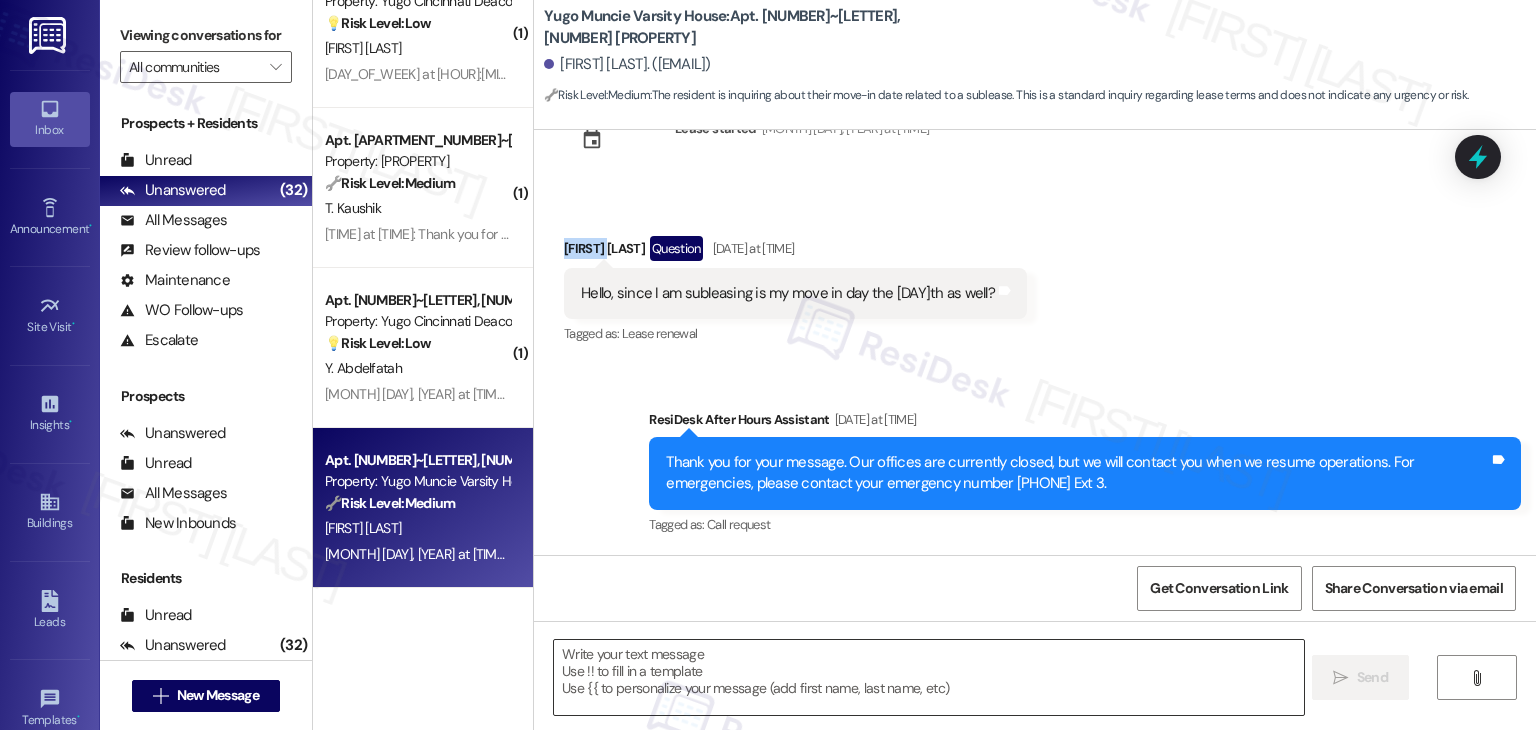 click at bounding box center [928, 677] 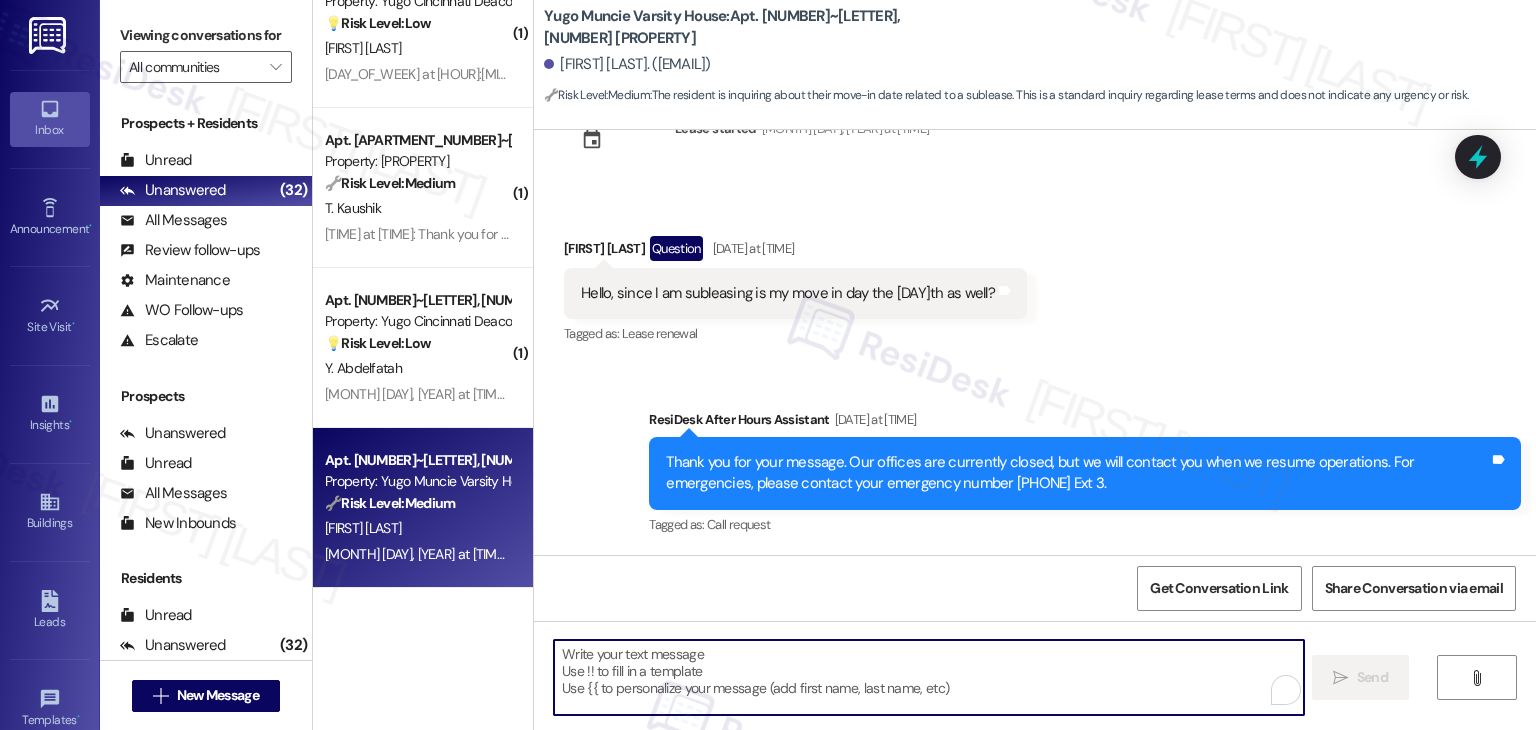 paste on "Thanks for reaching out! Since you are subleasing, your move-in day should align with the terms outlined in the lease agreement. I recommend checking your lease guidelines to confirm the exact date for your move-in. If it states the 15th, then that would be your move-in date." 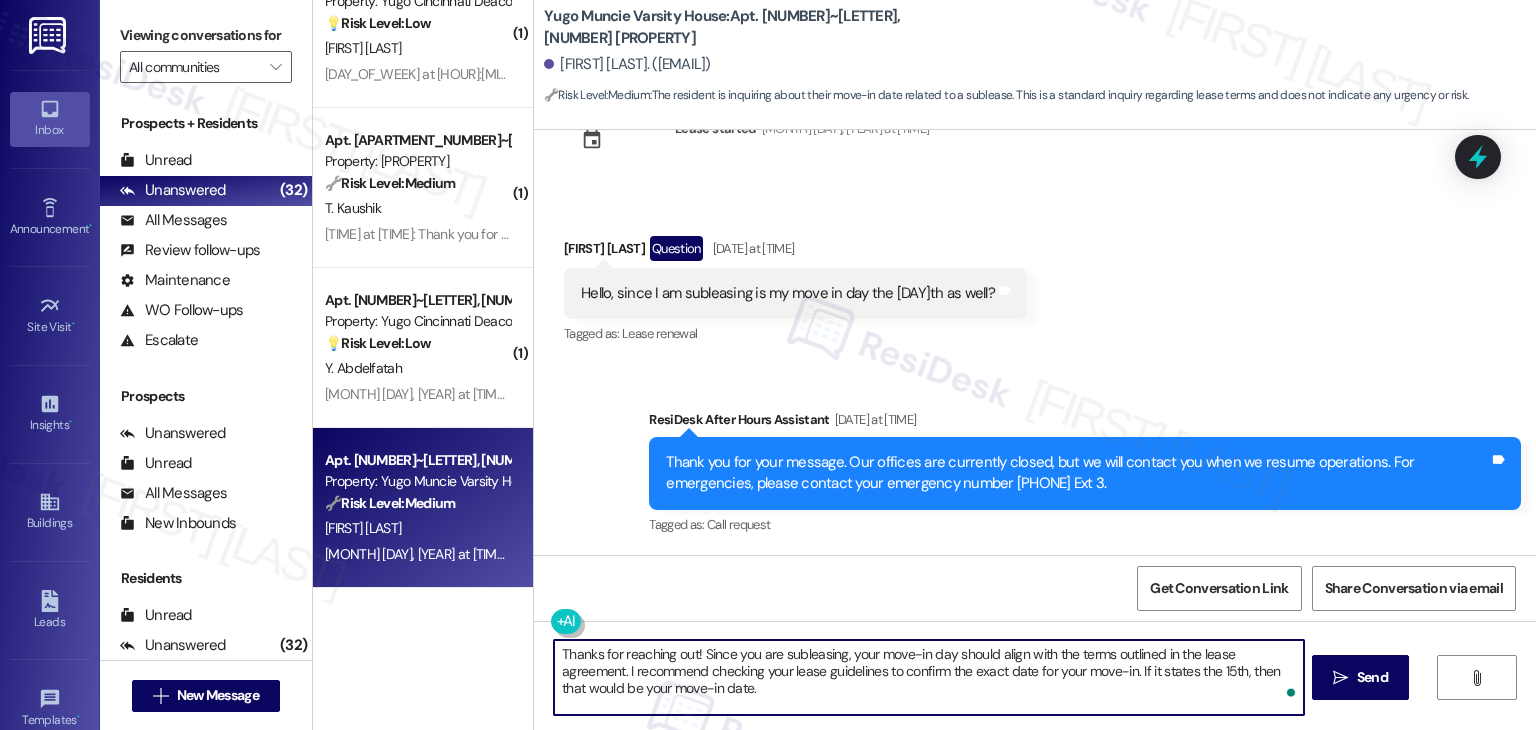 click on "Thanks for reaching out! Since you are subleasing, your move-in day should align with the terms outlined in the lease agreement. I recommend checking your lease guidelines to confirm the exact date for your move-in. If it states the 15th, then that would be your move-in date." at bounding box center (928, 677) 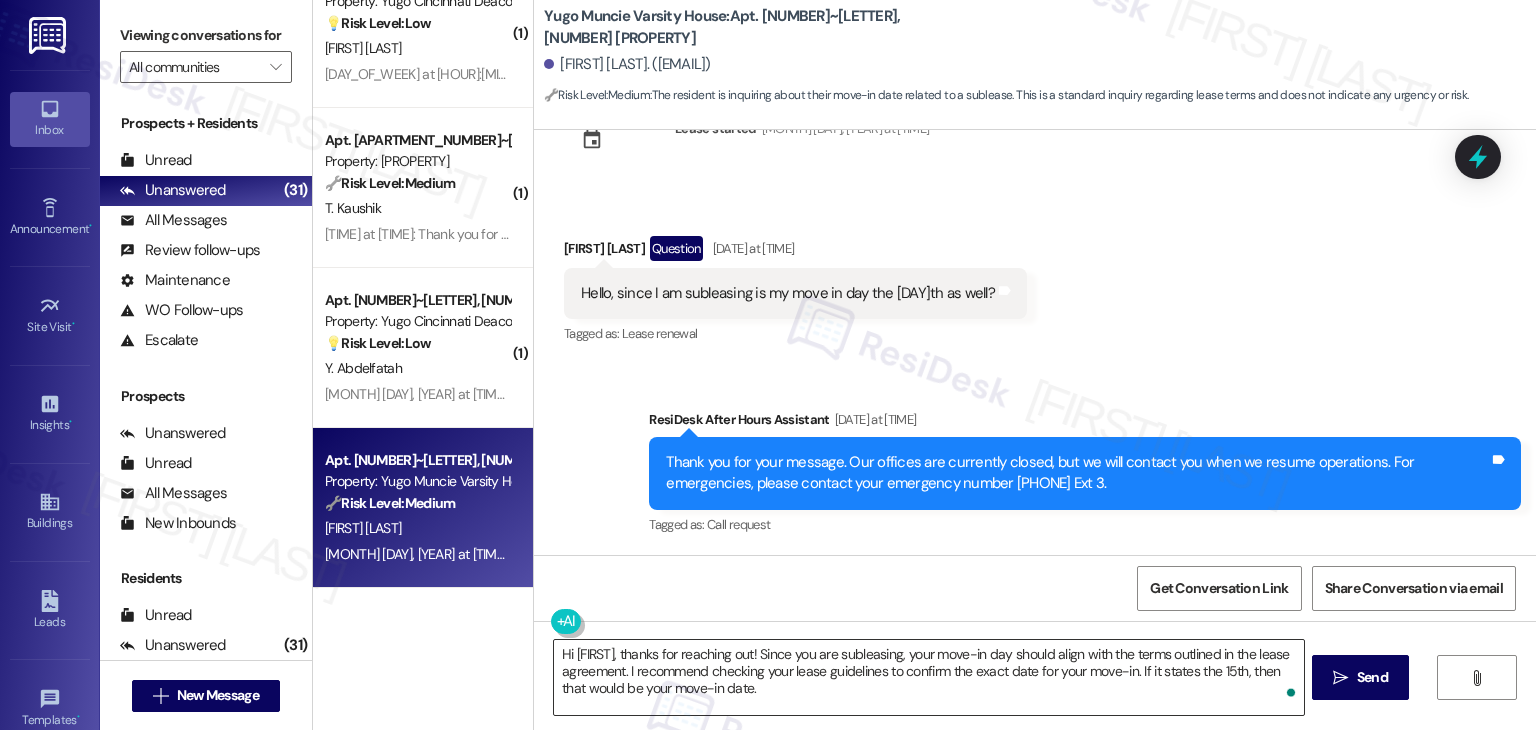 click on "Hi [FIRST], thanks for reaching out! Since you are subleasing, your move-in day should align with the terms outlined in the lease agreement. I recommend checking your lease guidelines to confirm the exact date for your move-in. If it states the 15th, then that would be your move-in date." at bounding box center [928, 677] 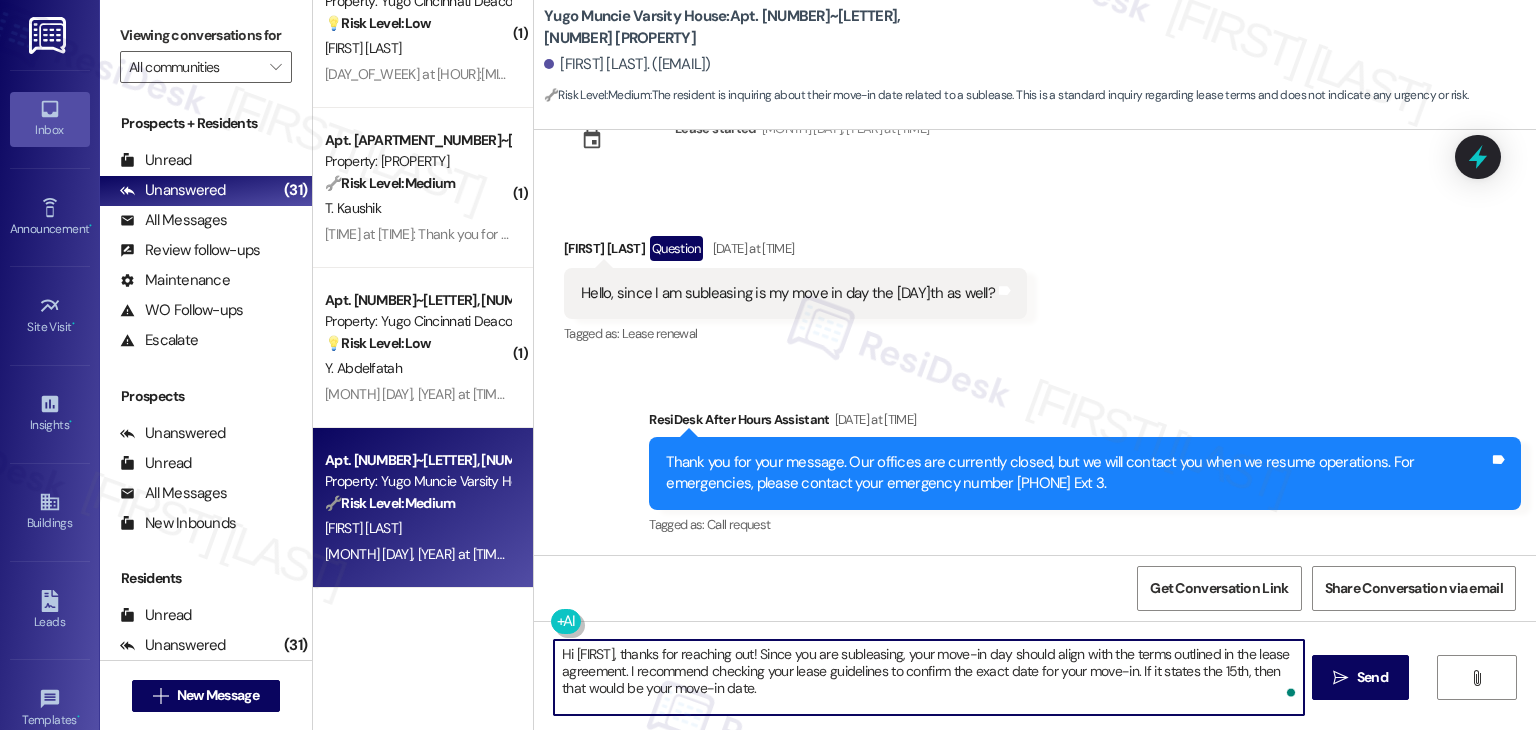 paste on "Let us know if there's anything else we can assist you with!" 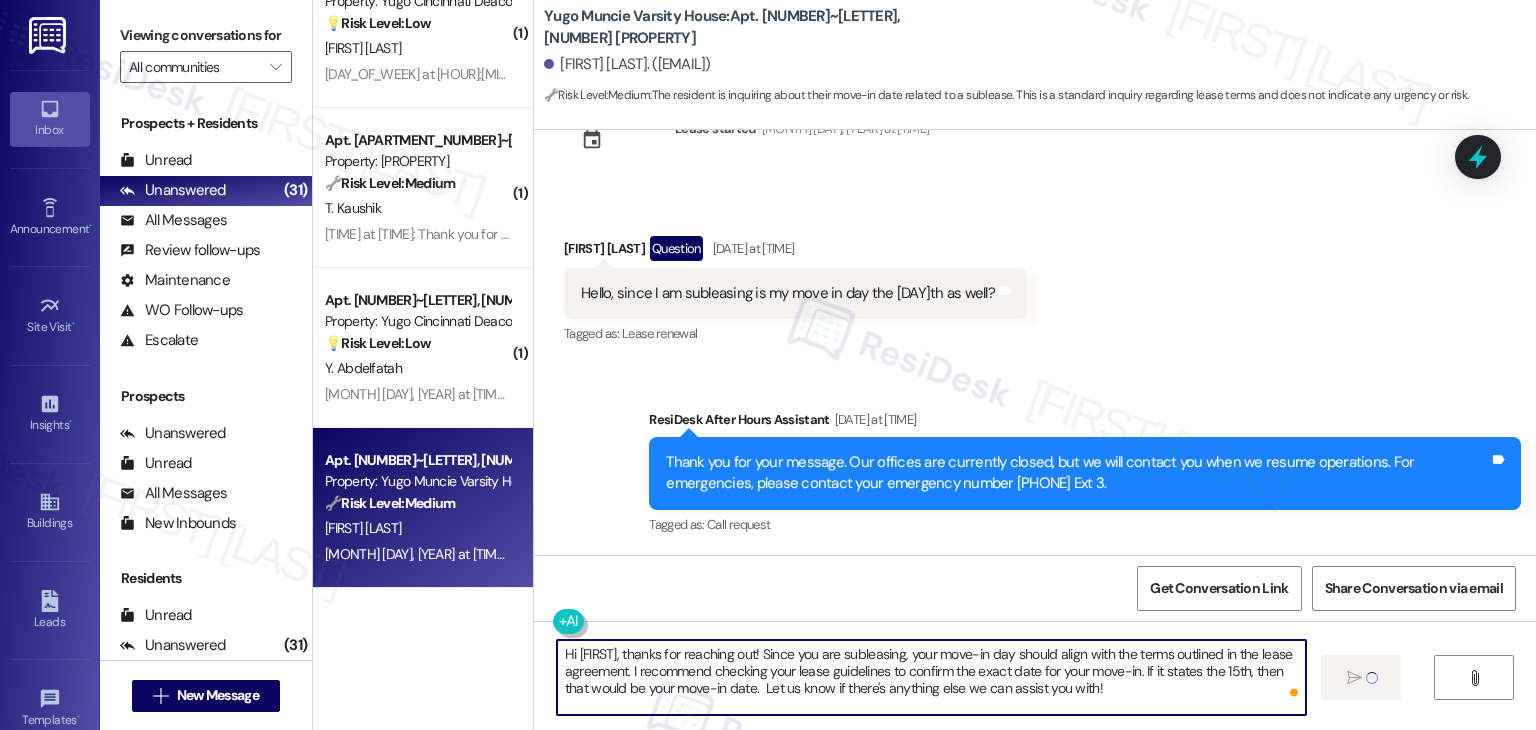 type on "Hi [FIRST], thanks for reaching out! Since you are subleasing, your move-in day should align with the terms outlined in the lease agreement. I recommend checking your lease guidelines to confirm the exact date for your move-in. If it states the 15th, then that would be your move-in date.  Let us know if there's anything else we can assist you with!" 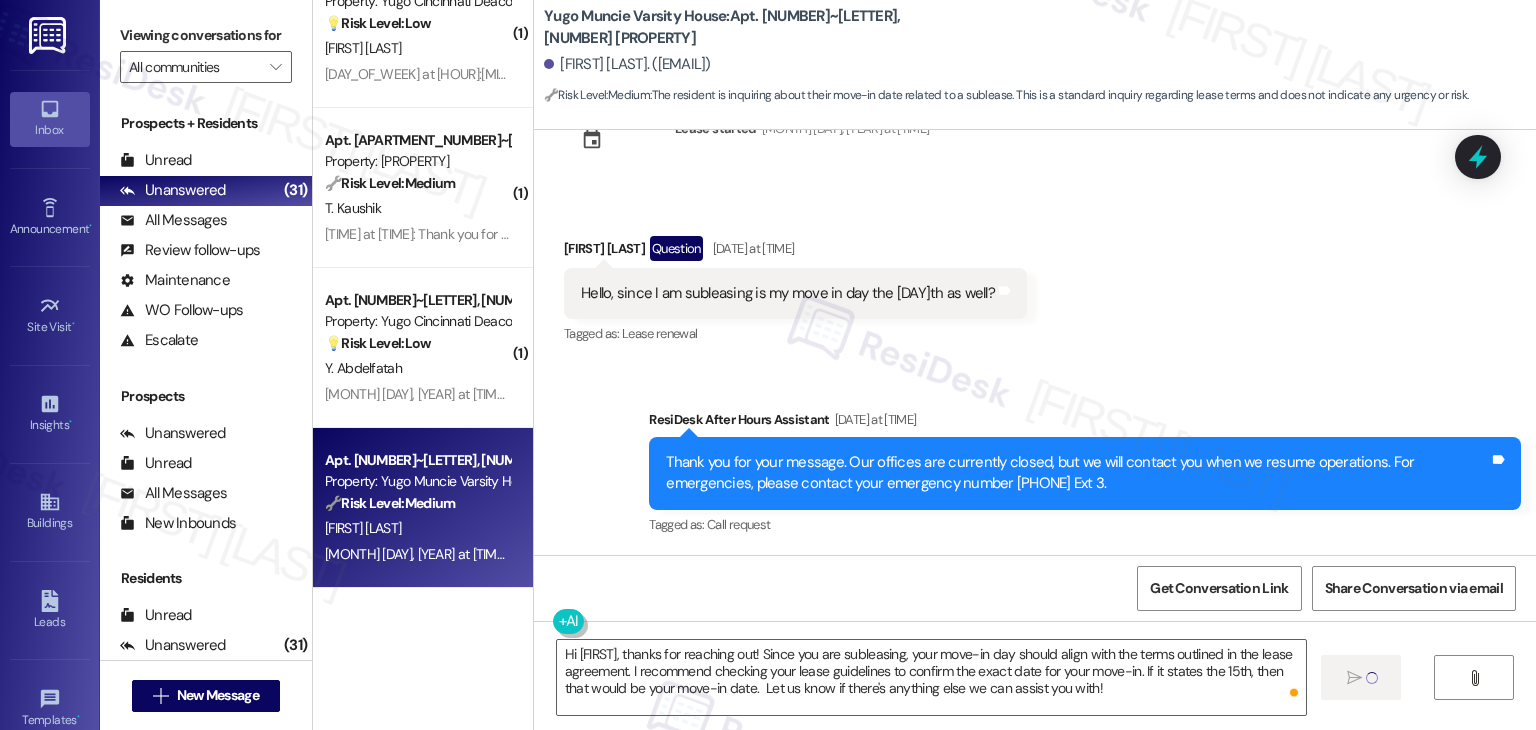 type 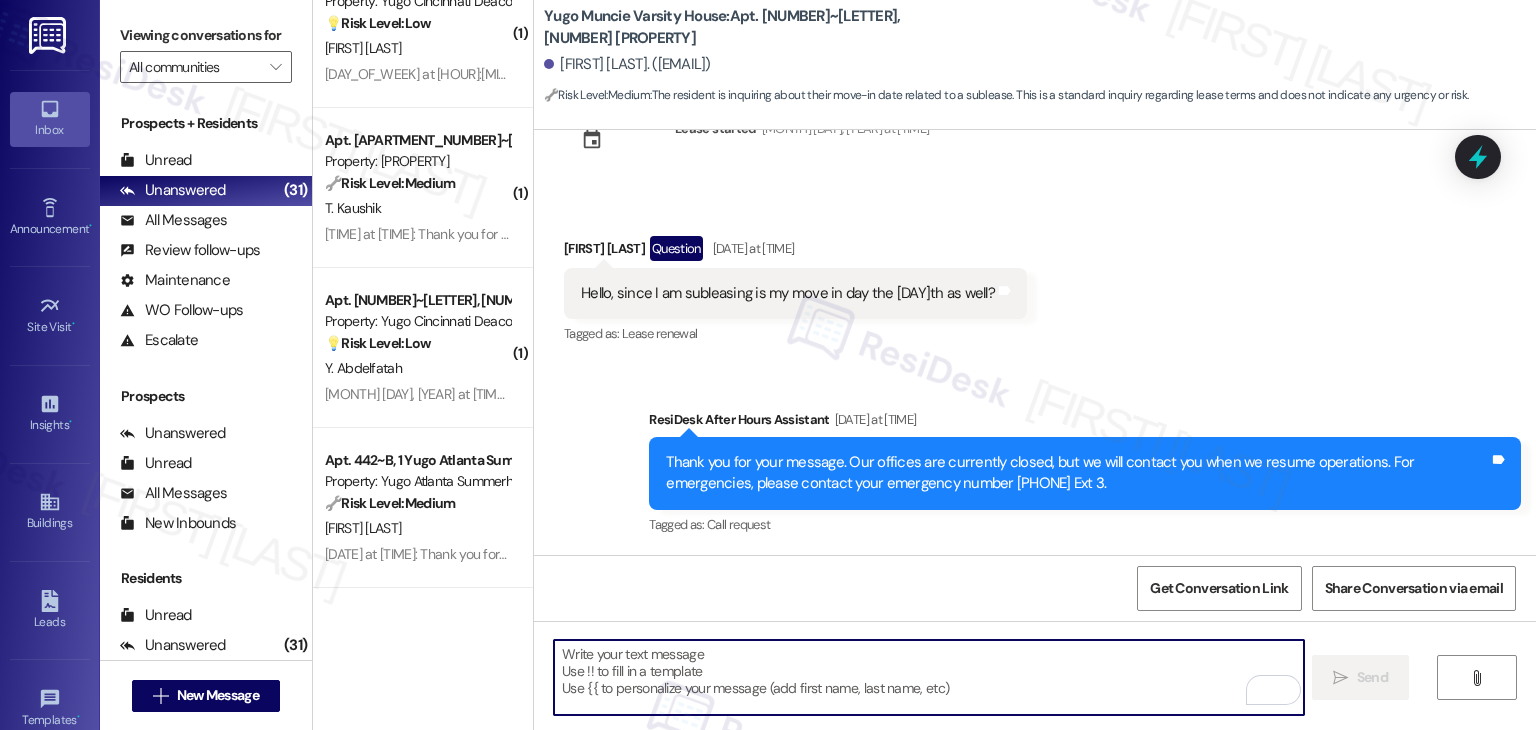 scroll, scrollTop: 791, scrollLeft: 0, axis: vertical 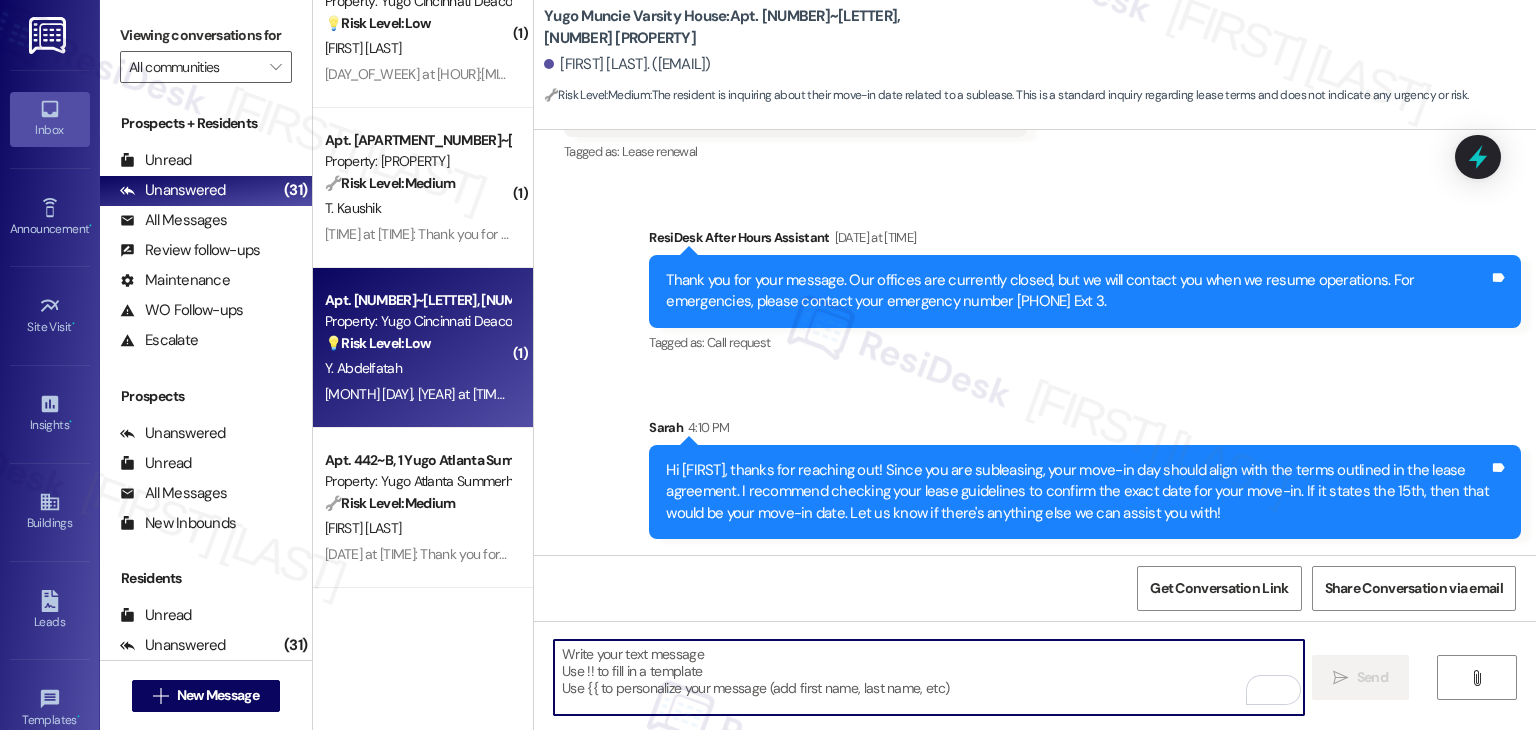 click on "[MONTH] [DAY], [YEAR] at [TIME]: Thank you for your message. Our offices are currently closed, but we will contact you when we resume operations. For emergencies, please contact your emergency number [PHONE]. [MONTH] [DAY], [YEAR] at [TIME]: Thank you for your message. Our offices are currently closed, but we will contact you when we resume operations. For emergencies, please contact your emergency number [PHONE]." at bounding box center [948, 394] 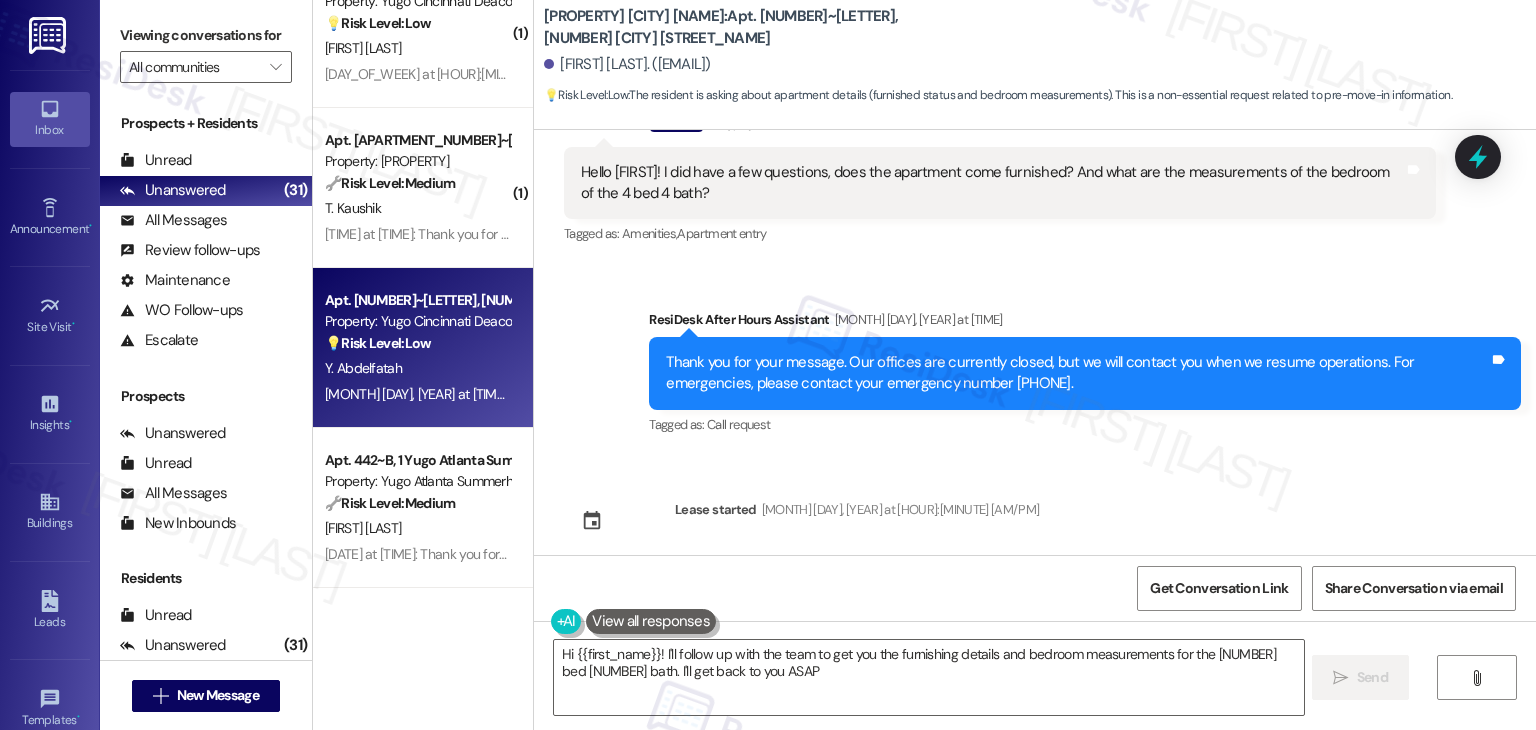 type on "Hi [FIRST]! I'll follow up with the team to get you the furnishing details and bedroom measurements for the [NUMBER] bed [NUMBER] bath. I'll get back to you ASAP!" 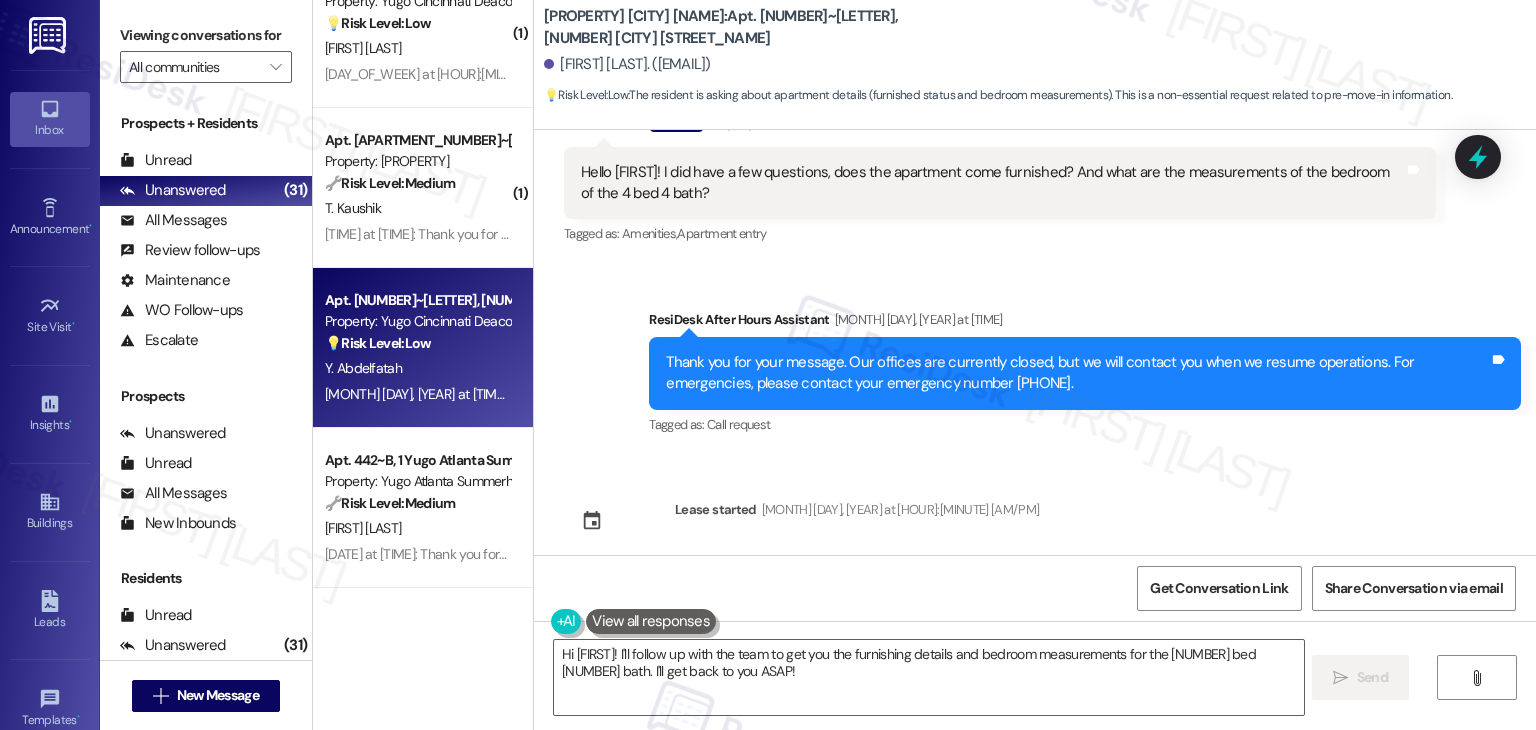 scroll, scrollTop: 617, scrollLeft: 0, axis: vertical 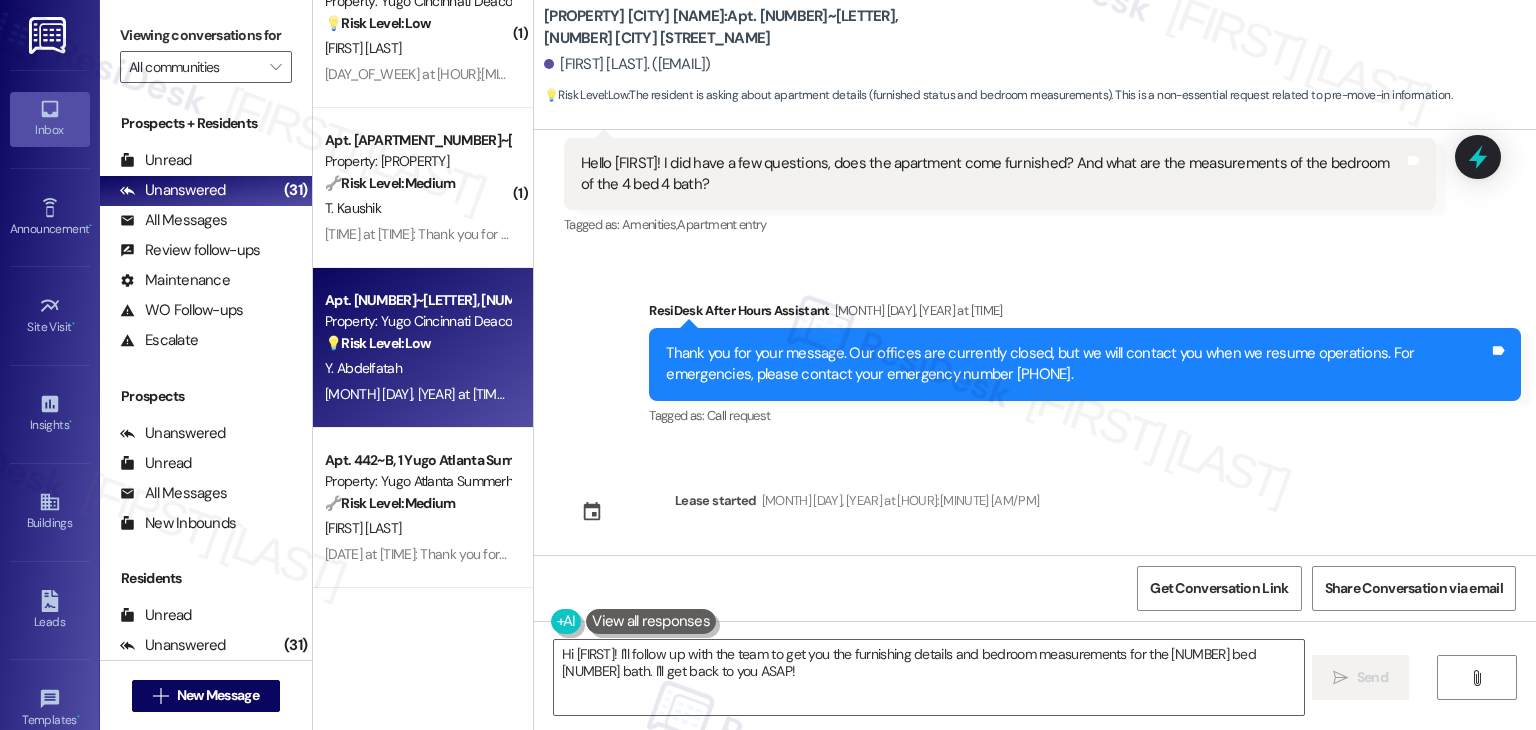 click on "Sent via SMS Sarah (ResiDesk) [TIME] Hi Yasmeena! We’re so excited you’ve chosen Yugo Cincinnati Deacon as your future home! Moving is an exciting time, and I want to make sure you feel confident and ready. (You can always reply STOP to opt out of future messages) Tags and notes Tagged as: Praise Click to highlight conversations about Praise Sent via SMS [TIME] Sarah (ResiDesk) [TIME] I’m Sarah from the off-site Resident Support Team. I work with your property’s team to help once you’ve moved in—whether it’s answering questions or assisting with maintenance. I’ll be in touch as your move-in date gets closer! Tags and notes Tagged as: Maintenance , Click to highlight conversations about Maintenance Maintenance request , Click to highlight conversations about Maintenance request Praise Click to highlight conversations about Praise Sent via SMS [TIME] Sarah (ResiDesk) [TIME] Tags and notes Tagged as: Praise , Maintenance request" at bounding box center (1035, 342) 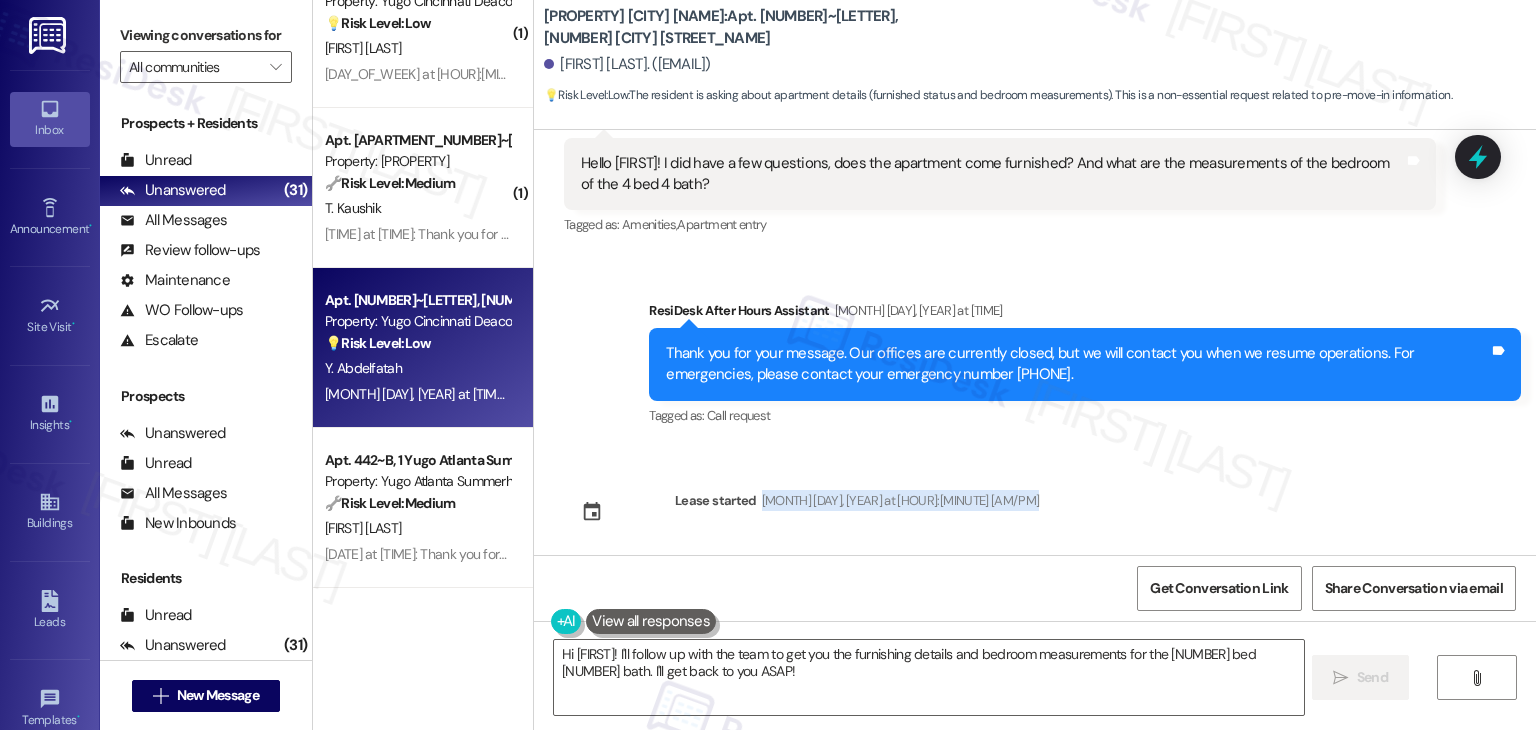 click on "Sent via SMS Sarah (ResiDesk) [TIME] Hi Yasmeena! We’re so excited you’ve chosen Yugo Cincinnati Deacon as your future home! Moving is an exciting time, and I want to make sure you feel confident and ready. (You can always reply STOP to opt out of future messages) Tags and notes Tagged as: Praise Click to highlight conversations about Praise Sent via SMS [TIME] Sarah (ResiDesk) [TIME] I’m Sarah from the off-site Resident Support Team. I work with your property’s team to help once you’ve moved in—whether it’s answering questions or assisting with maintenance. I’ll be in touch as your move-in date gets closer! Tags and notes Tagged as: Maintenance , Click to highlight conversations about Maintenance Maintenance request , Click to highlight conversations about Maintenance request Praise Click to highlight conversations about Praise Sent via SMS [TIME] Sarah (ResiDesk) [TIME] Tags and notes Tagged as: Praise , Maintenance request" at bounding box center (1035, 342) 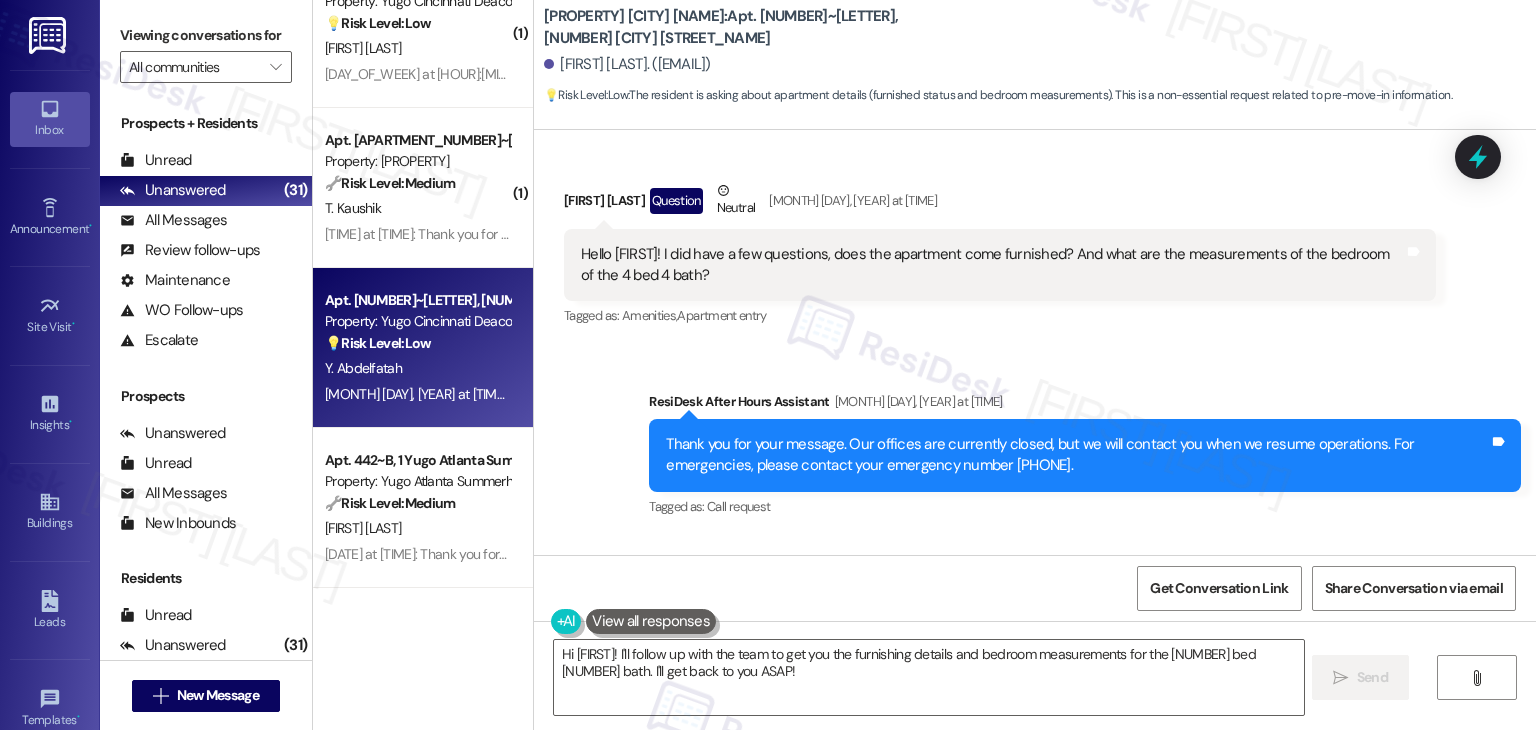 scroll, scrollTop: 426, scrollLeft: 0, axis: vertical 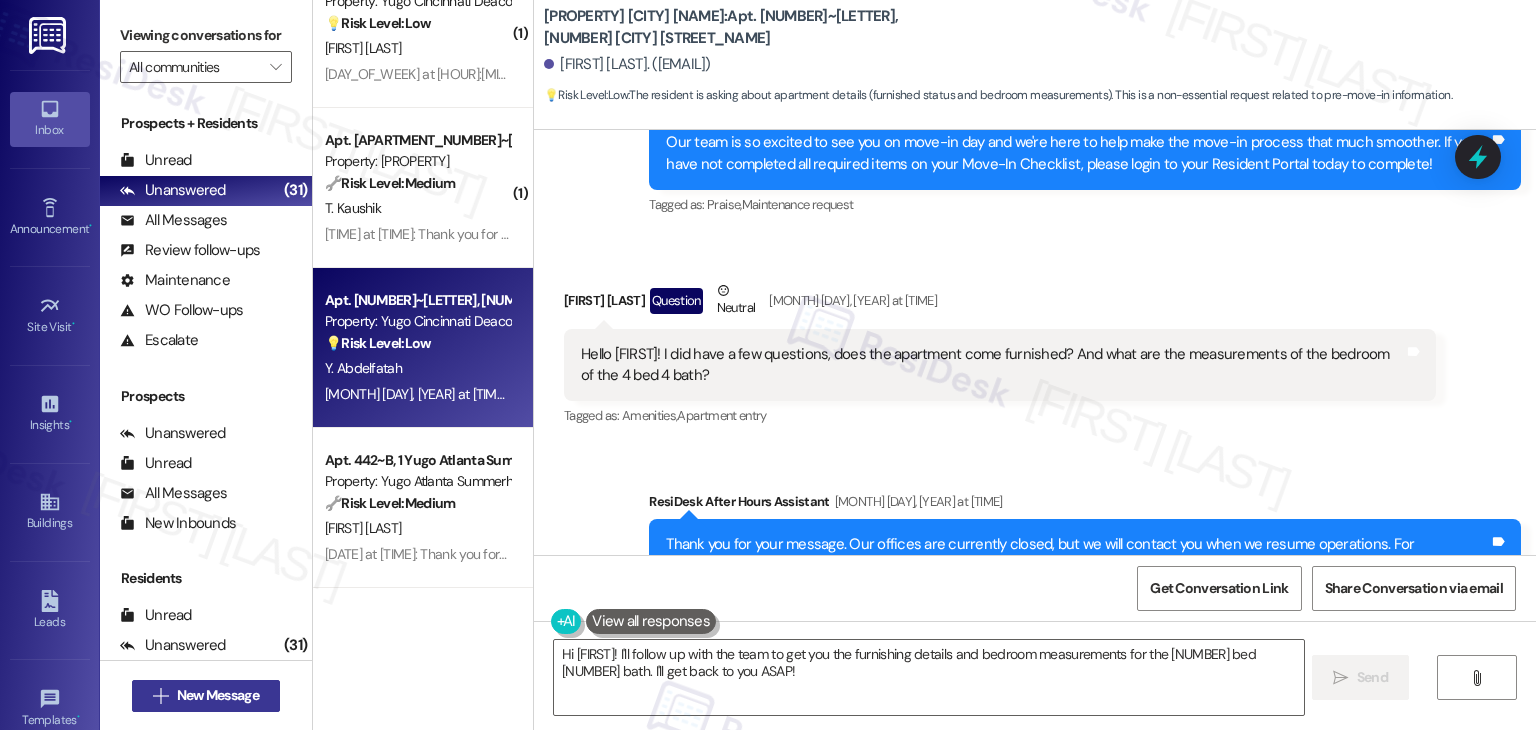 click on "New Message" at bounding box center [218, 695] 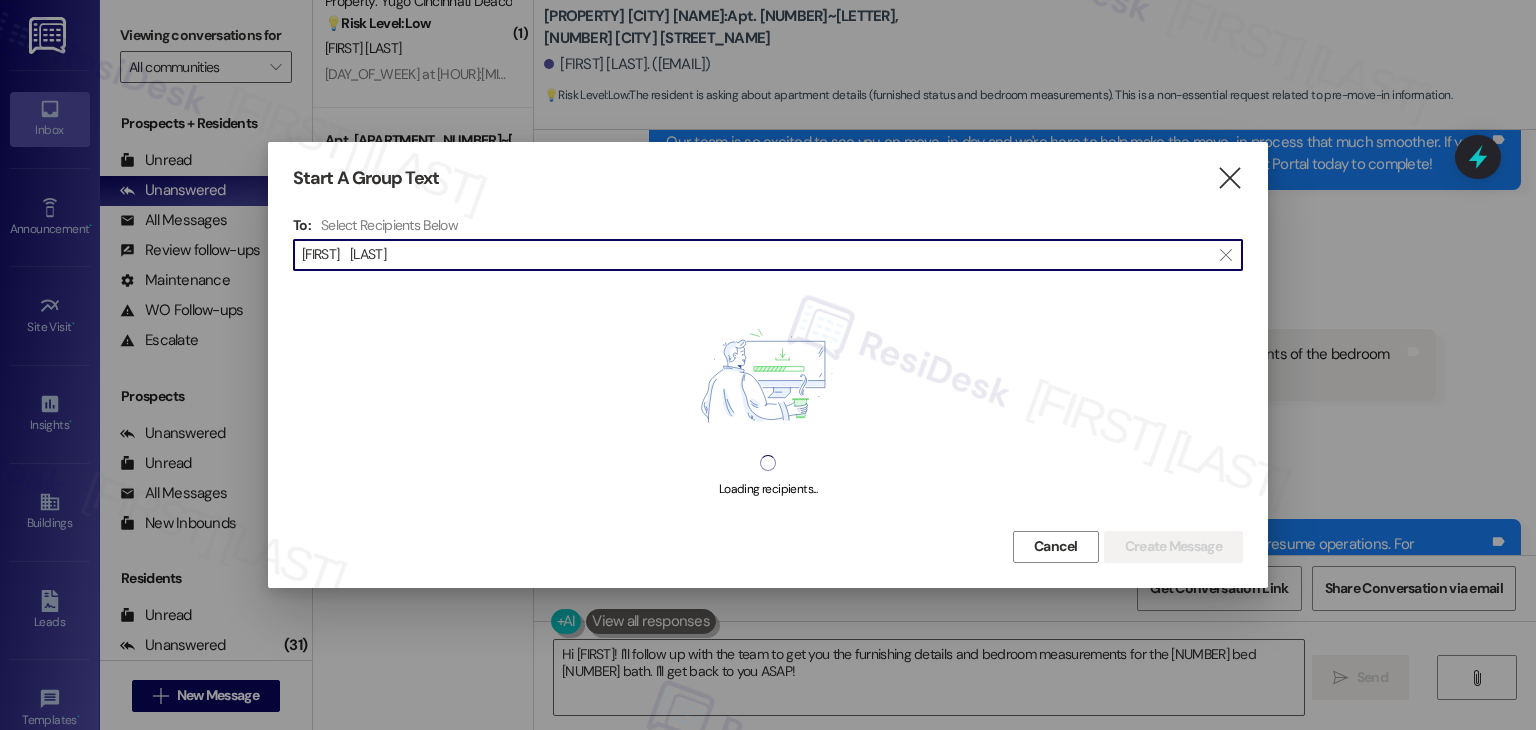 click on "[FIRST]	[LAST]" at bounding box center (756, 255) 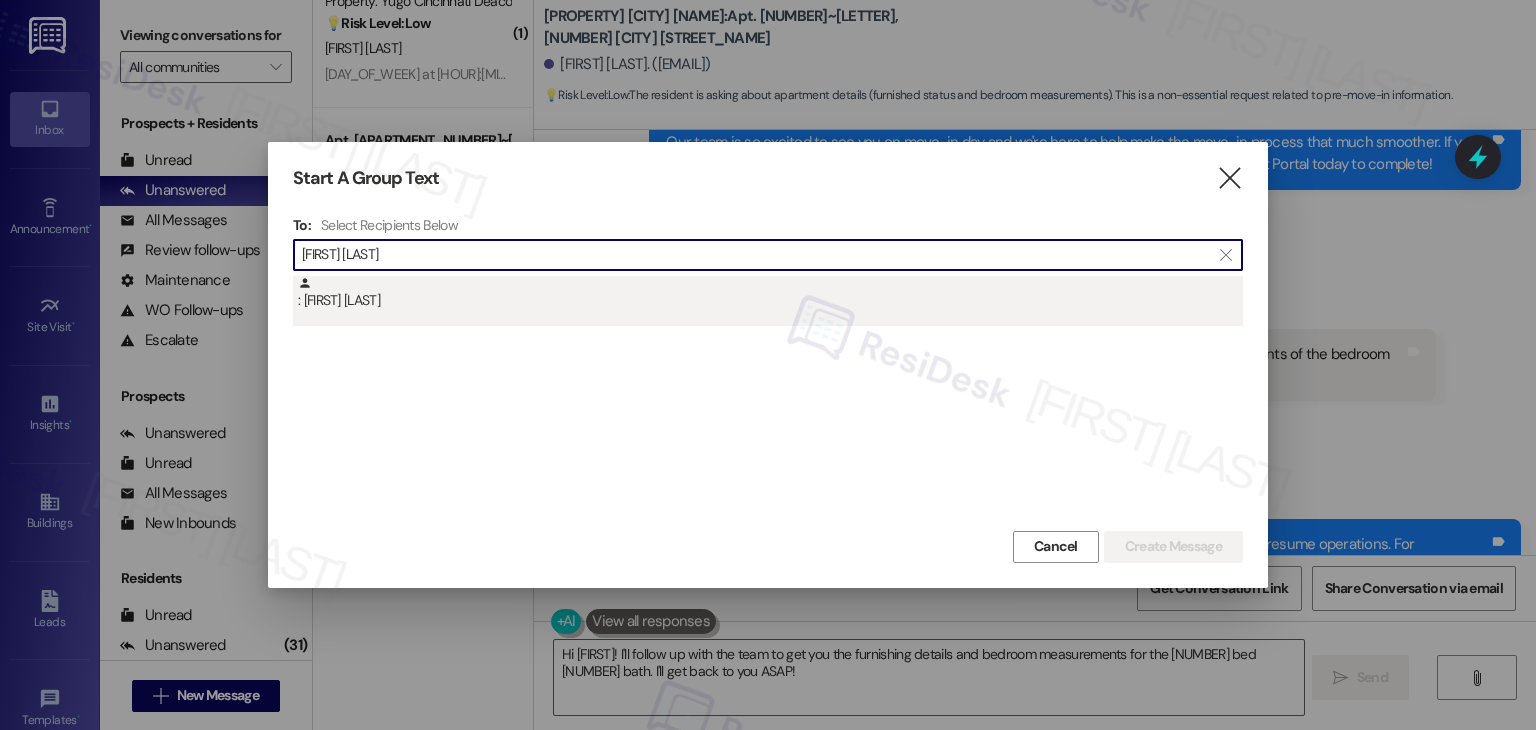 type on "[FIRST] [LAST]" 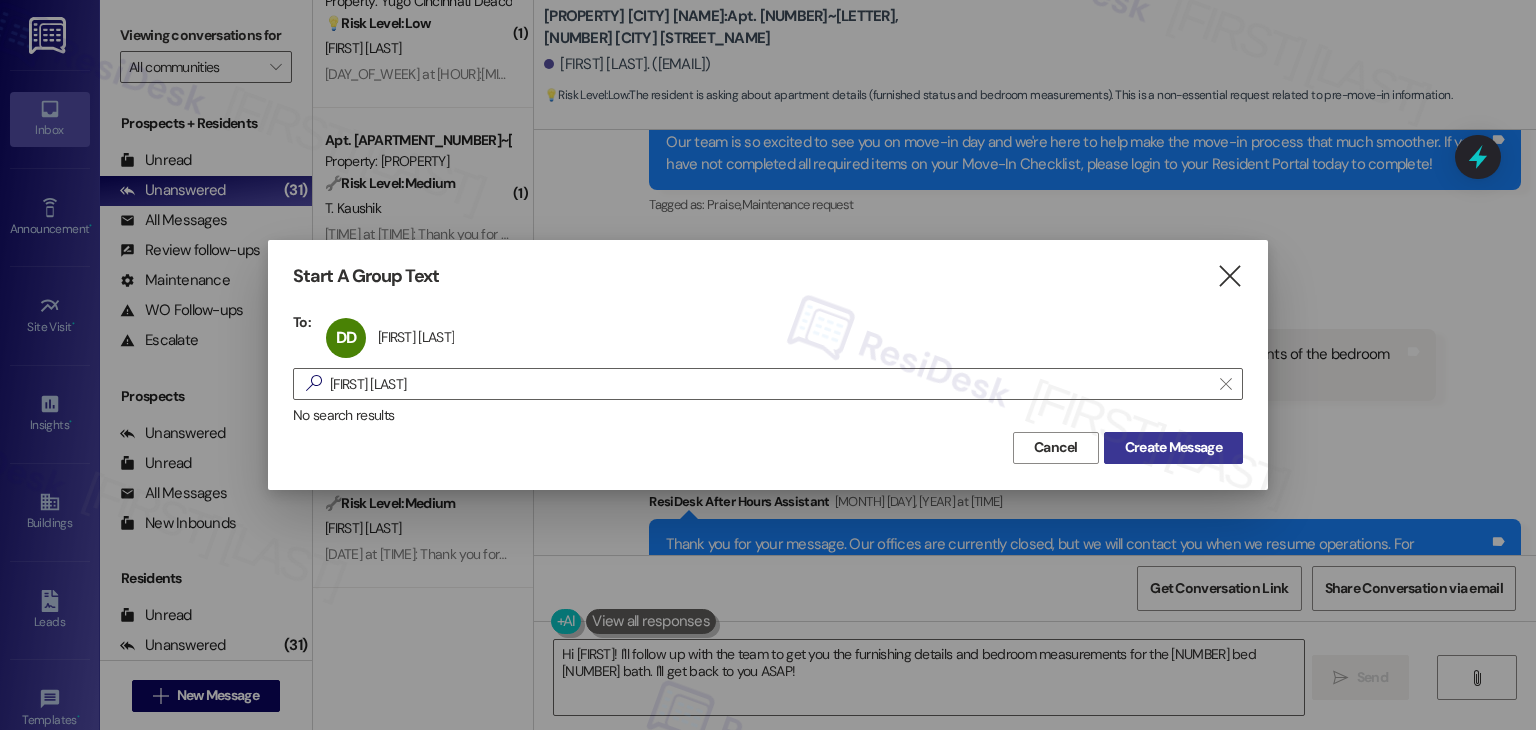 click on "Create Message" at bounding box center [1173, 447] 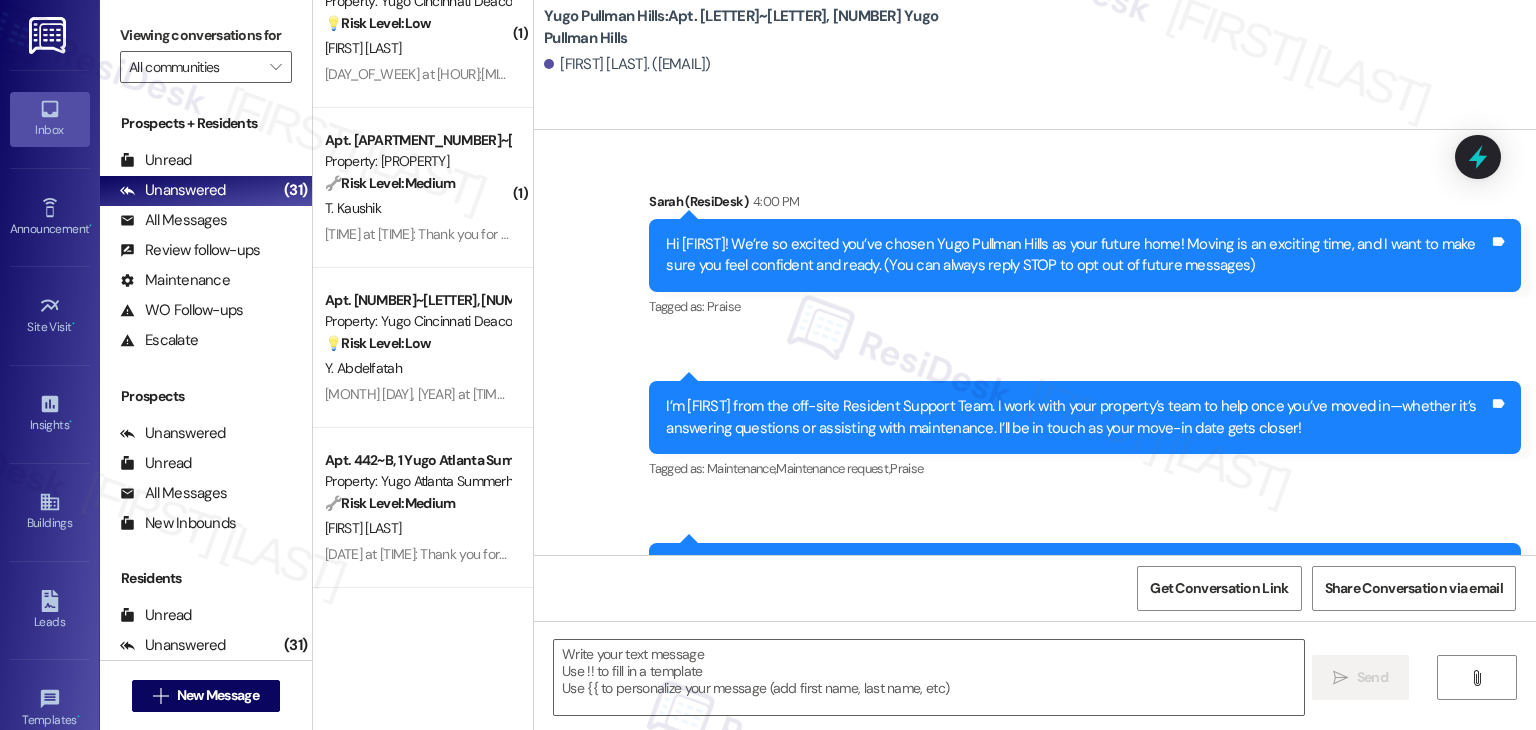 type on "Fetching suggested responses. Please feel free to read through the conversation in the meantime." 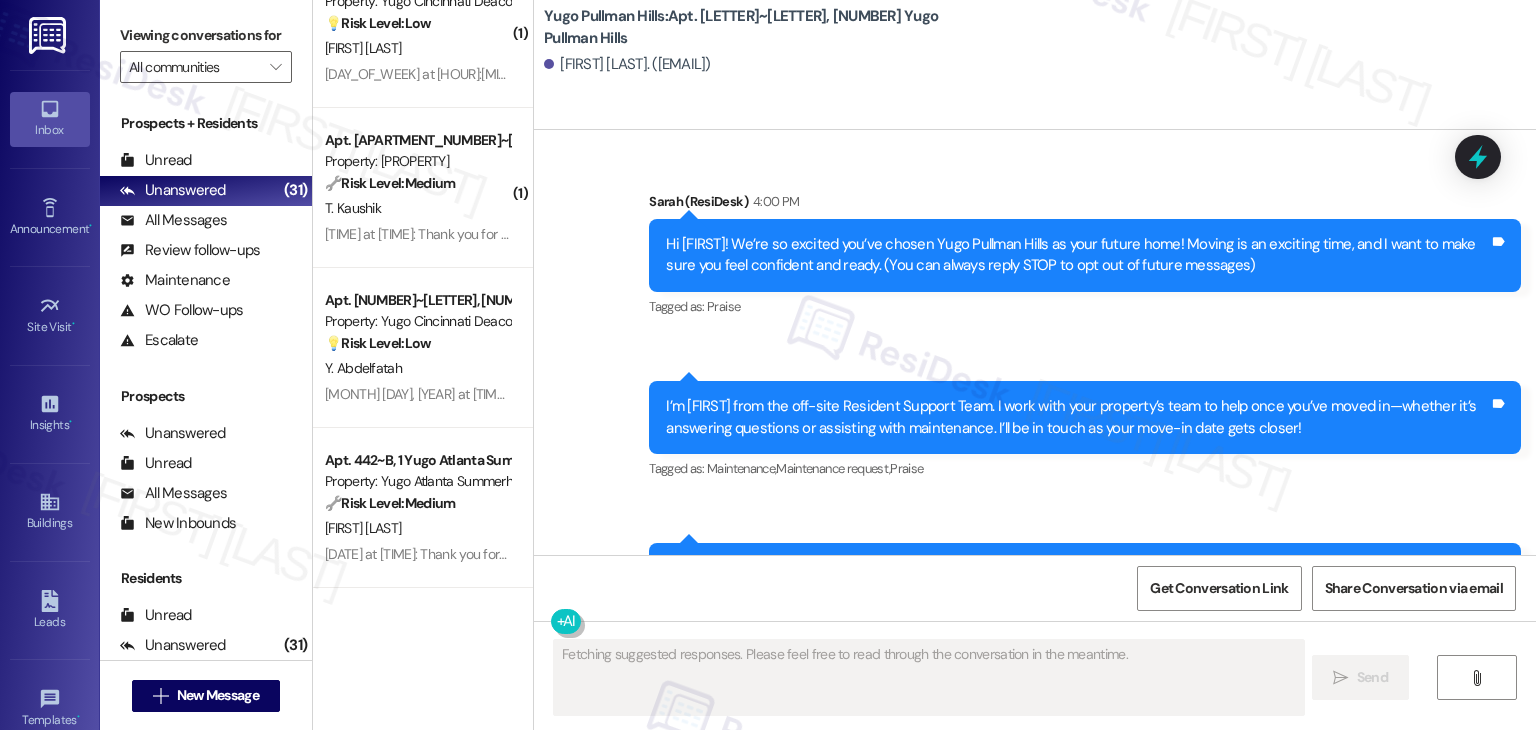 type 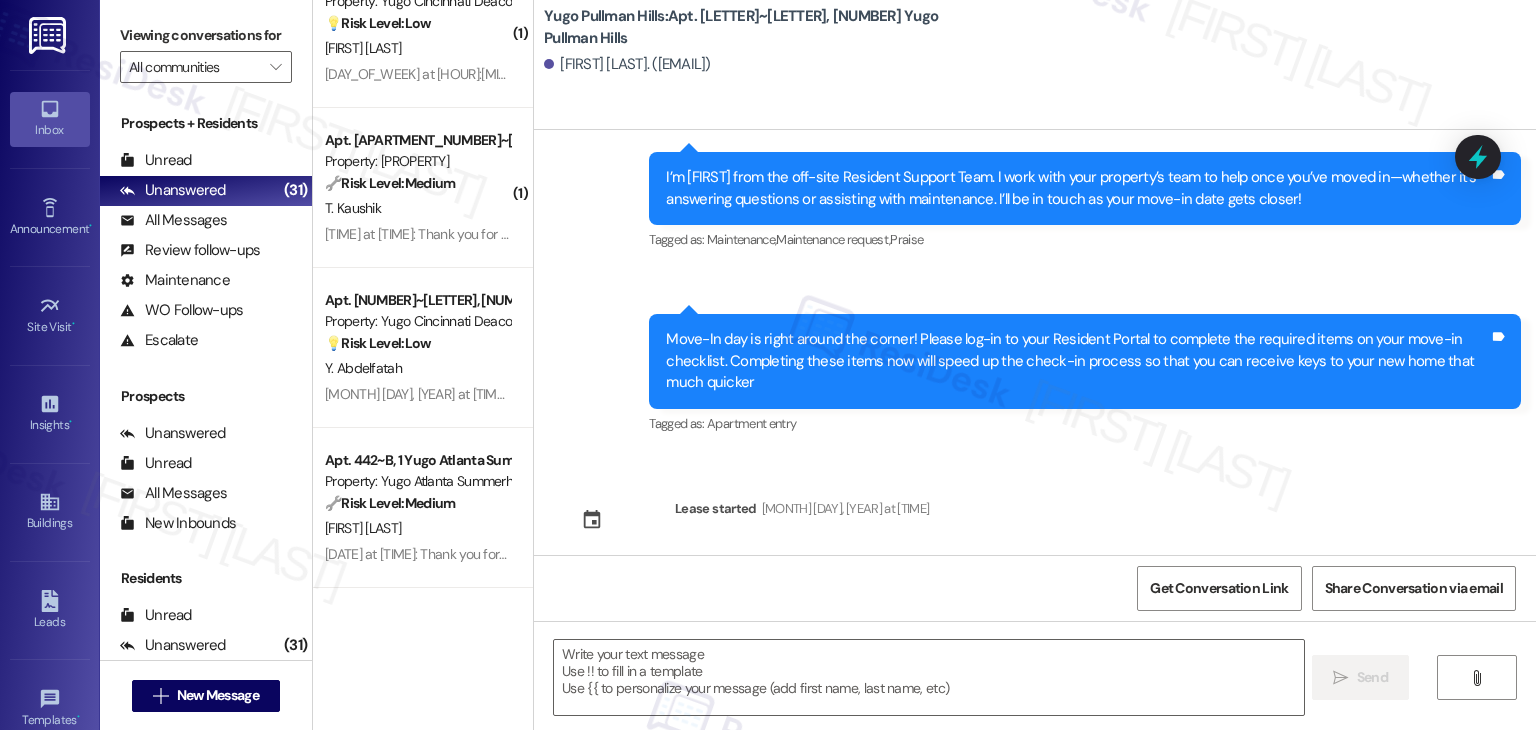 scroll, scrollTop: 246, scrollLeft: 0, axis: vertical 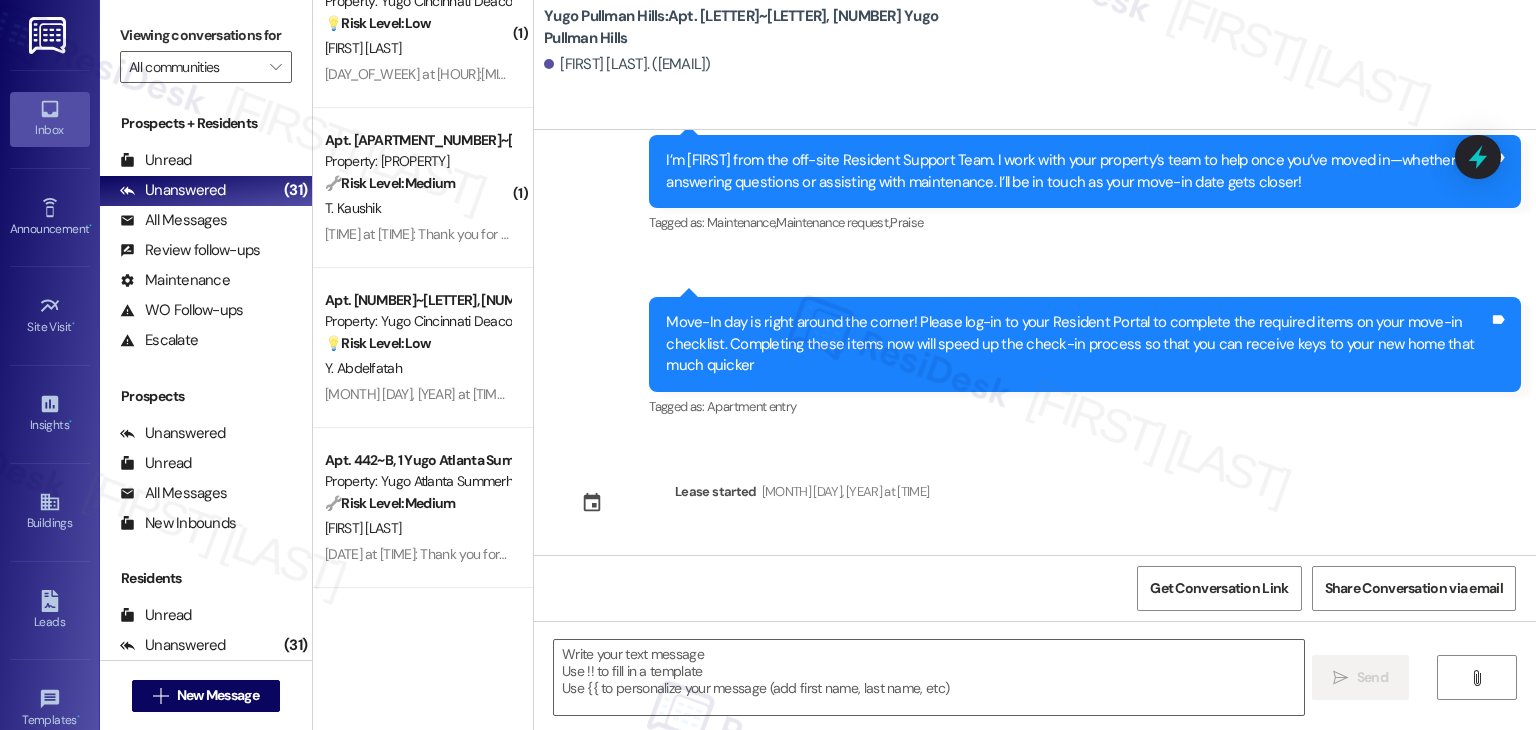 click on "Sent via SMS [FIRST] ([SERVICE]) [TIME] Hi [FIRST]! We’re so excited you’ve chosen [PROPERTY] as your future home! Moving is an exciting time, and I want to make sure you feel confident and ready. (You can always reply STOP to opt out of future messages) Tags and notes Tagged as: Praise Click to highlight conversations about Praise Sent via SMS [TIME] [FIRST] ([SERVICE]) [TIME] I’m [FIRST] from the off-site Resident Support Team. I work with your property’s team to help once you’ve moved in—whether it’s answering questions or assisting with maintenance. I’ll be in touch as your move-in date gets closer! Tags and notes Tagged as: Maintenance , Click to highlight conversations about Maintenance Maintenance request , Click to highlight conversations about Maintenance request Praise Click to highlight conversations about Praise Sent via SMS [TIME] [FIRST] ([SERVICE]) [TIME] Tags and notes Tagged as: Apartment entry Click to highlight conversations about Apartment entry Lease started" at bounding box center [1035, 342] 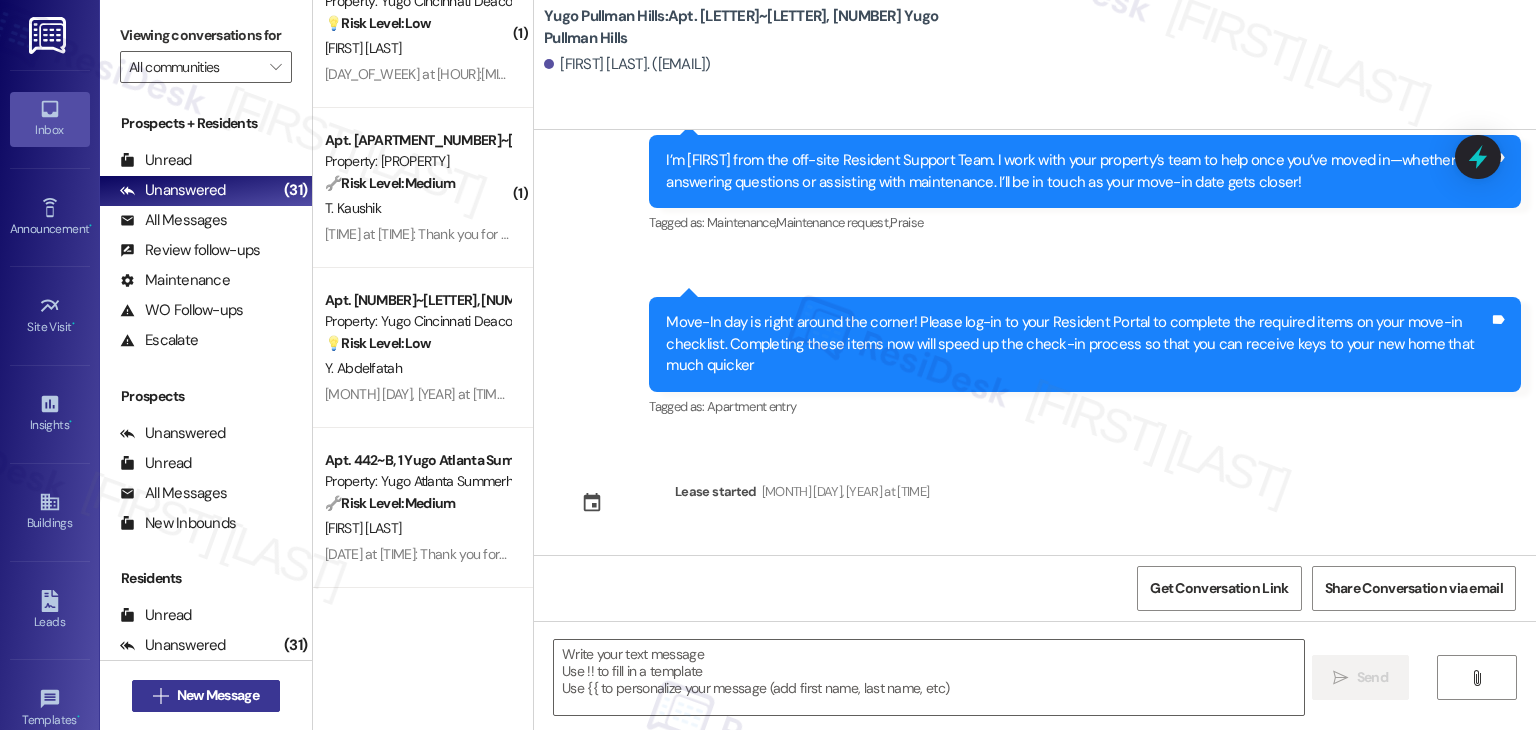 click on "New Message" at bounding box center [218, 695] 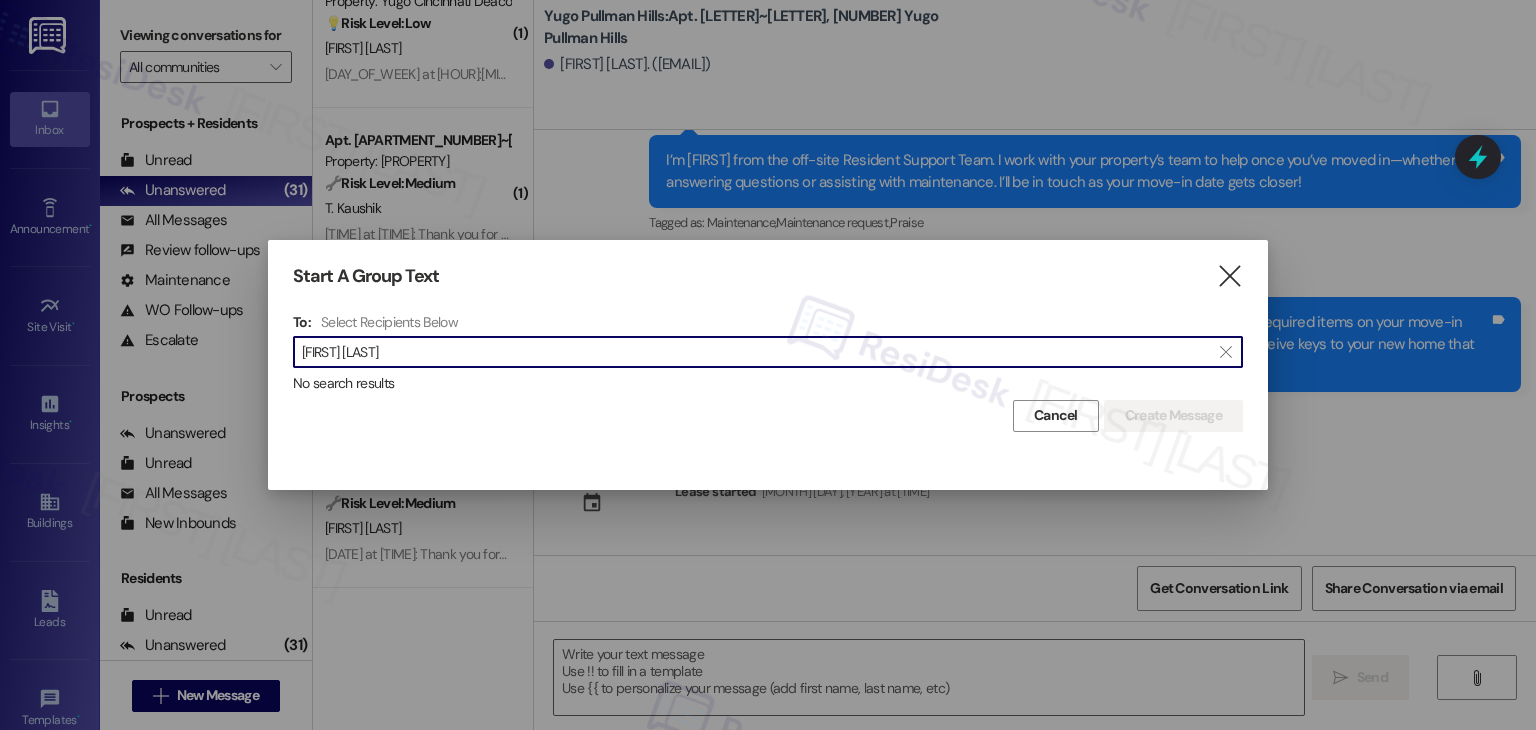 click on "[FIRST] [LAST]" at bounding box center [756, 352] 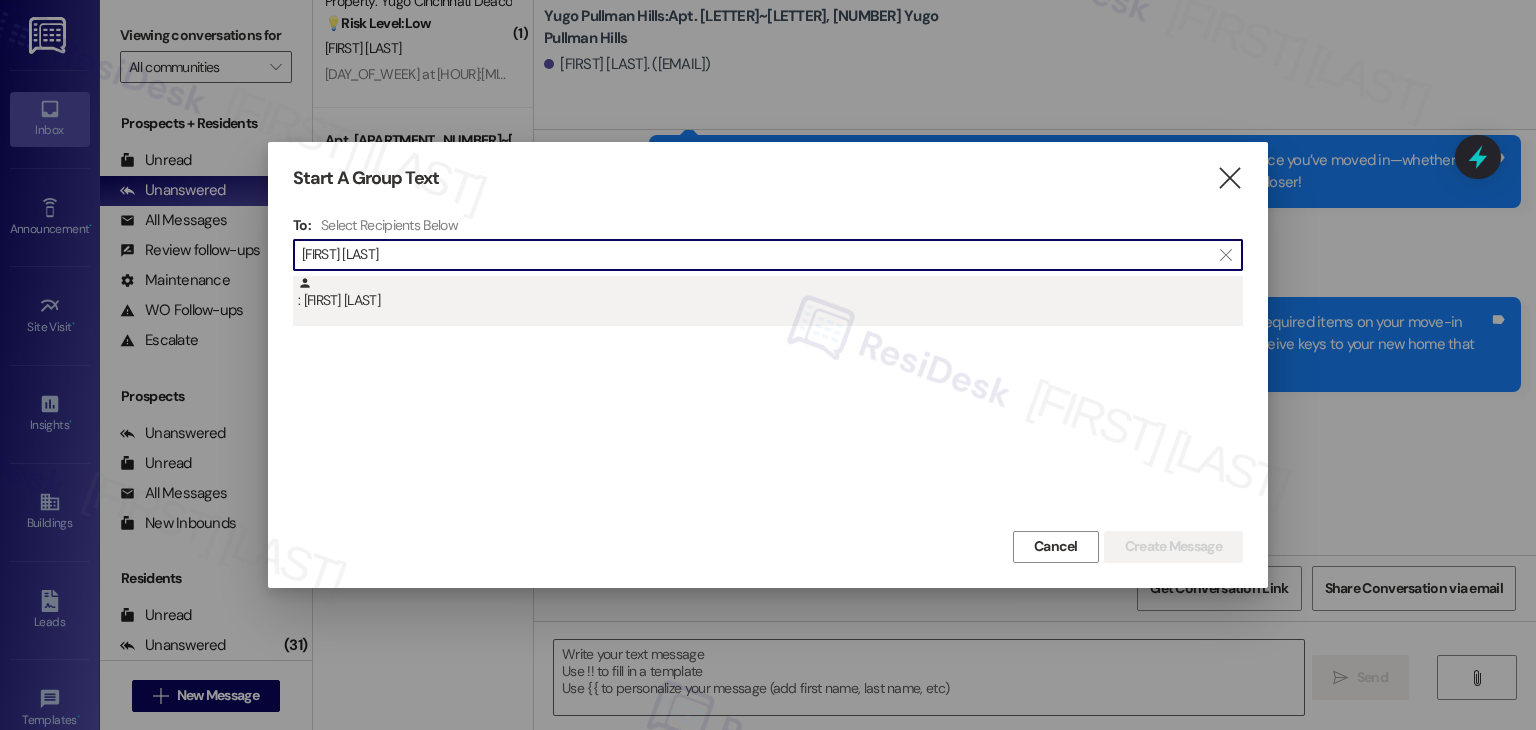 type on "[FIRST] [LAST]" 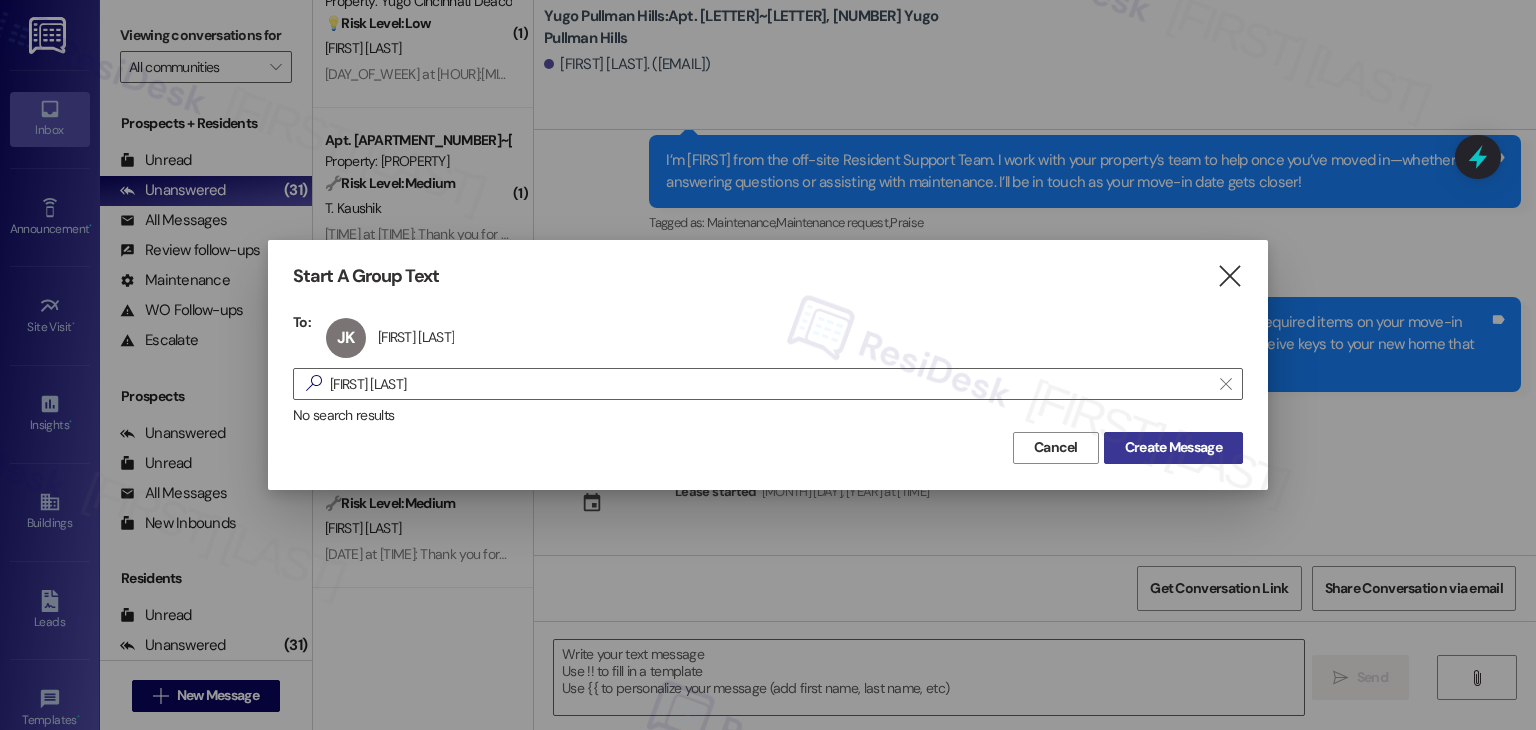 click on "Create Message" at bounding box center (1173, 447) 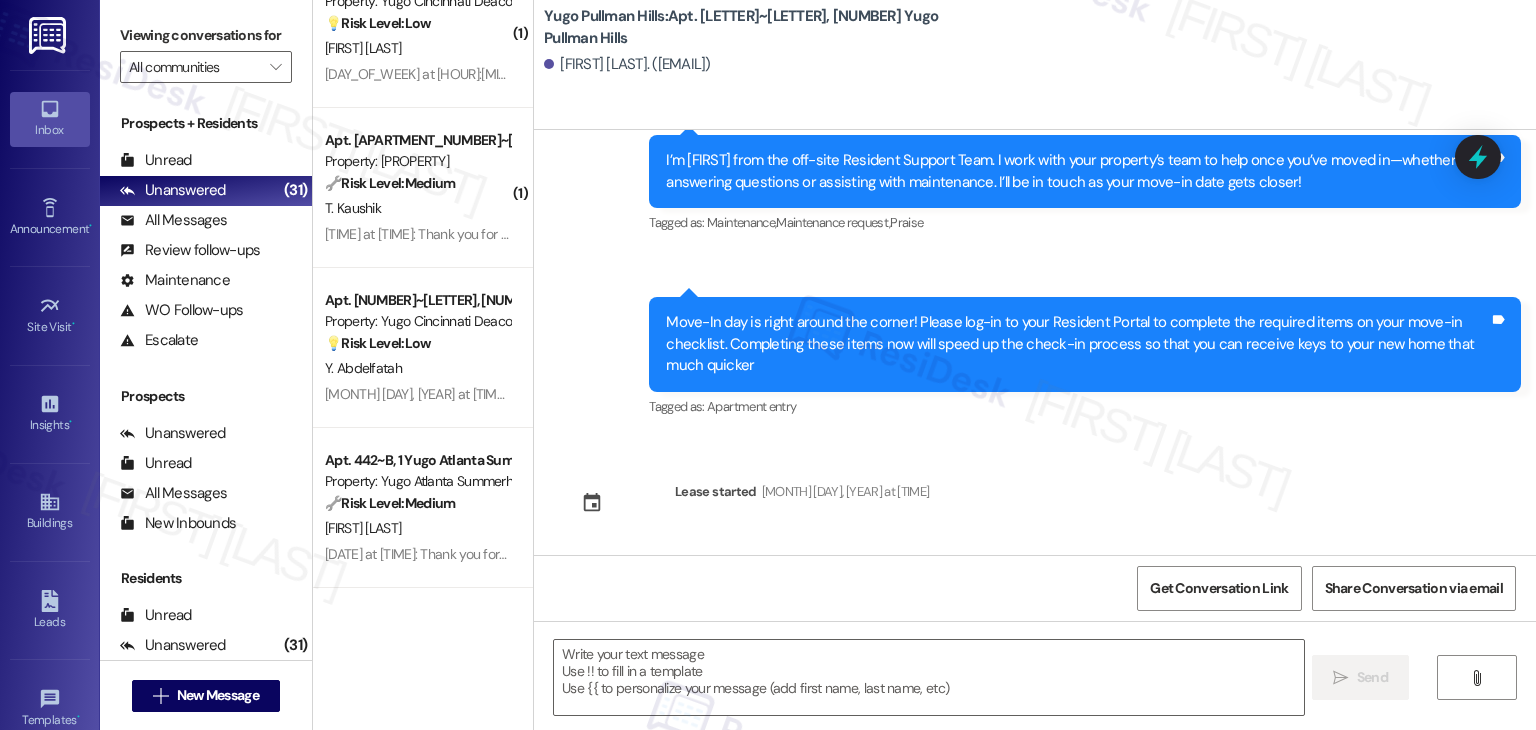 type on "Fetching suggested responses. Please feel free to read through the conversation in the meantime." 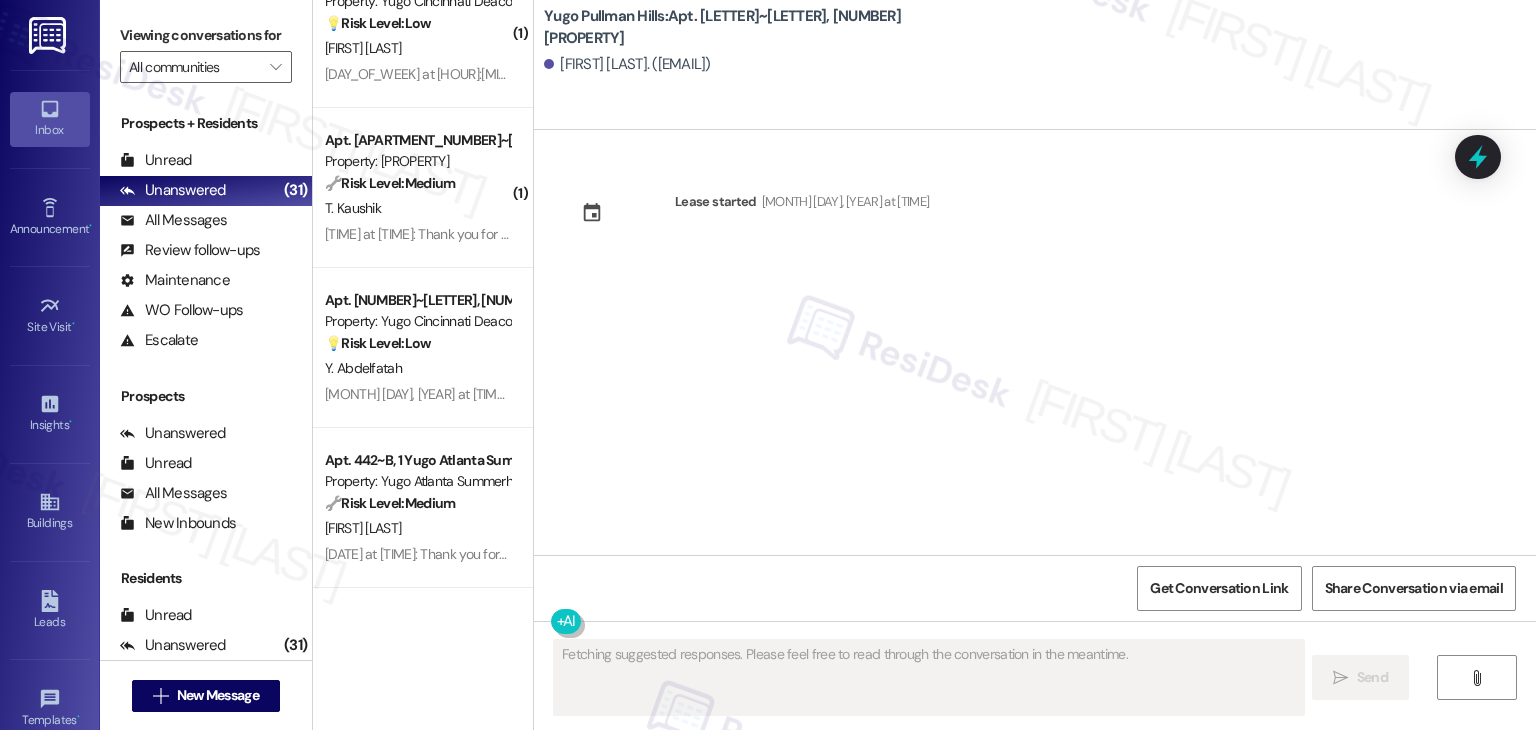 scroll, scrollTop: 0, scrollLeft: 0, axis: both 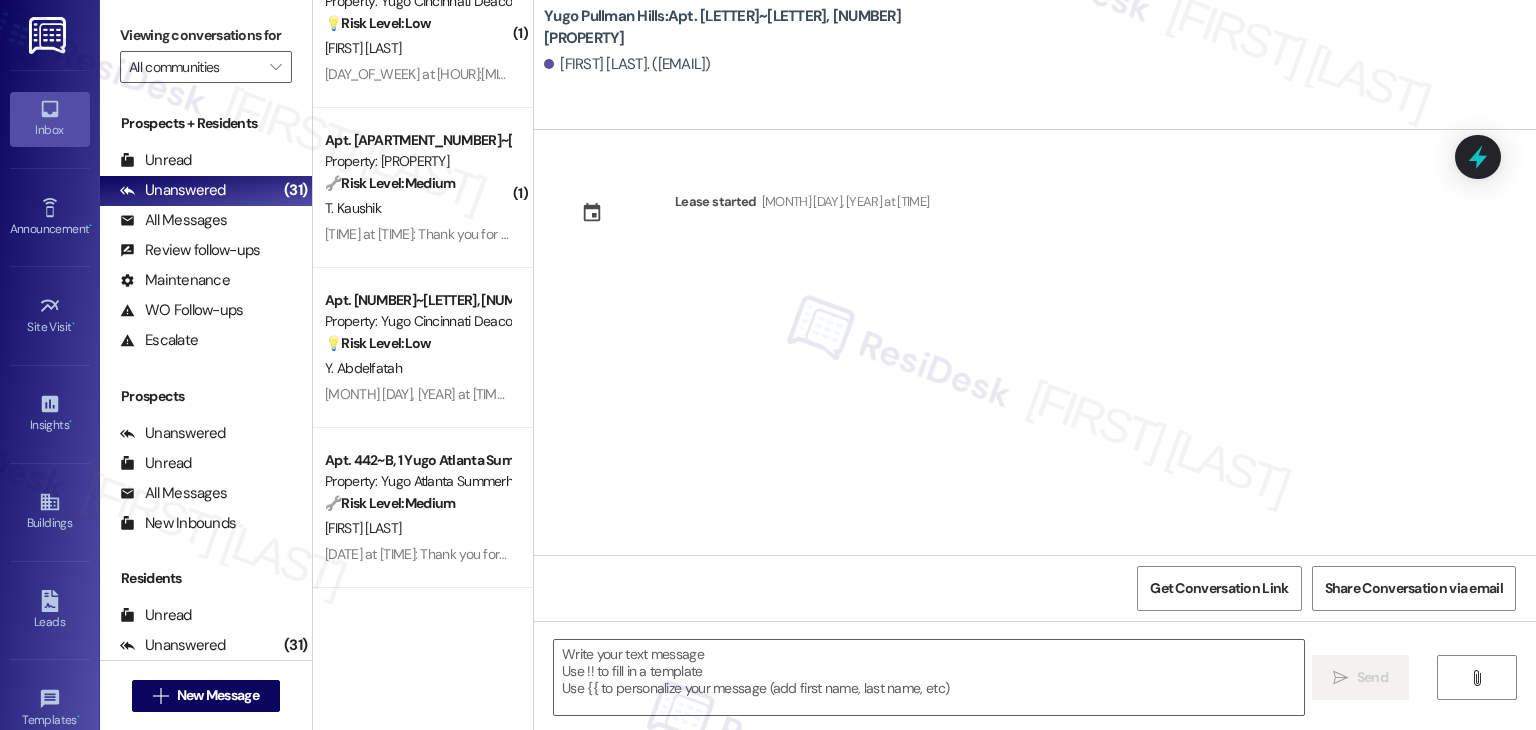 type 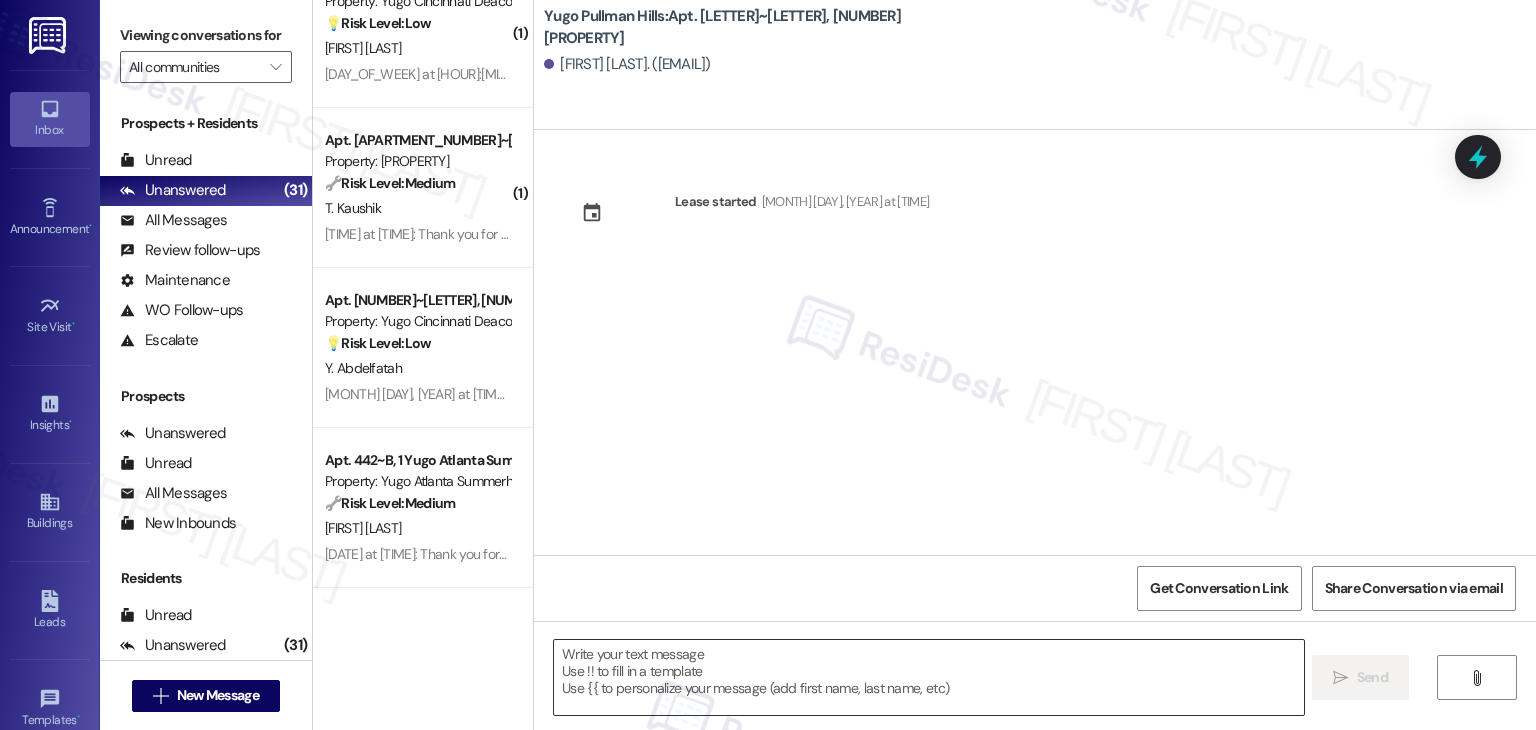 click at bounding box center [928, 677] 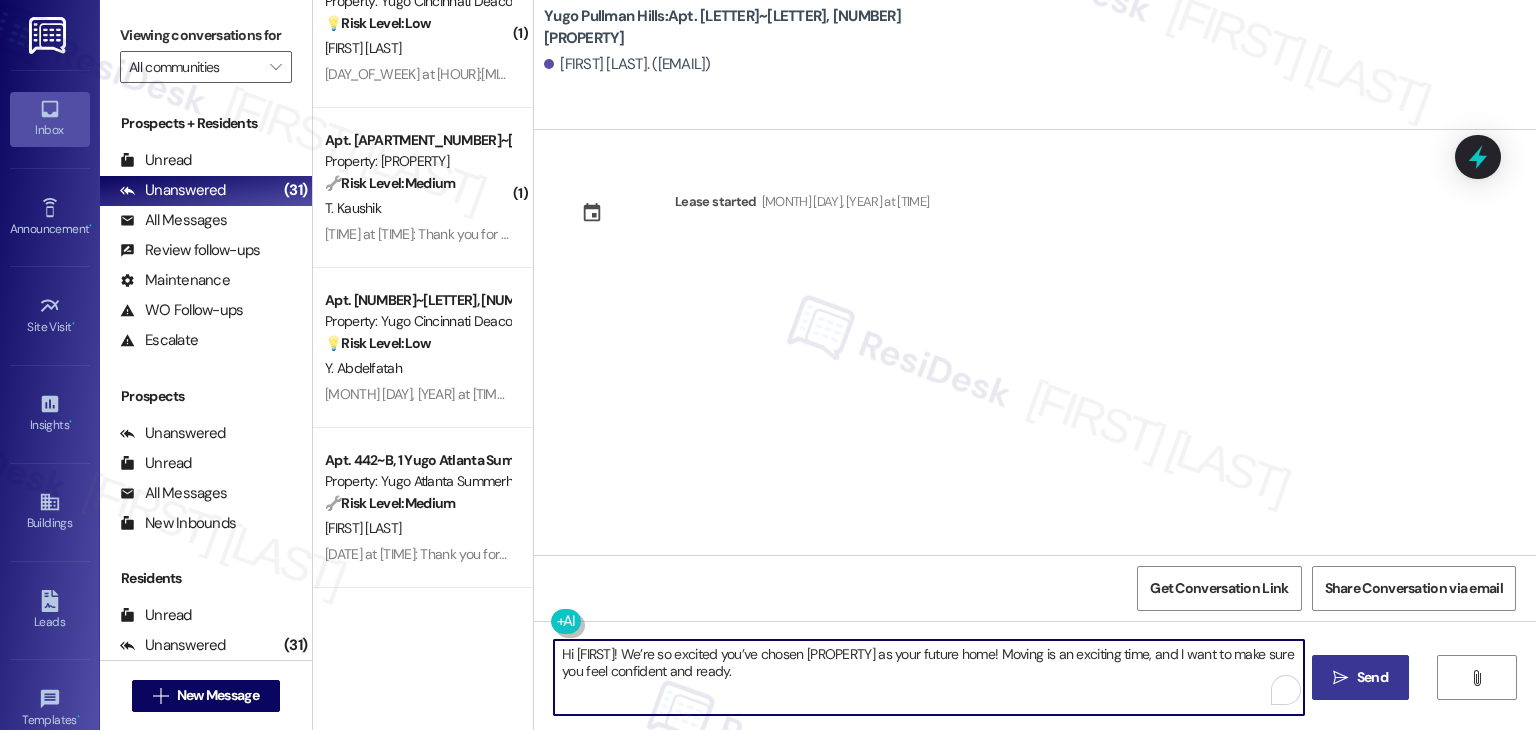 type on "Hi [FIRST]! We’re so excited you’ve chosen [PROPERTY] as your future home! Moving is an exciting time, and I want to make sure you feel confident and ready." 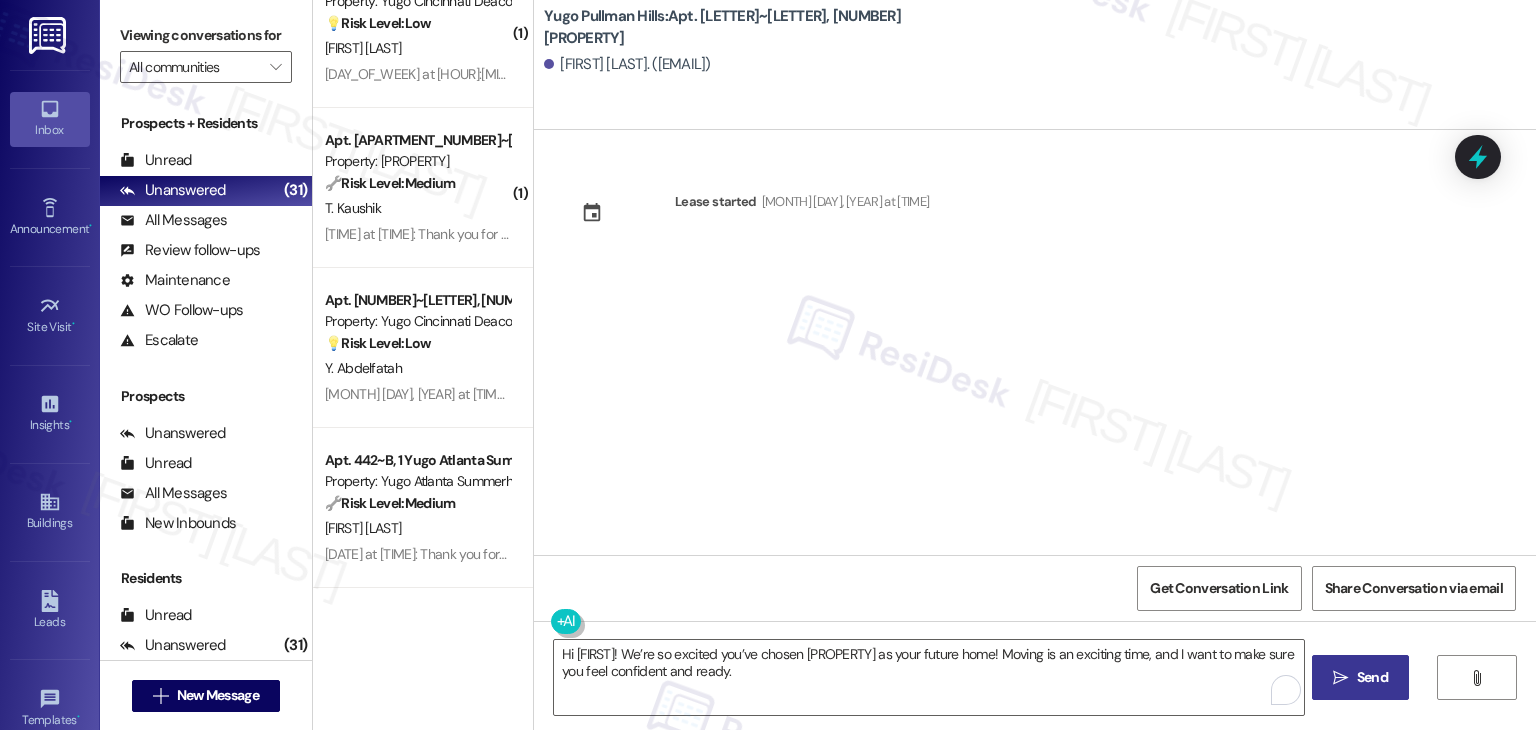 click on "Send" at bounding box center (1372, 677) 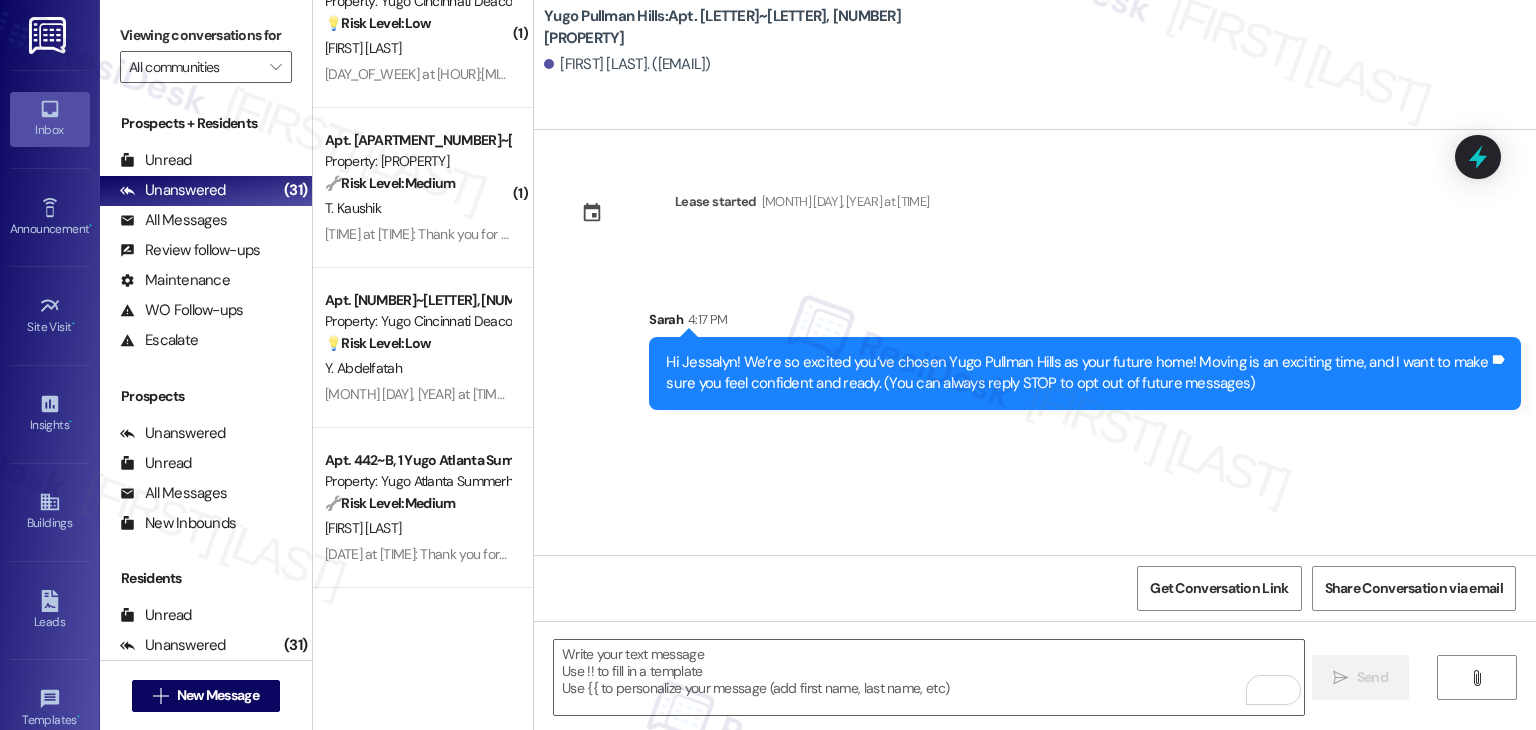 click on "Lease started [MONTH] [DAY], [YEAR] at [TIME] Sent via SMS Sarah [TIME] Hi Jessalyn! We’re so excited you’ve chosen Yugo Pullman Hills as your future home! Moving is an exciting time, and I want to make sure you feel confident and ready. (You can always reply STOP to opt out of future messages) Tags and notes" at bounding box center (1035, 342) 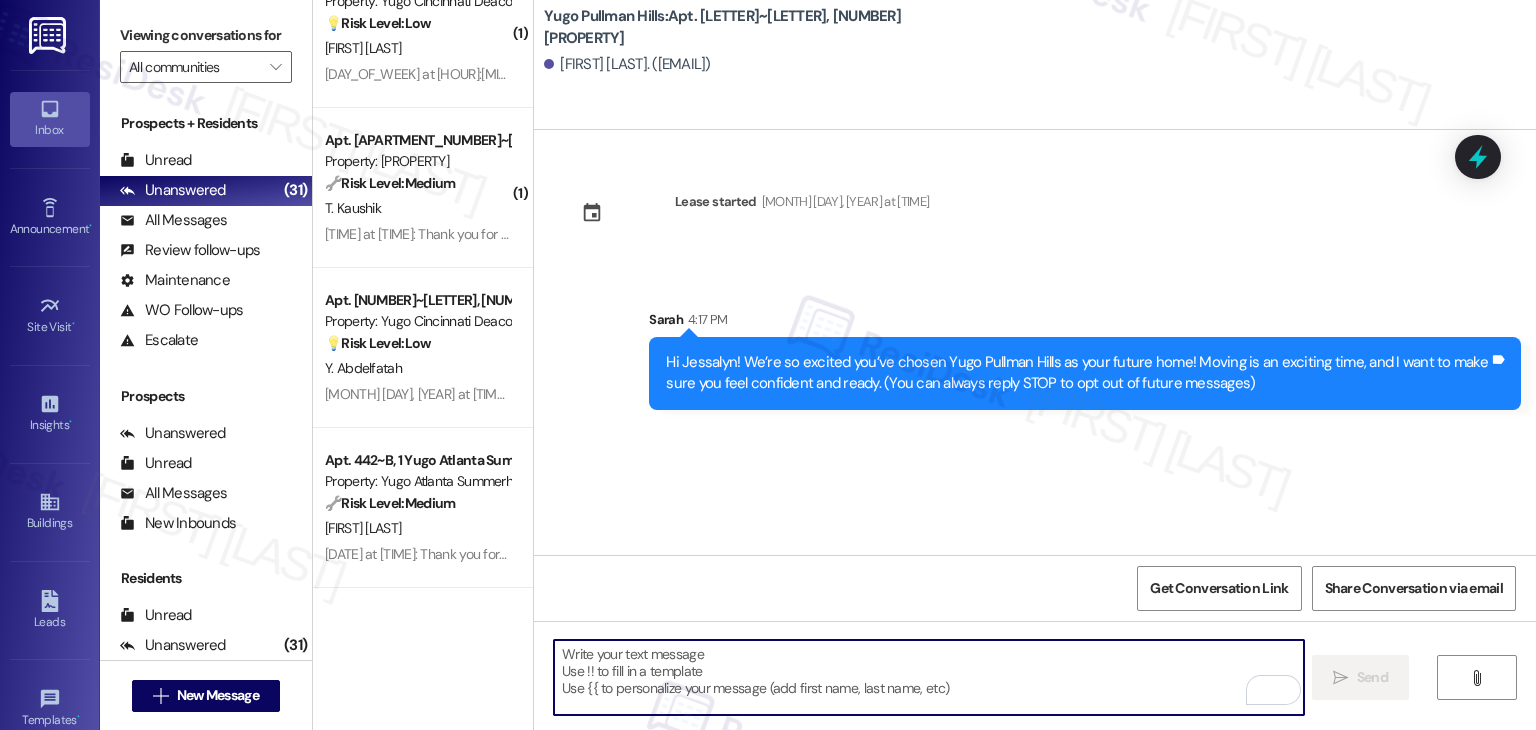 click at bounding box center (928, 677) 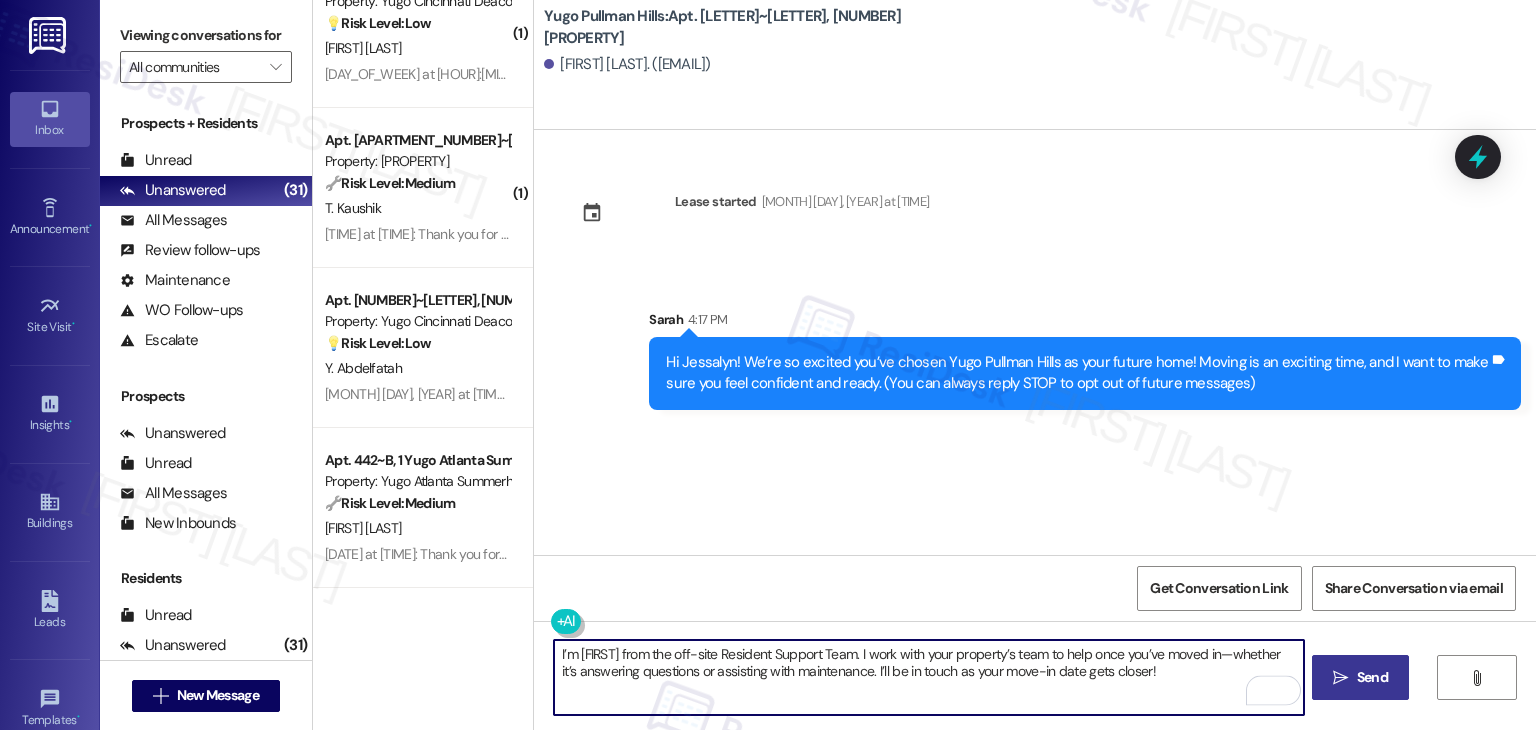type on "I’m [FIRST] from the off-site Resident Support Team. I work with your property’s team to help once you’ve moved in—whether it’s answering questions or assisting with maintenance. I’ll be in touch as your move-in date gets closer!" 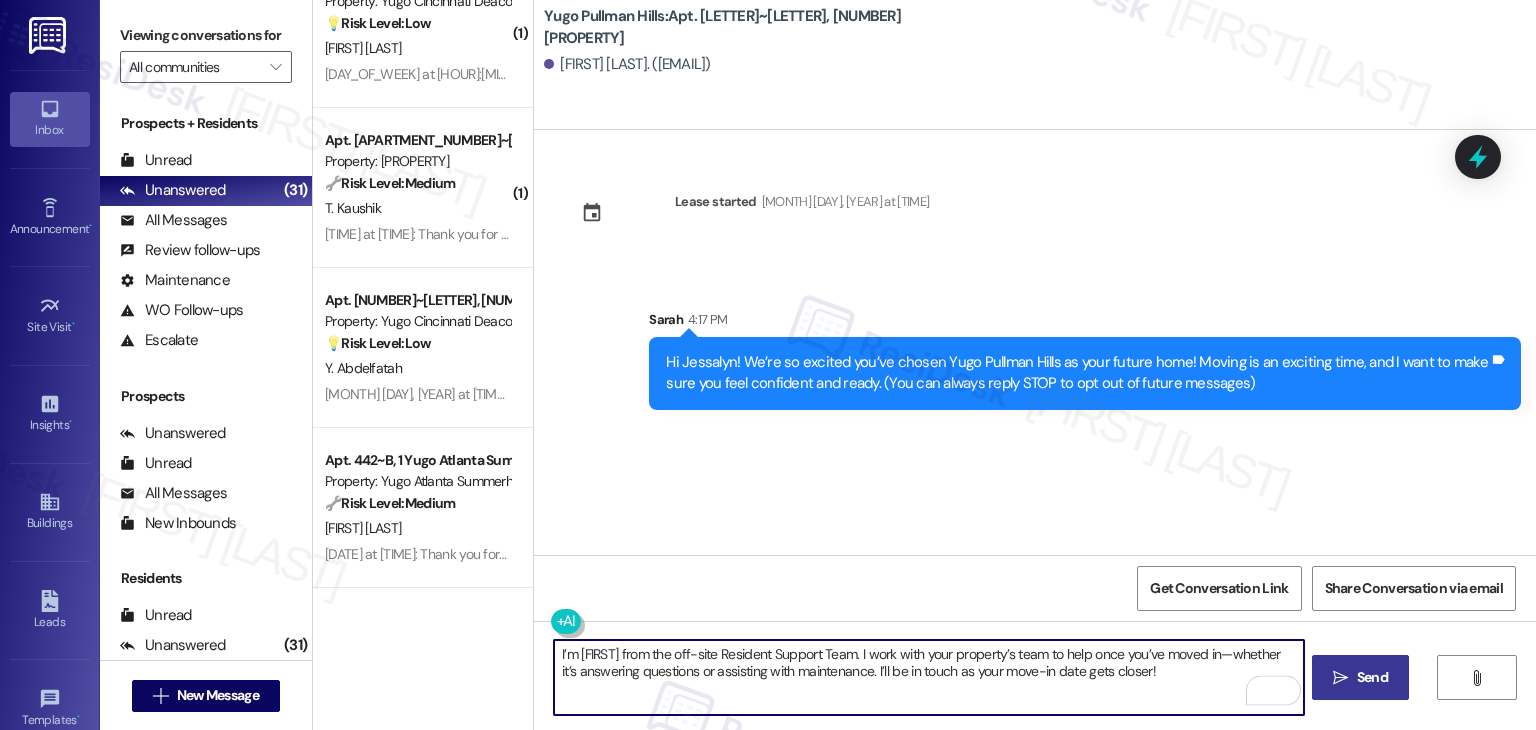 click on "Send" at bounding box center (1372, 677) 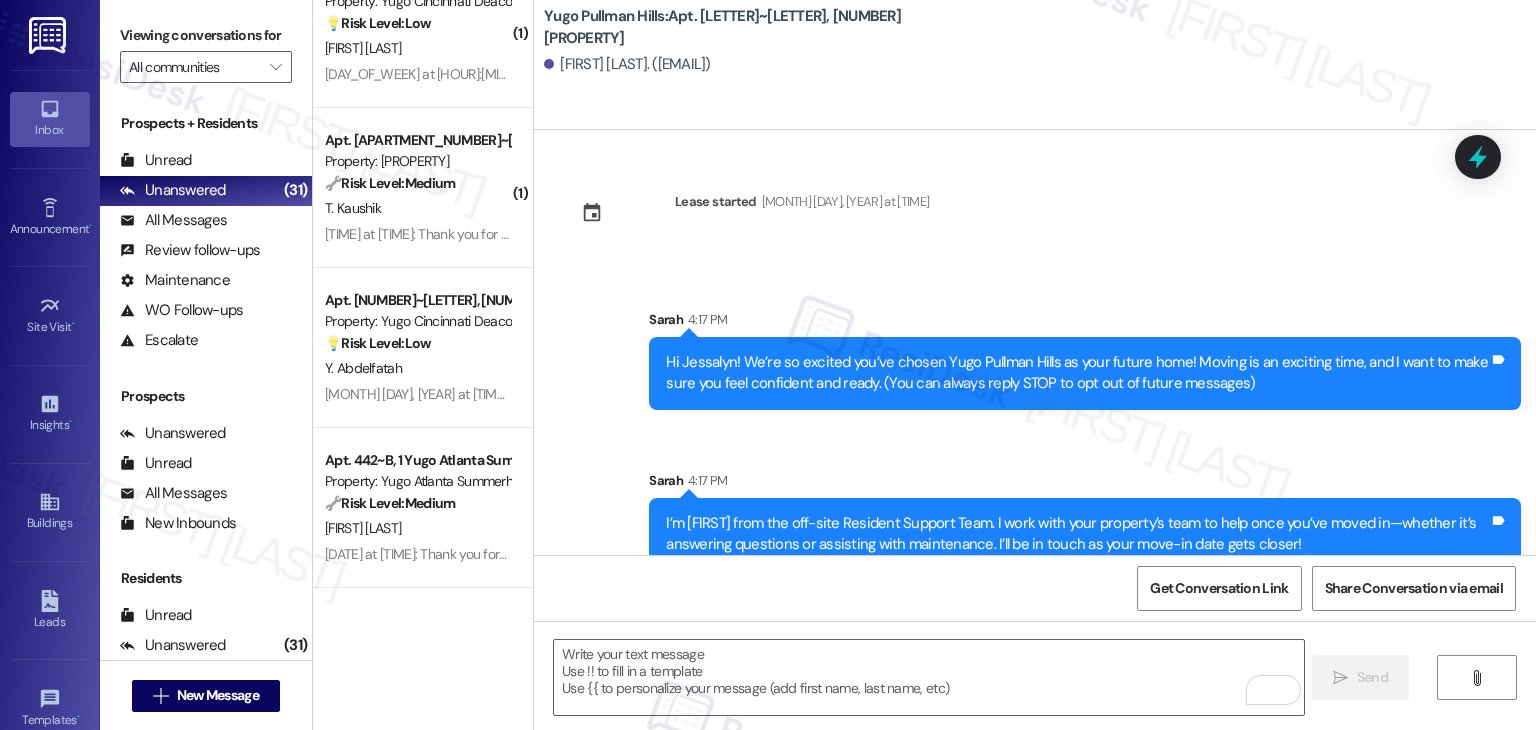 click on "I’m [FIRST] from the off-site Resident Support Team. I work with your property’s team to help once you’ve moved in—whether it’s answering questions or assisting with maintenance. I’ll be in touch as your move-in date gets closer! Tags and notes" at bounding box center [1085, 534] 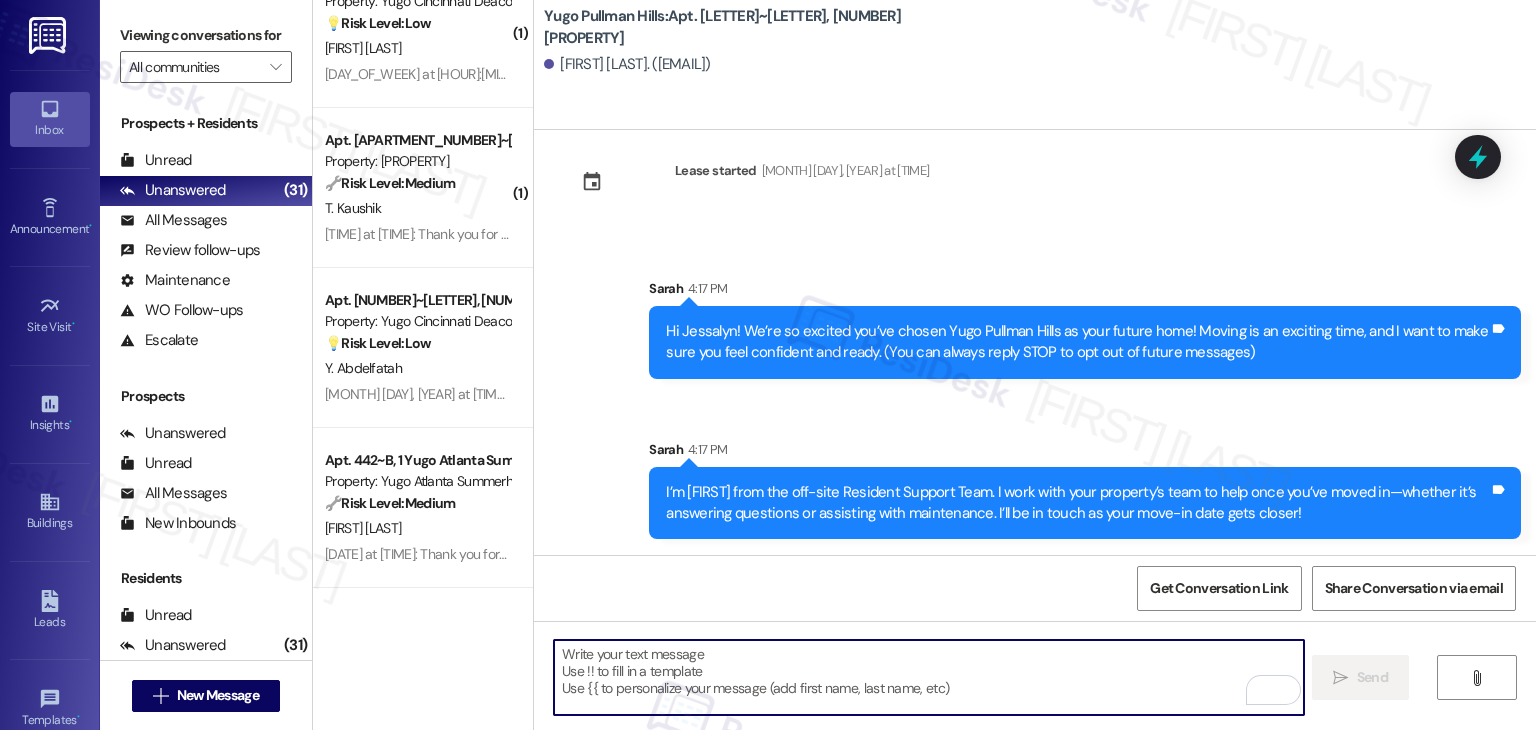 click at bounding box center [928, 677] 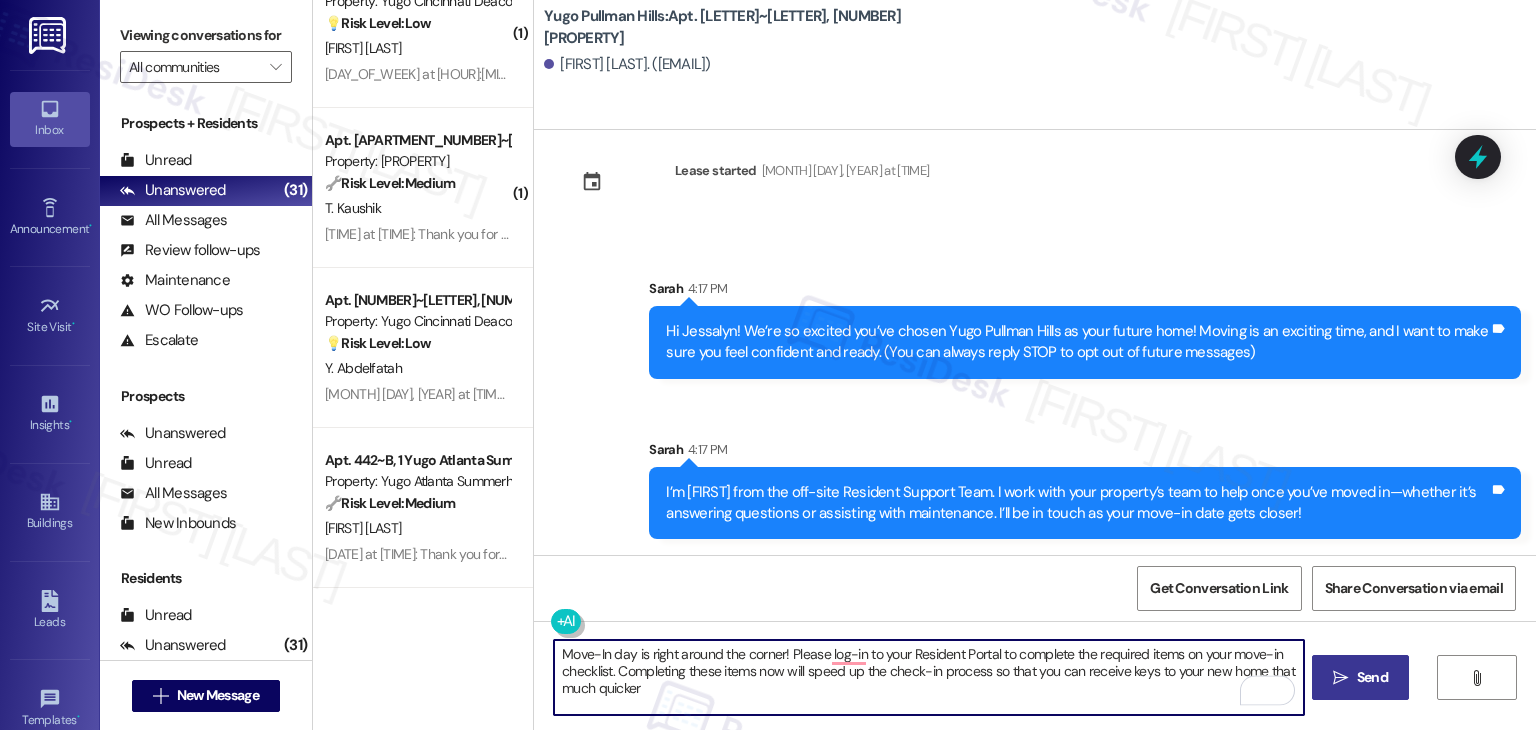 type on "Move-In day is right around the corner! Please log-in to your Resident Portal to complete the required items on your move-in checklist. Completing these items now will speed up the check-in process so that you can receive keys to your new home that much quicker" 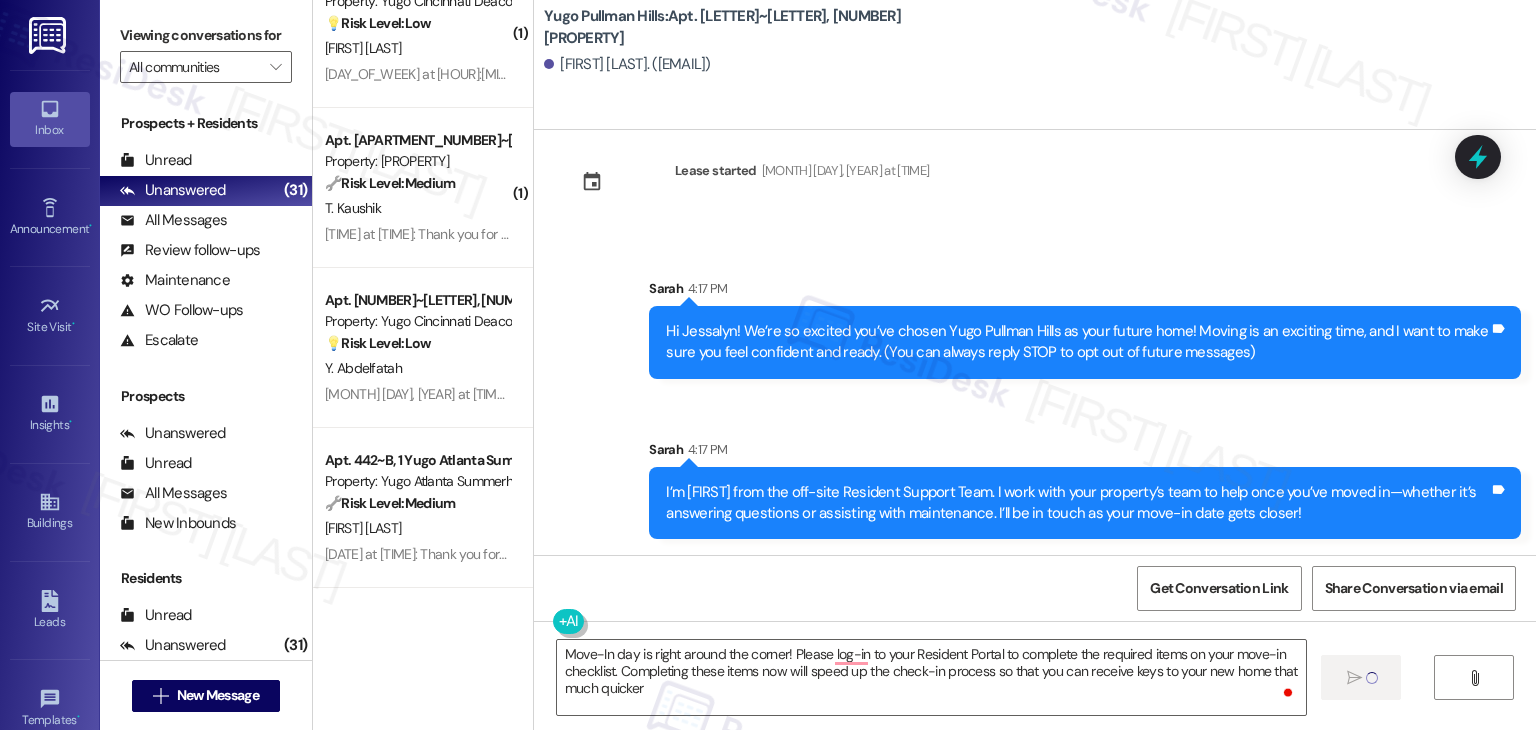 type 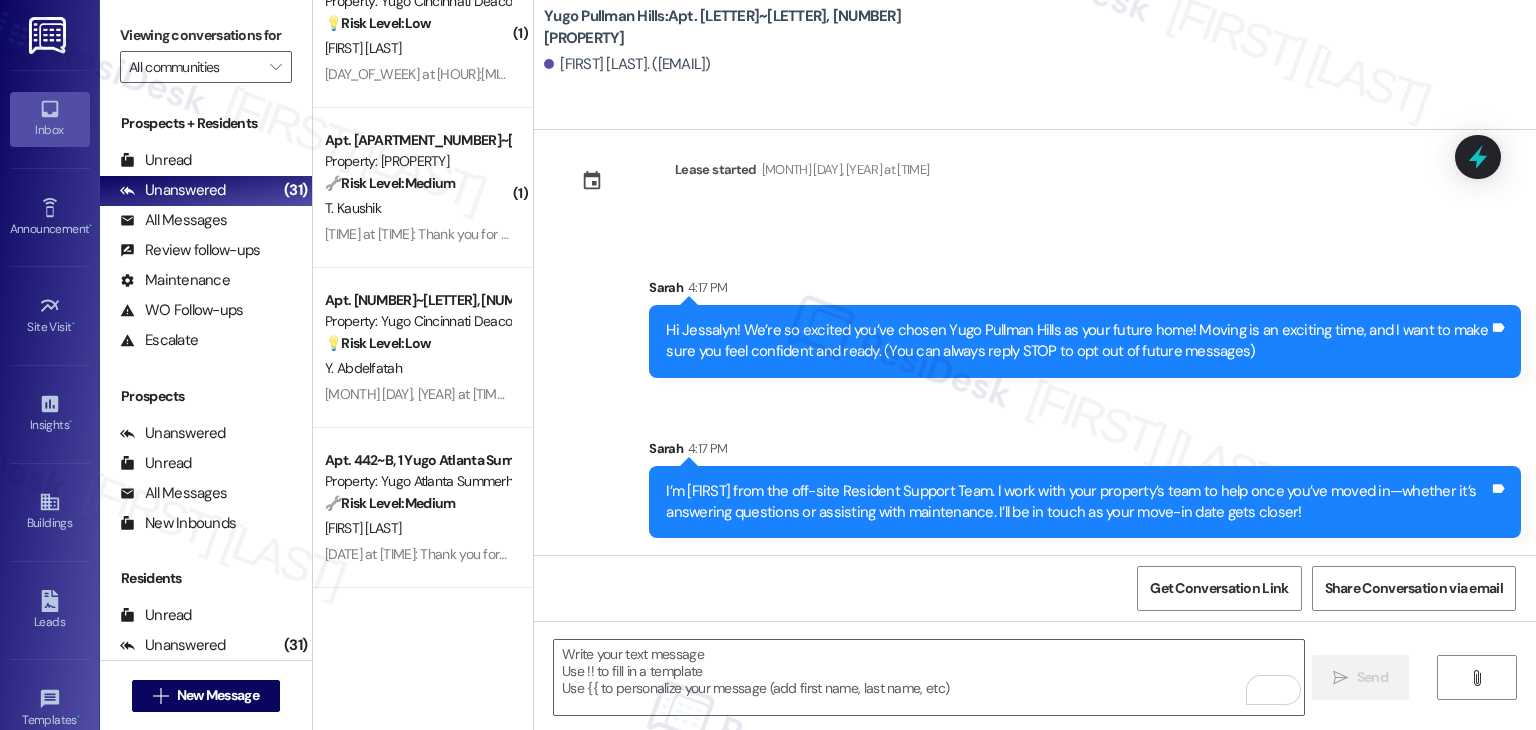 scroll, scrollTop: 213, scrollLeft: 0, axis: vertical 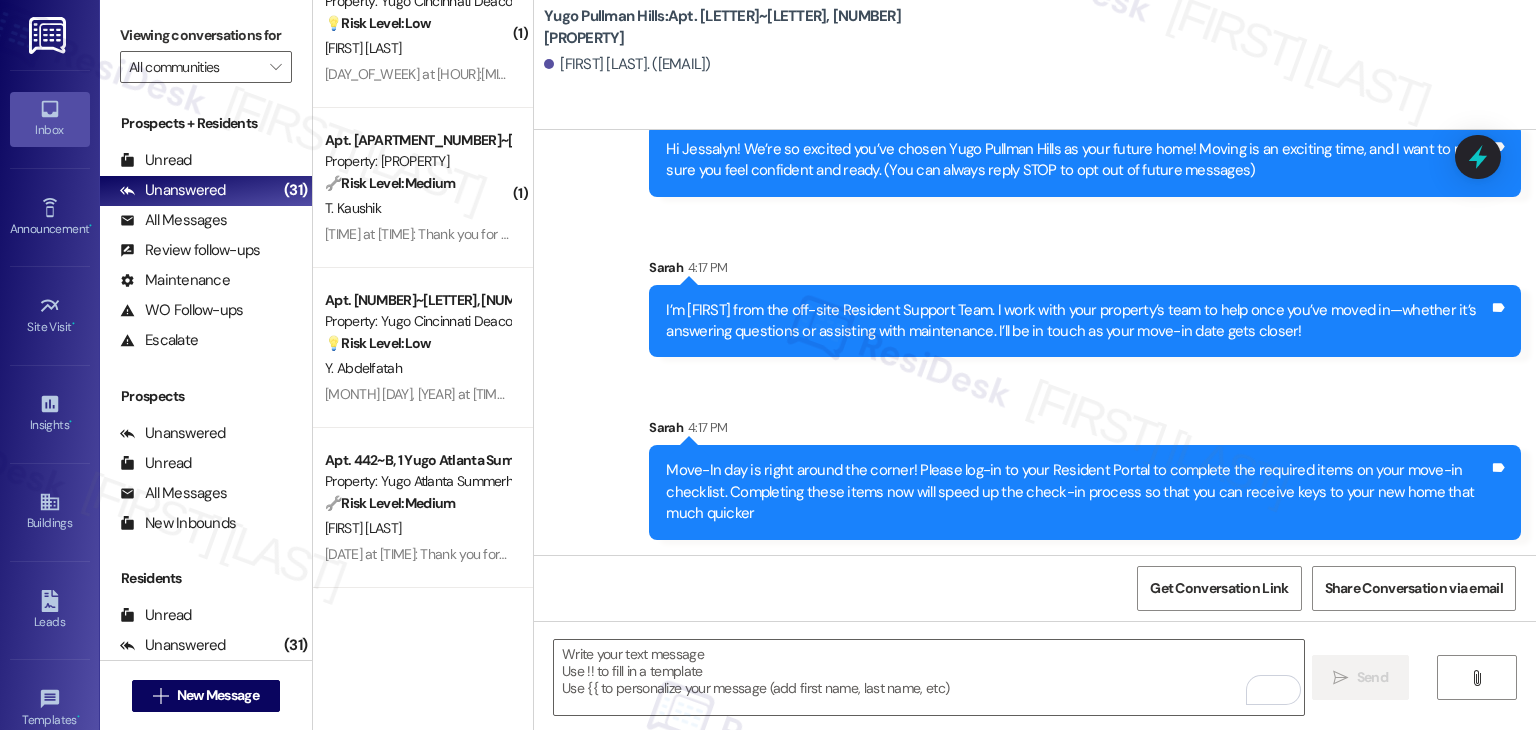 drag, startPoint x: 988, startPoint y: 376, endPoint x: 976, endPoint y: 385, distance: 15 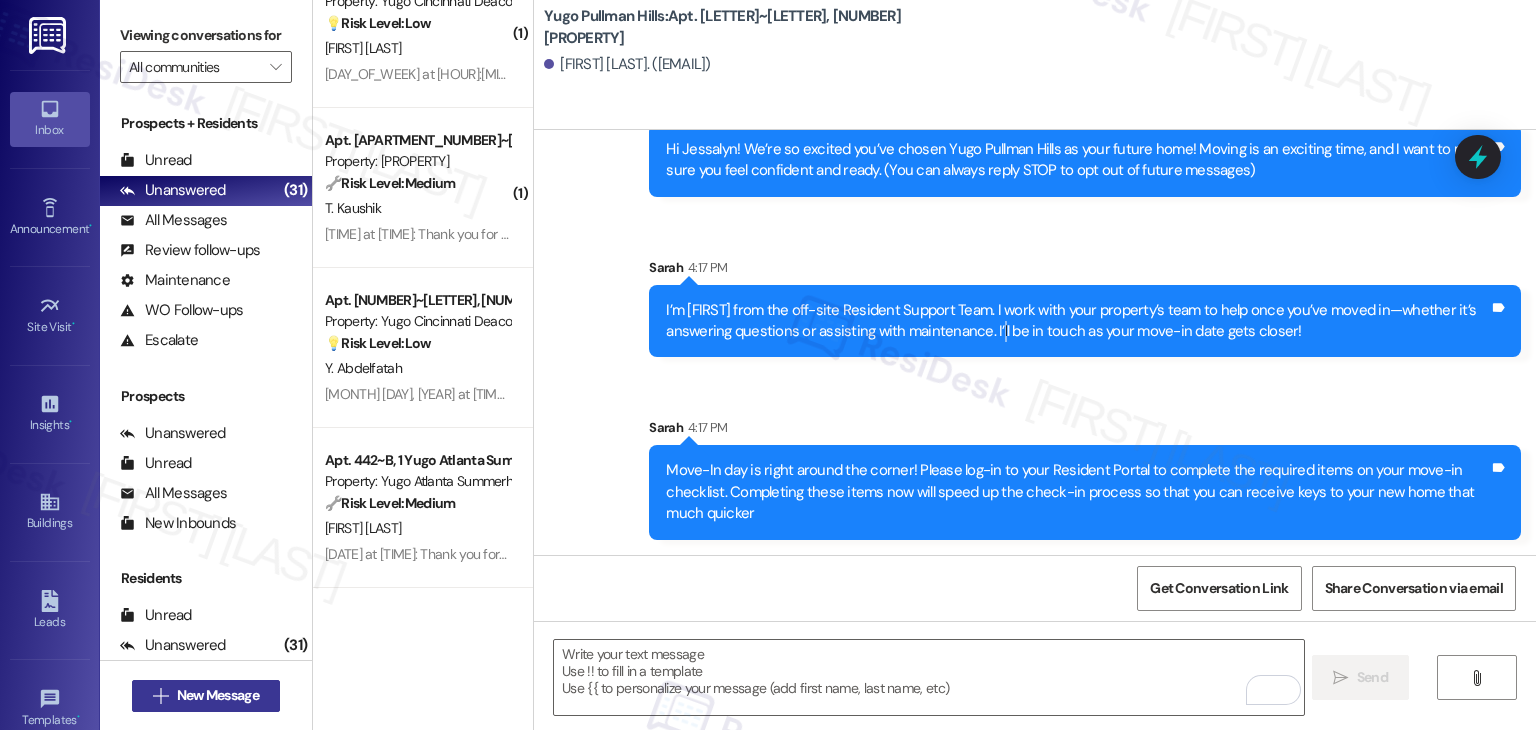 click on "New Message" at bounding box center (218, 695) 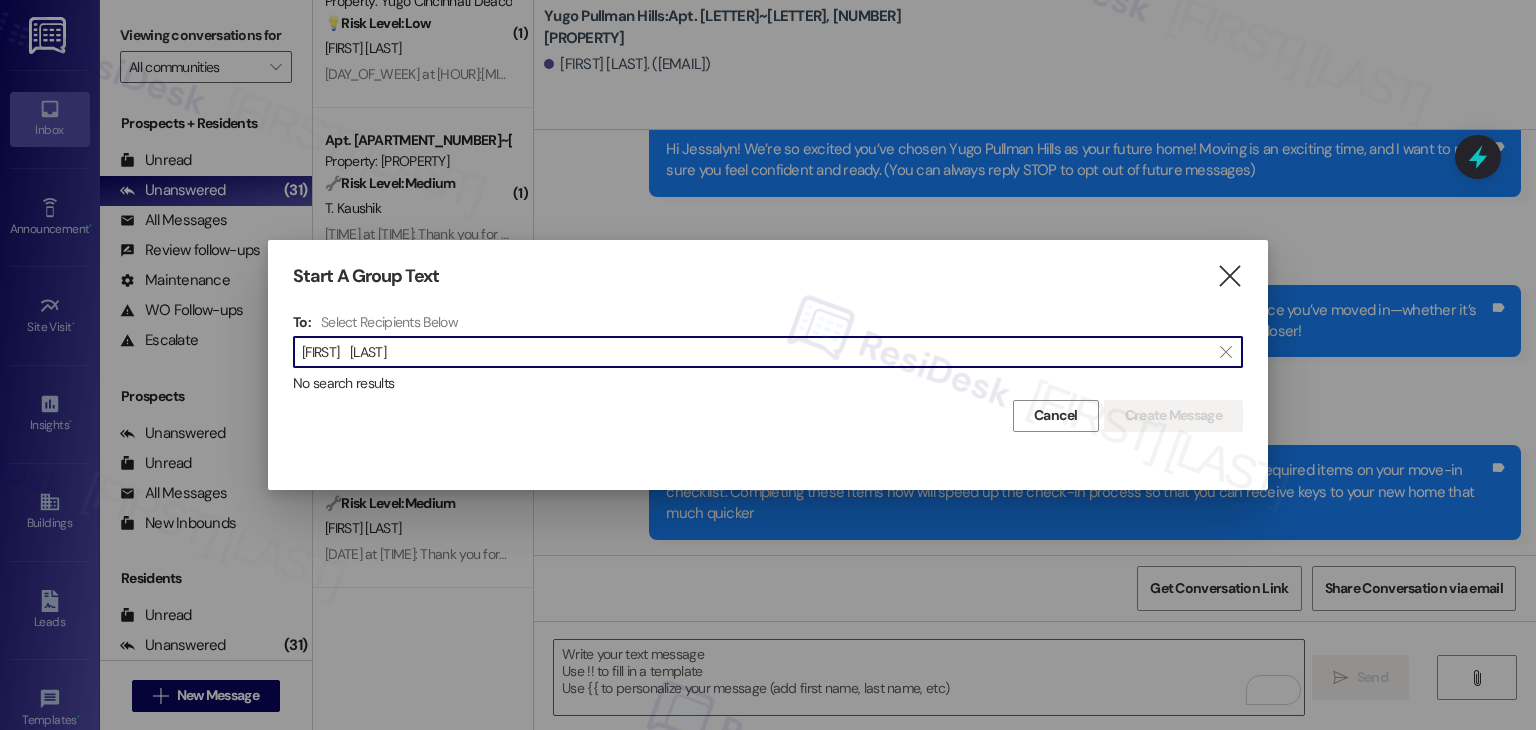click on "[FIRST]	[LAST]" at bounding box center [756, 352] 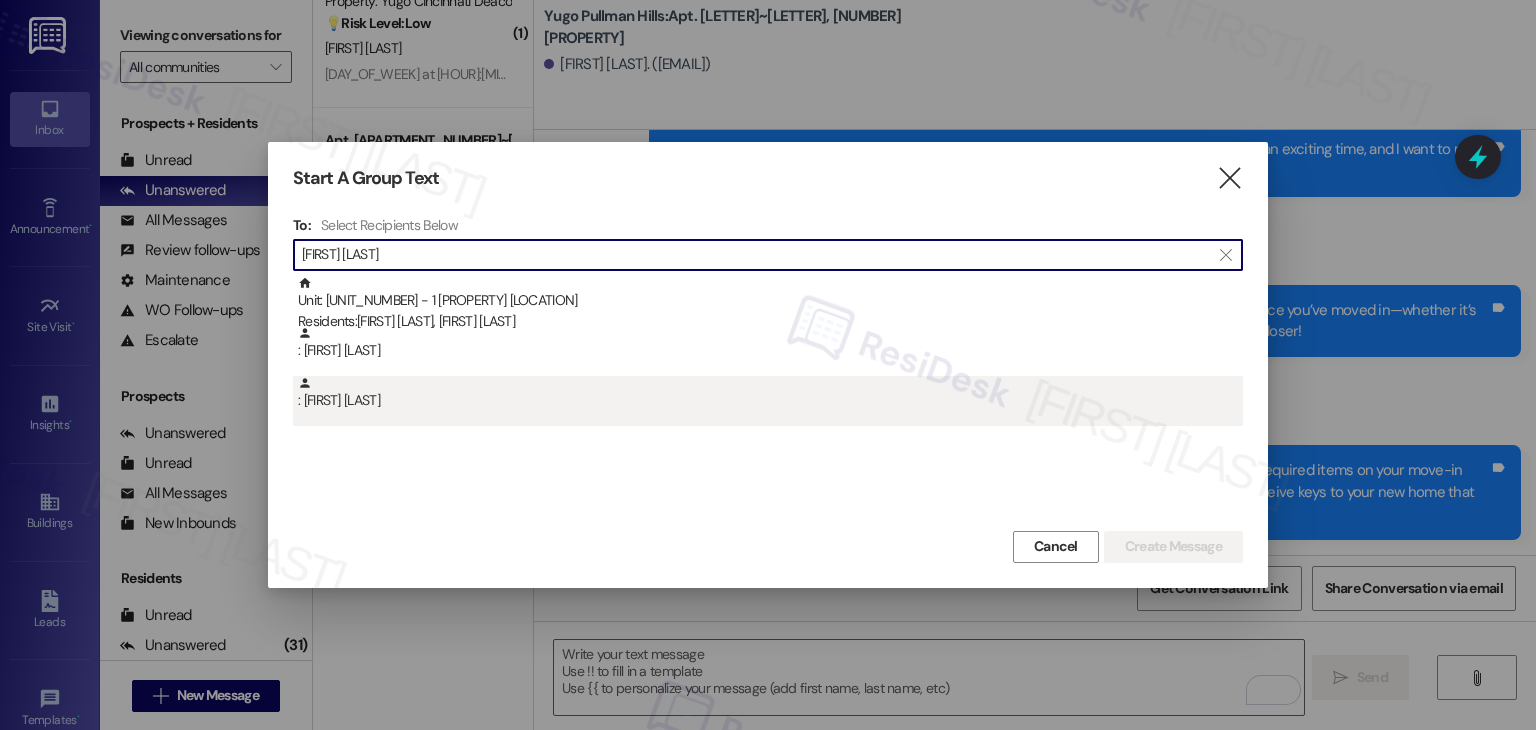 type on "[FIRST] [LAST]" 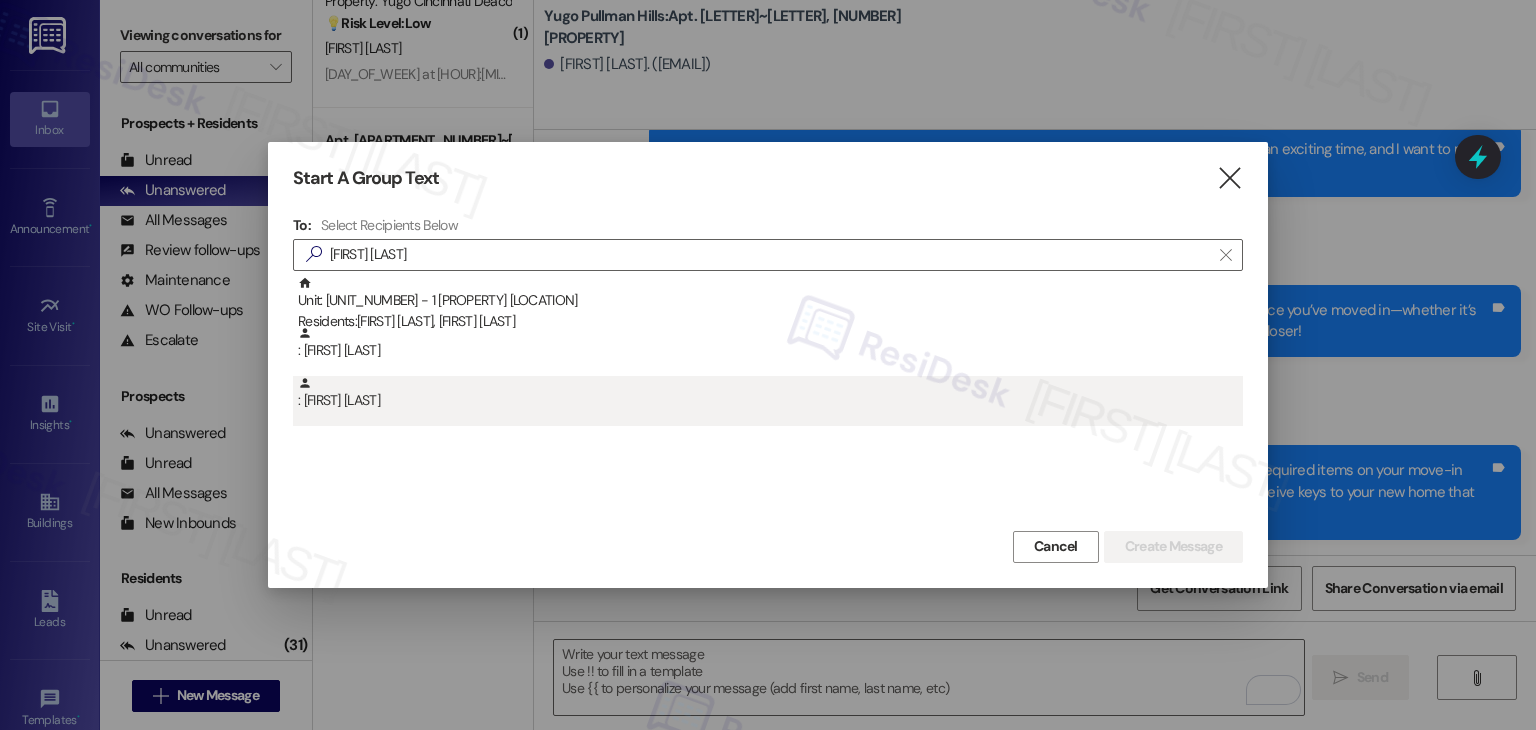 click on ": [FIRST] [LAST]" at bounding box center [770, 393] 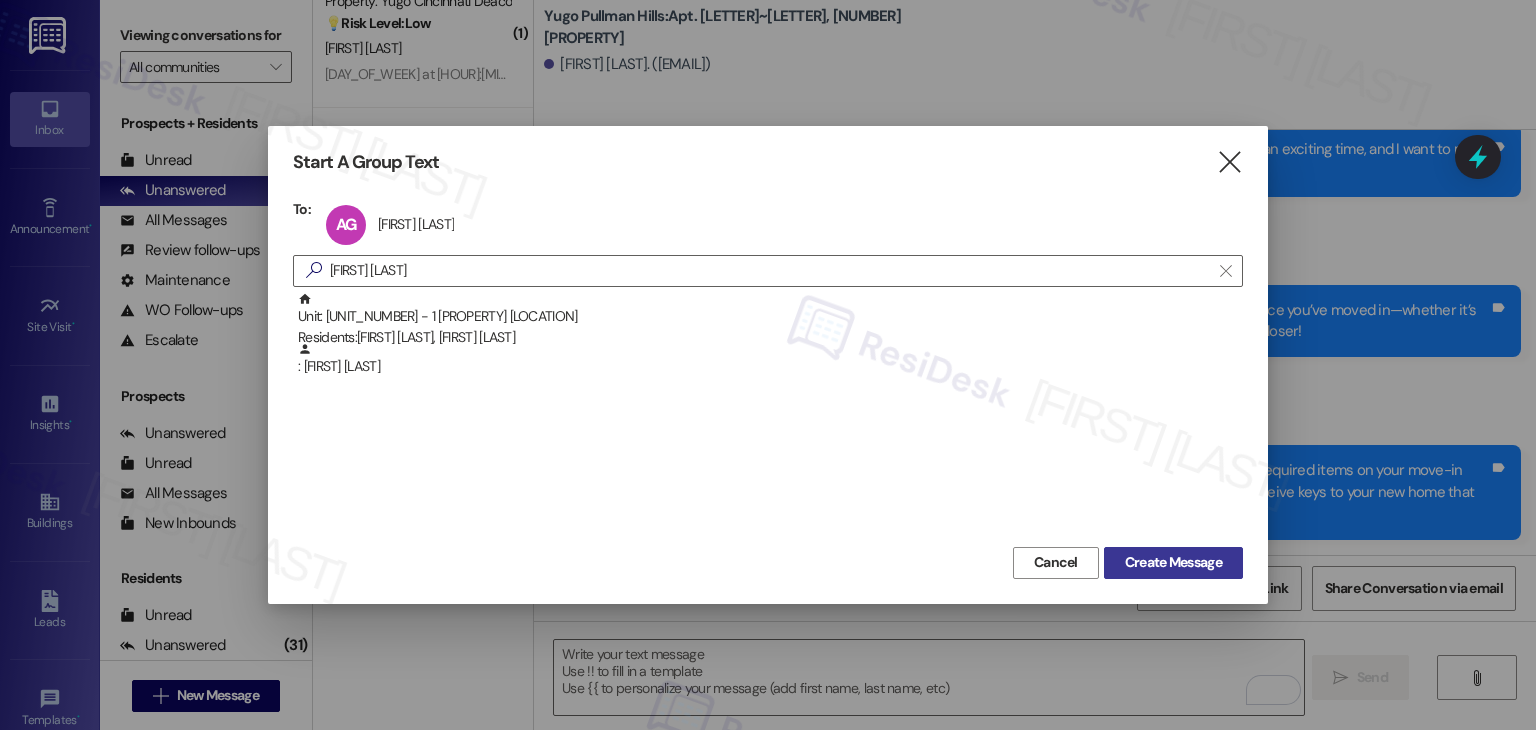 click on "Create Message" at bounding box center [1173, 562] 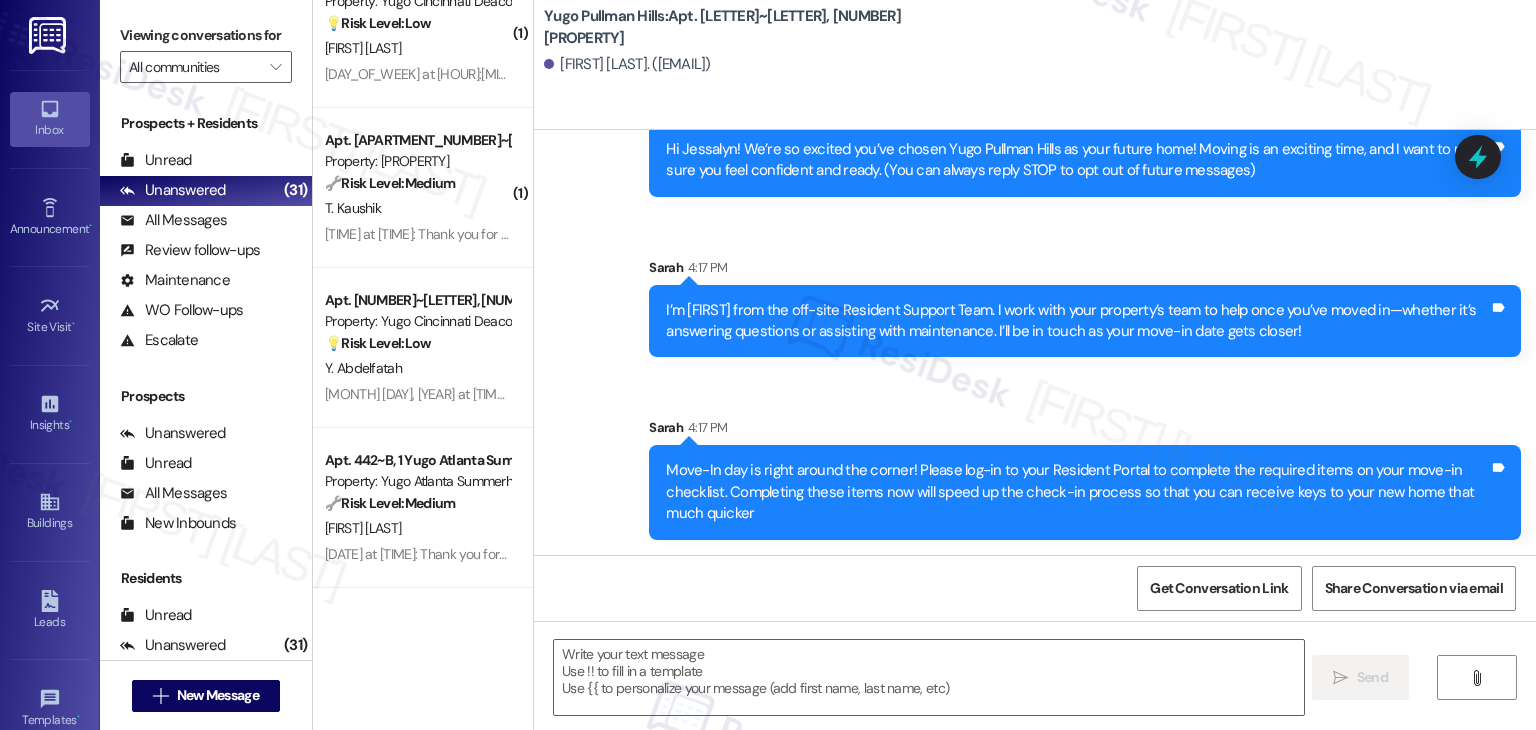 type on "Fetching suggested responses. Please feel free to read through the conversation in the meantime." 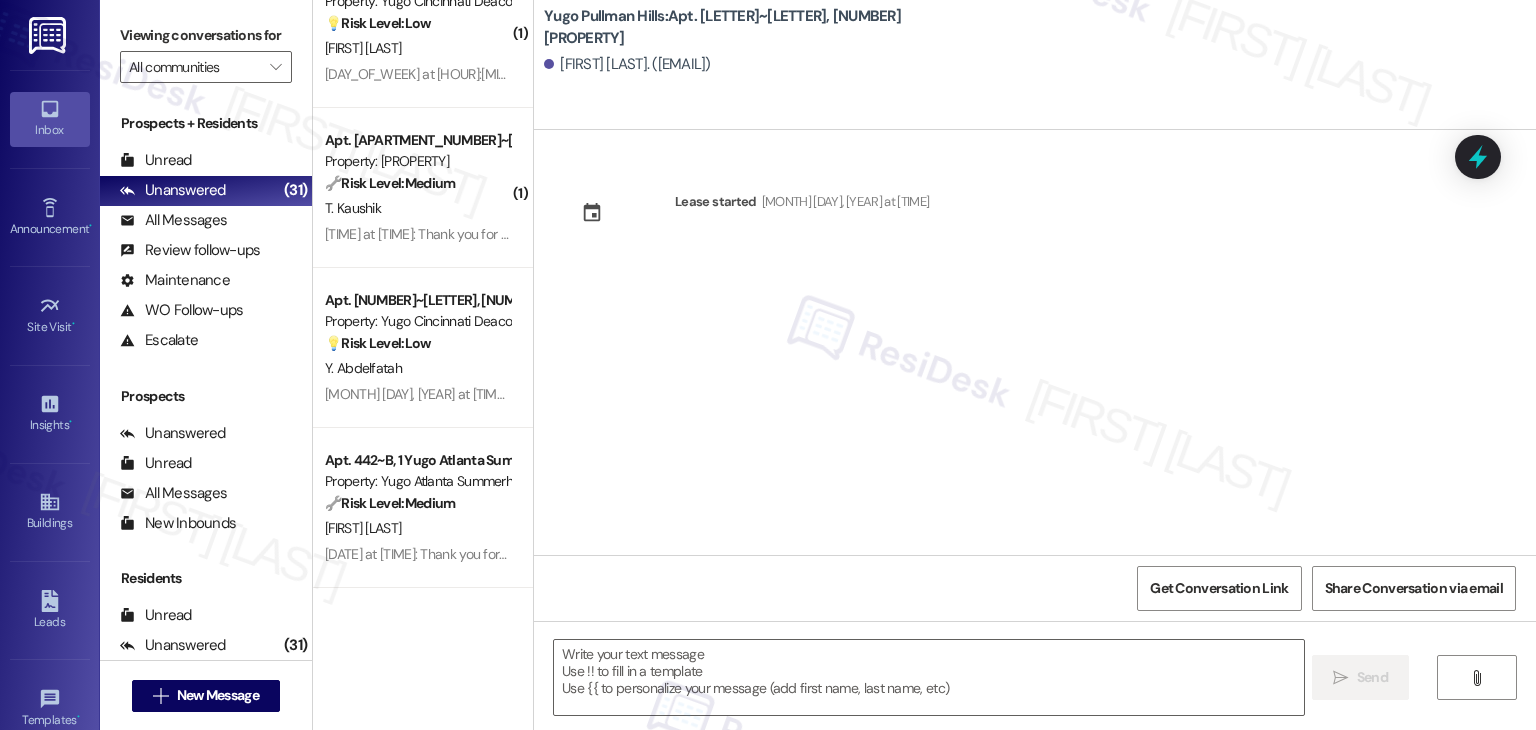 type on "Fetching suggested responses. Please feel free to read through the conversation in the meantime." 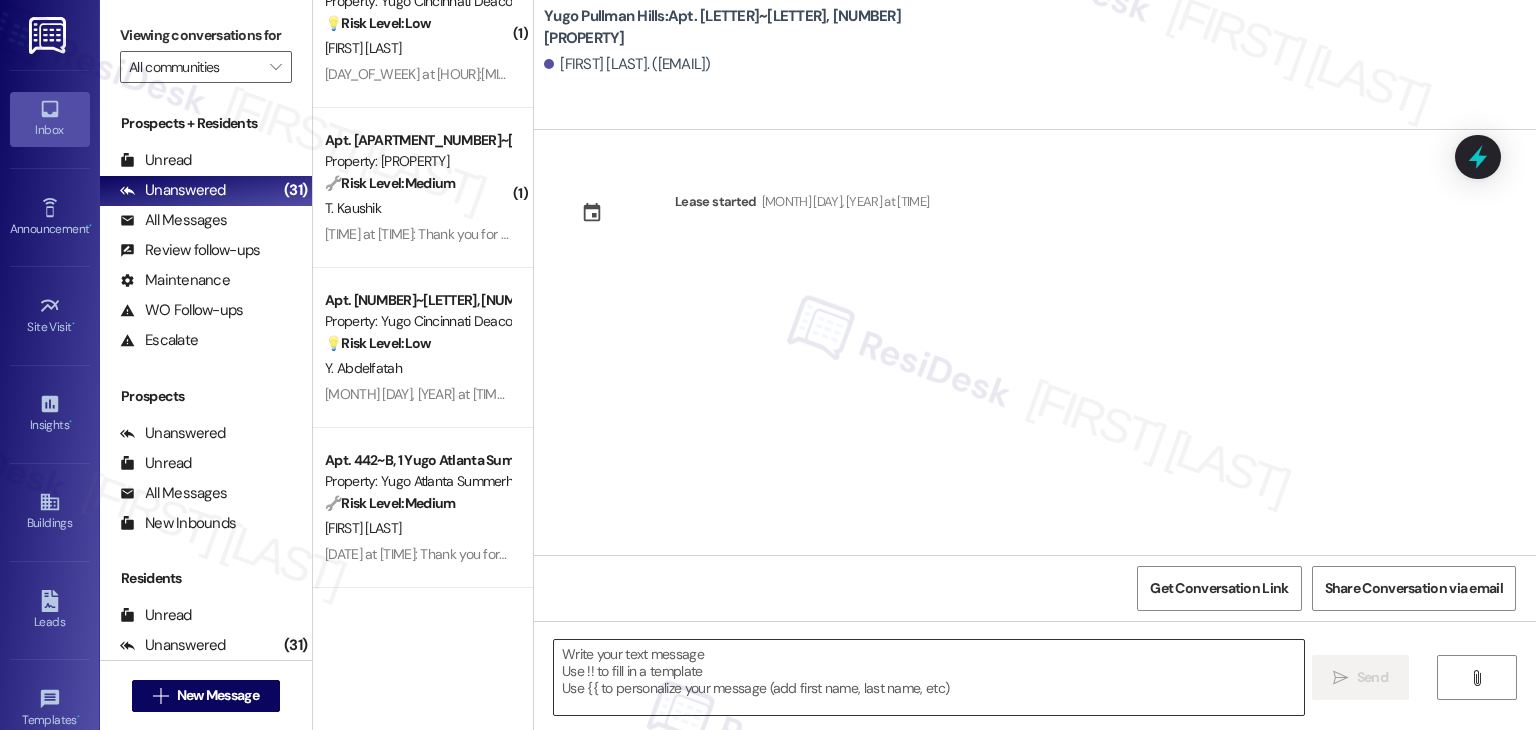click at bounding box center [928, 677] 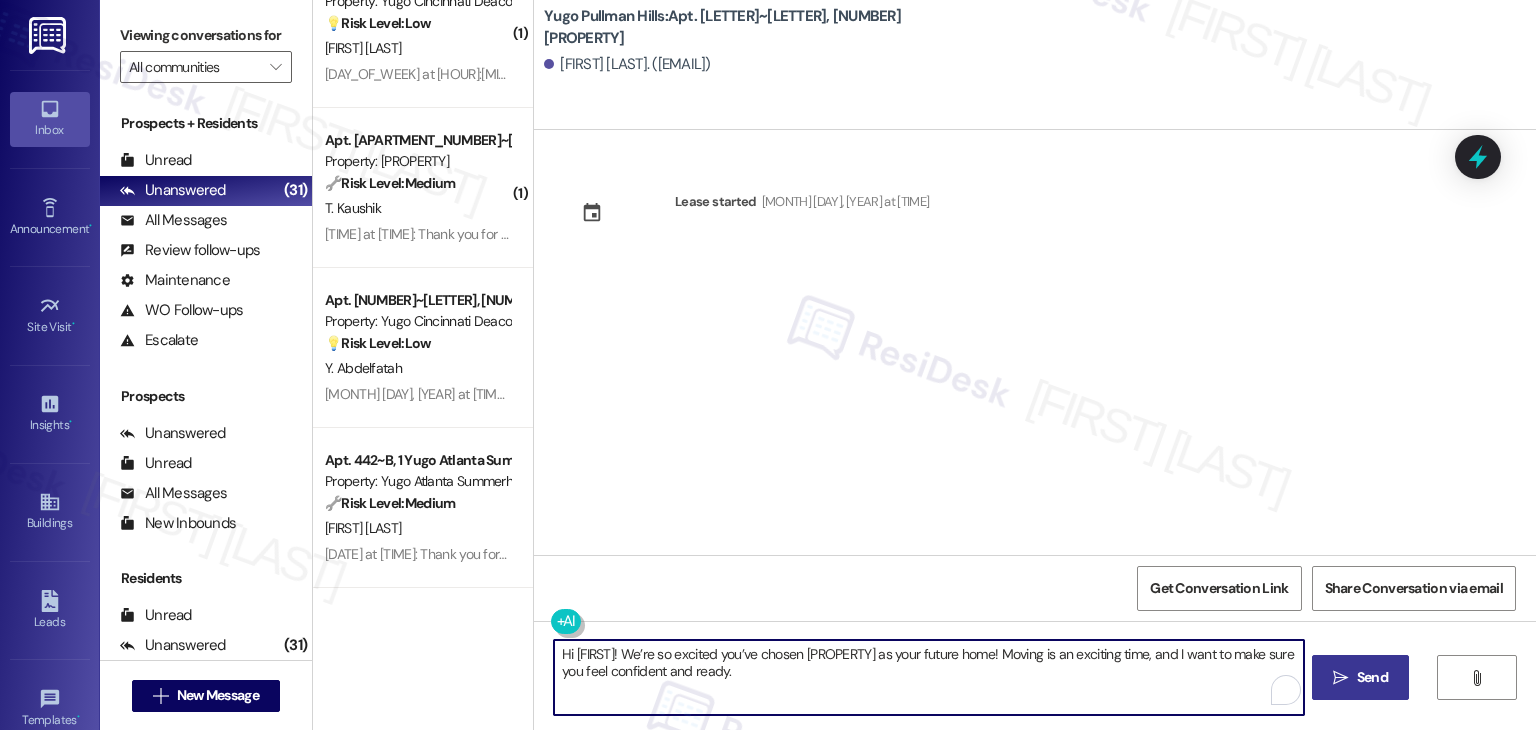 type on "Hi [FIRST]! We’re so excited you’ve chosen [PROPERTY] as your future home! Moving is an exciting time, and I want to make sure you feel confident and ready." 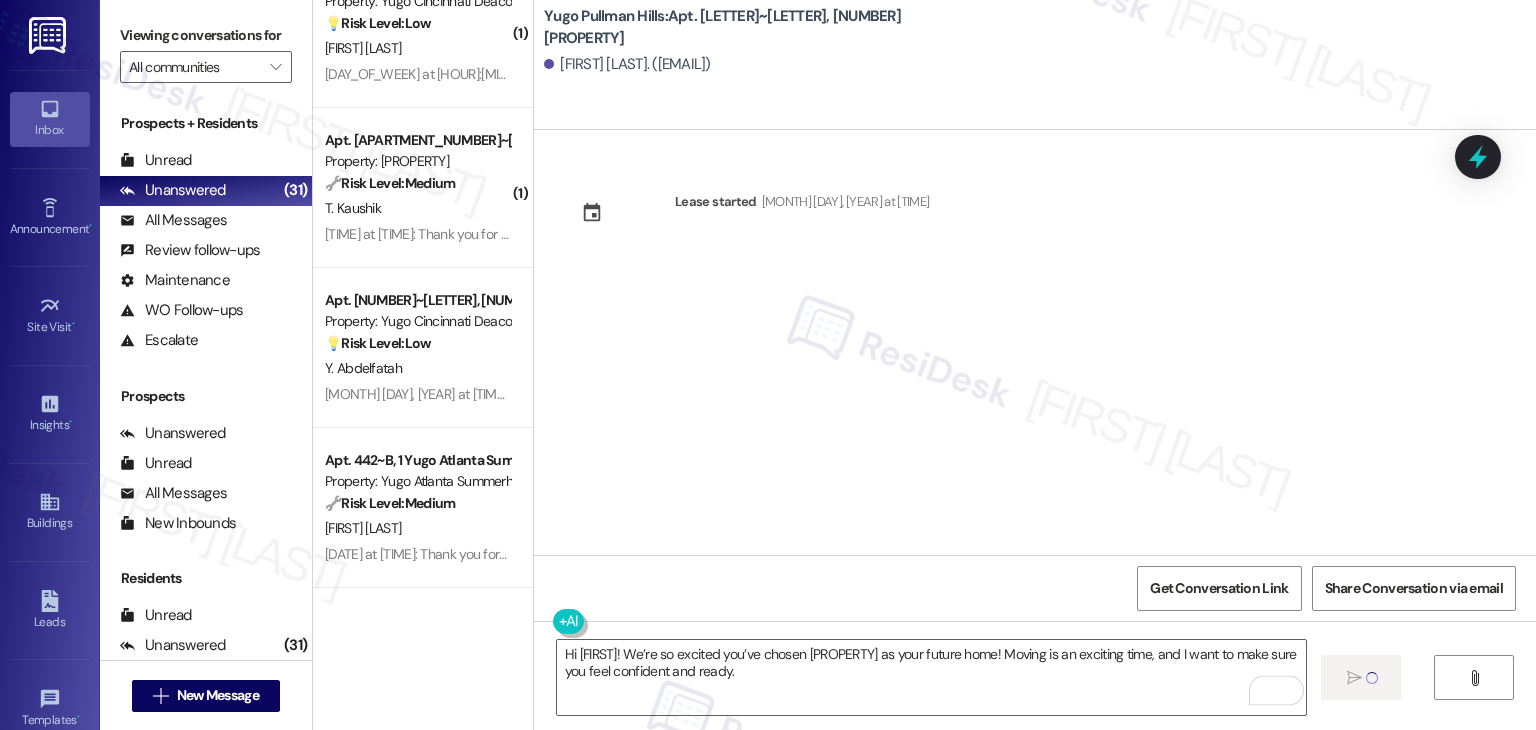 type 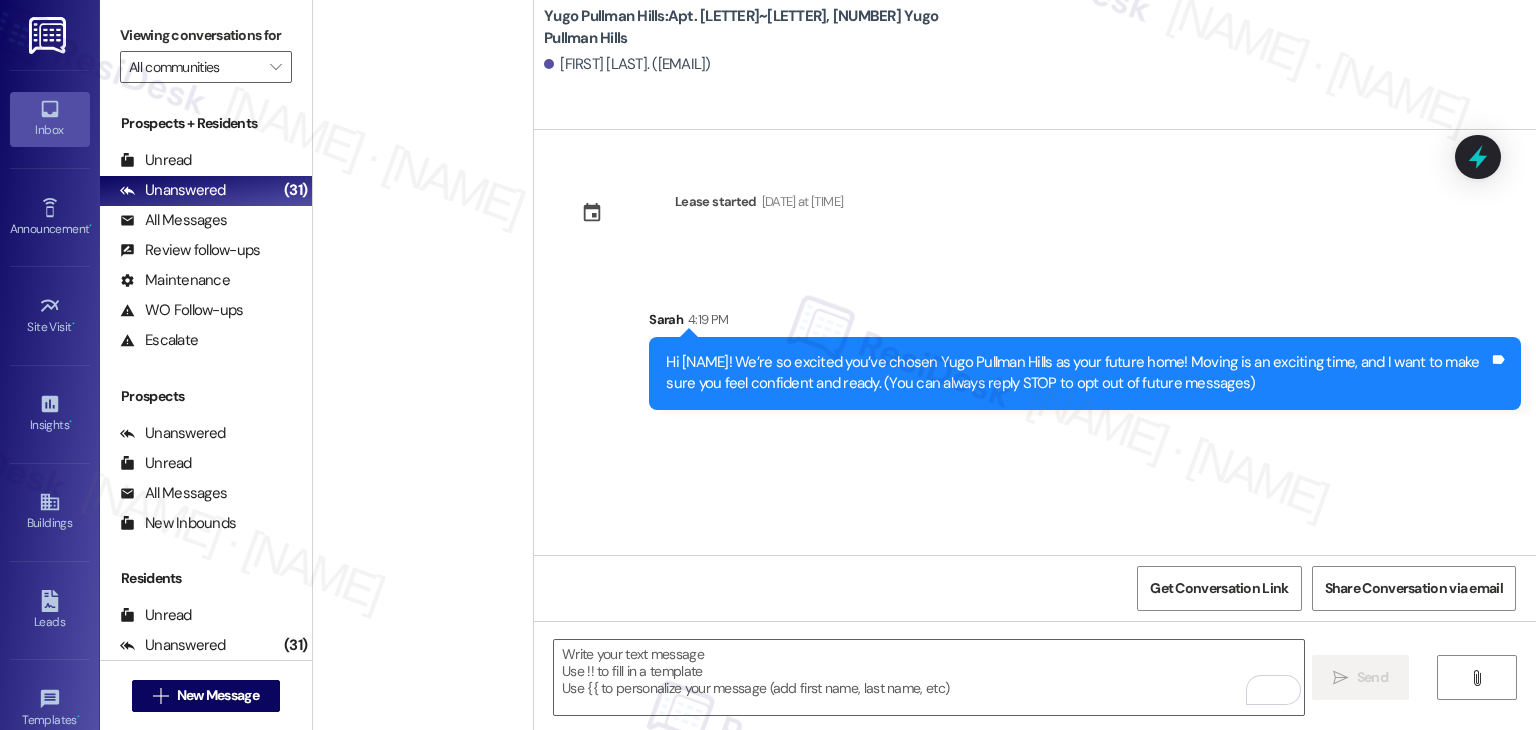 click on "Lease started [DATE] at [TIME] Sent via SMS [NAME] [TIME] Hi [NAME]! We’re so excited you’ve chosen Yugo Pullman Hills as your future home! Moving is an exciting time, and I want to make sure you feel confident and ready. (You can always reply STOP to opt out of future messages) Tags and notes" at bounding box center (1035, 342) 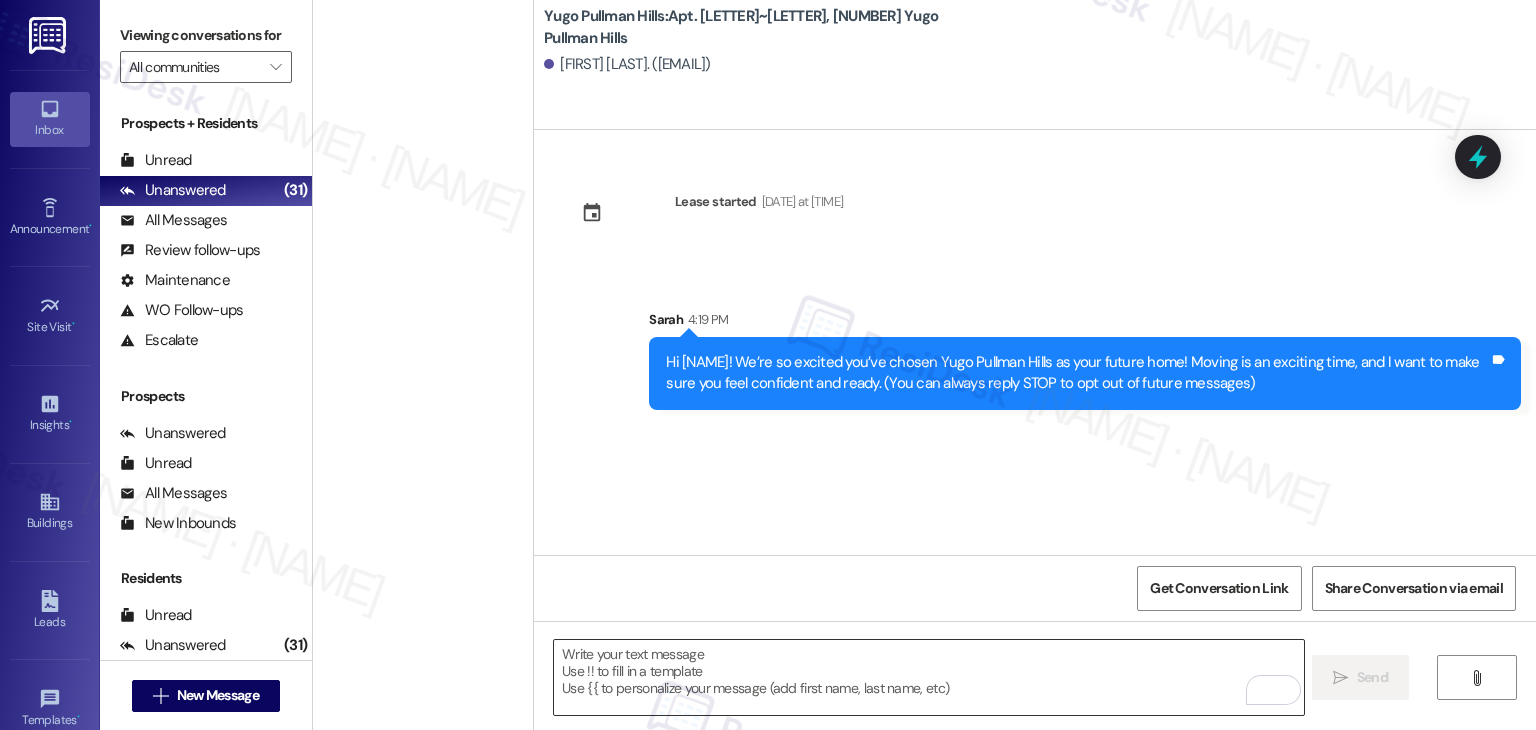 scroll, scrollTop: 7412, scrollLeft: 0, axis: vertical 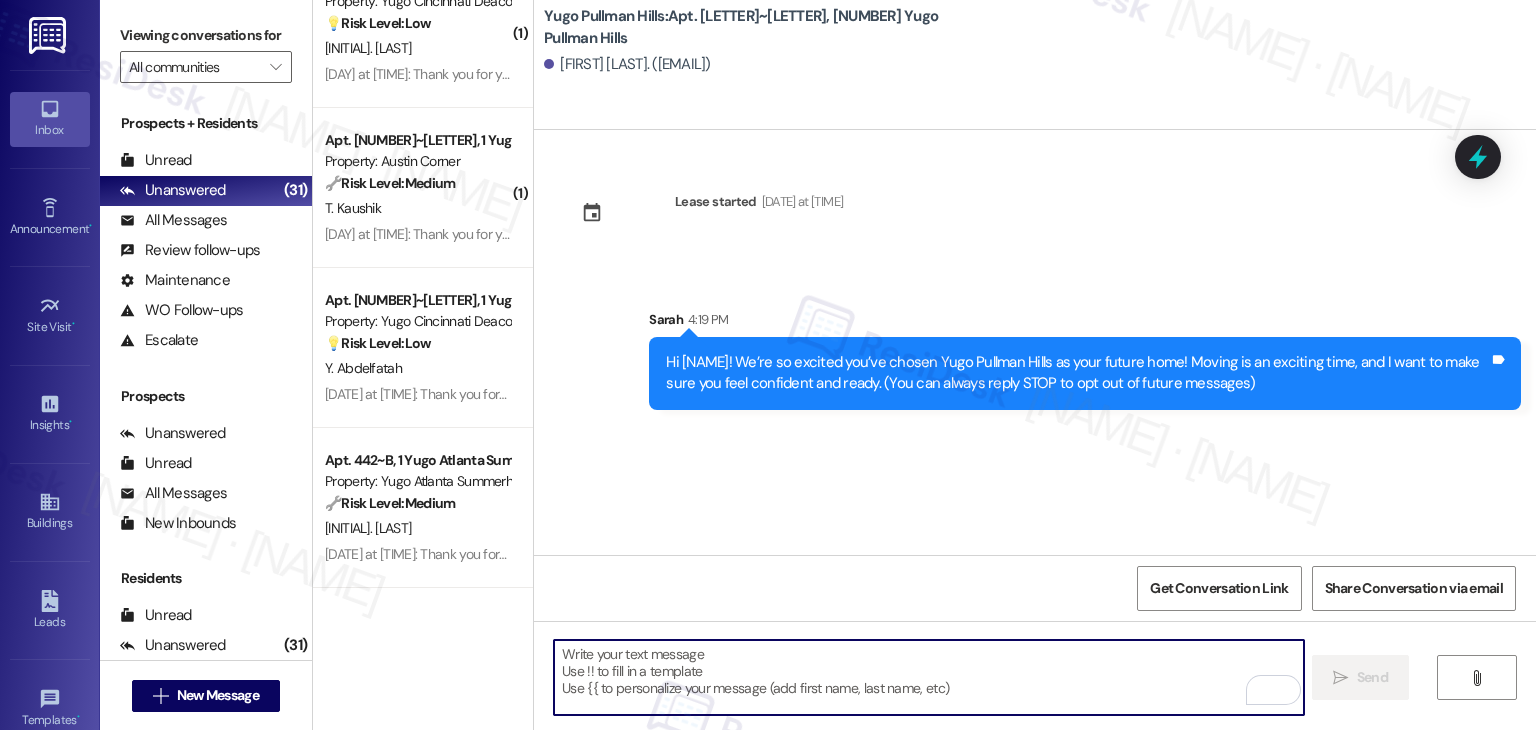 click at bounding box center [928, 677] 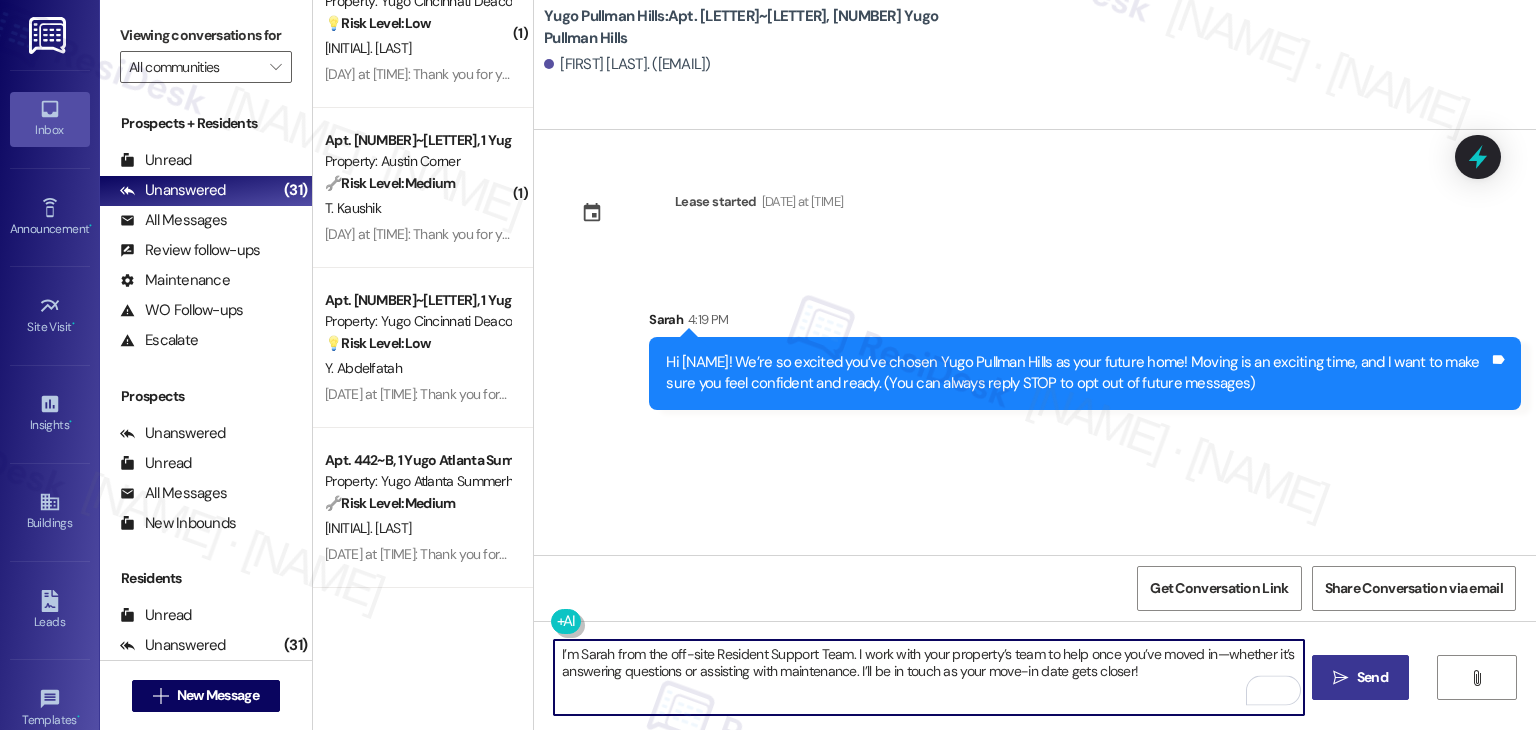 type on "I’m Sarah from the off-site Resident Support Team. I work with your property’s team to help once you’ve moved in—whether it’s answering questions or assisting with maintenance. I’ll be in touch as your move-in date gets closer!" 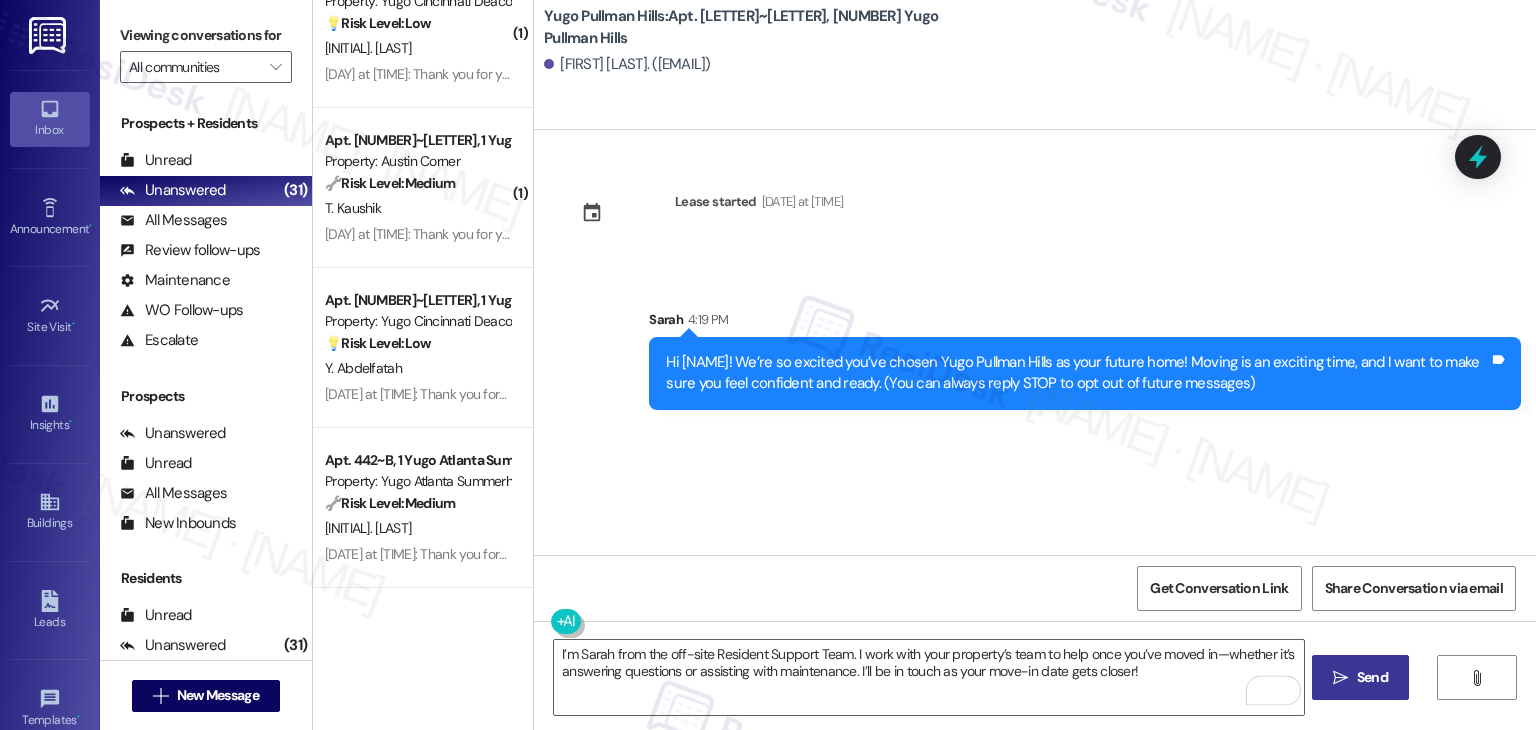 click on "Send" at bounding box center [1372, 677] 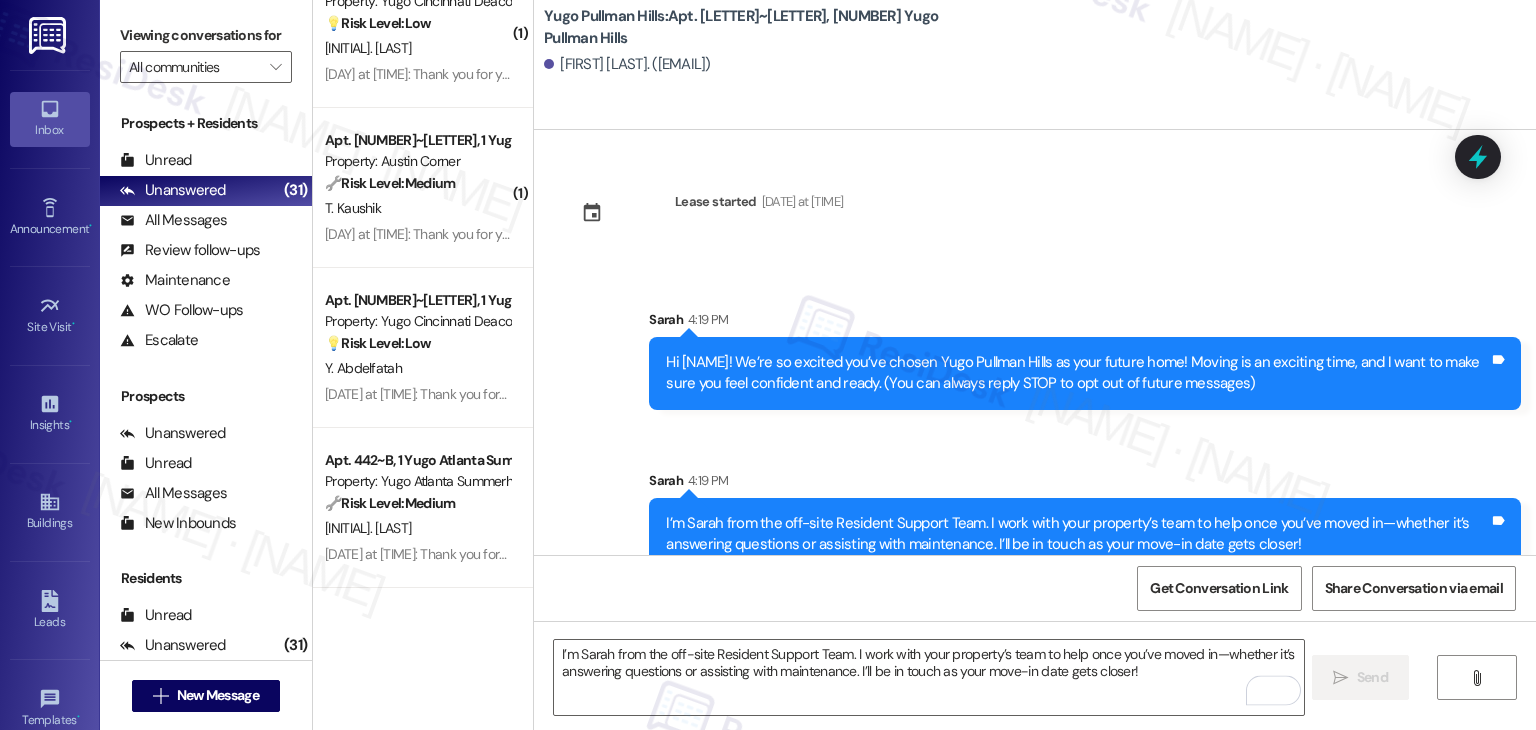 click on "[NAME] [TIME]" at bounding box center (1085, 484) 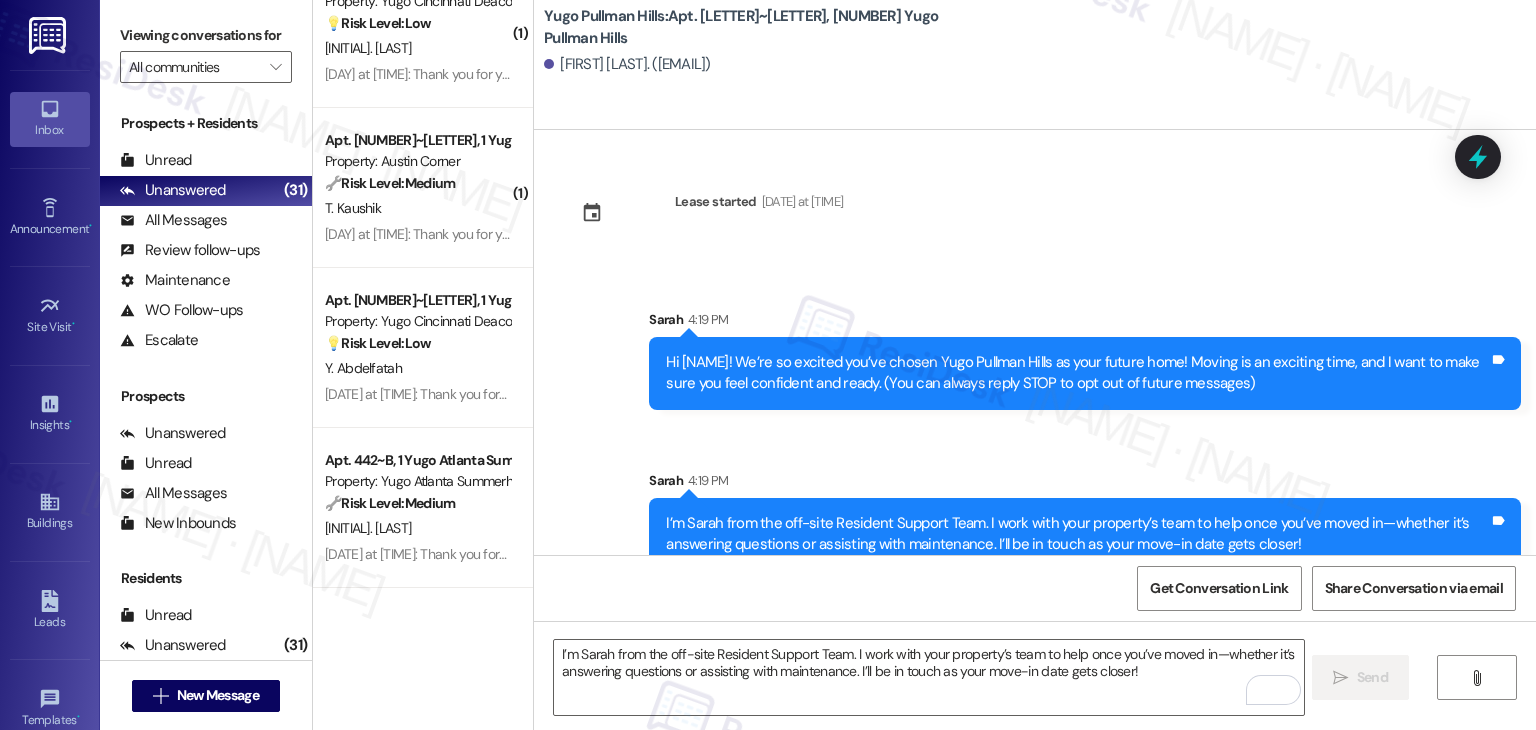 scroll, scrollTop: 32, scrollLeft: 0, axis: vertical 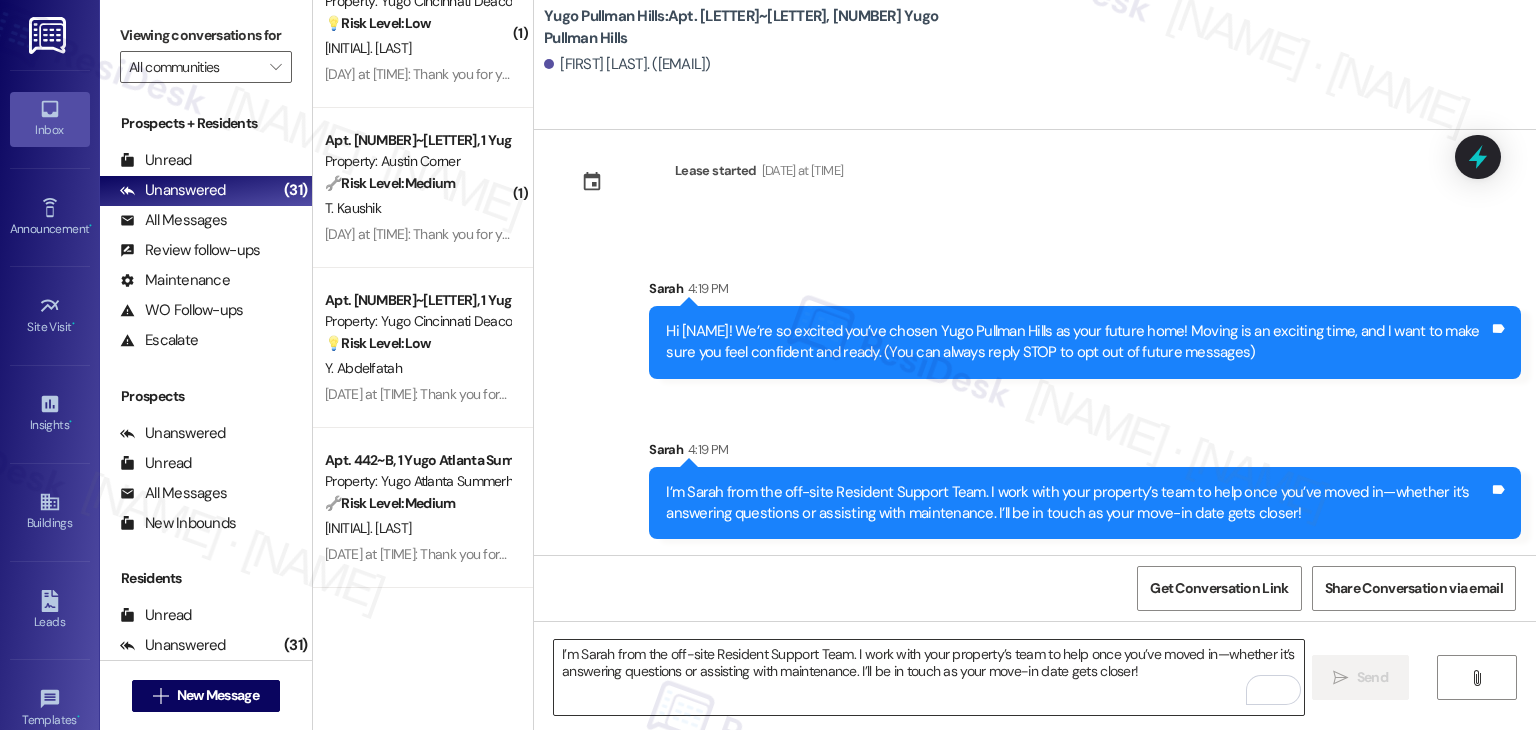 click on "I’m Sarah from the off-site Resident Support Team. I work with your property’s team to help once you’ve moved in—whether it’s answering questions or assisting with maintenance. I’ll be in touch as your move-in date gets closer!" at bounding box center [928, 677] 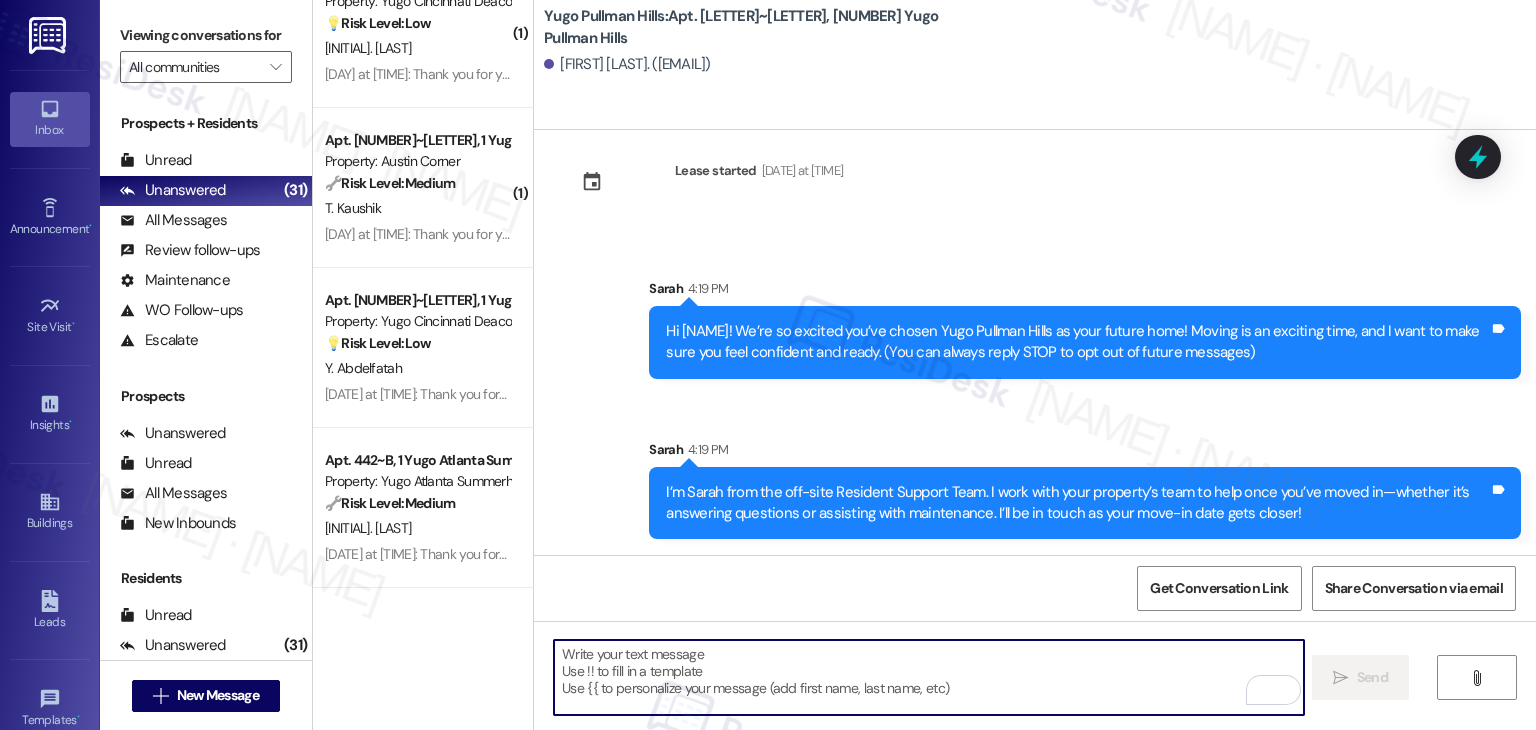 paste on "Move-In day is right around the corner! Please log-in to your Resident Portal to complete the required items on your move-in checklist. Completing these items now will speed up the check-in process so that you can receive keys to your new home that much quicker" 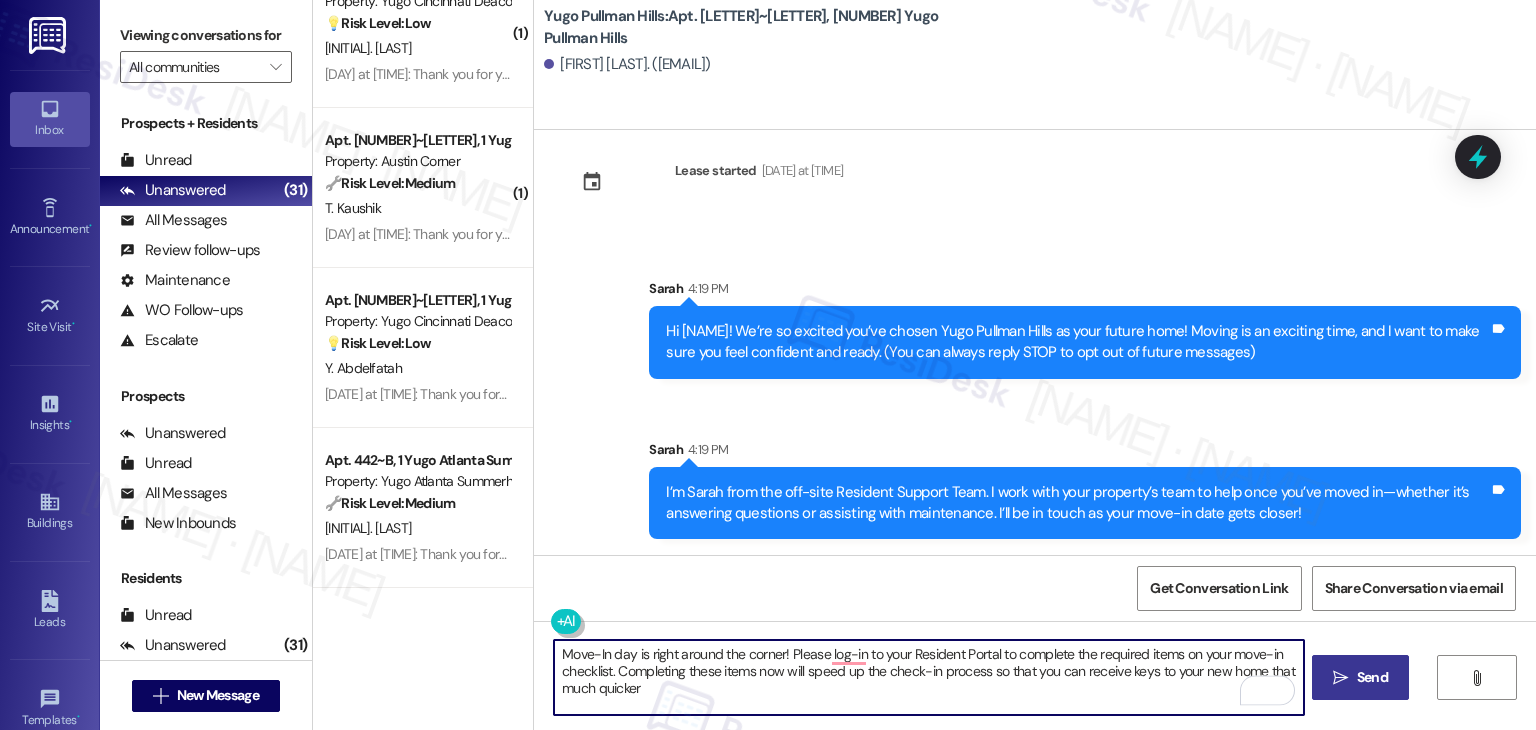 type on "Move-In day is right around the corner! Please log-in to your Resident Portal to complete the required items on your move-in checklist. Completing these items now will speed up the check-in process so that you can receive keys to your new home that much quicker" 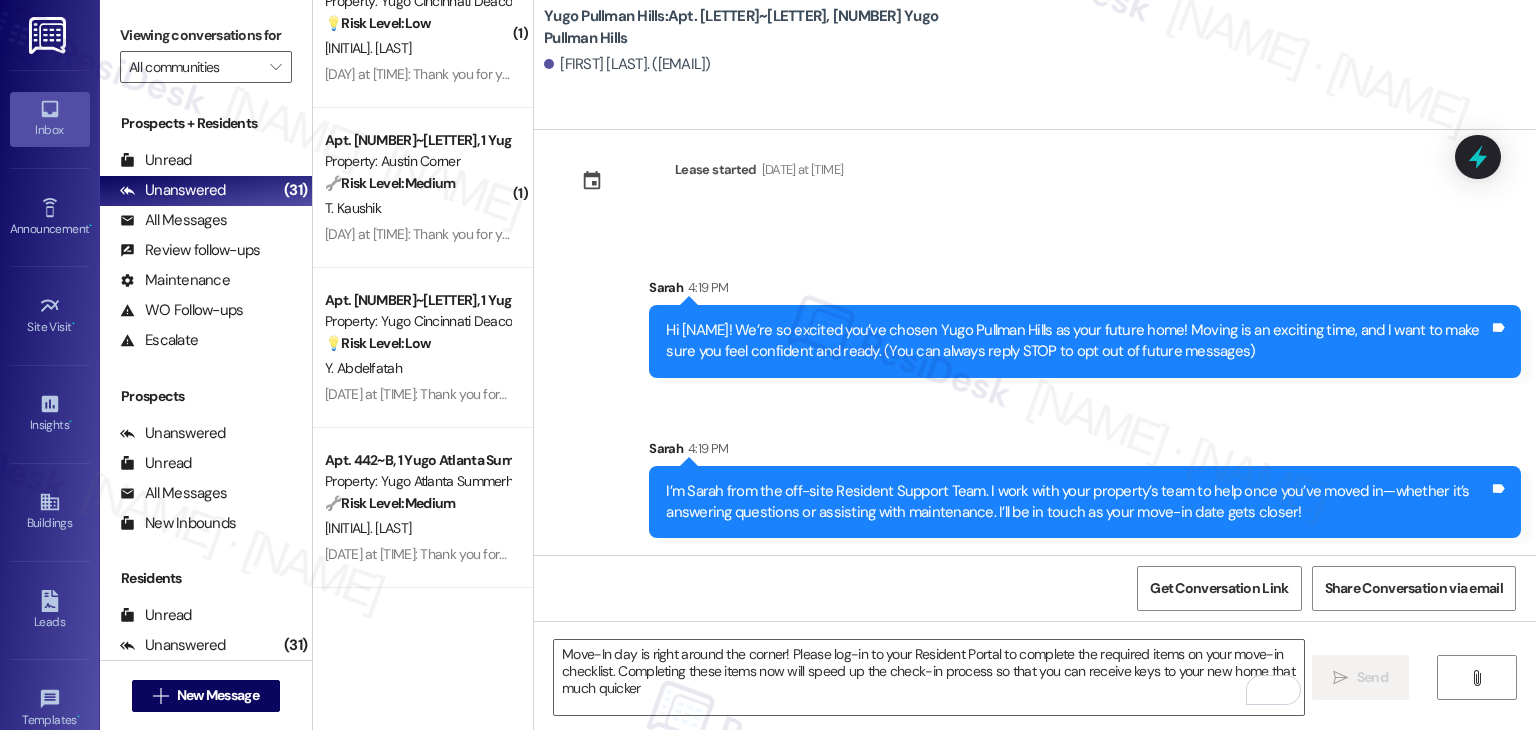 scroll, scrollTop: 213, scrollLeft: 0, axis: vertical 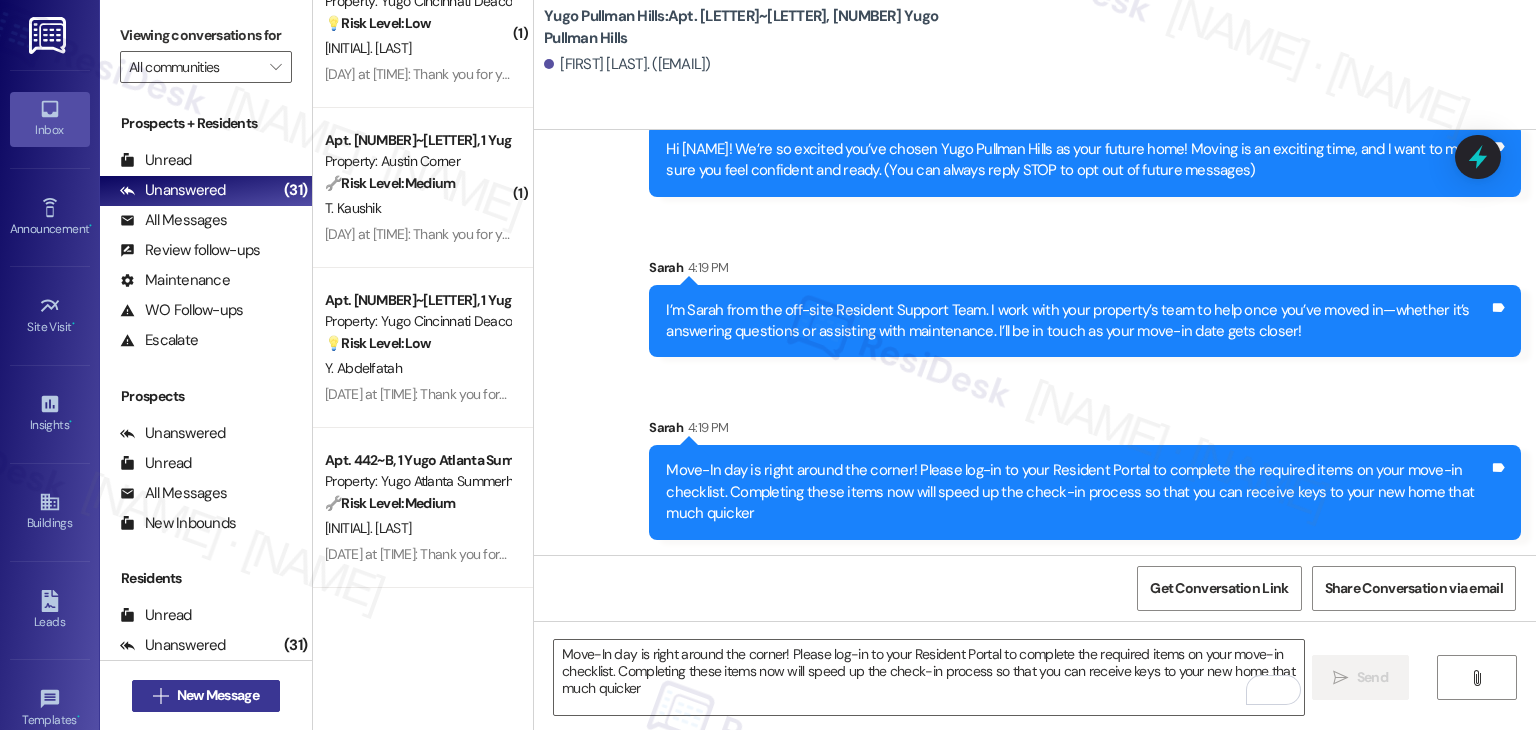 click on "New Message" at bounding box center (218, 695) 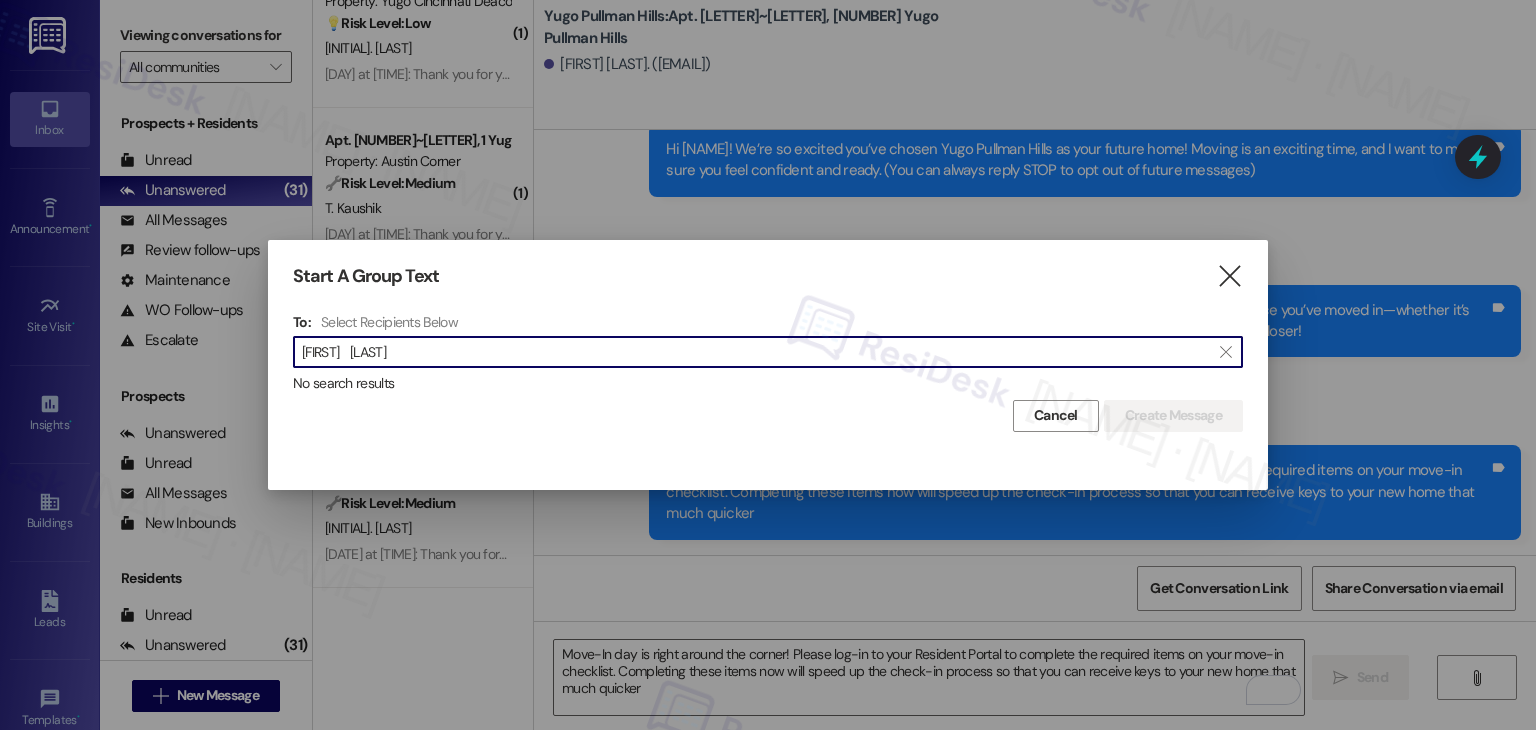 click on "Anthony	Herrera" at bounding box center (756, 352) 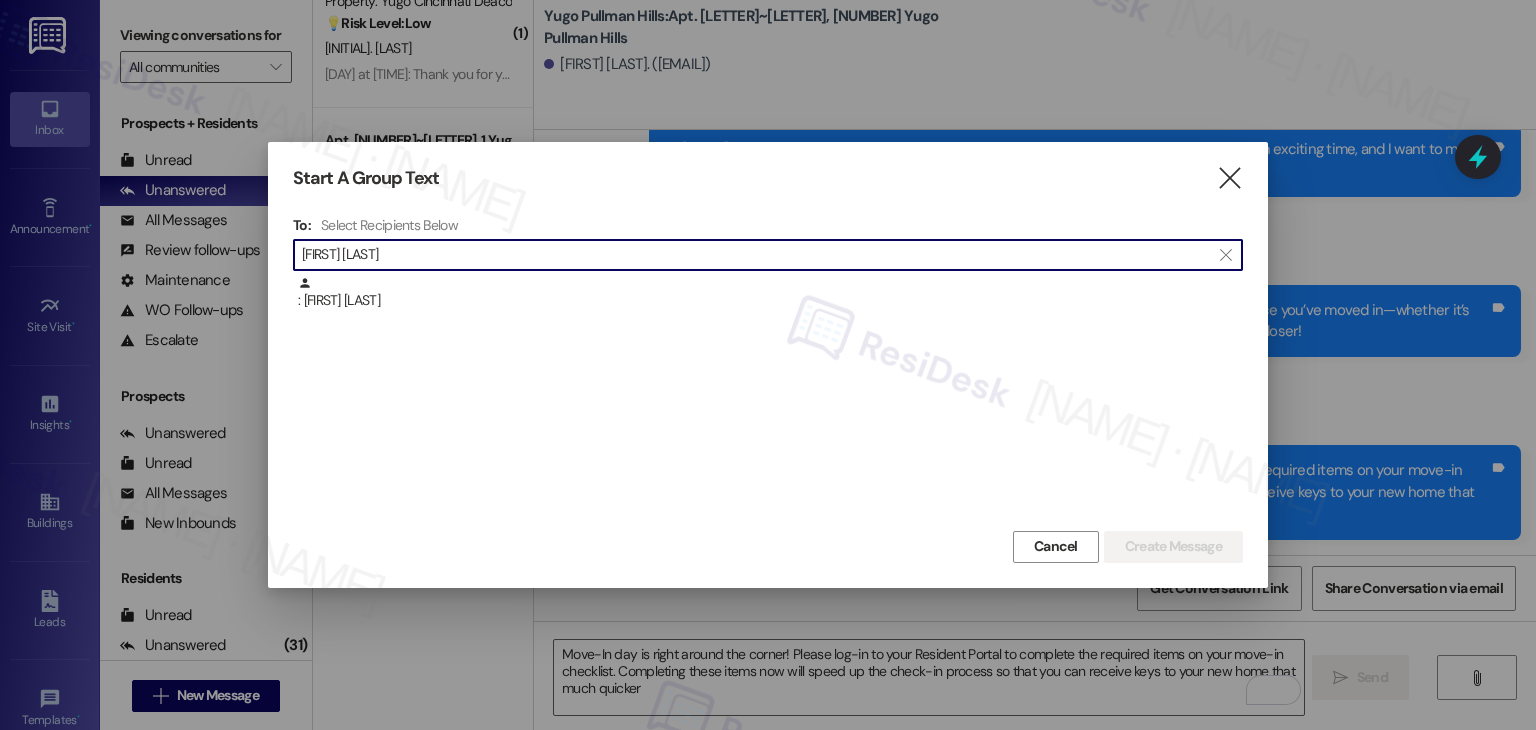 type on "Anthony Herrera" 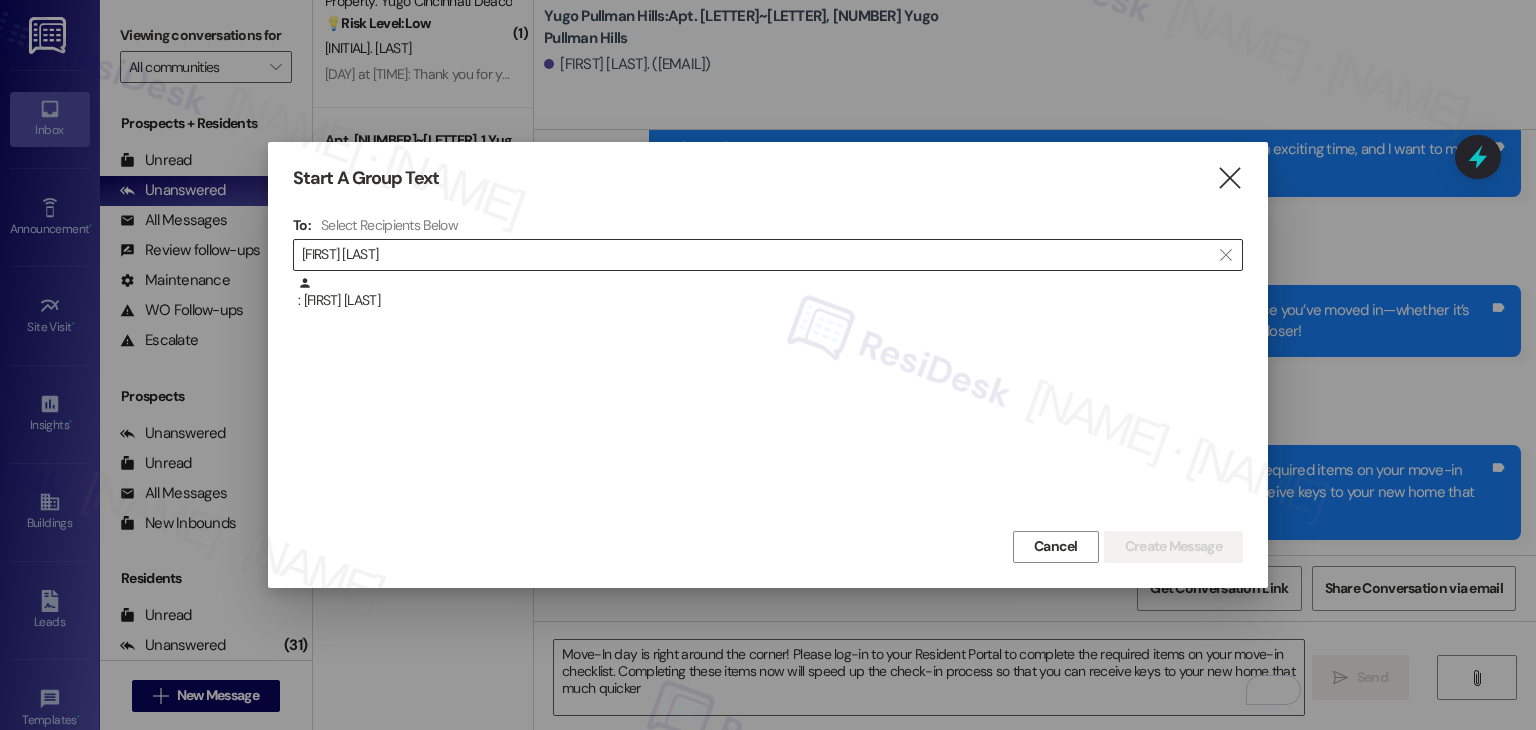 click on " Anthony Herrera " at bounding box center (768, 255) 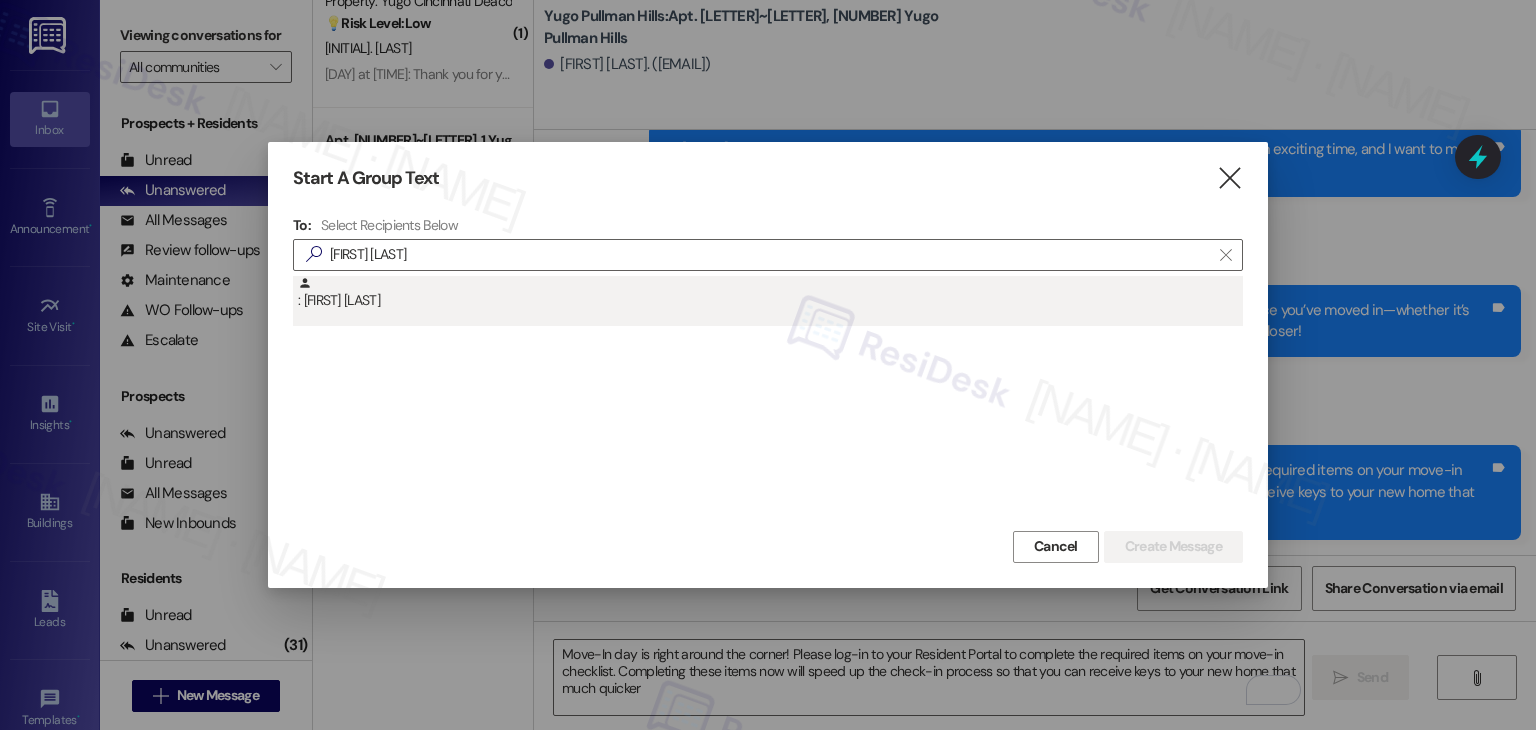 click on ": Anthony Herrera" at bounding box center [770, 293] 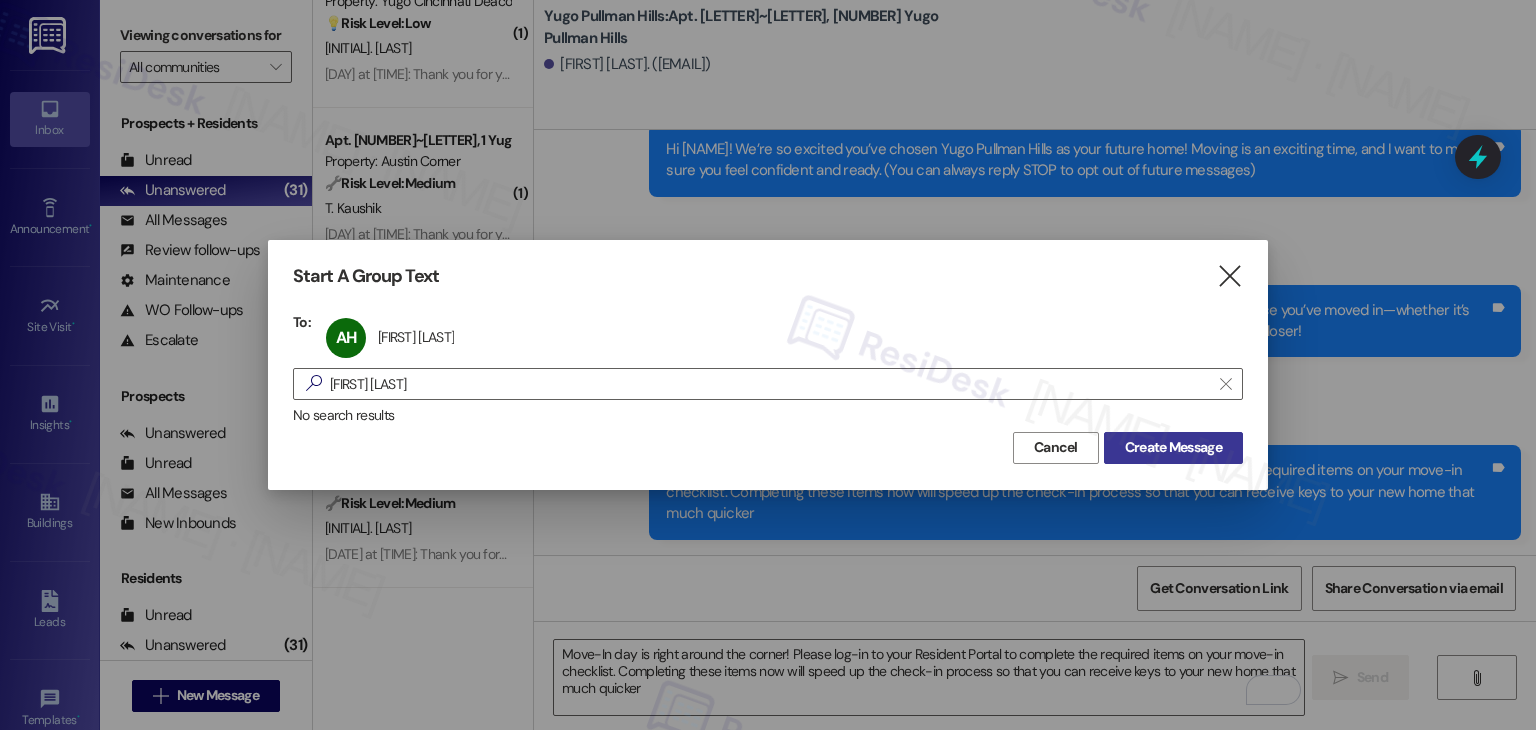 click on "Create Message" at bounding box center (1173, 447) 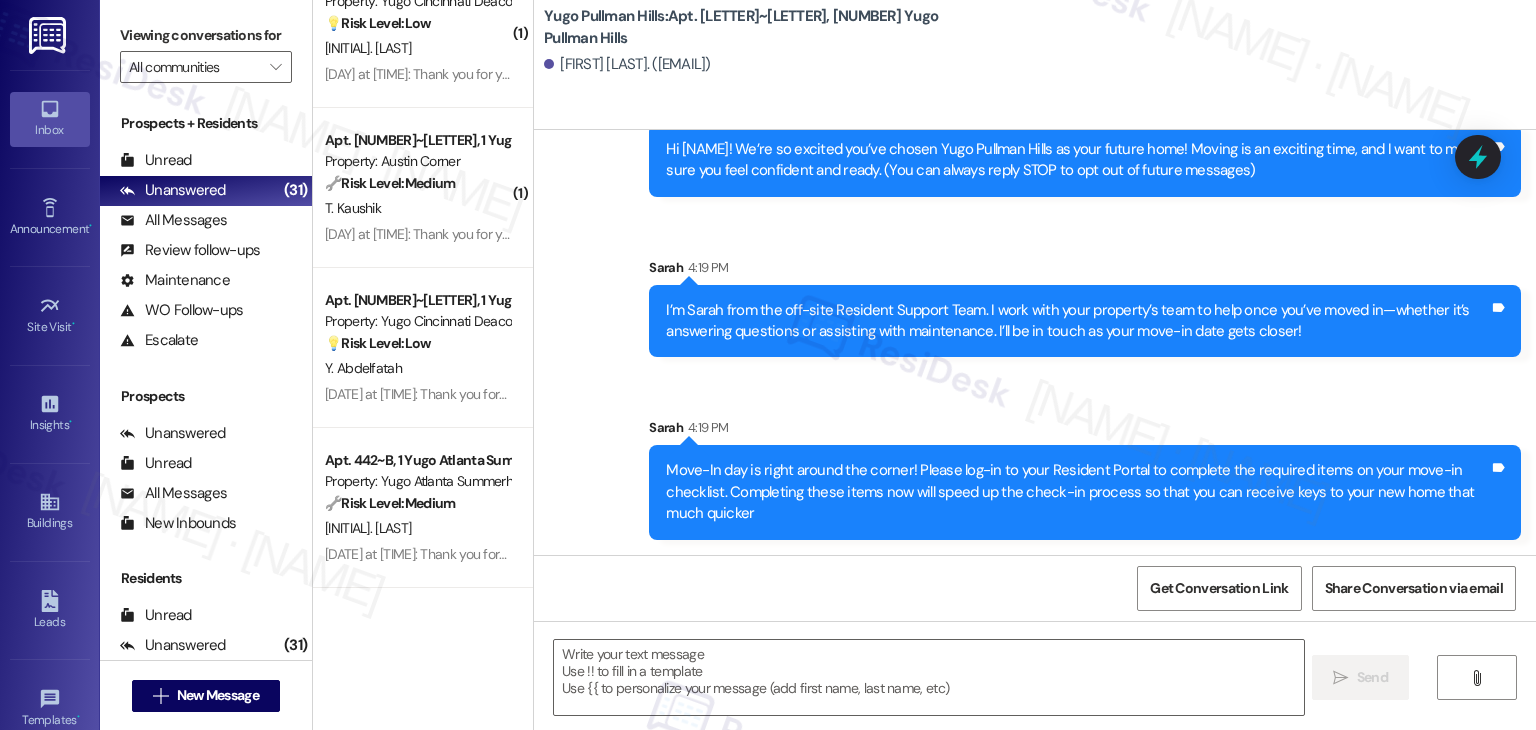 type on "Fetching suggested responses. Please feel free to read through the conversation in the meantime." 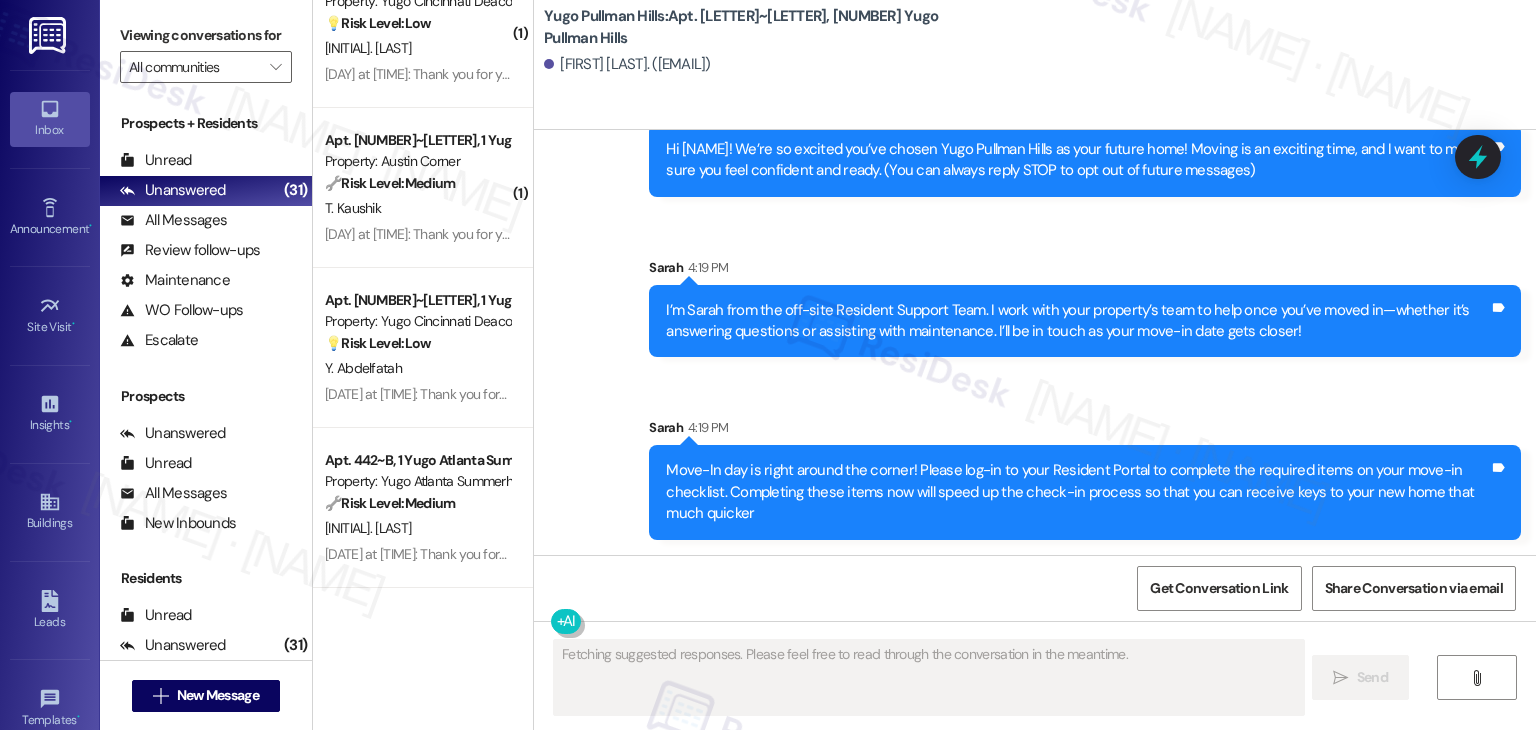 scroll, scrollTop: 0, scrollLeft: 0, axis: both 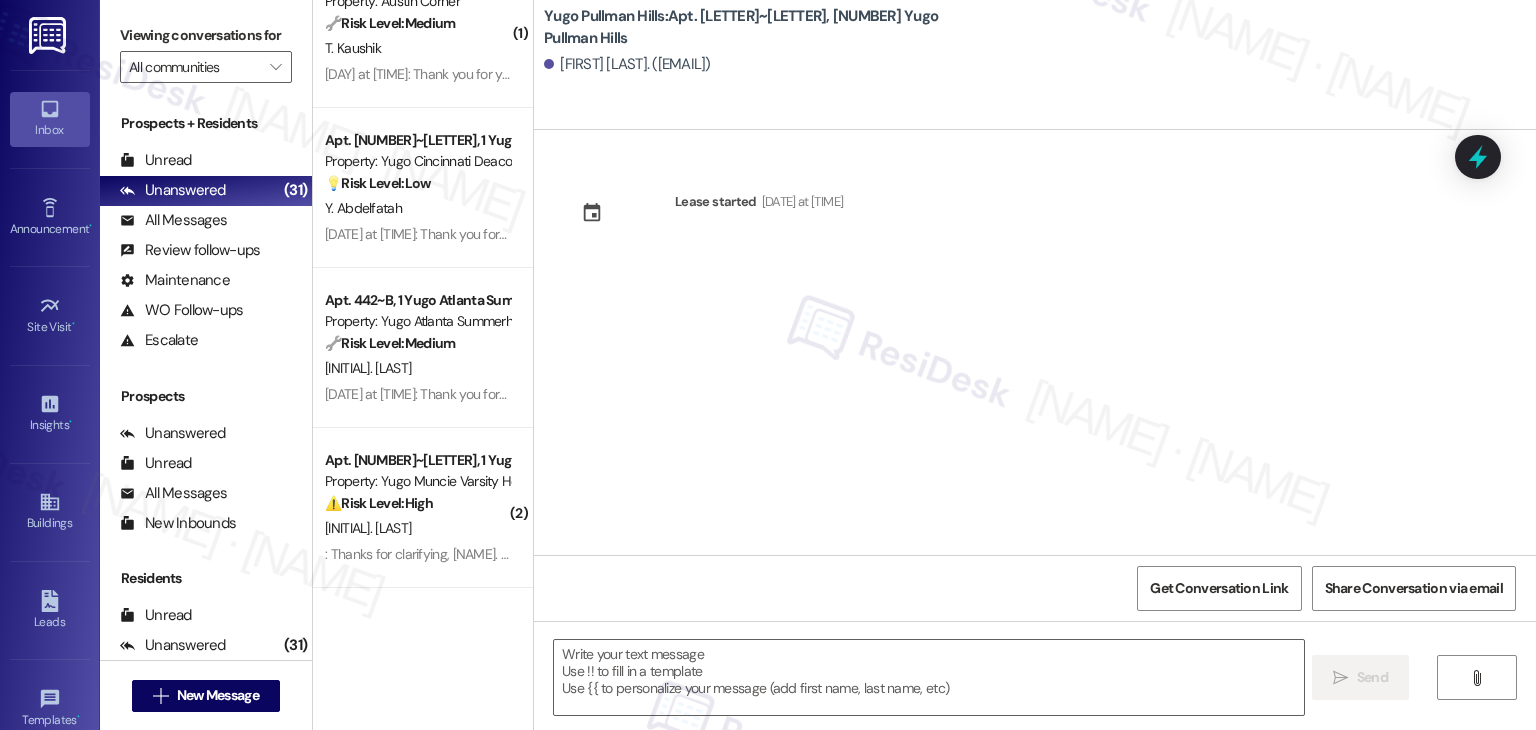 drag, startPoint x: 772, startPoint y: 342, endPoint x: 779, endPoint y: 542, distance: 200.12247 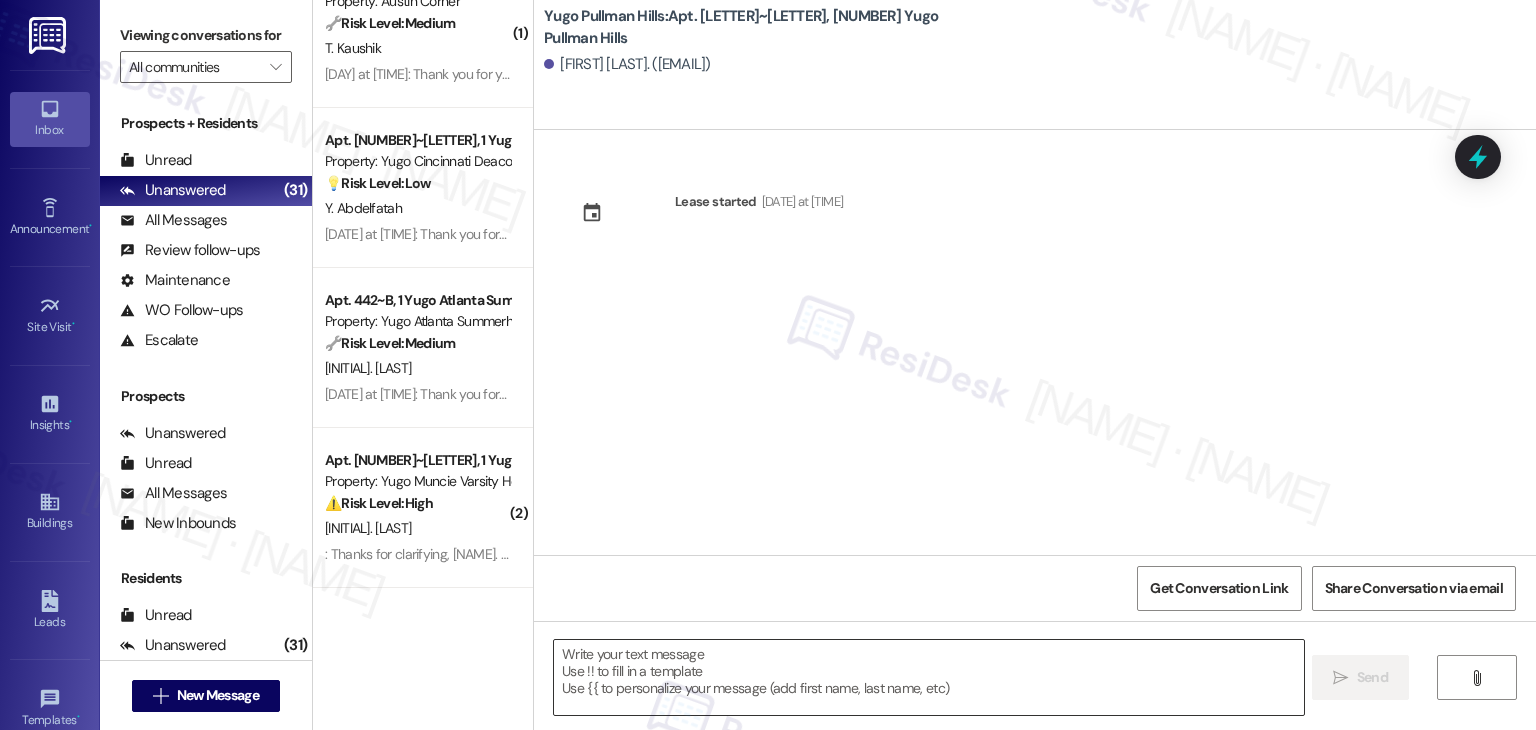 click at bounding box center [928, 677] 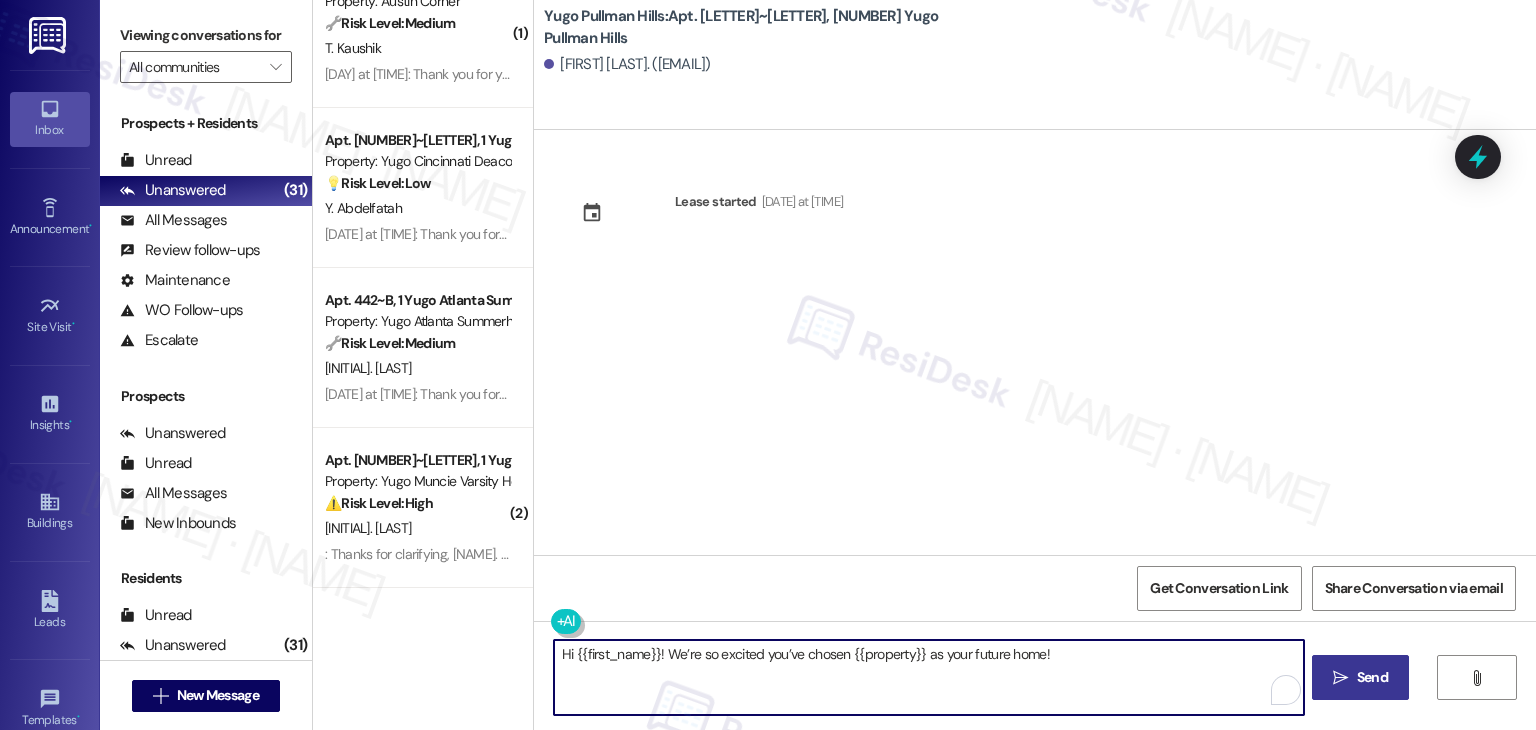 type on "Hi [FIRST]! We’re so excited you’ve chosen [PROPERTY] as your future home! Moving is an exciting time, and I want to make sure you feel confident and ready." 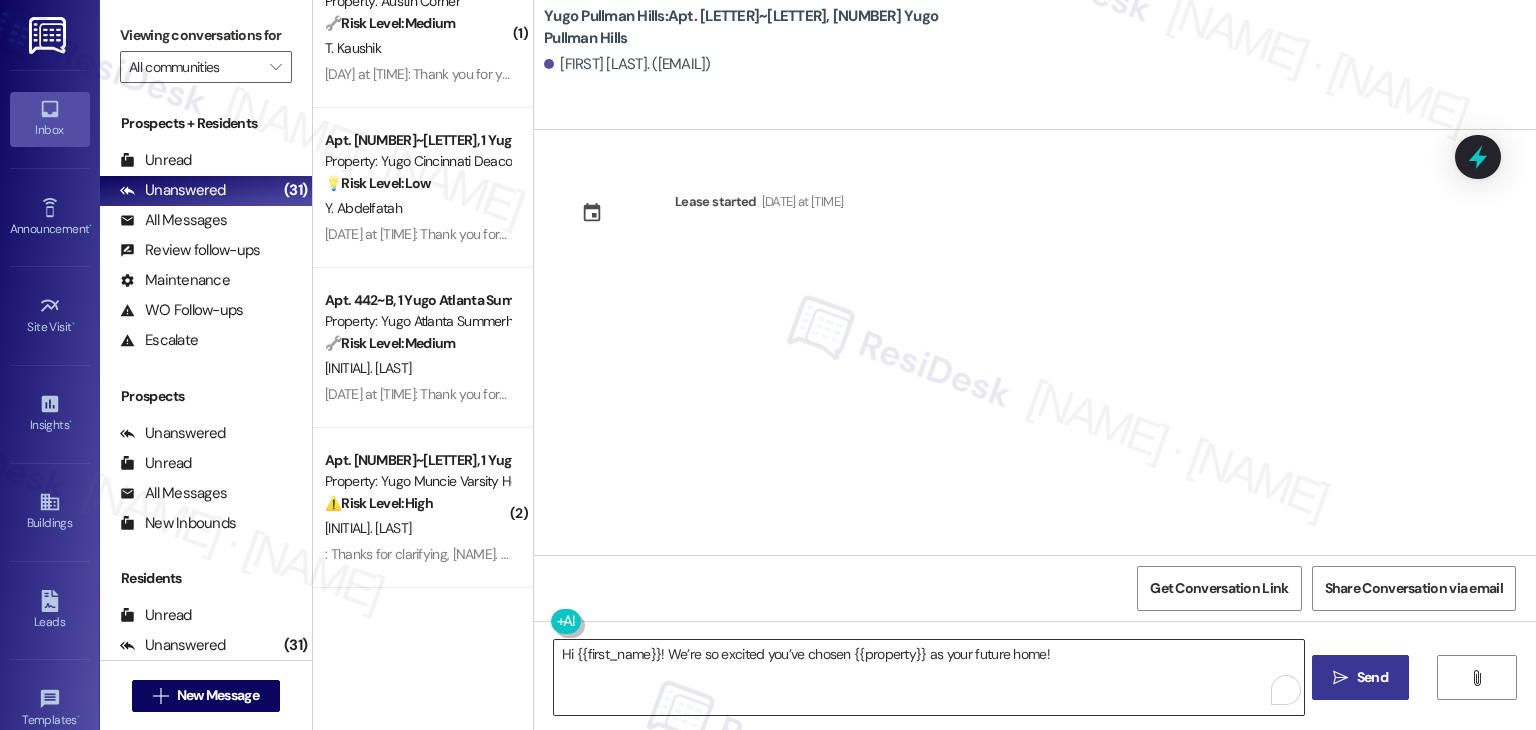 click on "Hi [FIRST]! We’re so excited you’ve chosen [PROPERTY] as your future home! Moving is an exciting time, and I want to make sure you feel confident and ready." at bounding box center [928, 677] 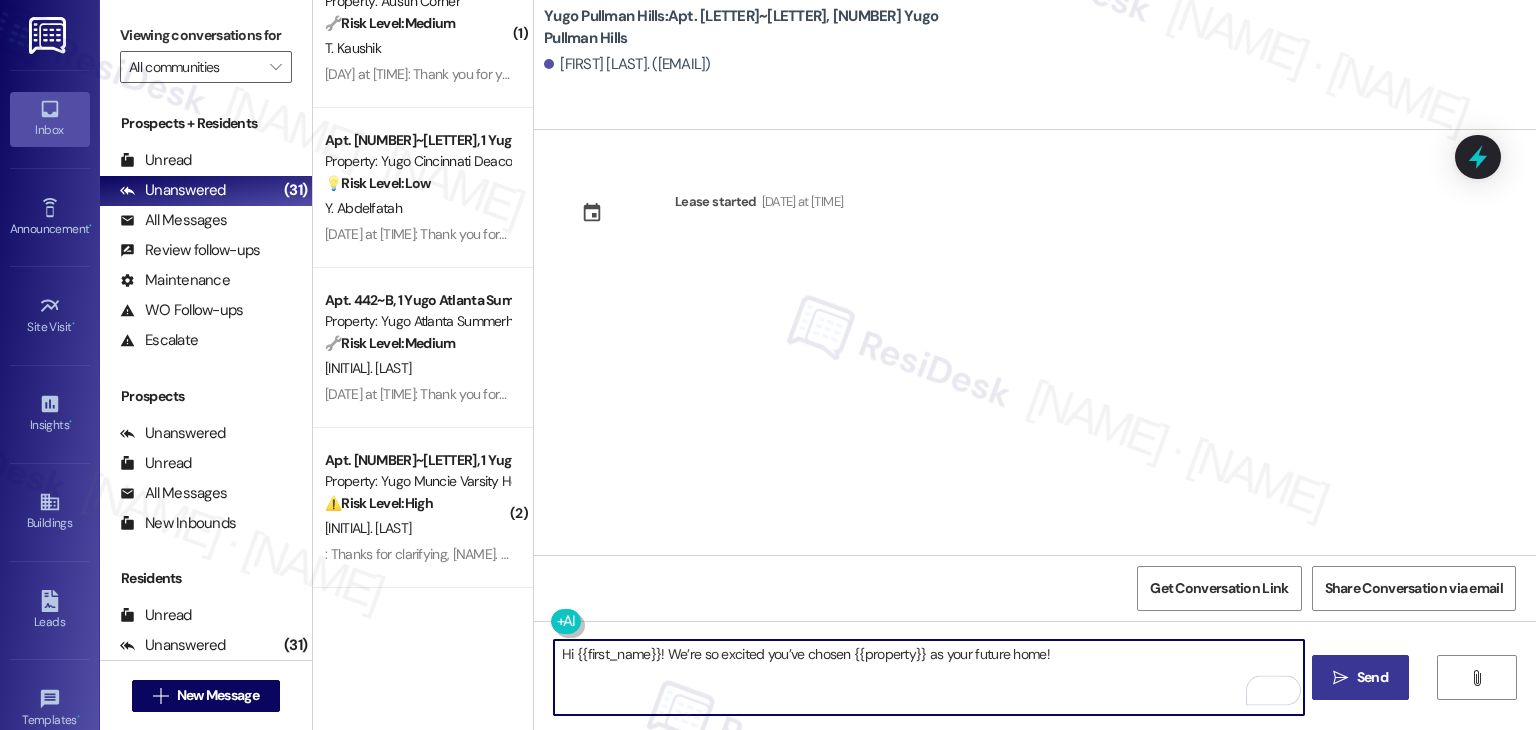 click on "Send" at bounding box center (1372, 677) 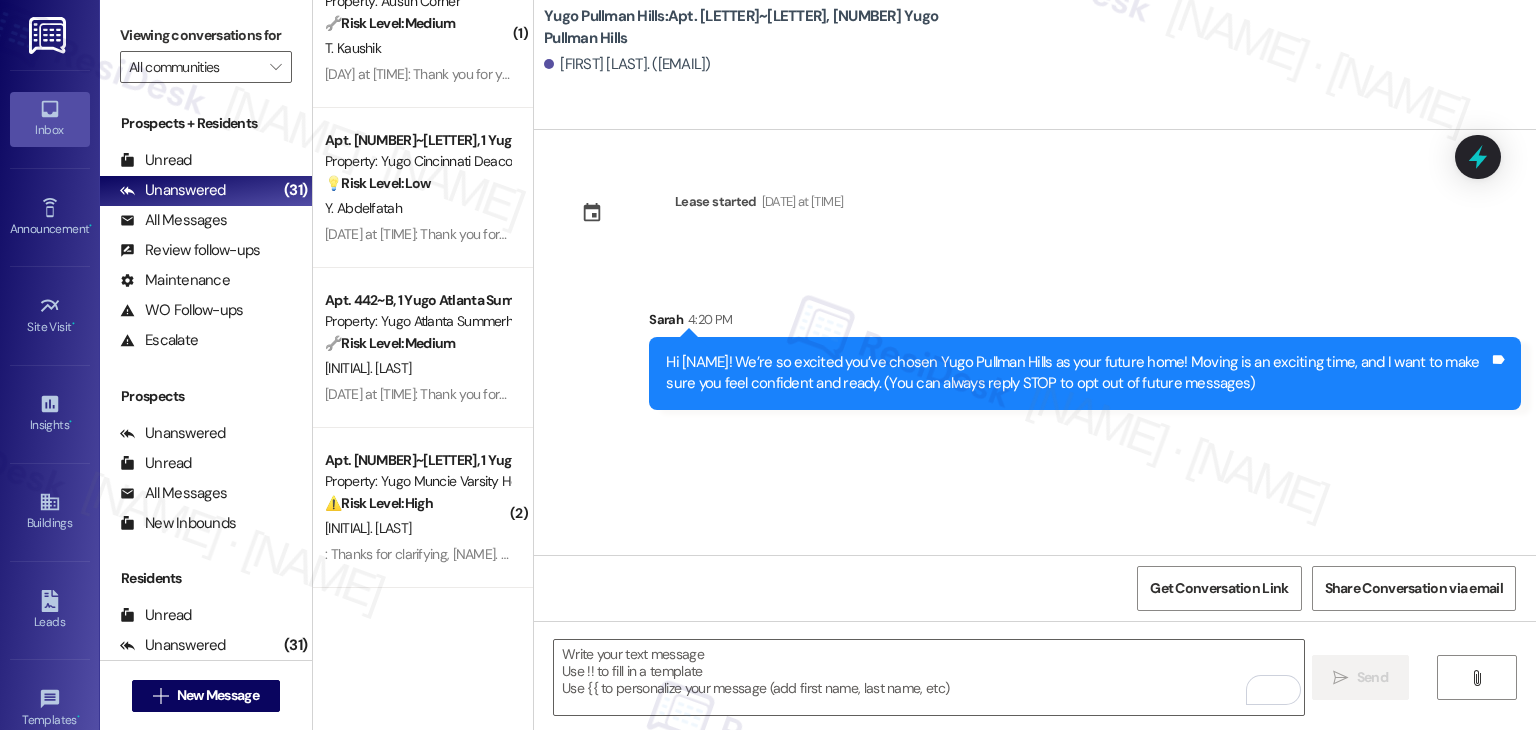 click on "Lease started Aug 15, 2025 at 7:00 PM Sent via SMS Sarah 4:20 PM Hi Anthony! We’re so excited you’ve chosen Yugo Pullman Hills as your future home! Moving is an exciting time, and I want to make sure you feel confident and ready. (You can always reply STOP to opt out of future messages) Tags and notes" at bounding box center (1035, 342) 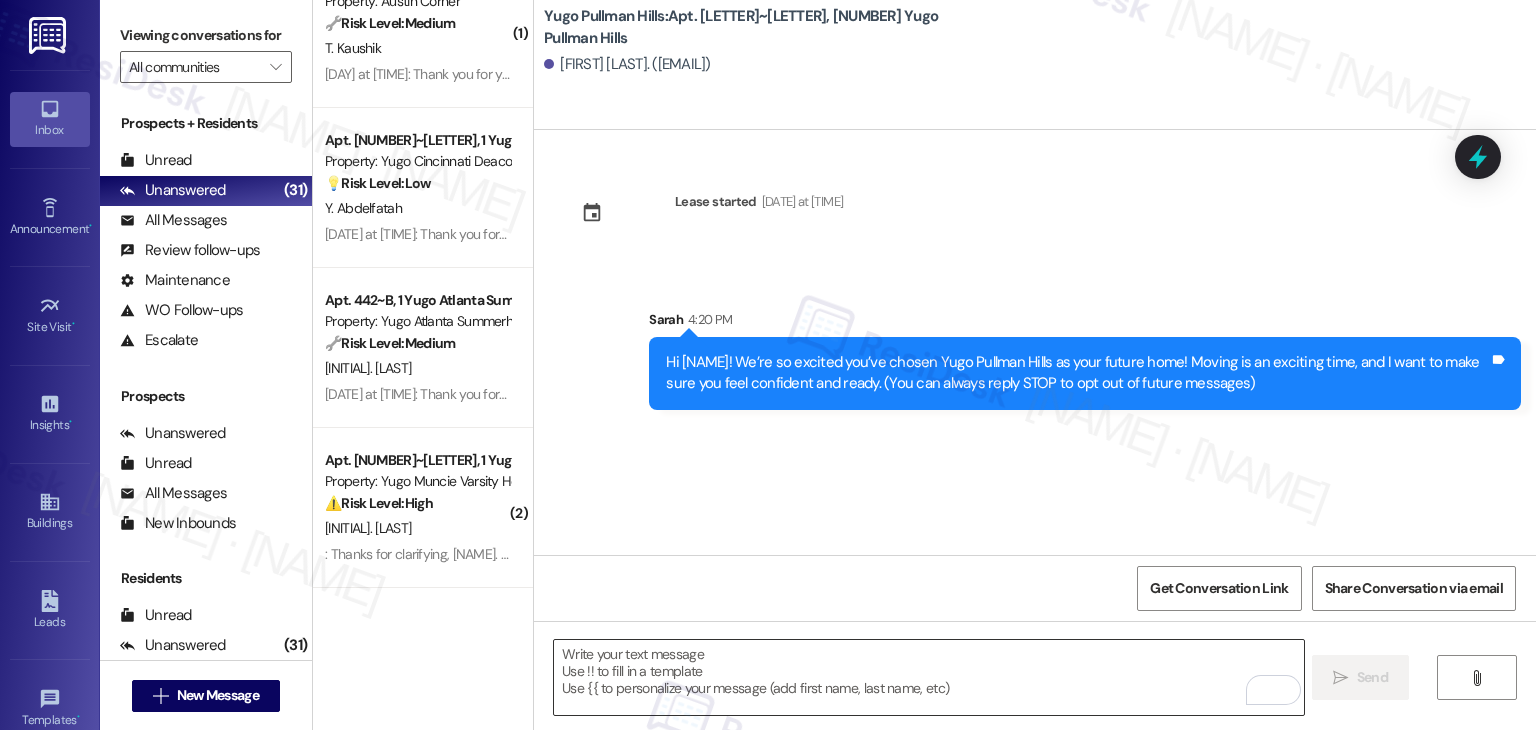 click at bounding box center [928, 677] 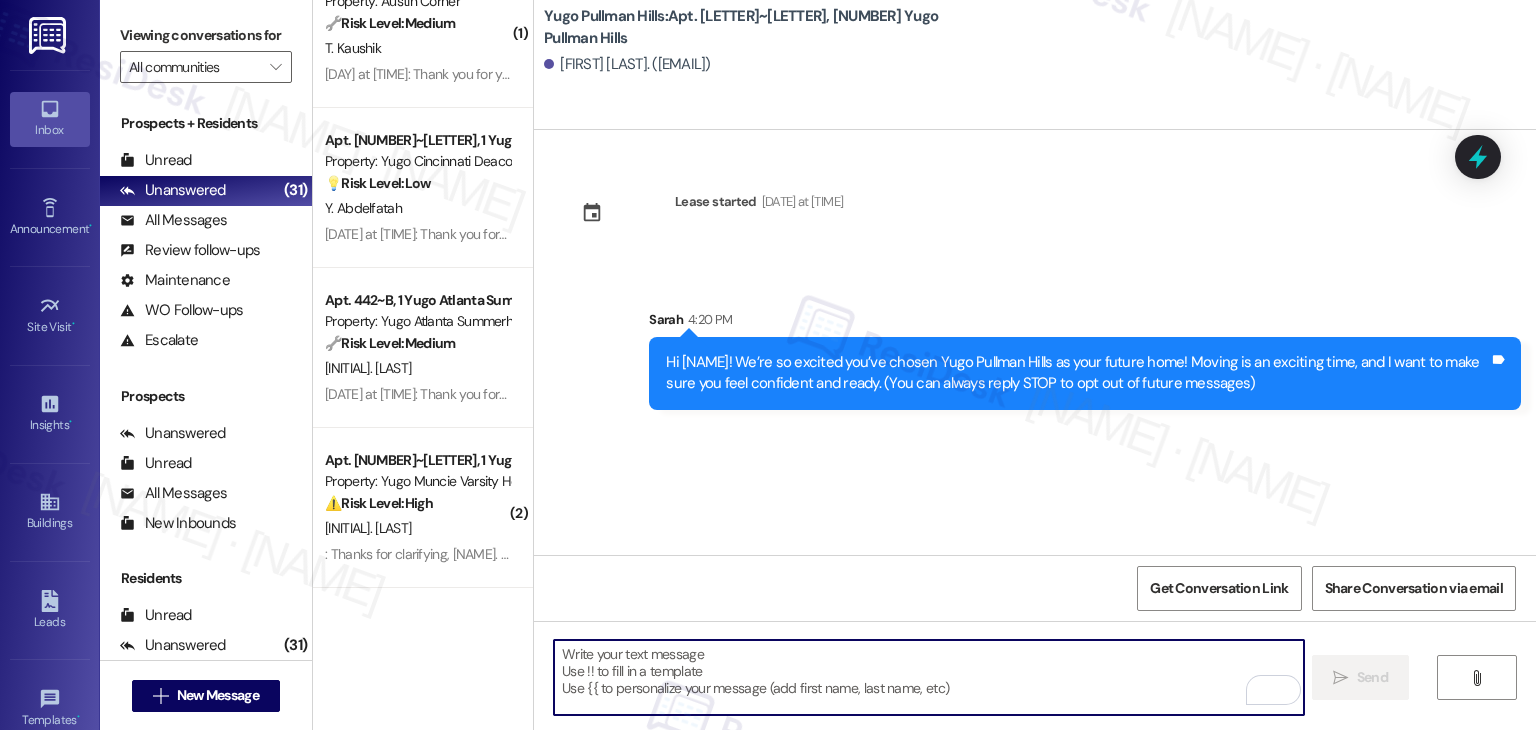 paste on "I’m [FIRST] from the off-site Resident Support Team. I work with your property’s team to help once you’ve moved in—whether it’s answering questions or assisting with maintenance. I’ll be in touch as your move-in date gets closer!" 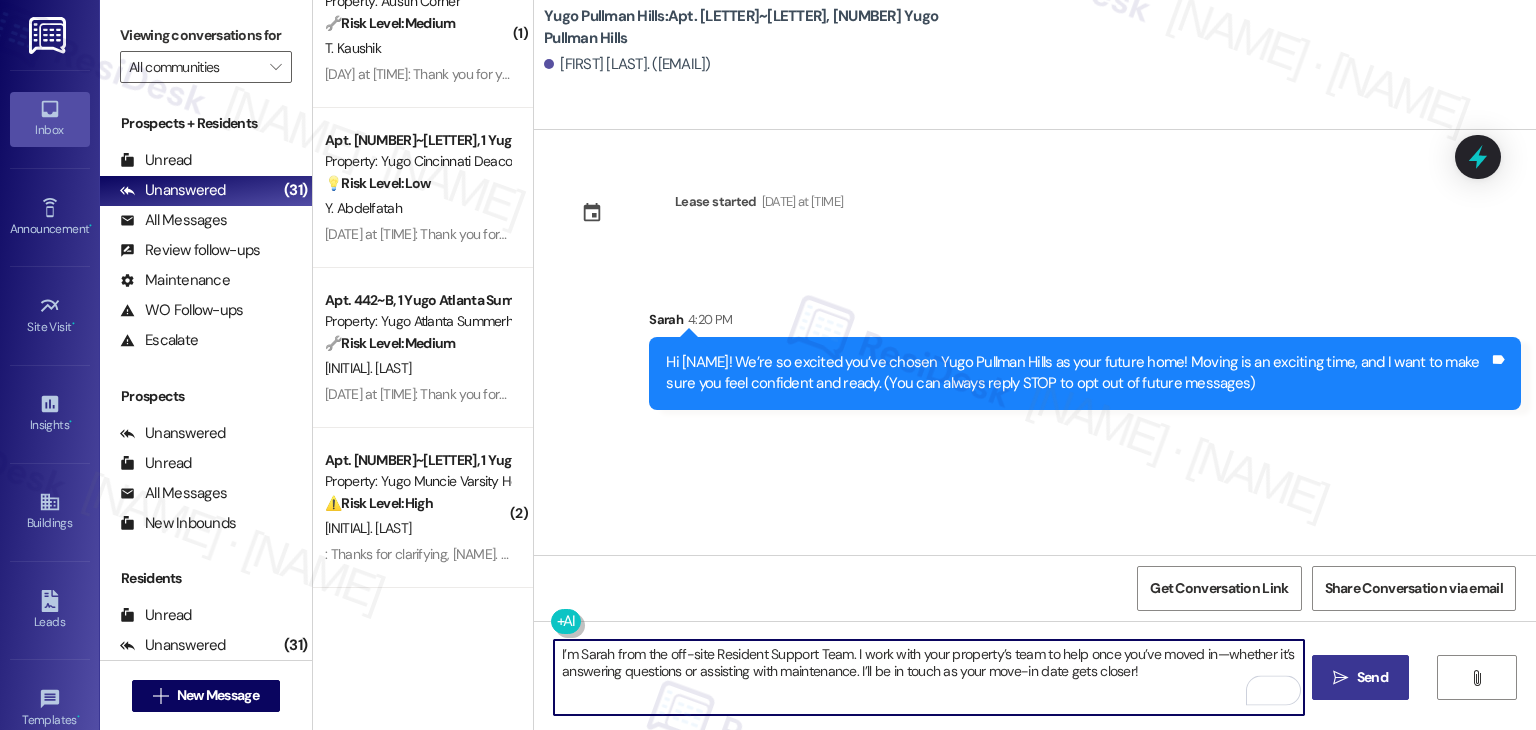 type on "I’m [FIRST] from the off-site Resident Support Team. I work with your property’s team to help once you’ve moved in—whether it’s answering questions or assisting with maintenance. I’ll be in touch as your move-in date gets closer!" 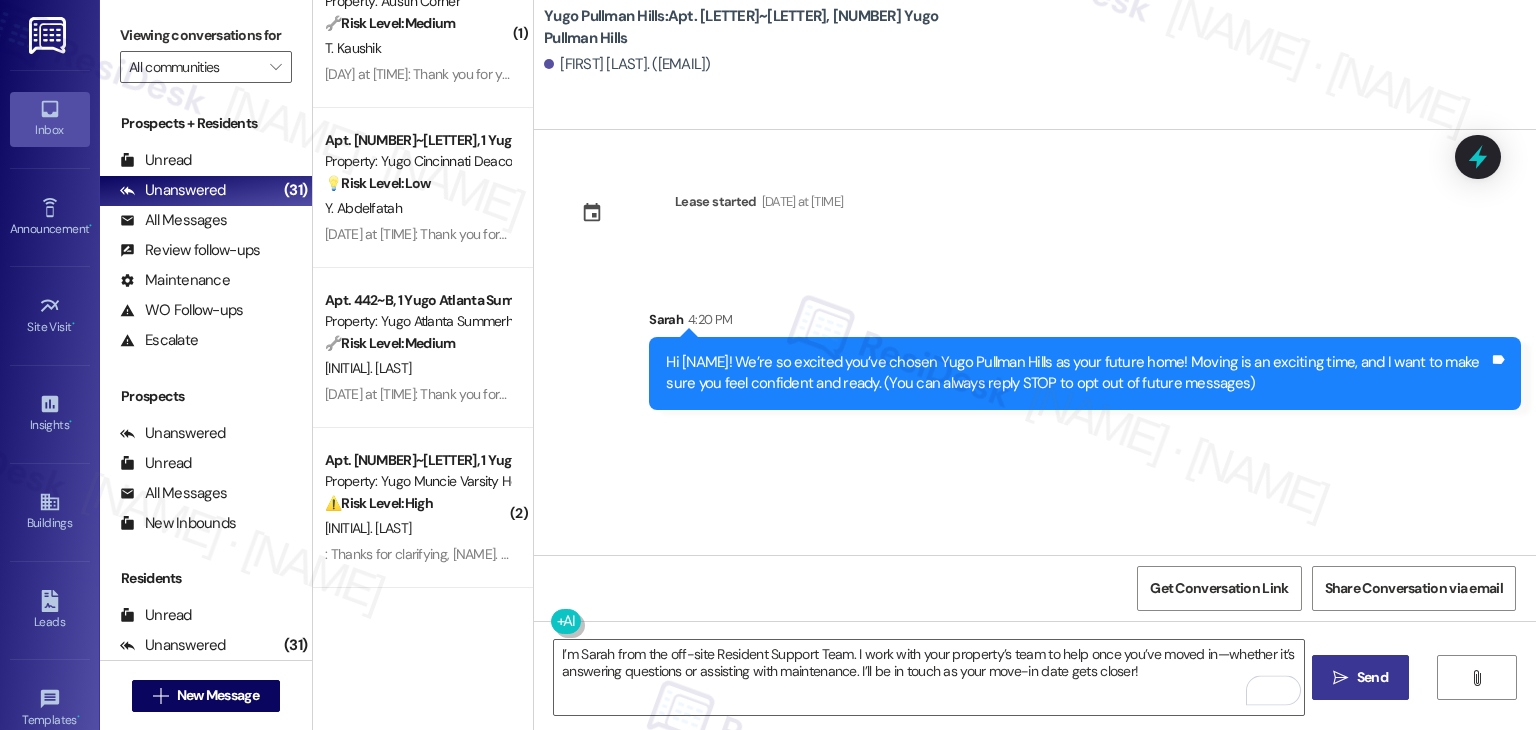 click on "Send" at bounding box center [1372, 677] 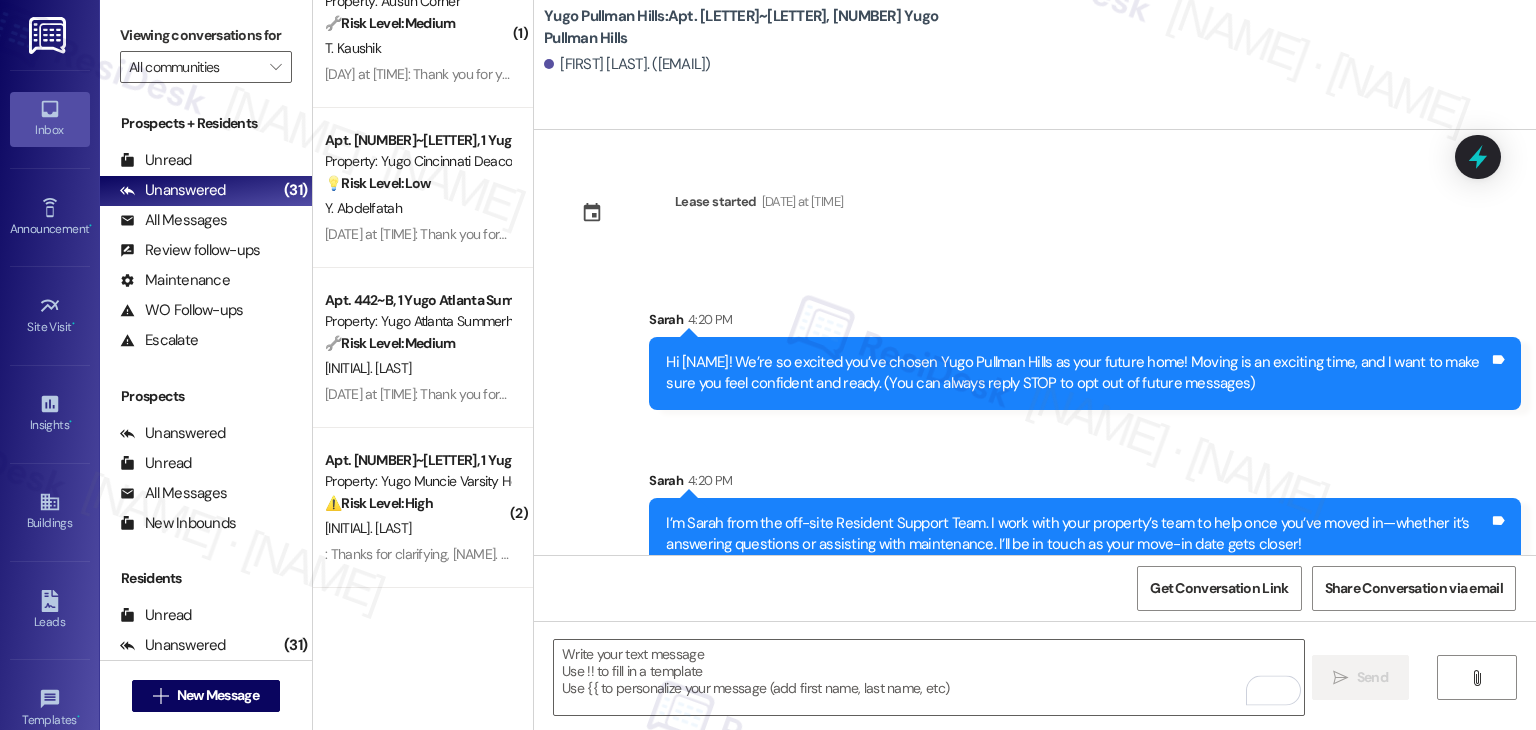 click on "Sent via SMS Sarah 4:20 PM Hi Anthony! We’re so excited you’ve chosen Yugo Pullman Hills as your future home! Moving is an exciting time, and I want to make sure you feel confident and ready. (You can always reply STOP to opt out of future messages) Tags and notes" at bounding box center [1085, 359] 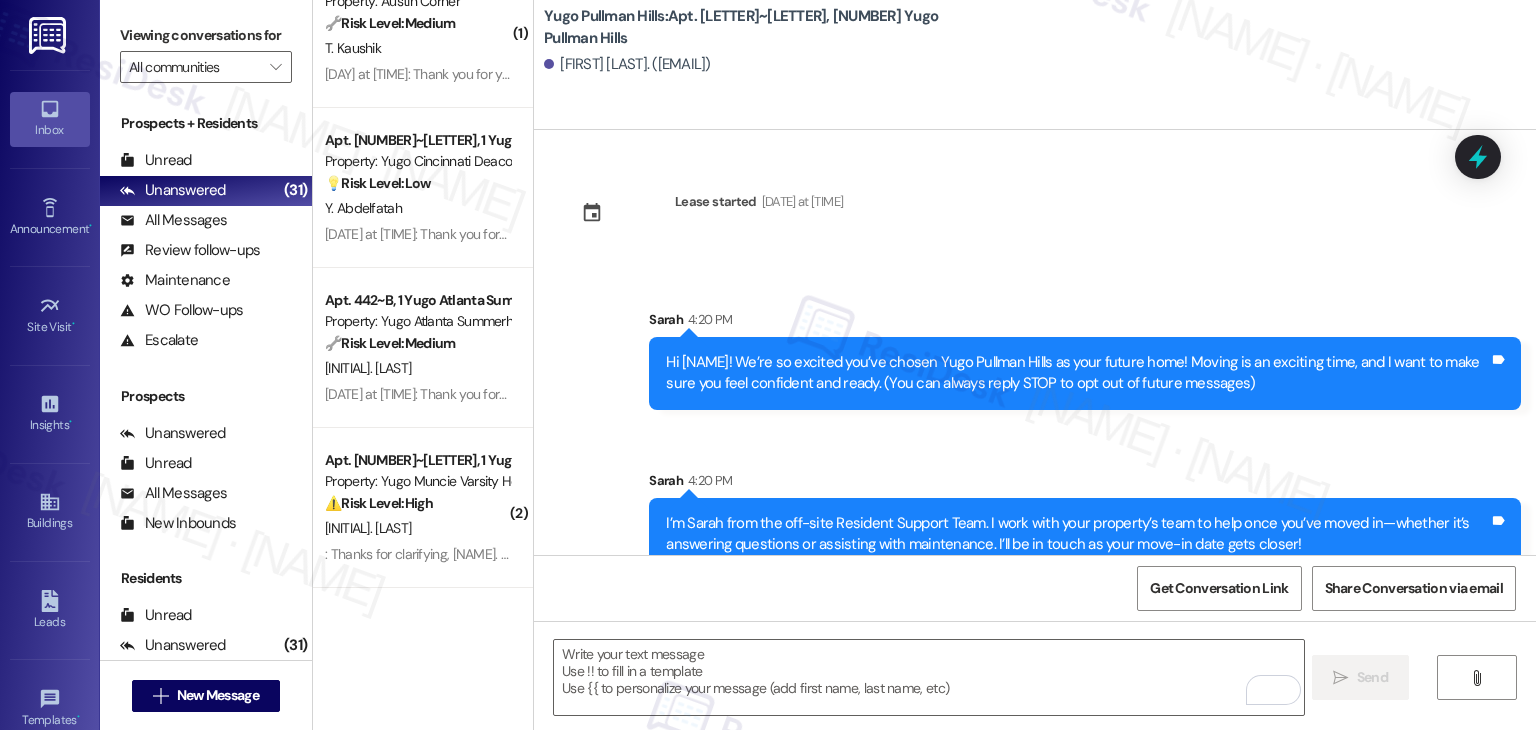 scroll, scrollTop: 32, scrollLeft: 0, axis: vertical 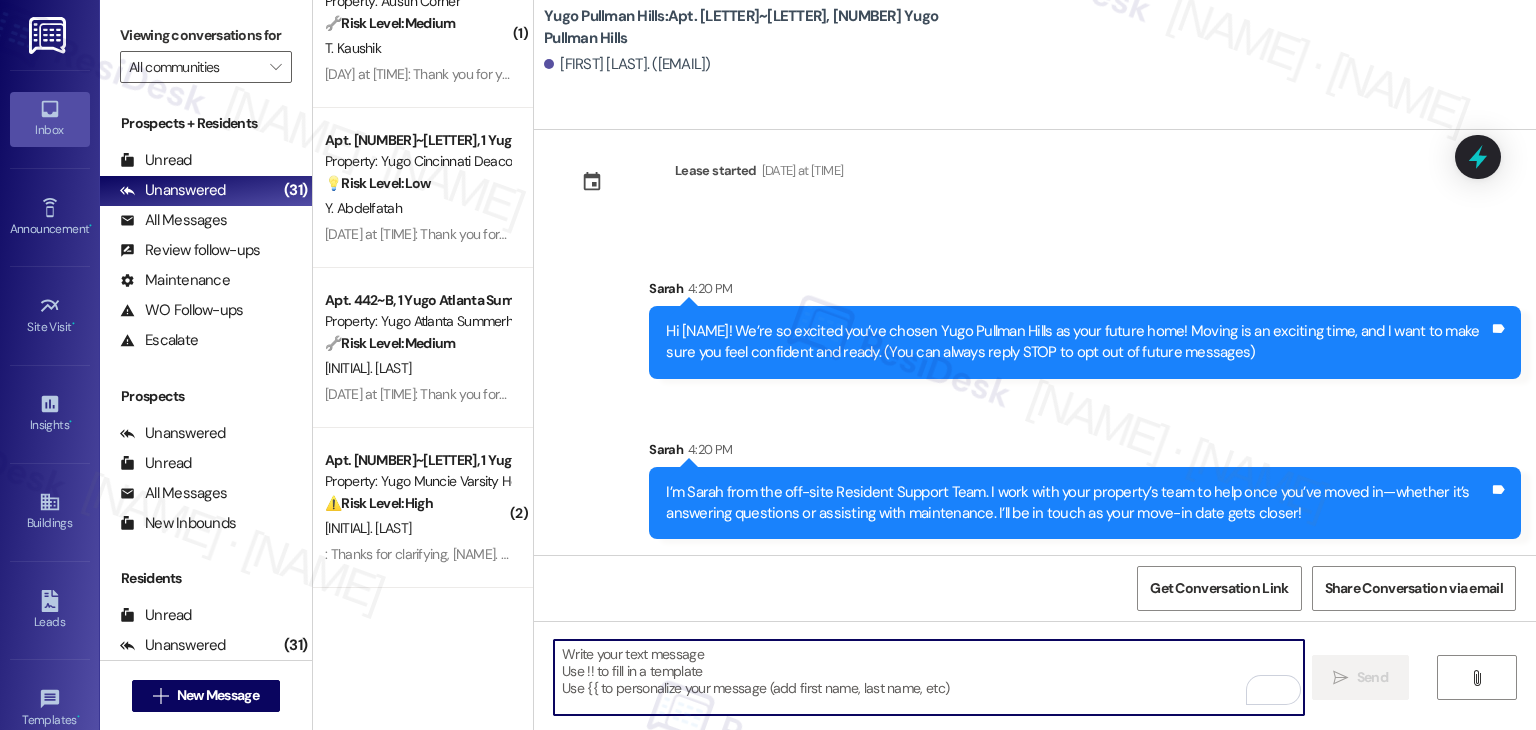 click at bounding box center (928, 677) 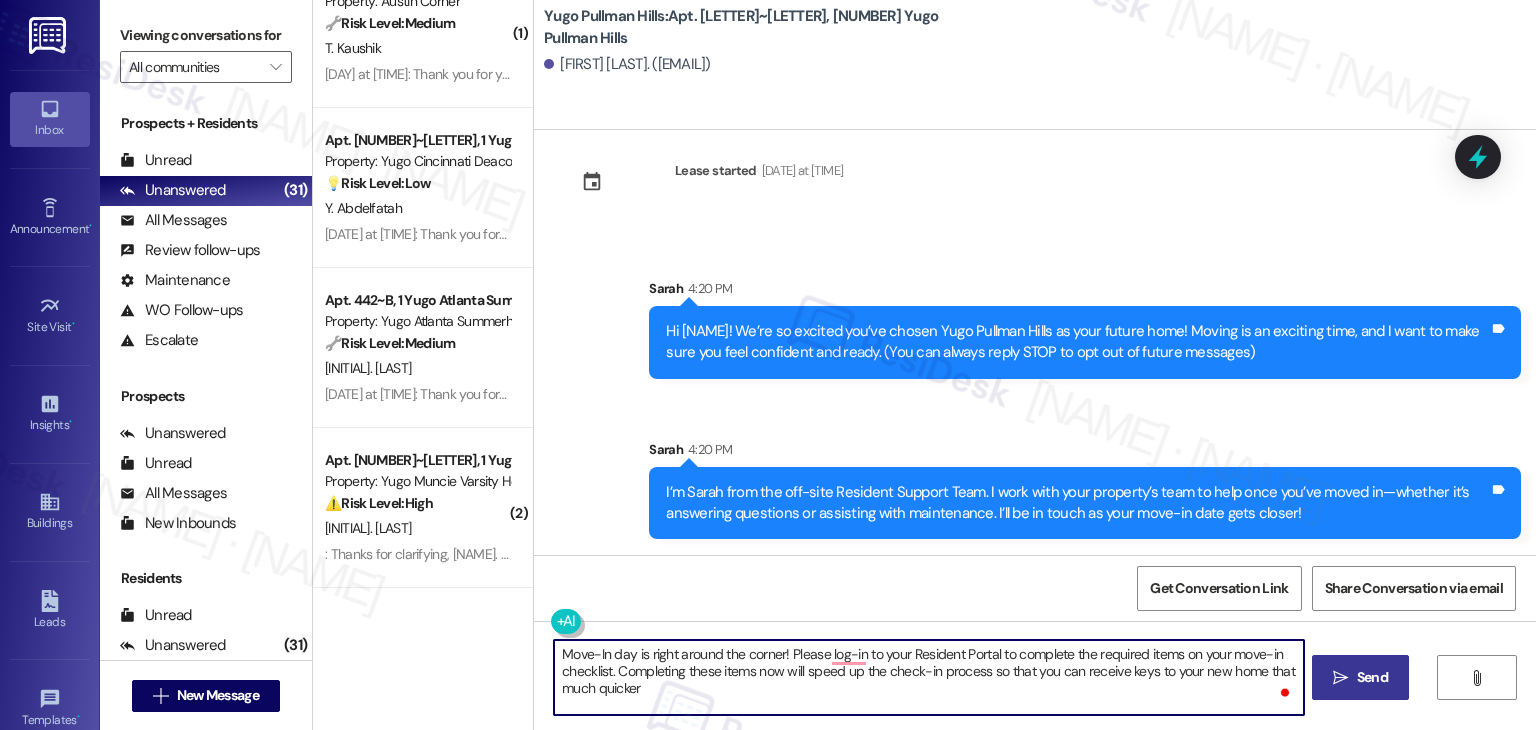 type on "Move-In day is right around the corner! Please log-in to your Resident Portal to complete the required items on your move-in checklist. Completing these items now will speed up the check-in process so that you can receive keys to your new home that much quicker" 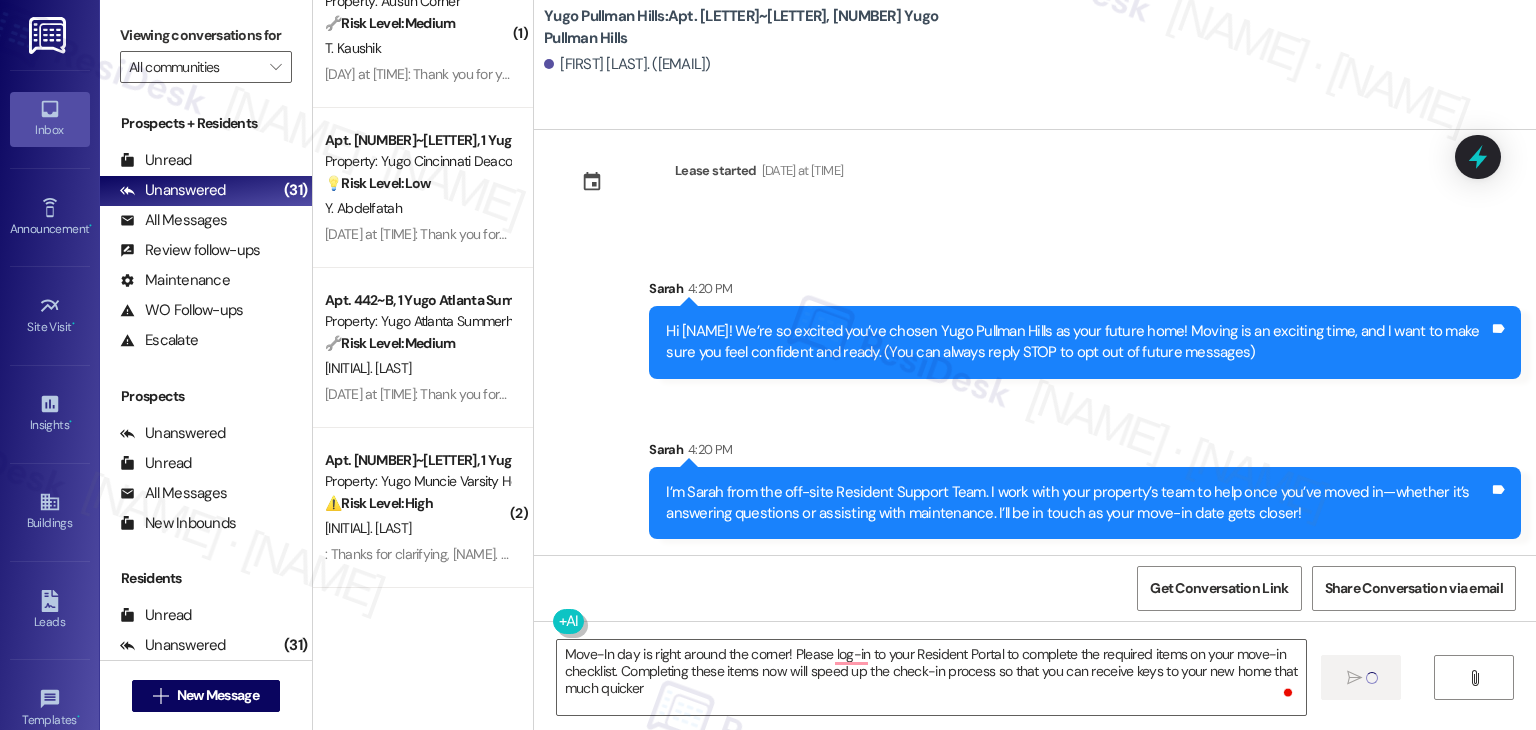 type 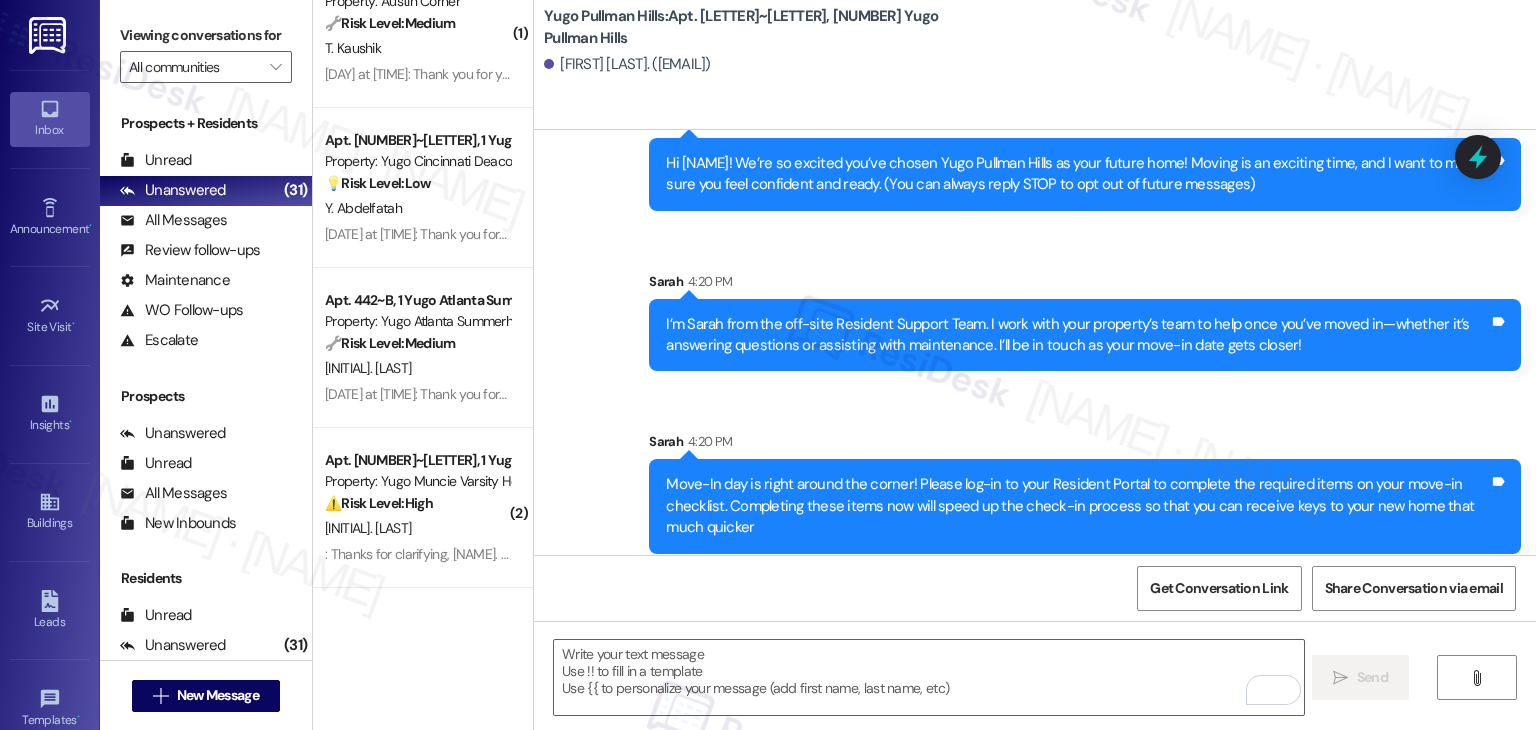 scroll, scrollTop: 213, scrollLeft: 0, axis: vertical 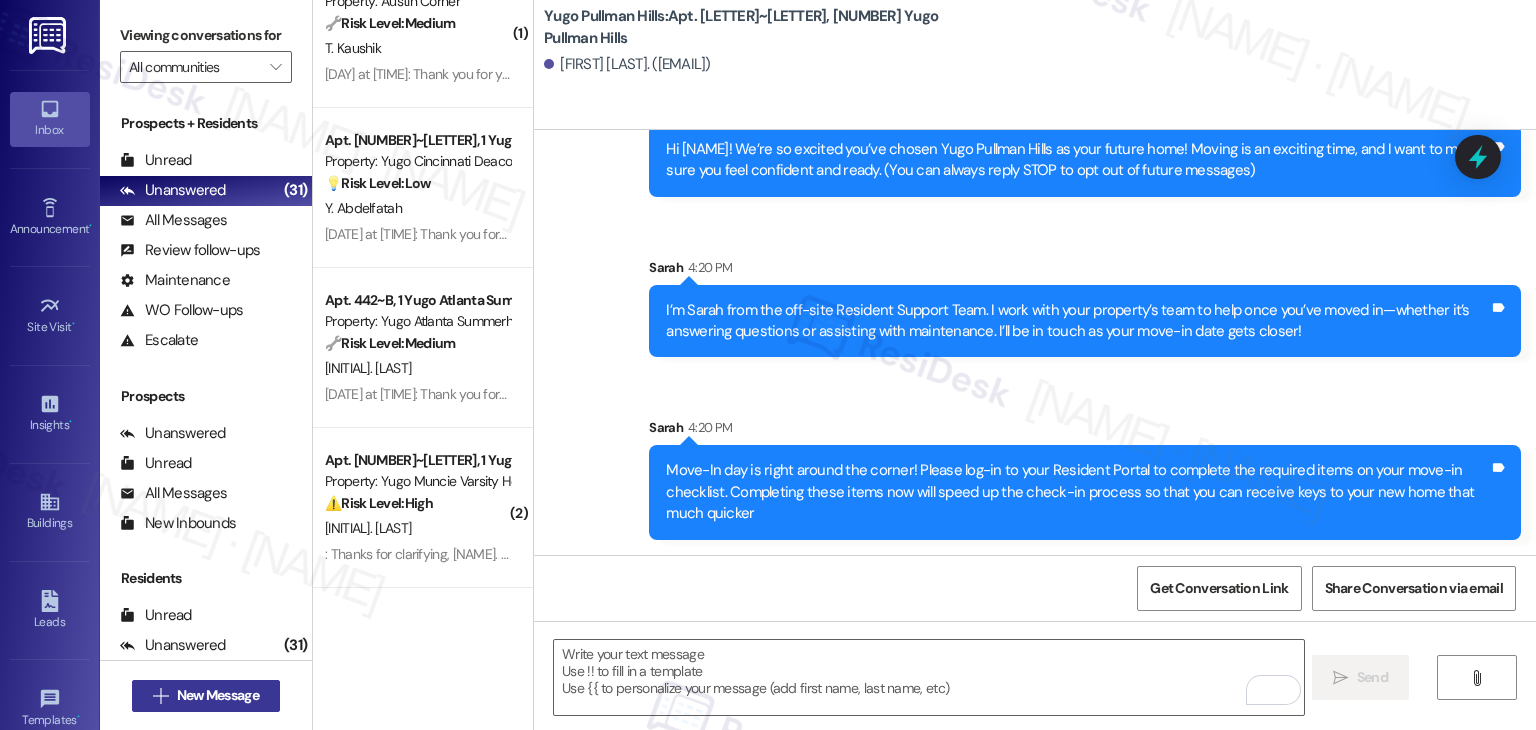 click on "New Message" at bounding box center [218, 695] 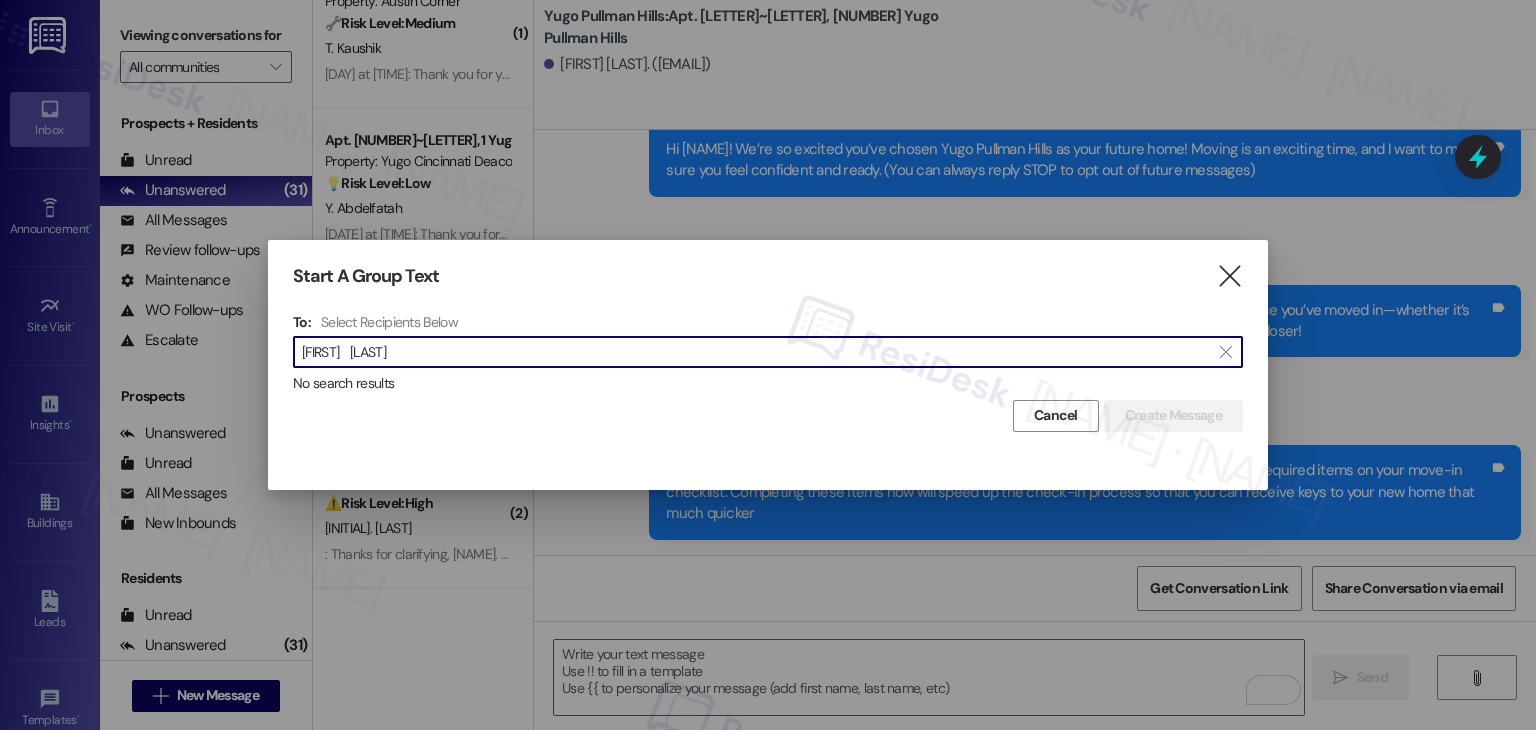 click on "Ashton	Damron" at bounding box center (756, 352) 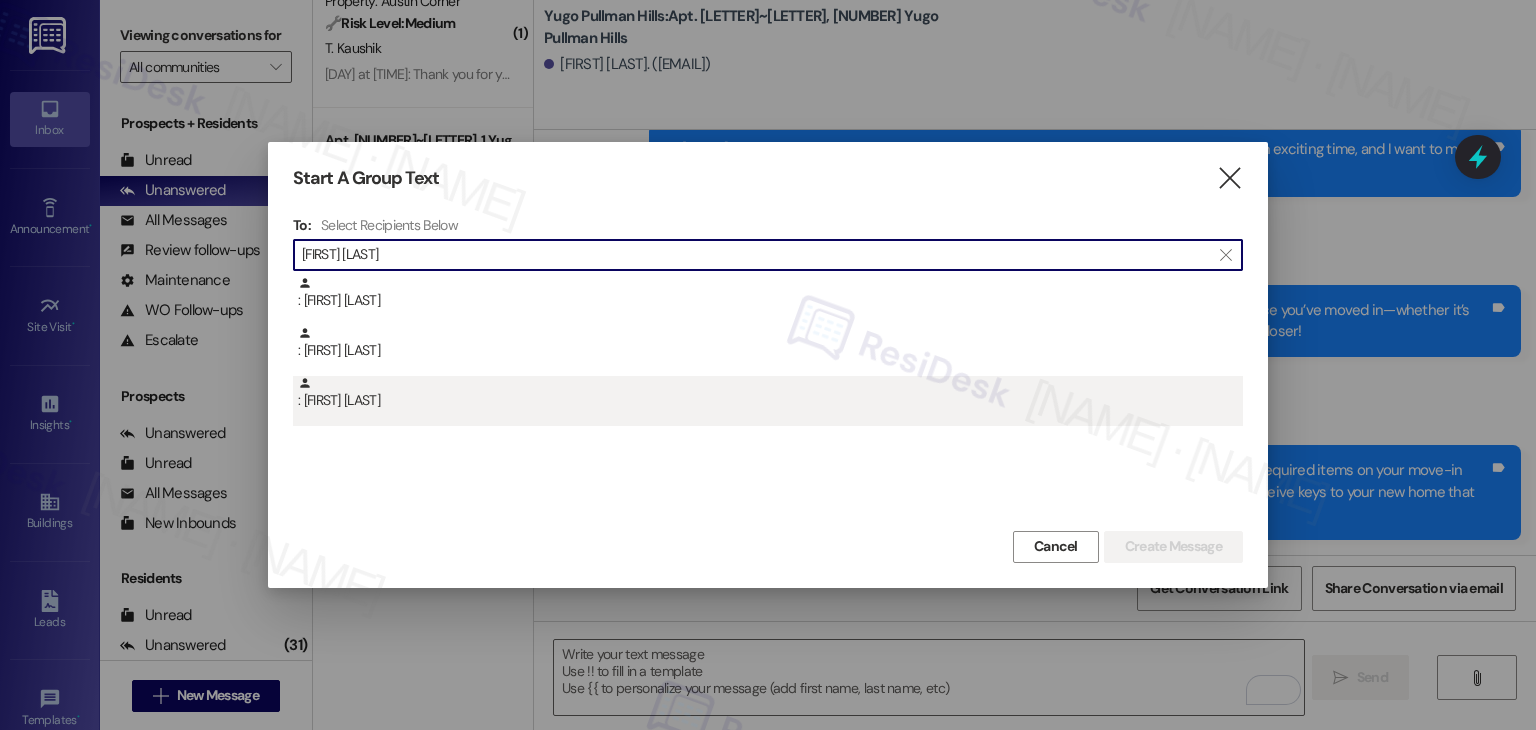 type on "Ashton Damron" 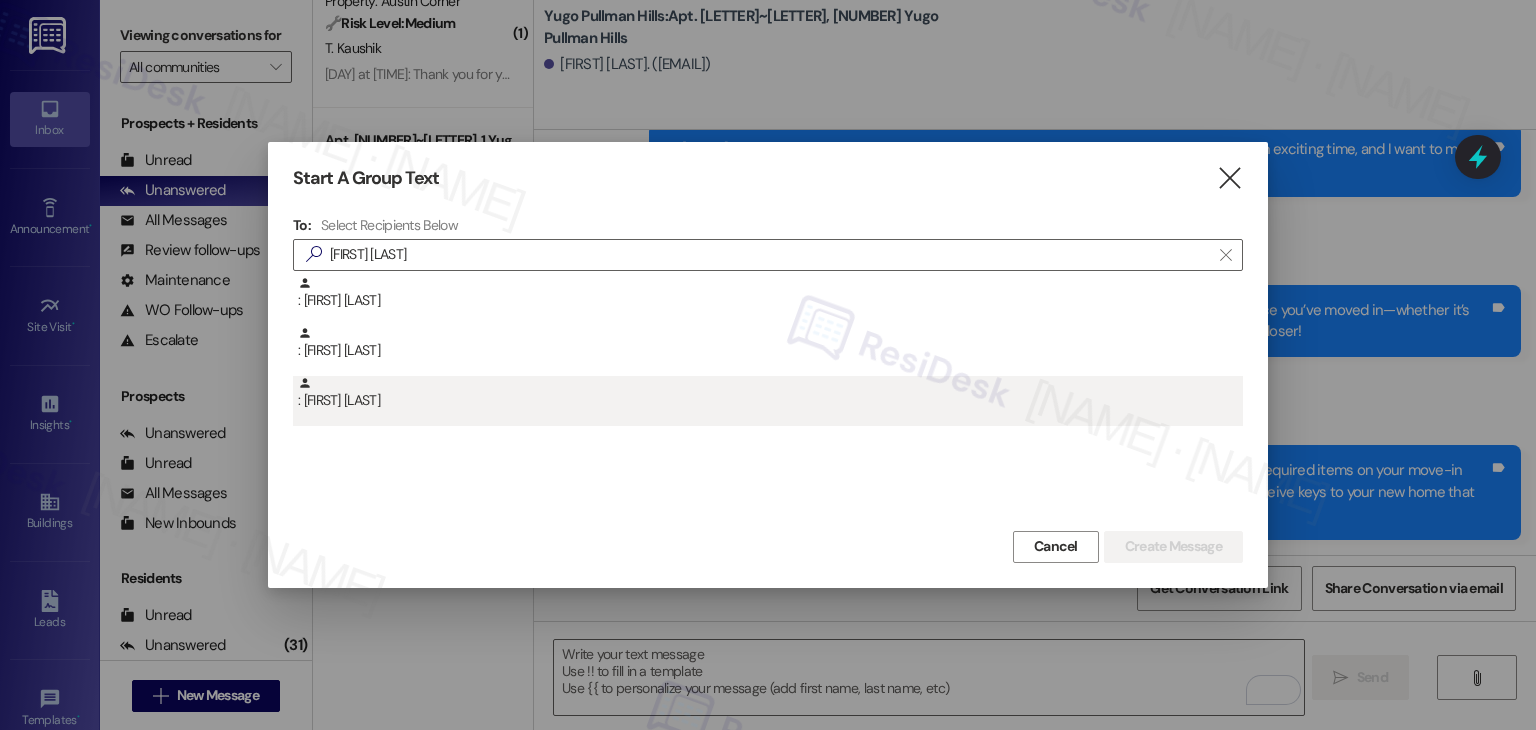 click on ": Ashton Damron" at bounding box center (770, 393) 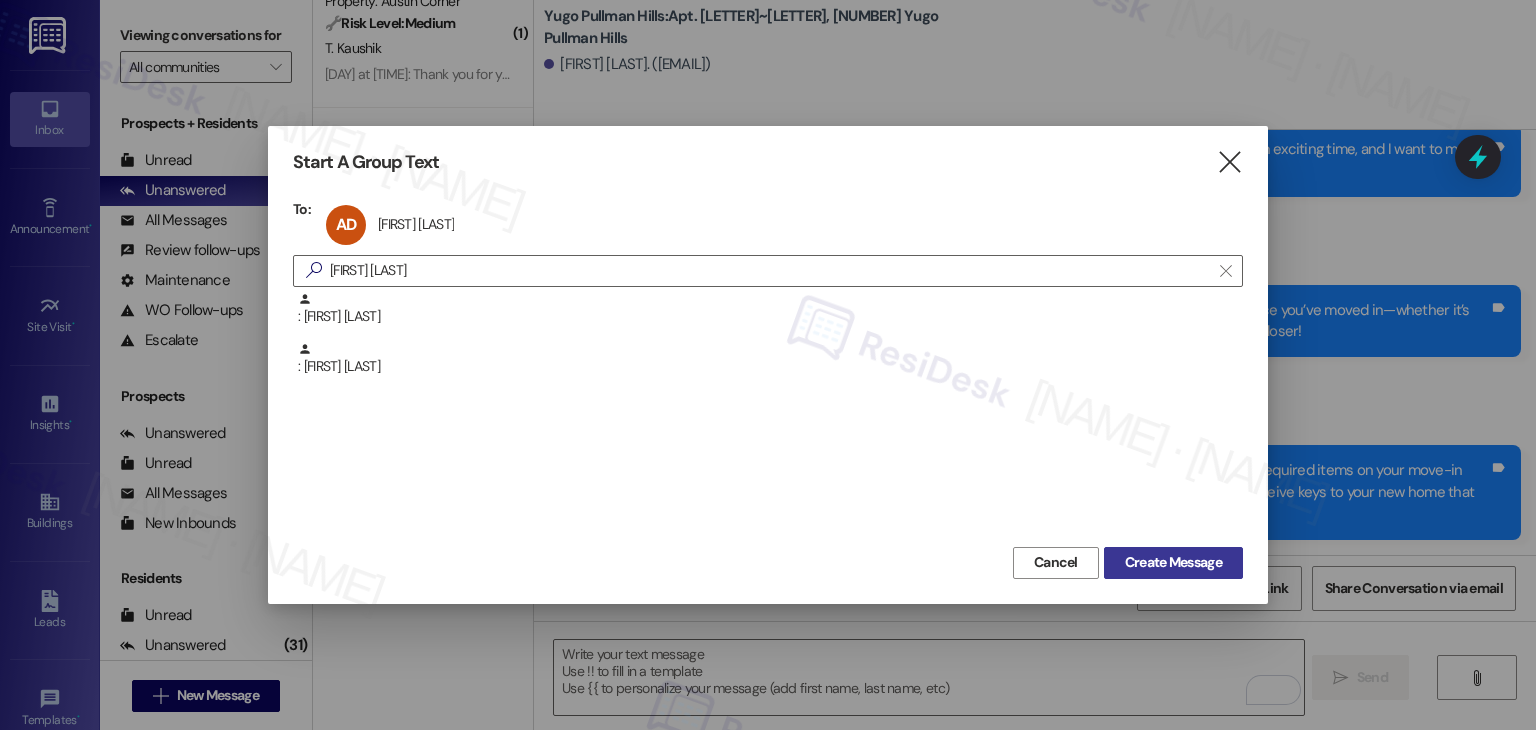 click on "Create Message" at bounding box center (1173, 562) 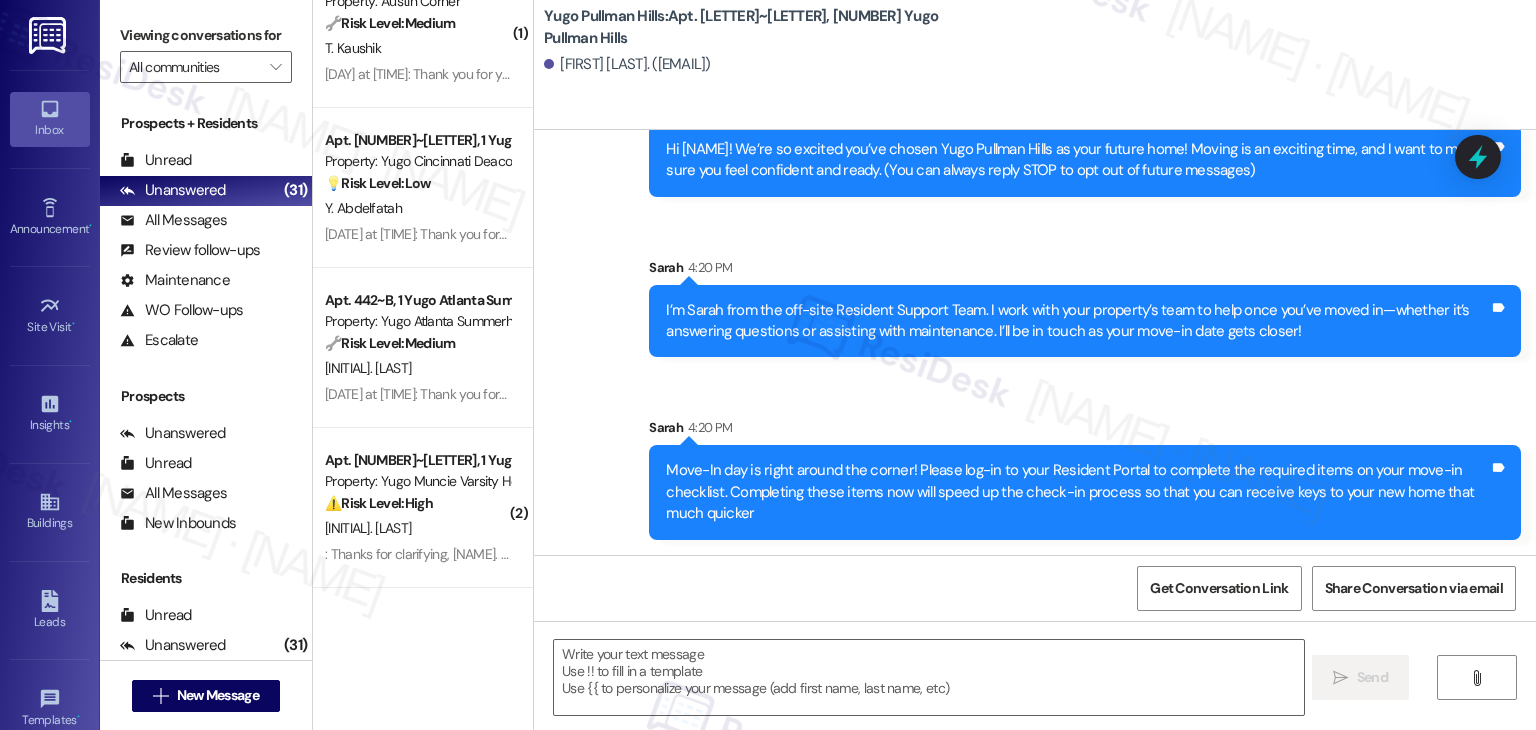 type on "Fetching suggested responses. Please feel free to read through the conversation in the meantime." 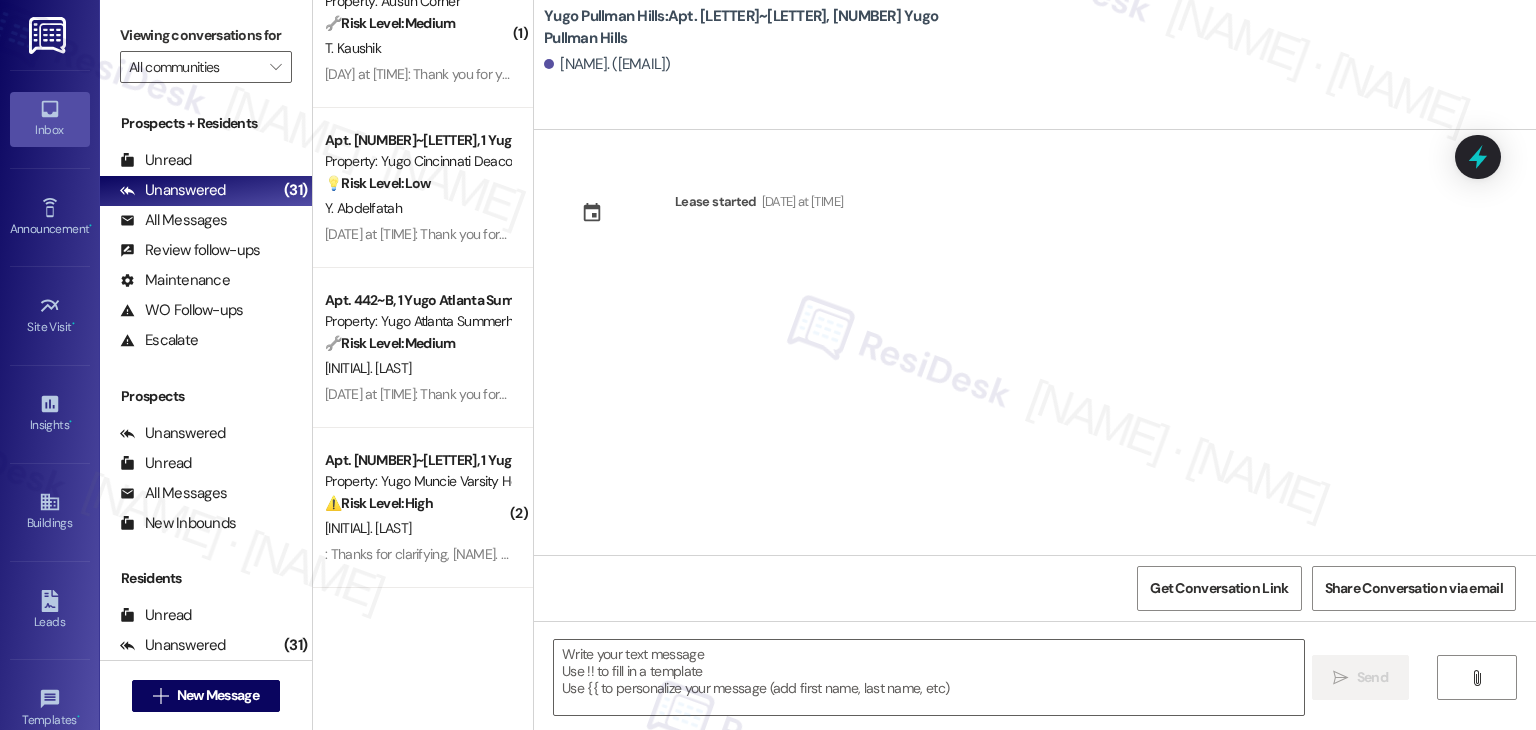 scroll, scrollTop: 0, scrollLeft: 0, axis: both 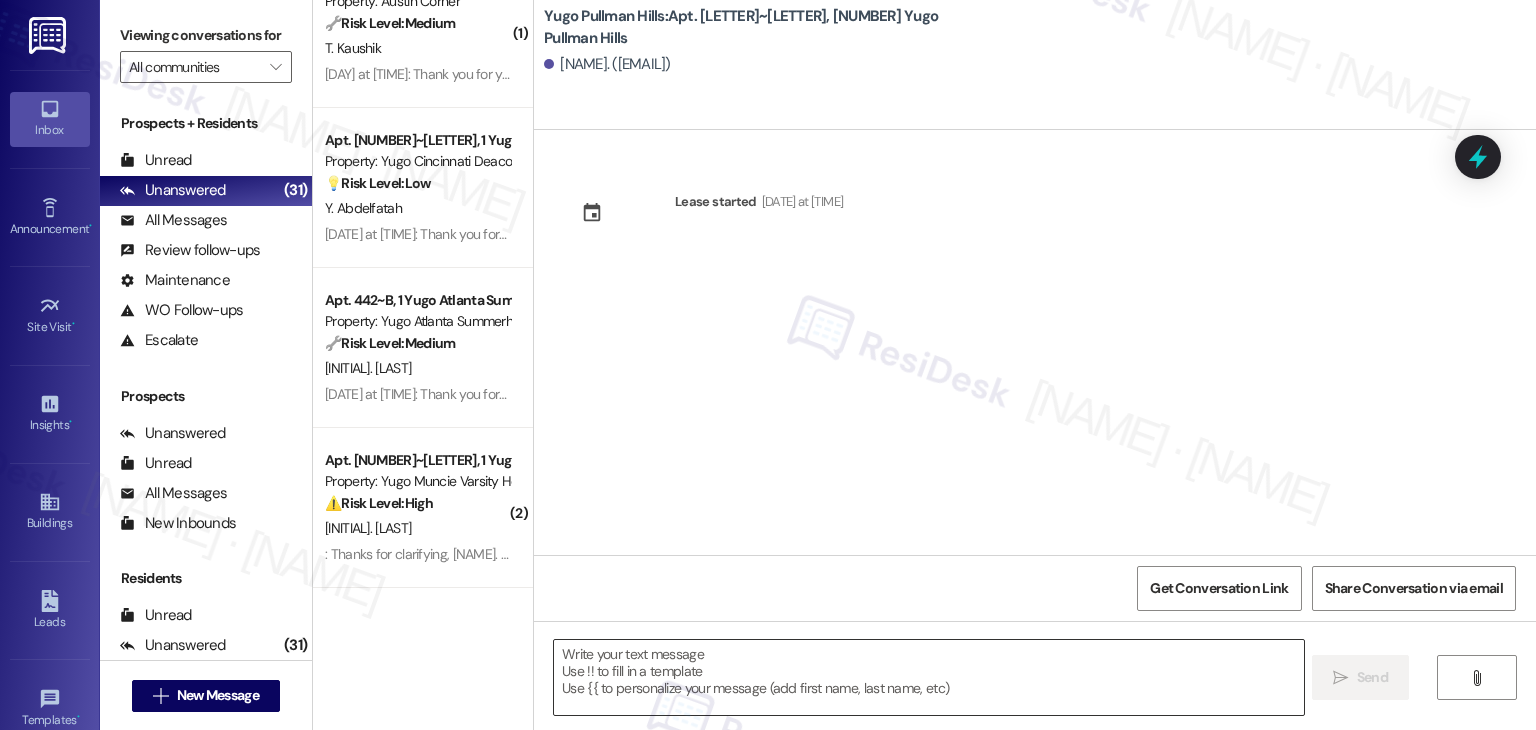 click at bounding box center (928, 677) 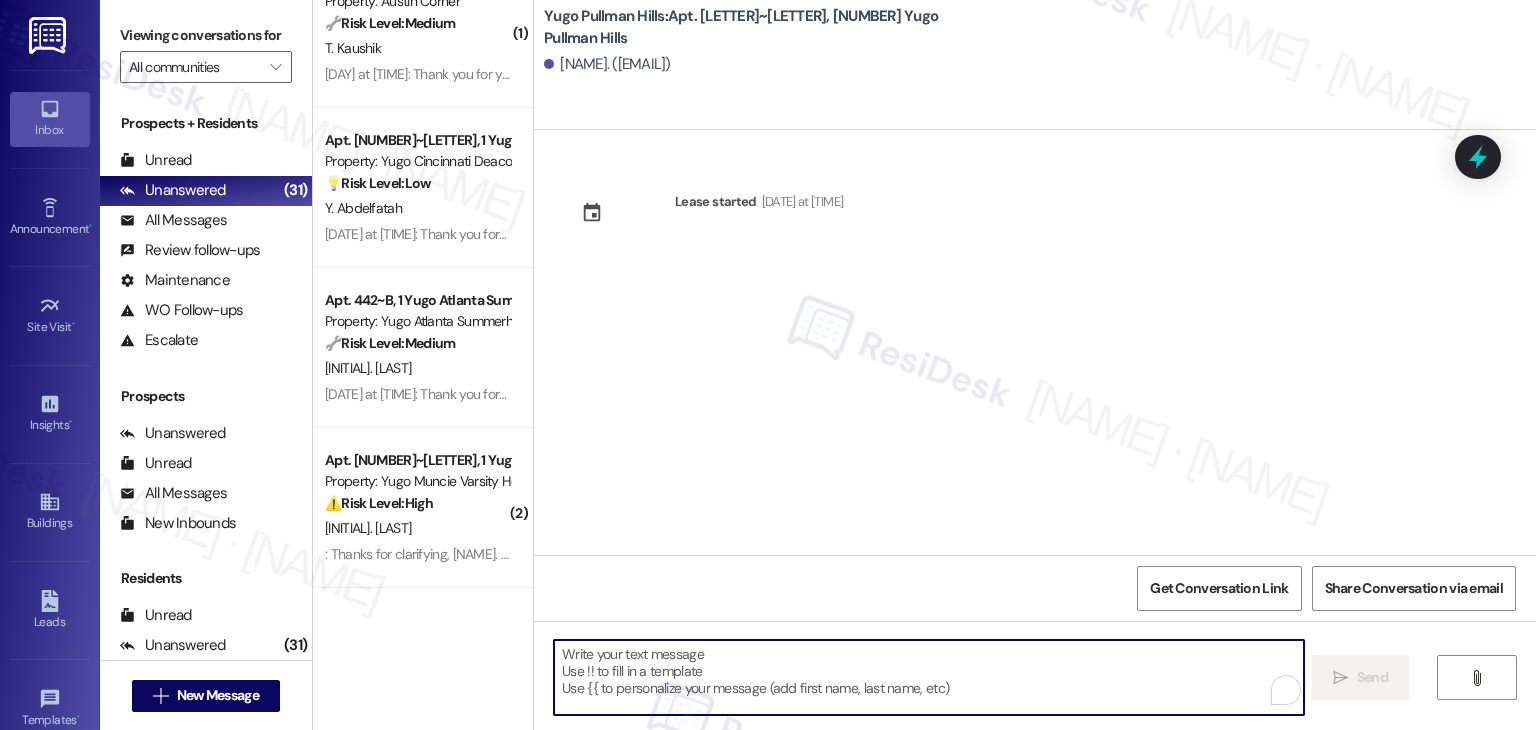 paste on "Hi [FIRST]! We’re so excited you’ve chosen [PROPERTY] as your future home! Moving is an exciting time, and I want to make sure you feel confident and ready." 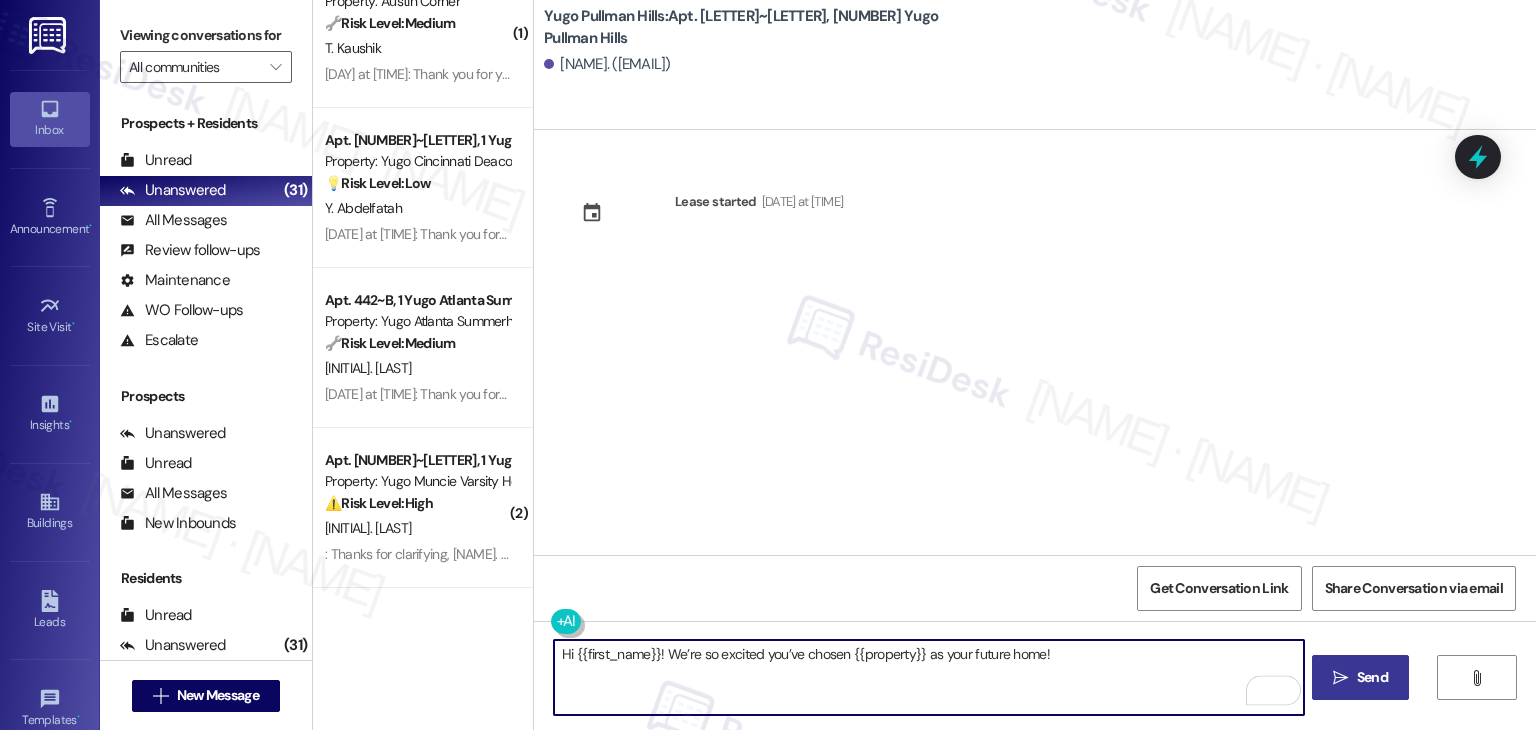 type on "Hi [FIRST]! We’re so excited you’ve chosen [PROPERTY] as your future home! Moving is an exciting time, and I want to make sure you feel confident and ready." 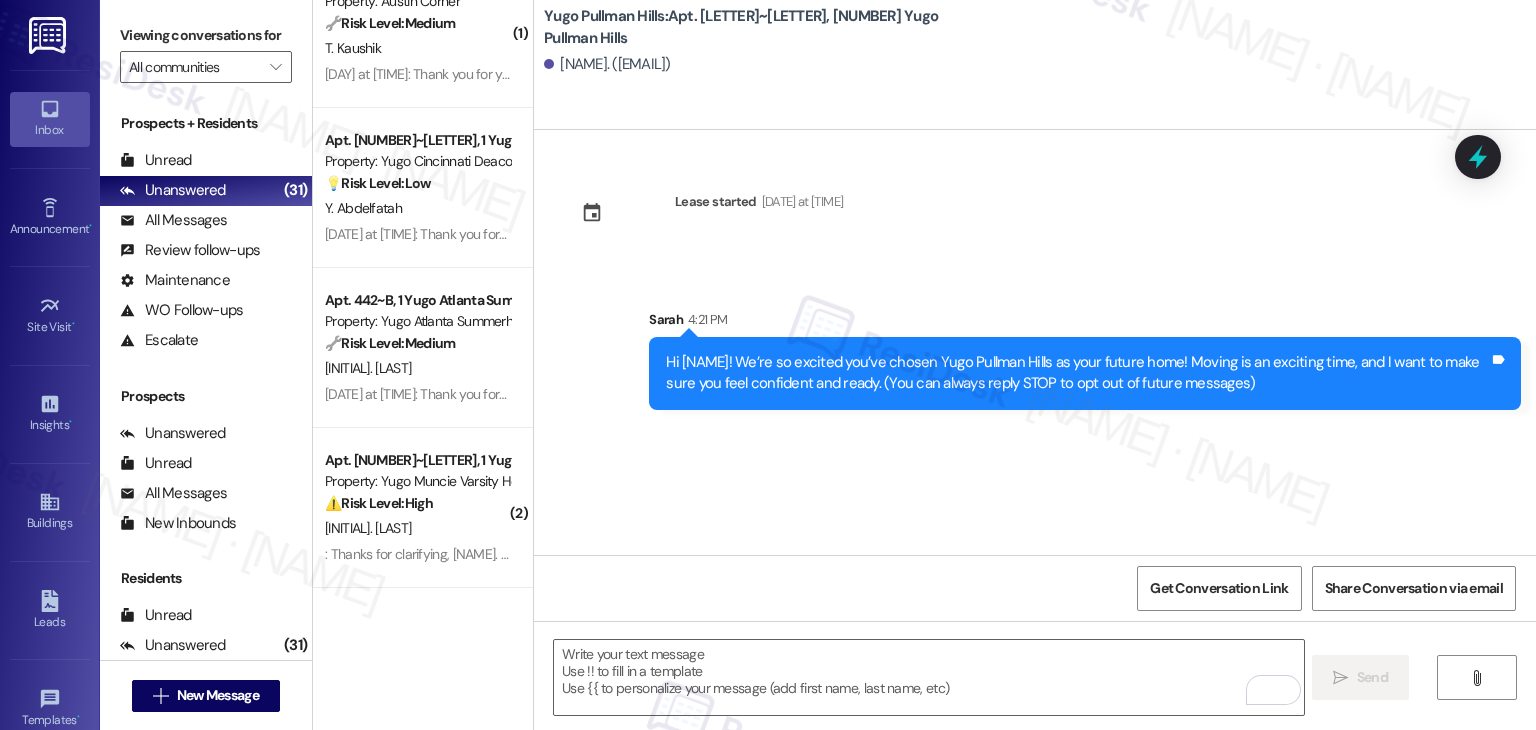 click on "Lease started Aug 15, 2025 at 7:00 PM Sent via SMS Sarah 4:21 PM Hi Ashton! We’re so excited you’ve chosen Yugo Pullman Hills as your future home! Moving is an exciting time, and I want to make sure you feel confident and ready. (You can always reply STOP to opt out of future messages) Tags and notes" at bounding box center [1035, 342] 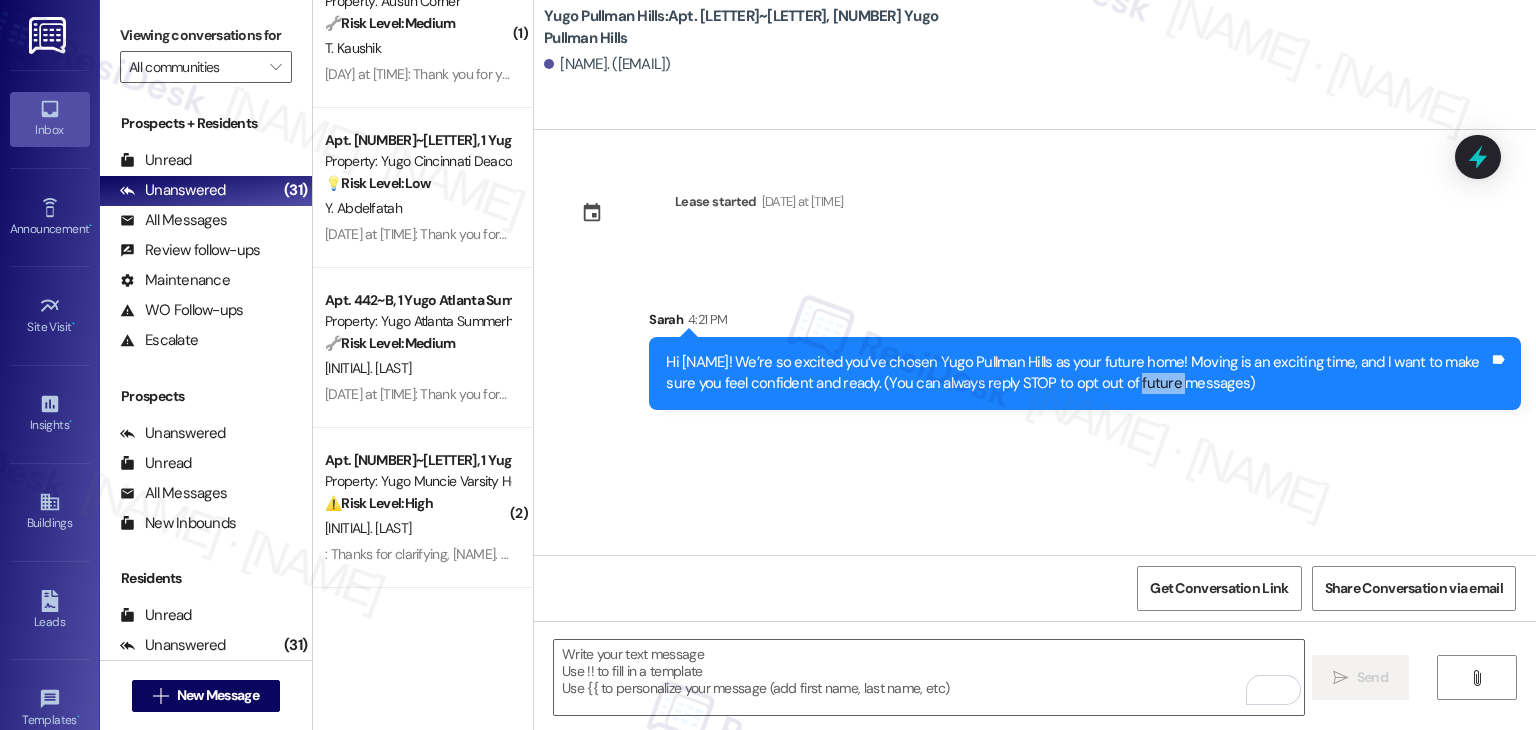 click on "Lease started Aug 15, 2025 at 7:00 PM Sent via SMS Sarah 4:21 PM Hi Ashton! We’re so excited you’ve chosen Yugo Pullman Hills as your future home! Moving is an exciting time, and I want to make sure you feel confident and ready. (You can always reply STOP to opt out of future messages) Tags and notes" at bounding box center (1035, 342) 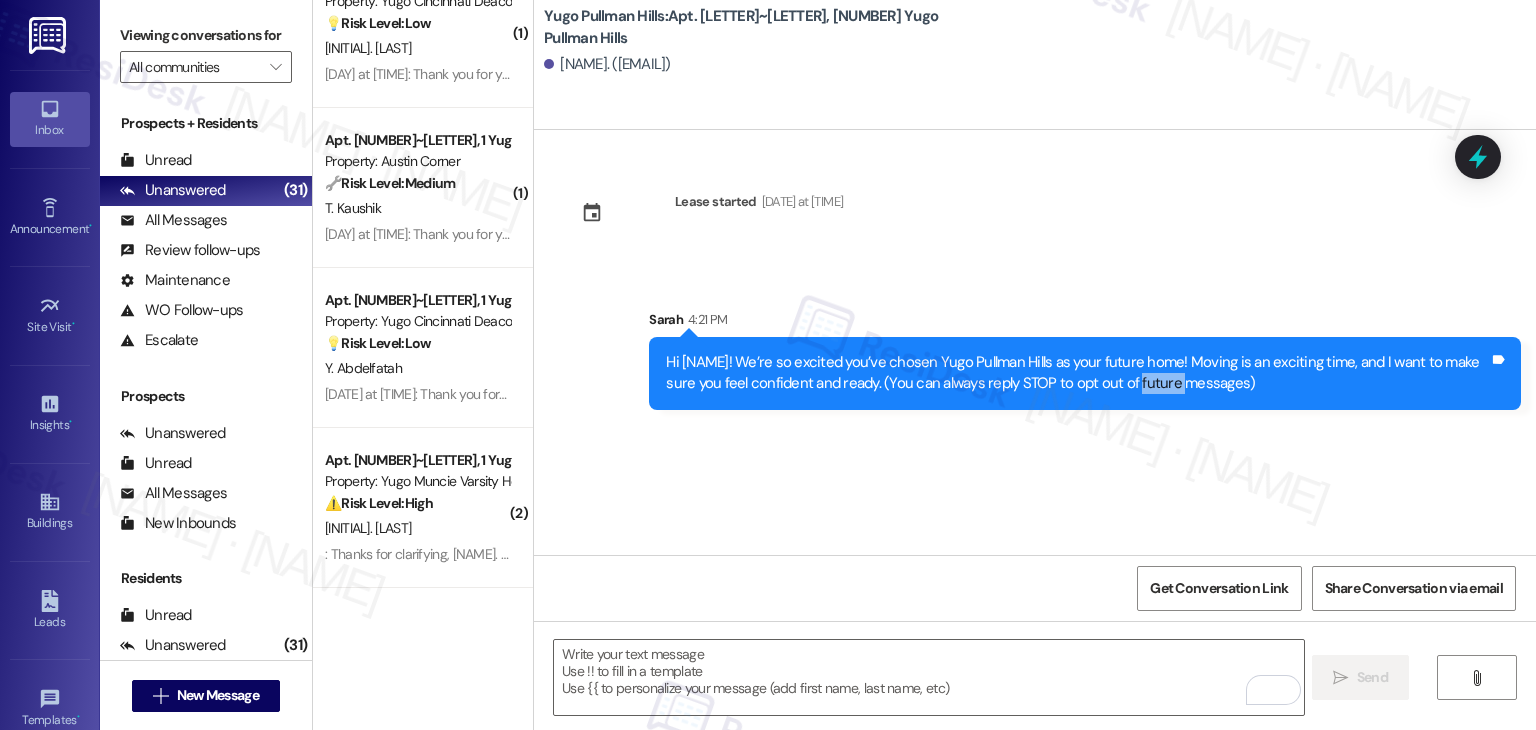 click on "Lease started Aug 15, 2025 at 7:00 PM Sent via SMS Sarah 4:21 PM Hi Ashton! We’re so excited you’ve chosen Yugo Pullman Hills as your future home! Moving is an exciting time, and I want to make sure you feel confident and ready. (You can always reply STOP to opt out of future messages) Tags and notes" at bounding box center (1035, 342) 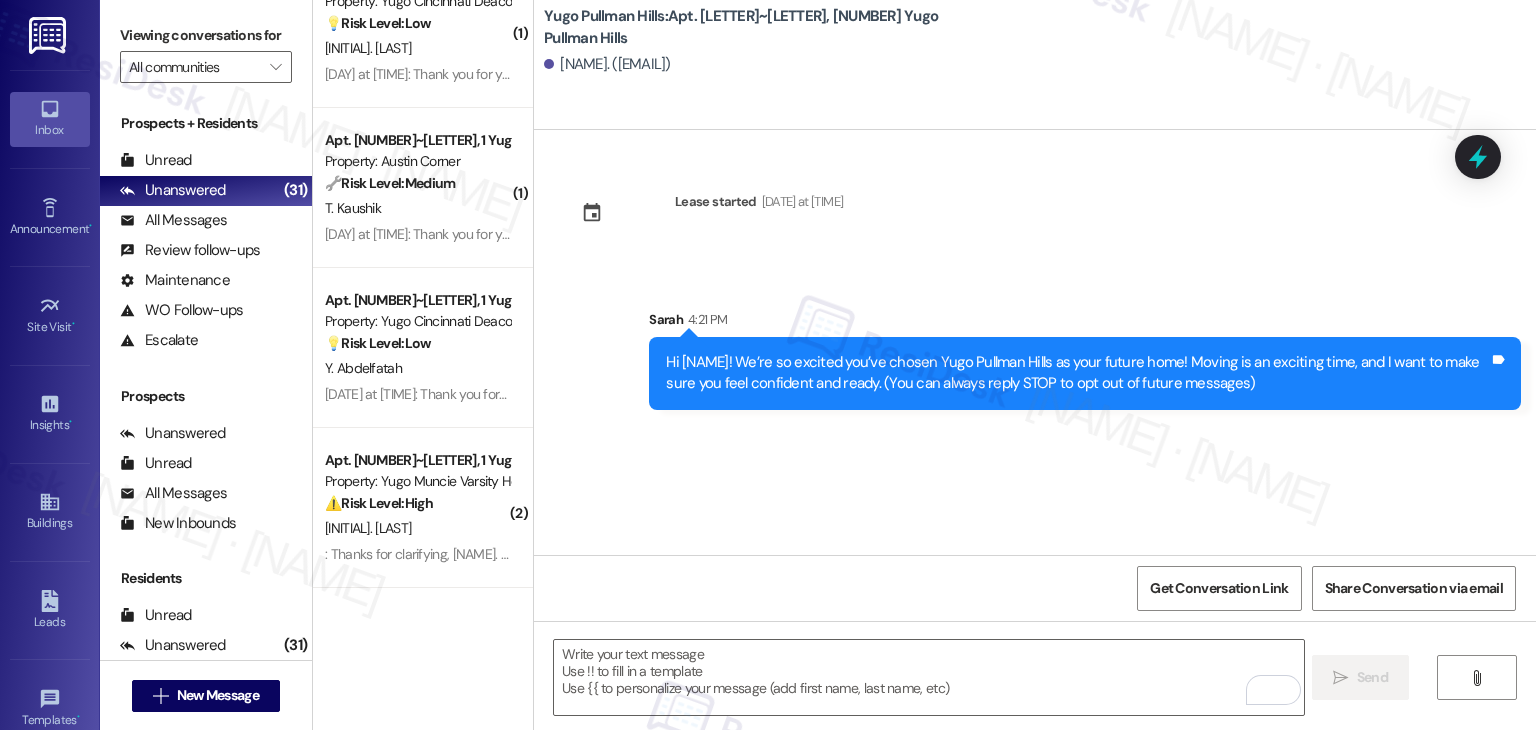click on "Lease started Aug 15, 2025 at 7:00 PM Sent via SMS Sarah 4:21 PM Hi Ashton! We’re so excited you’ve chosen Yugo Pullman Hills as your future home! Moving is an exciting time, and I want to make sure you feel confident and ready. (You can always reply STOP to opt out of future messages) Tags and notes" at bounding box center (1035, 342) 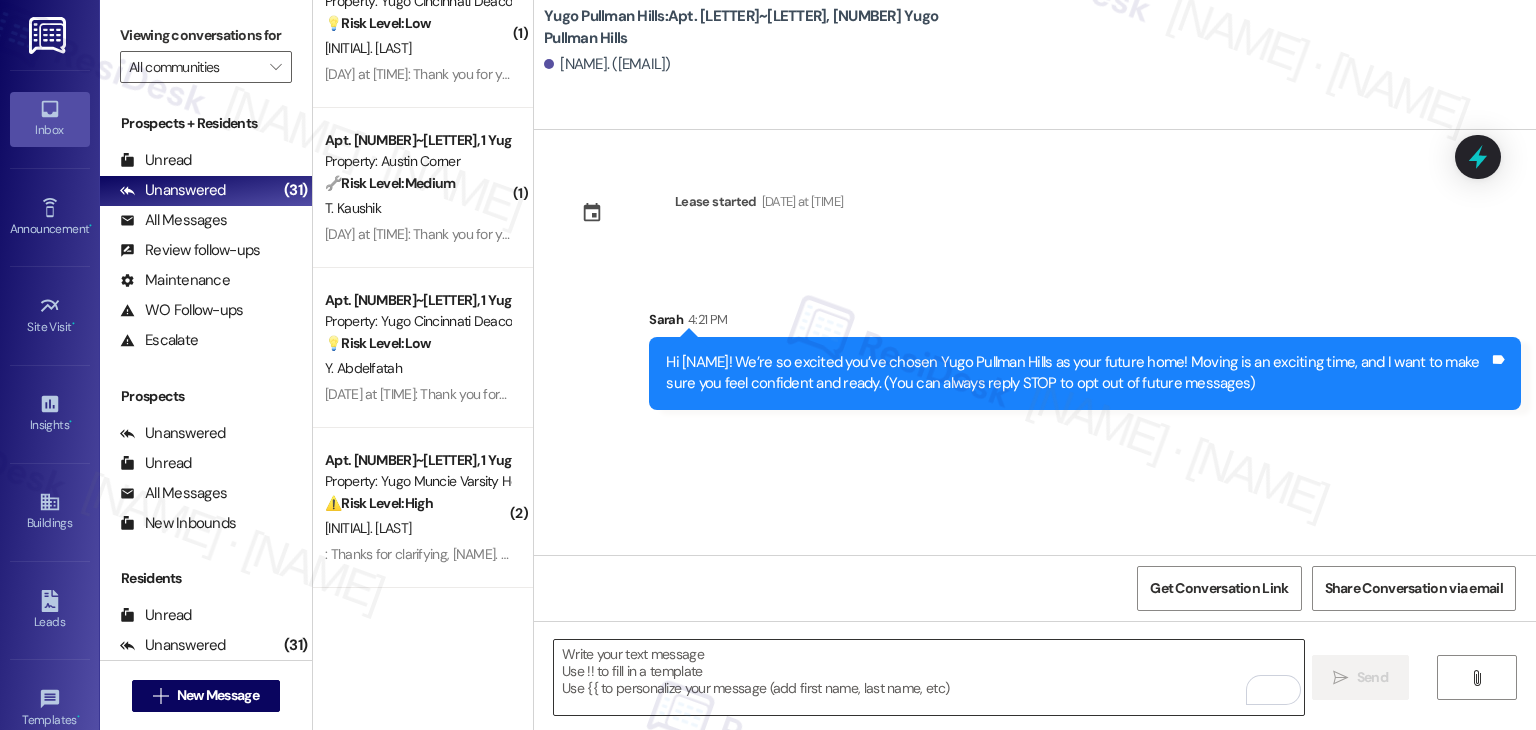 click at bounding box center (928, 677) 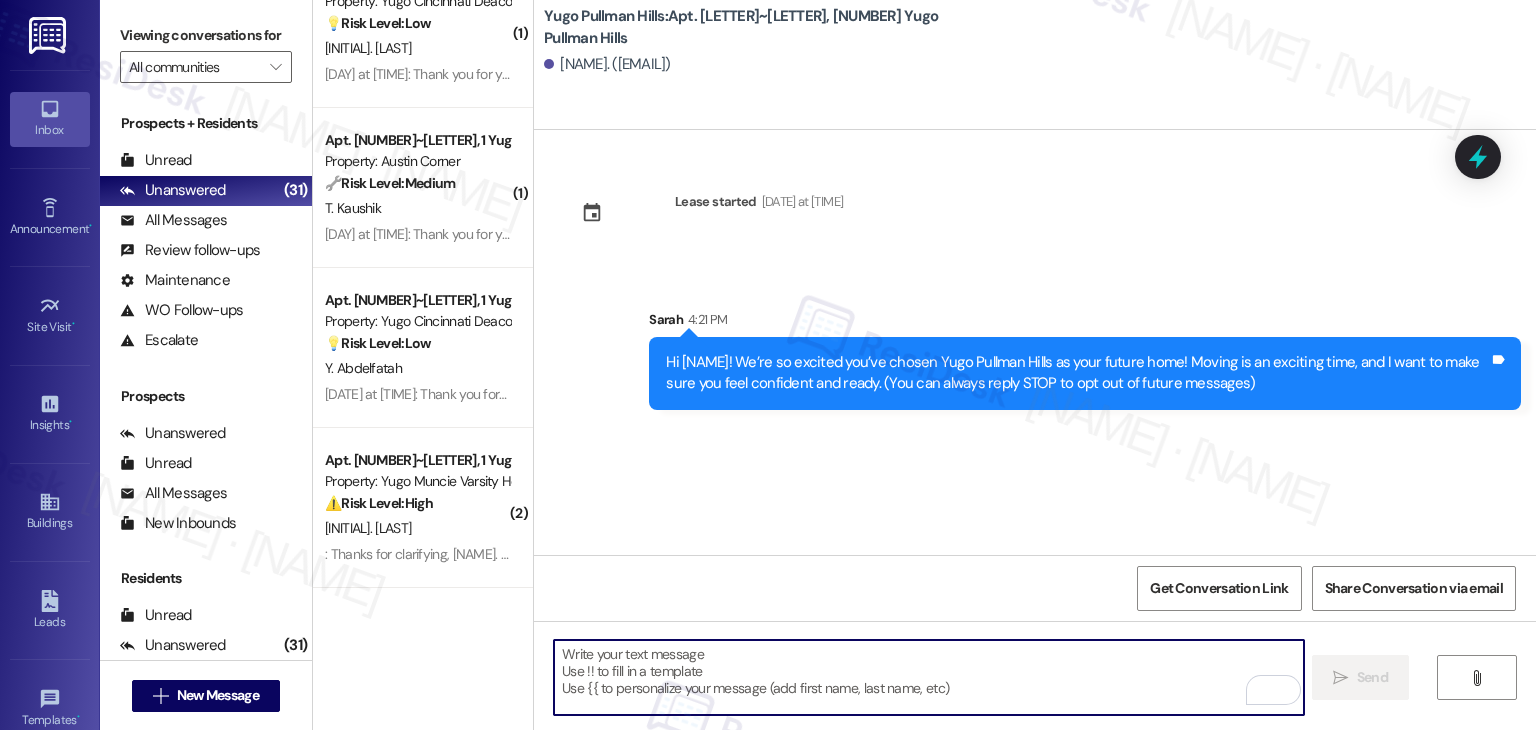 paste on "I’m [FIRST] from the off-site Resident Support Team. I work with your property’s team to help once you’ve moved in—whether it’s answering questions or assisting with maintenance. I’ll be in touch as your move-in date gets closer!" 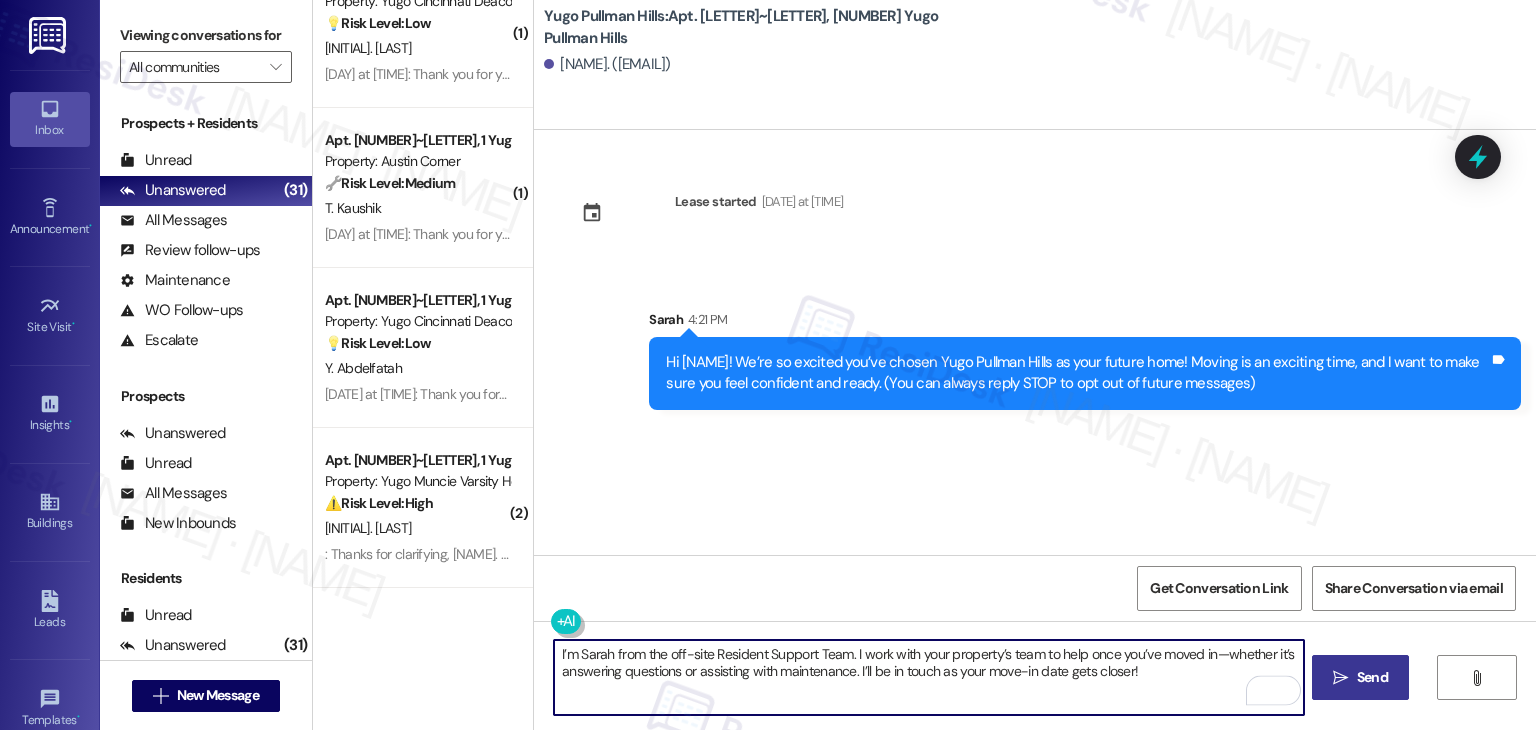 type on "I’m [FIRST] from the off-site Resident Support Team. I work with your property’s team to help once you’ve moved in—whether it’s answering questions or assisting with maintenance. I’ll be in touch as your move-in date gets closer!" 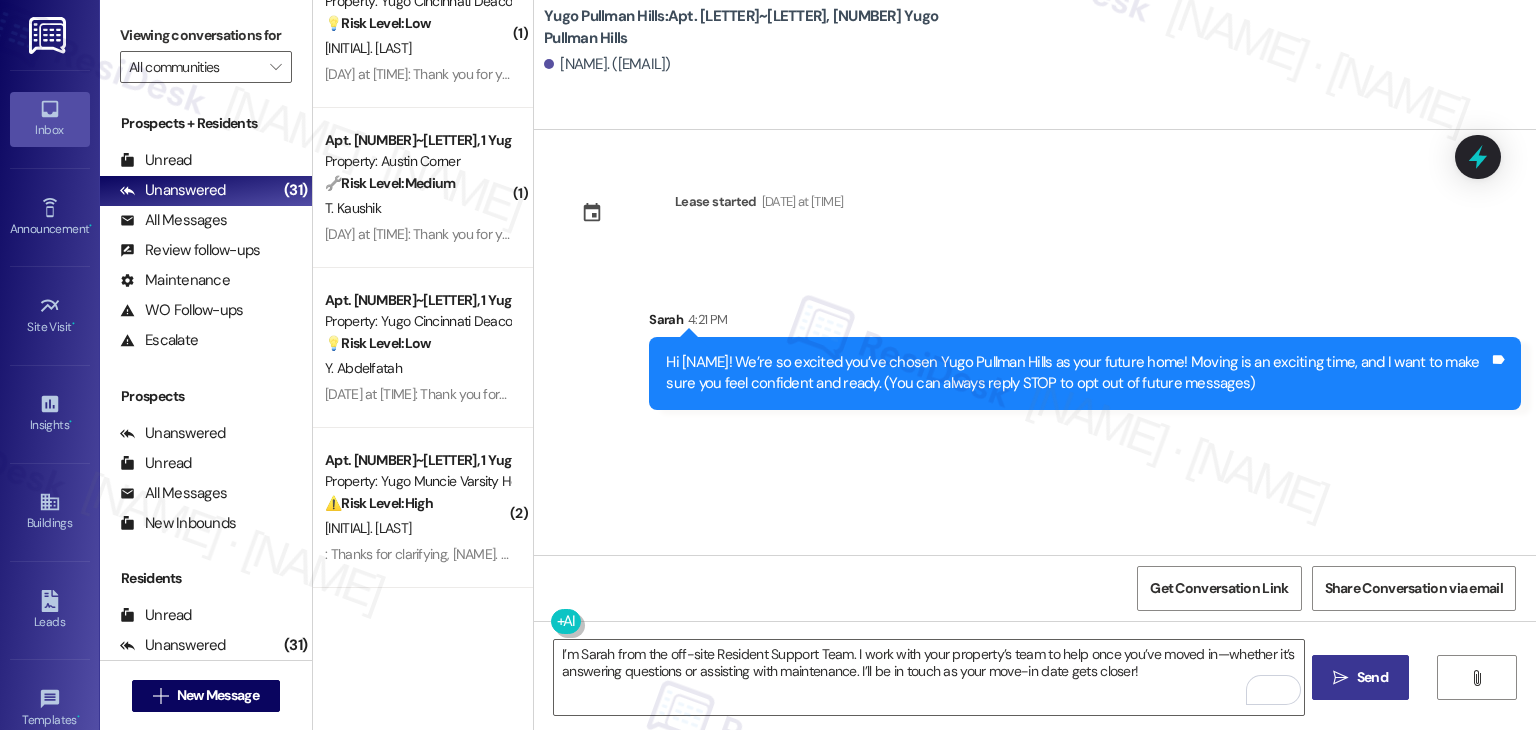 click on "Send" at bounding box center (1372, 677) 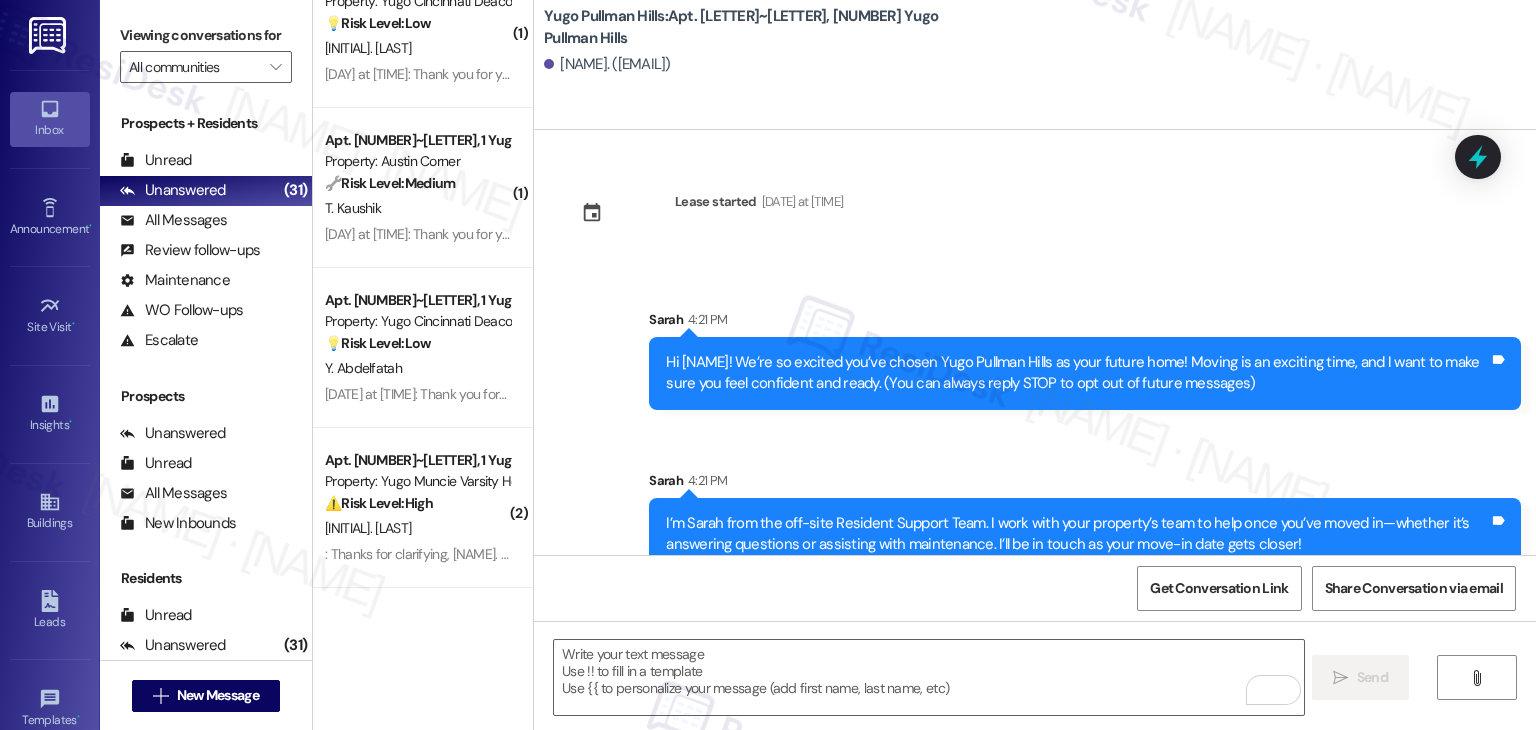 click on "Sent via SMS Sarah 4:21 PM Hi Ashton! We’re so excited you’ve chosen Yugo Pullman Hills as your future home! Moving is an exciting time, and I want to make sure you feel confident and ready. (You can always reply STOP to opt out of future messages) Tags and notes Sent via SMS Sarah 4:21 PM I’m Sarah from the off-site Resident Support Team. I work with your property’s team to help once you’ve moved in—whether it’s answering questions or assisting with maintenance. I’ll be in touch as your move-in date gets closer! Tags and notes" at bounding box center [1035, 425] 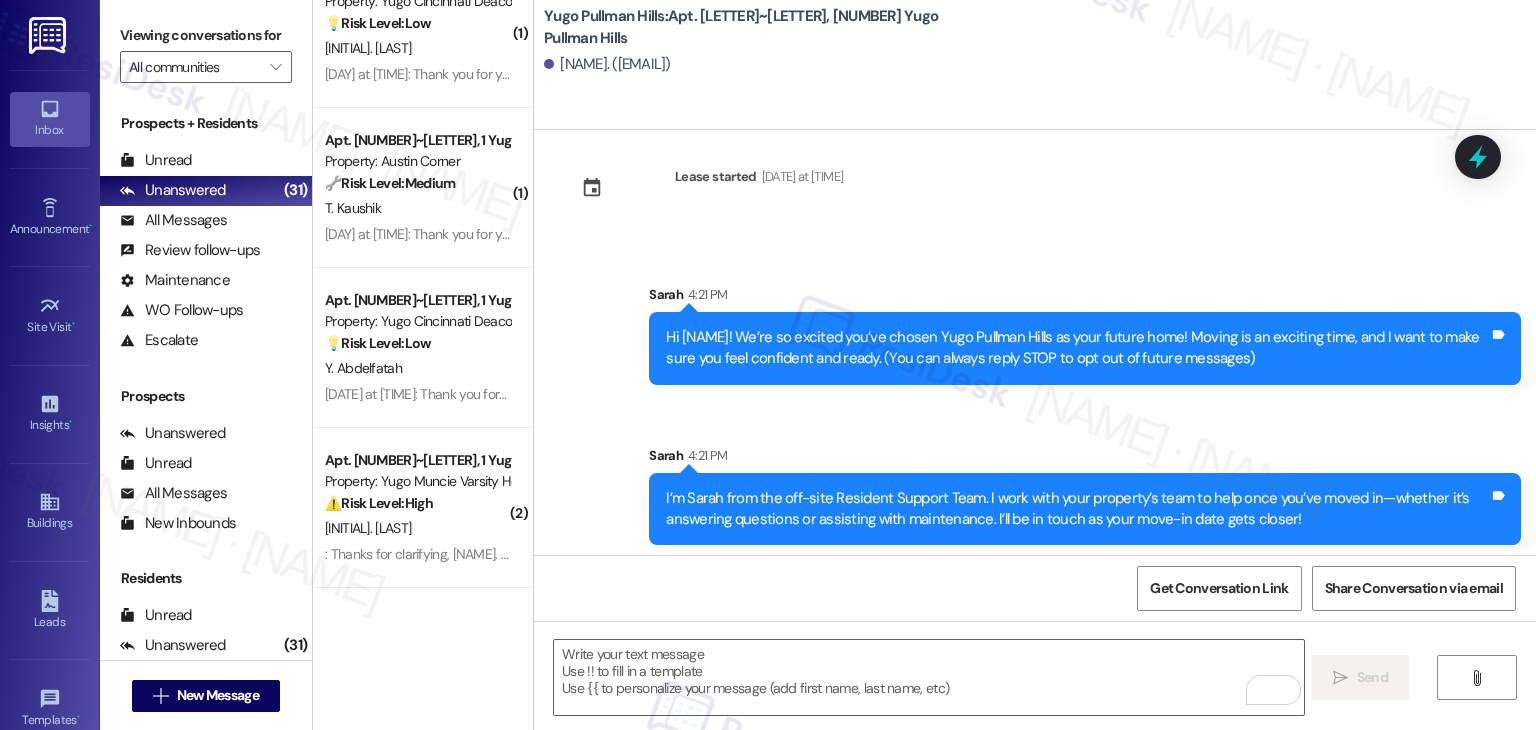 scroll, scrollTop: 32, scrollLeft: 0, axis: vertical 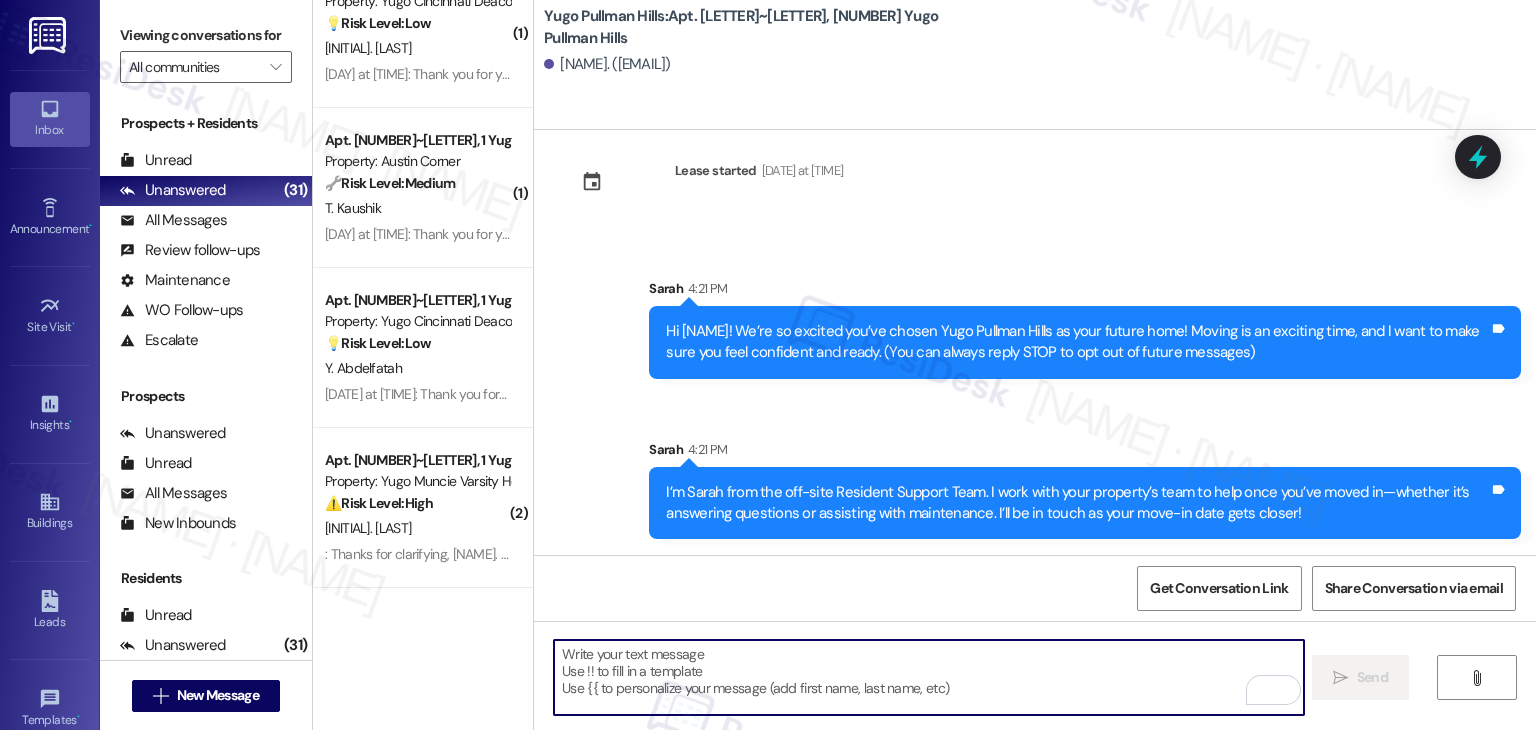 click at bounding box center [928, 677] 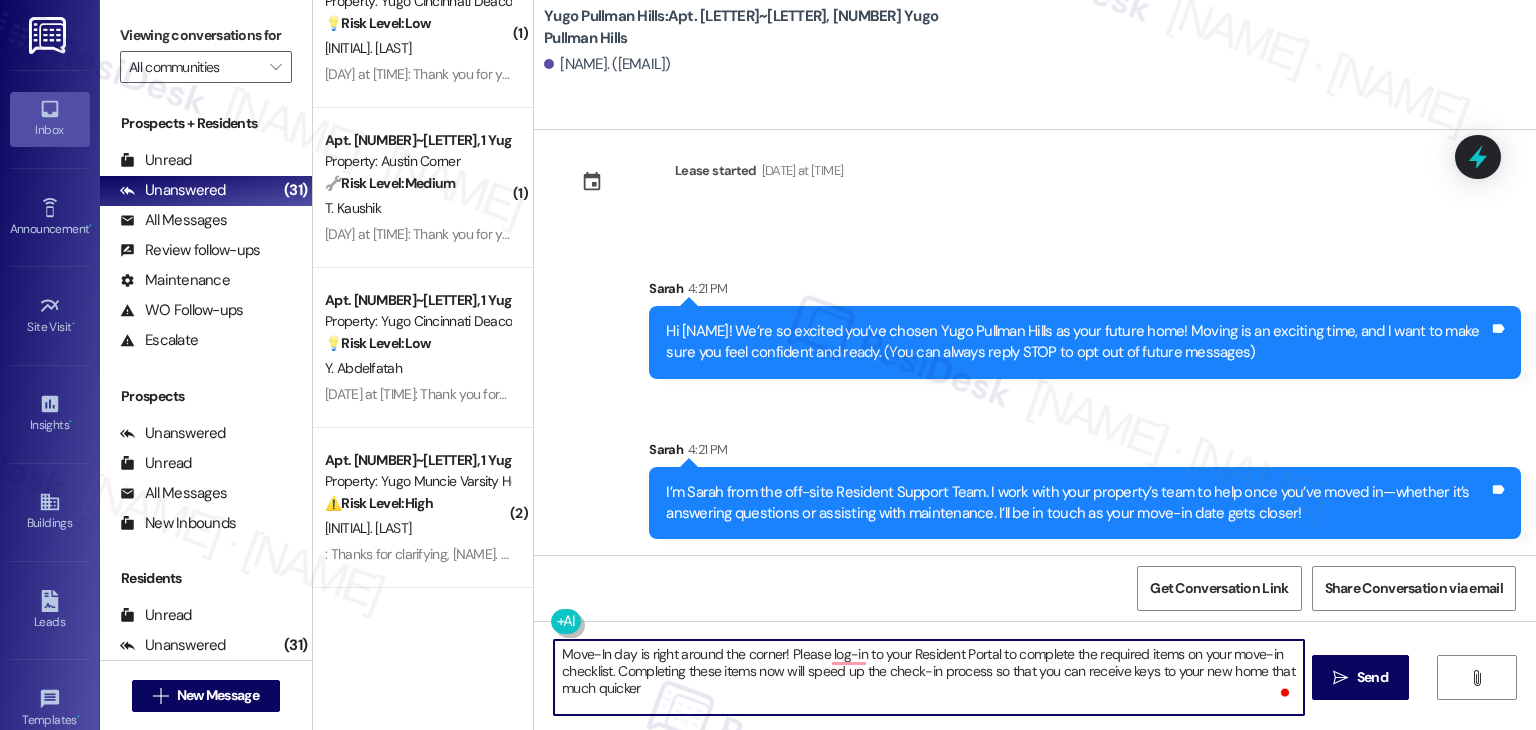 type on "Move-In day is right around the corner! Please log-in to your Resident Portal to complete the required items on your move-in checklist. Completing these items now will speed up the check-in process so that you can receive keys to your new home that much quicker" 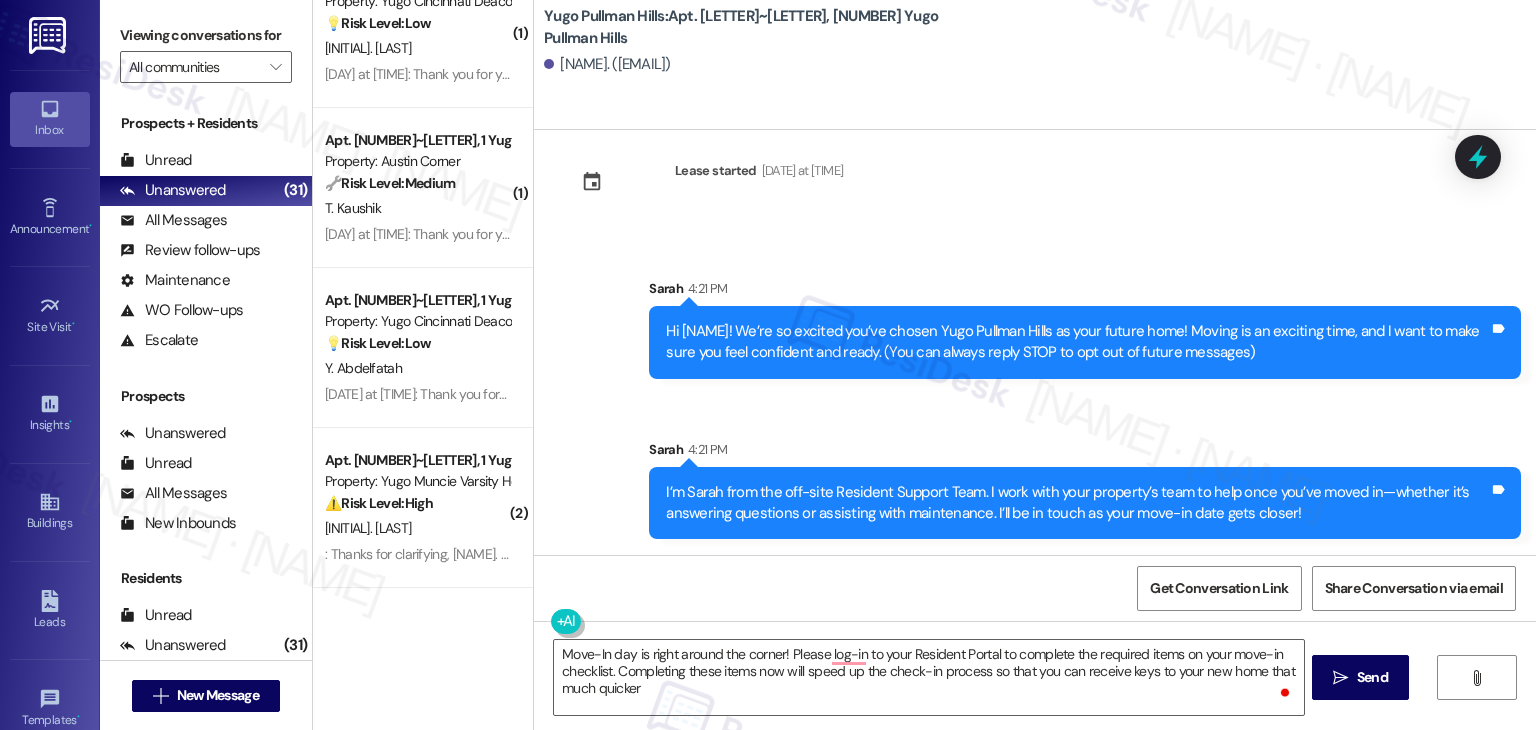 click on "Get Conversation Link Share Conversation via email" at bounding box center [1035, 588] 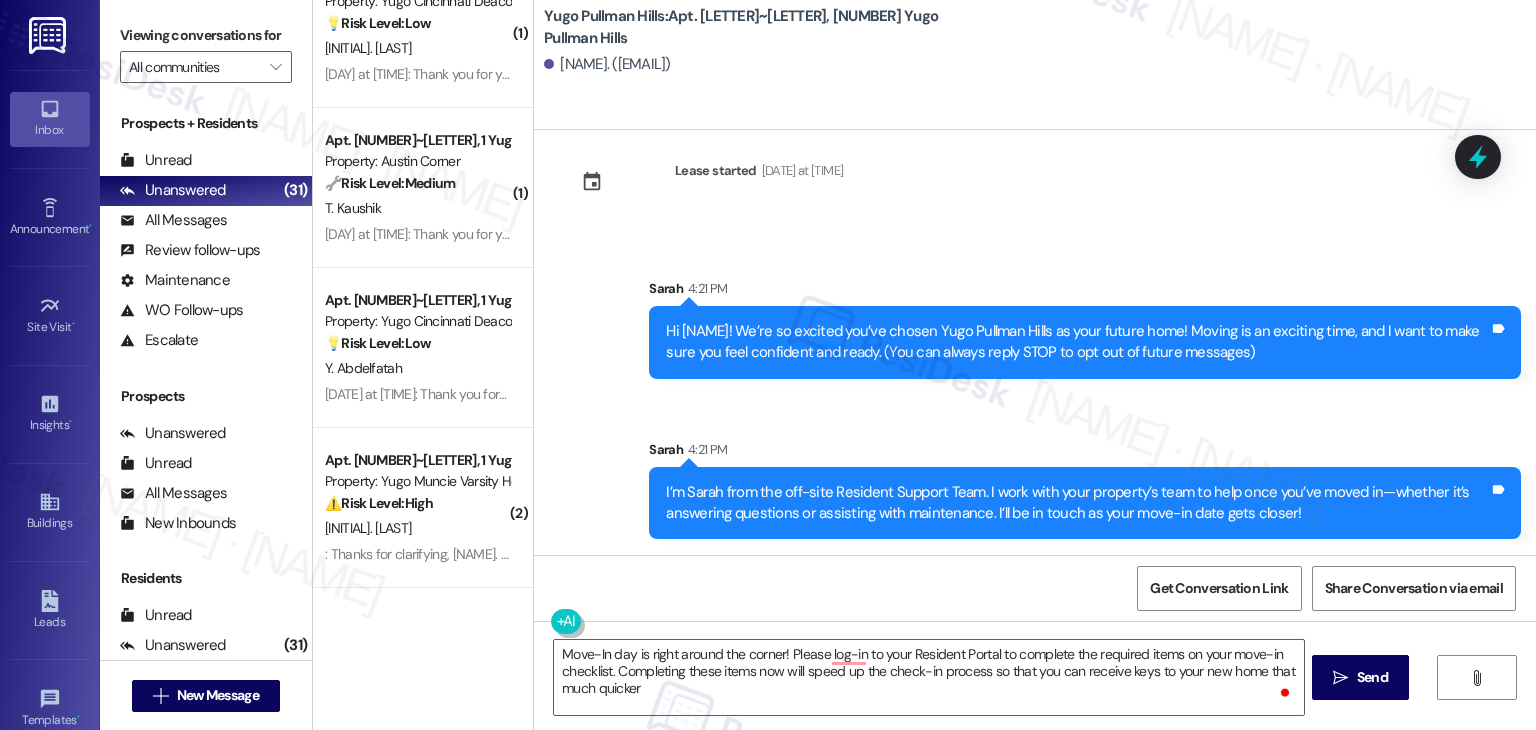 click on "Get Conversation Link Share Conversation via email" at bounding box center (1035, 588) 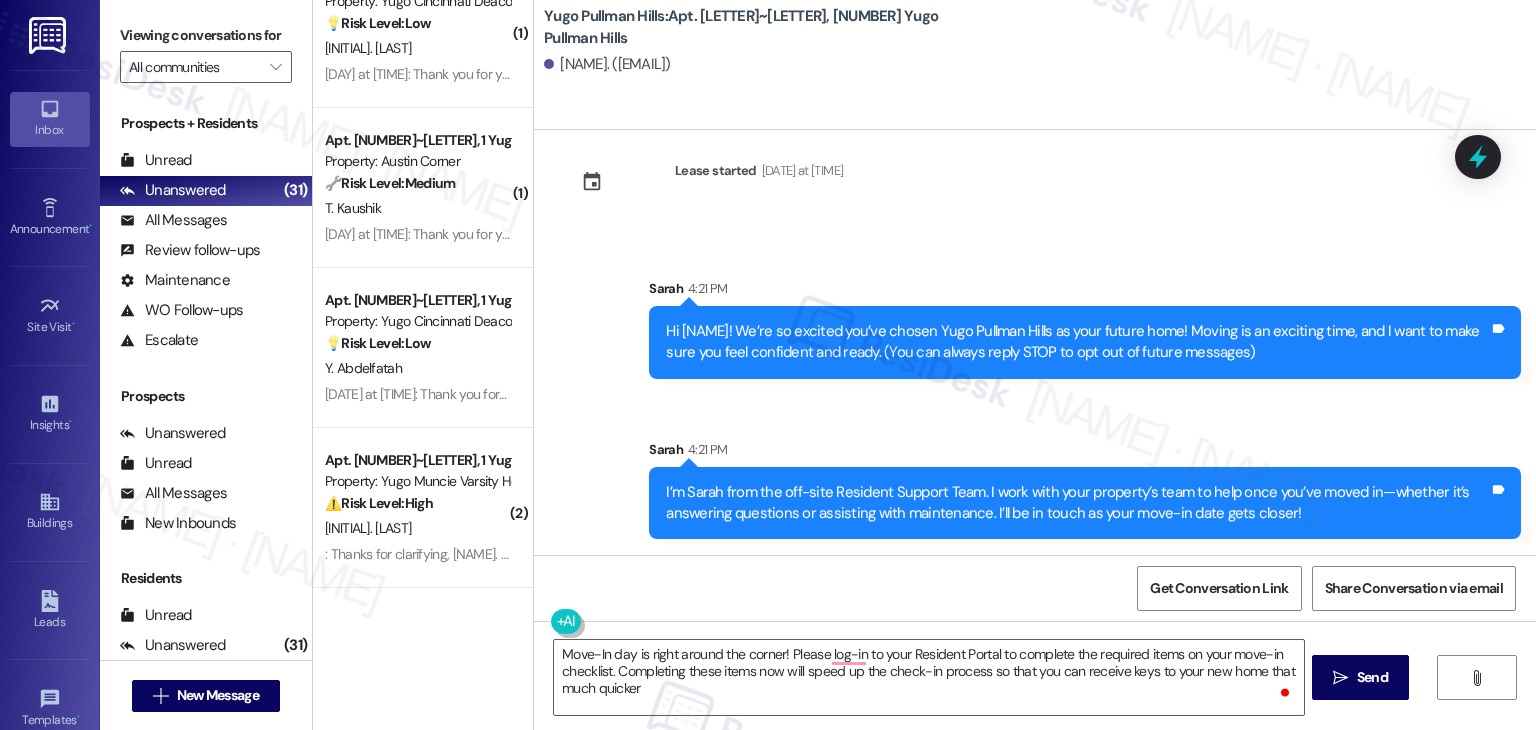 click on "Get Conversation Link Share Conversation via email" at bounding box center (1035, 588) 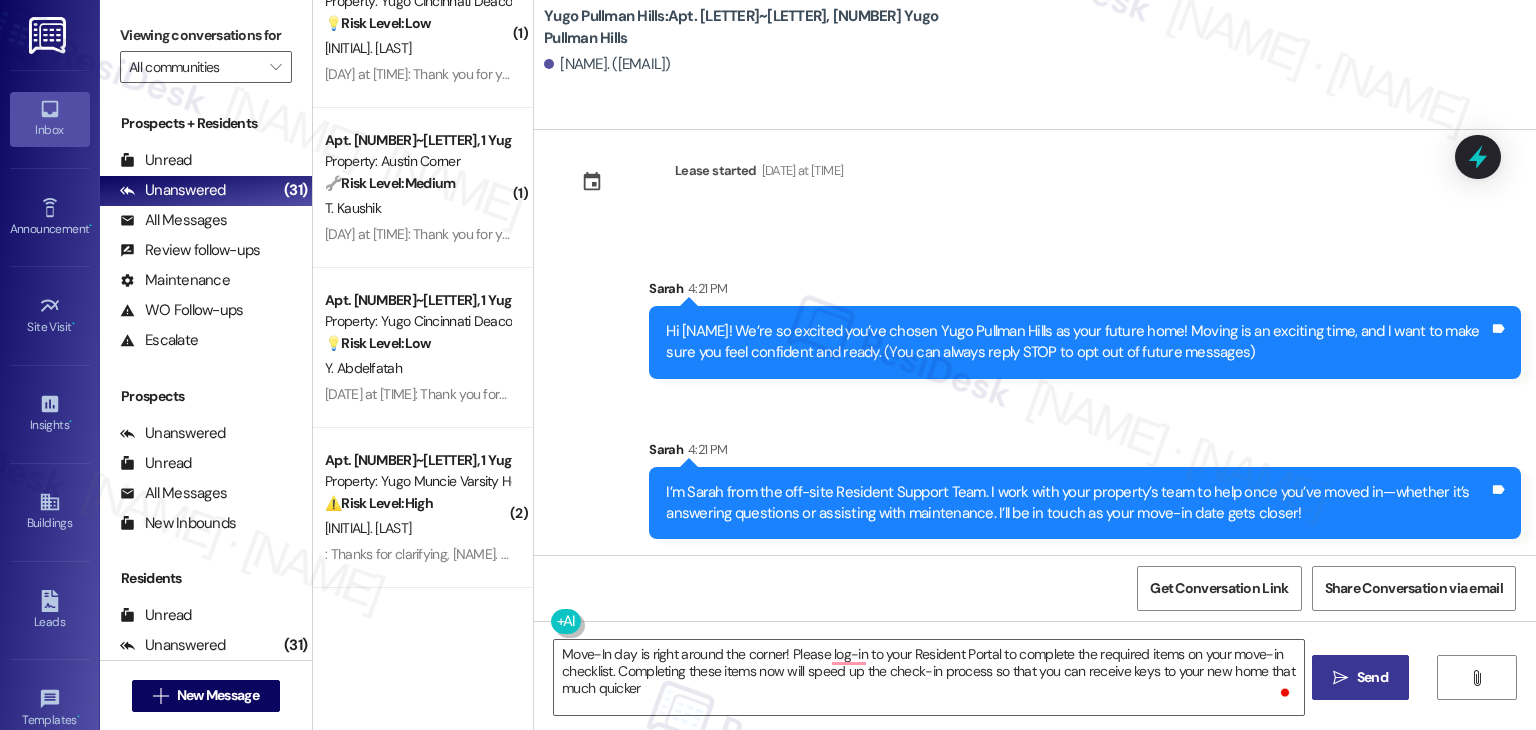 click on "Send" at bounding box center [1372, 677] 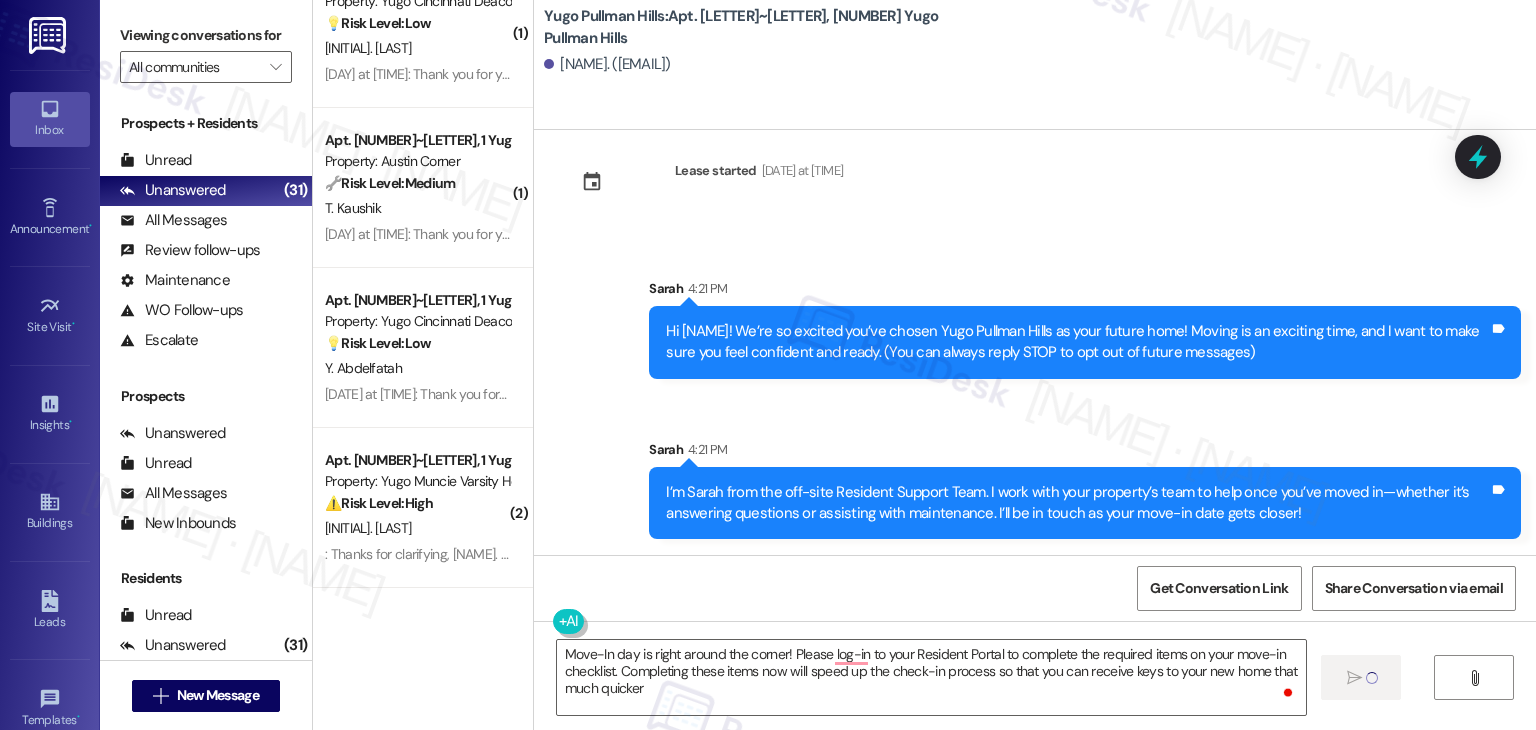 type 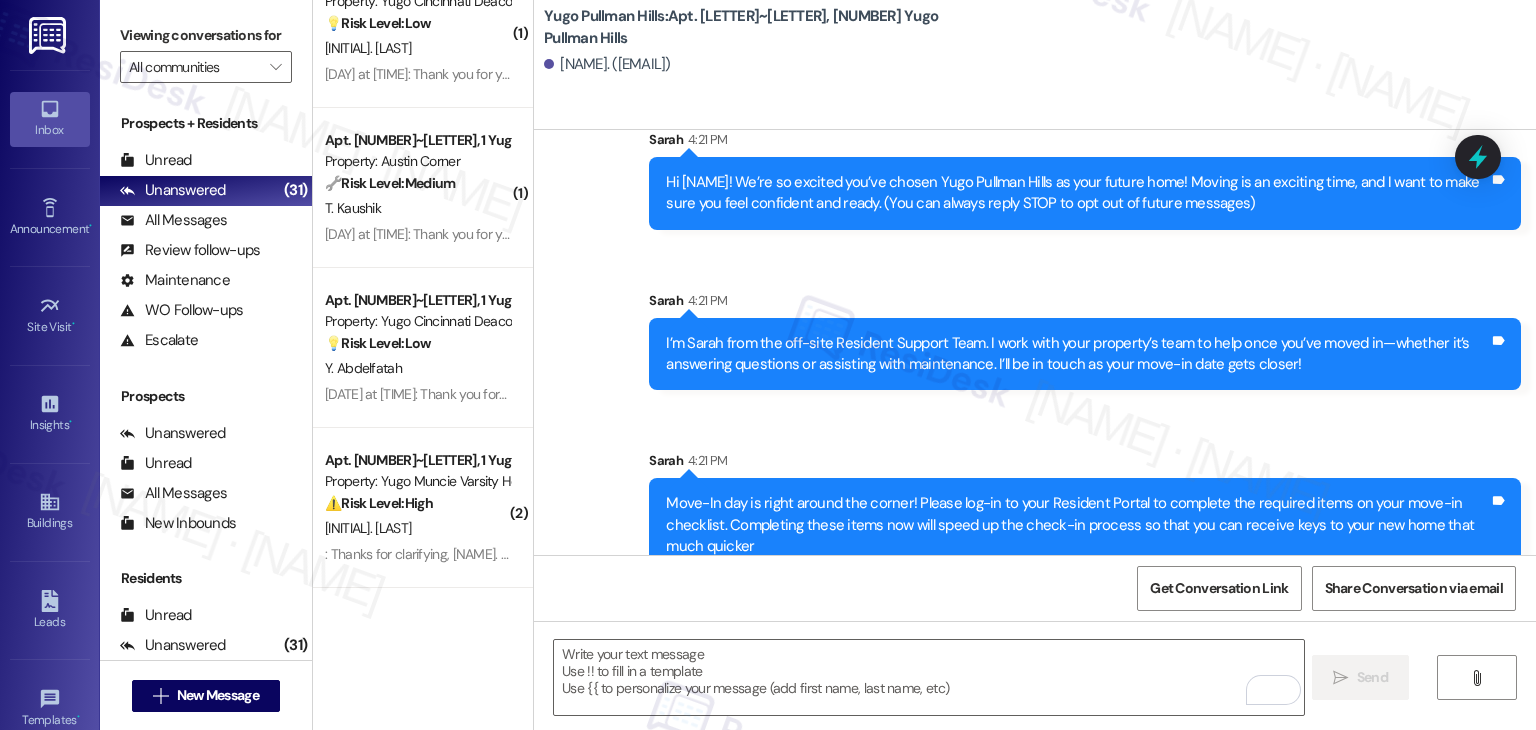 scroll, scrollTop: 213, scrollLeft: 0, axis: vertical 